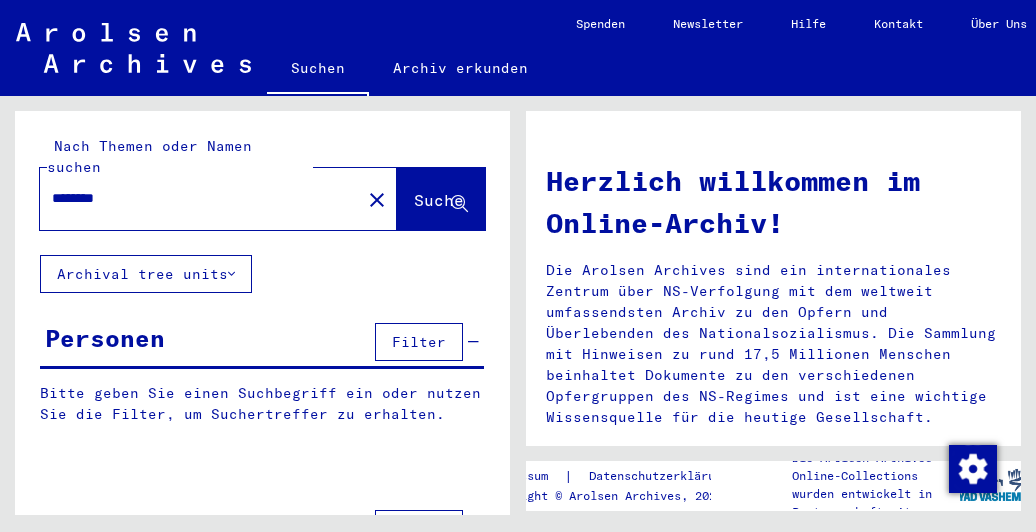 scroll, scrollTop: 0, scrollLeft: 0, axis: both 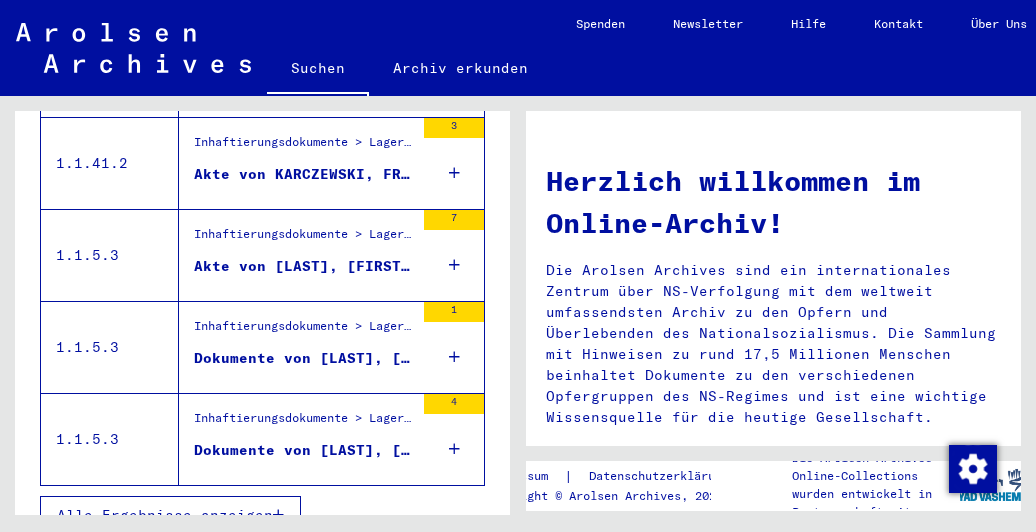 click on "Alle Ergebnisse anzeigen" at bounding box center [165, 515] 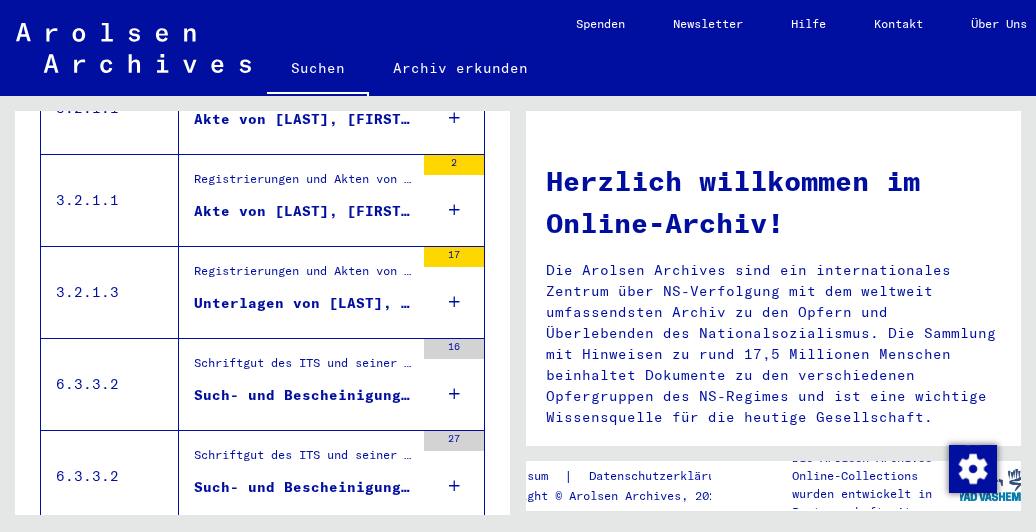 scroll, scrollTop: 1216, scrollLeft: 0, axis: vertical 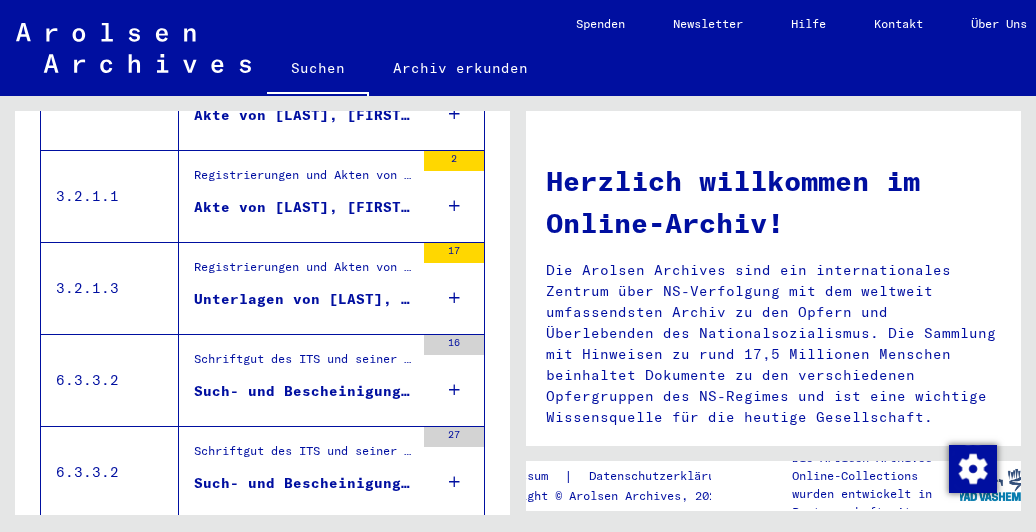 click on "Such- und Bescheinigungsvorgang Nr. 1.059.594 für LEVANDO, RUCHLA geboren [DATE] oder[DATE]" at bounding box center (304, 391) 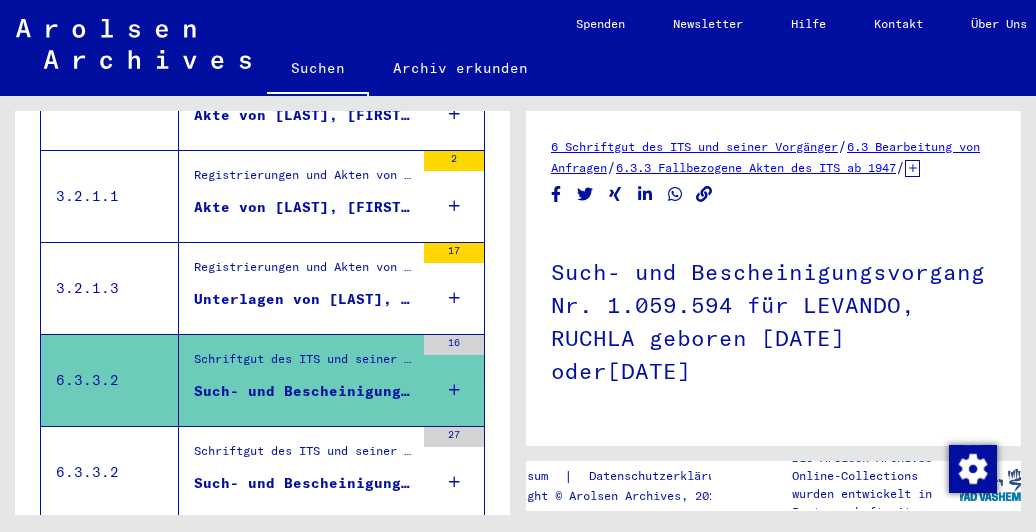 scroll, scrollTop: 0, scrollLeft: 0, axis: both 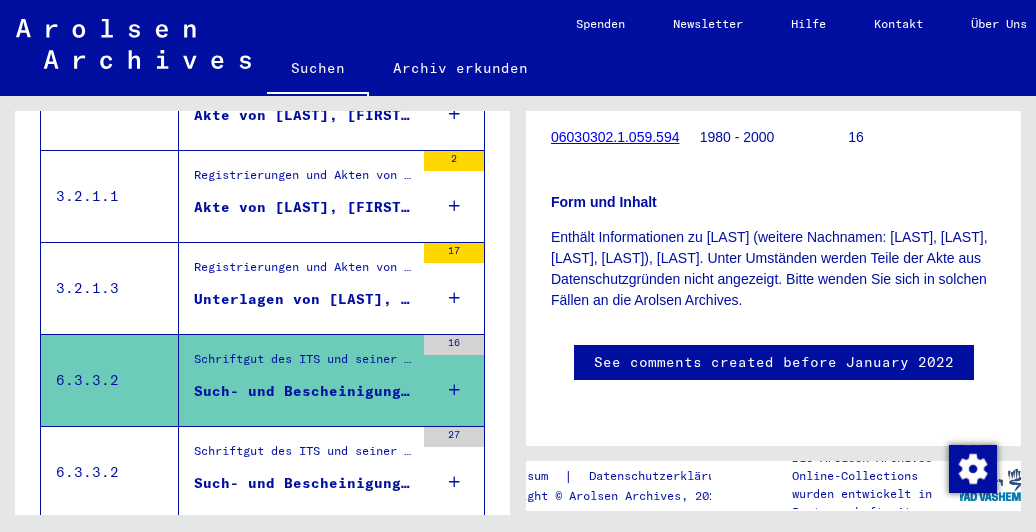 click on "Schriftgut des ITS und seiner Vorgänger > Bearbeitung von Anfragen > Fallbezogene Akten des ITS ab 1947 > T/D-Fallablage > Such- und Bescheinigungsvorgänge mit den (T/D-) Nummern von 1.250.000 bis 1.499.999 > Such- und Bescheinigungsvorgänge mit den (T/D-) Nummern von 1.430.500 bis 1.430.999" at bounding box center [304, 456] 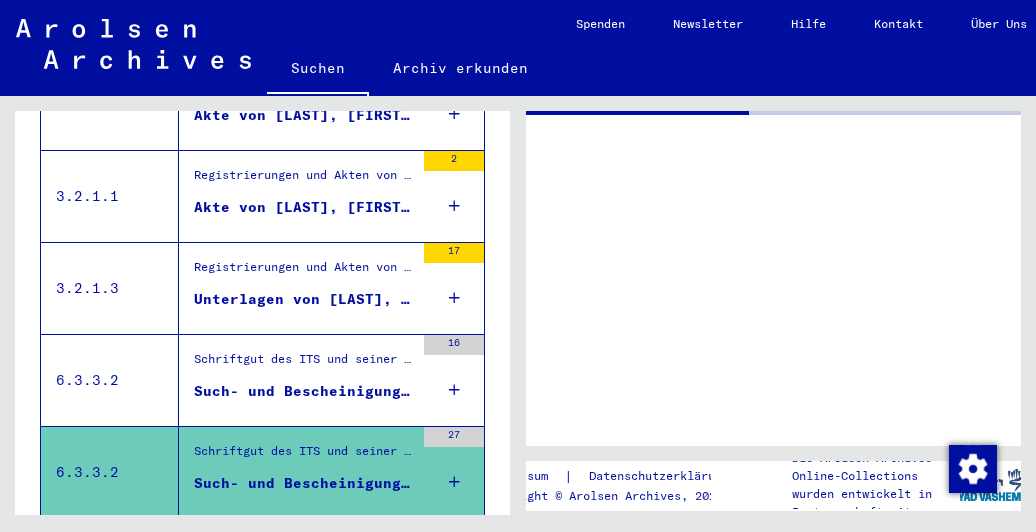 scroll, scrollTop: 0, scrollLeft: 0, axis: both 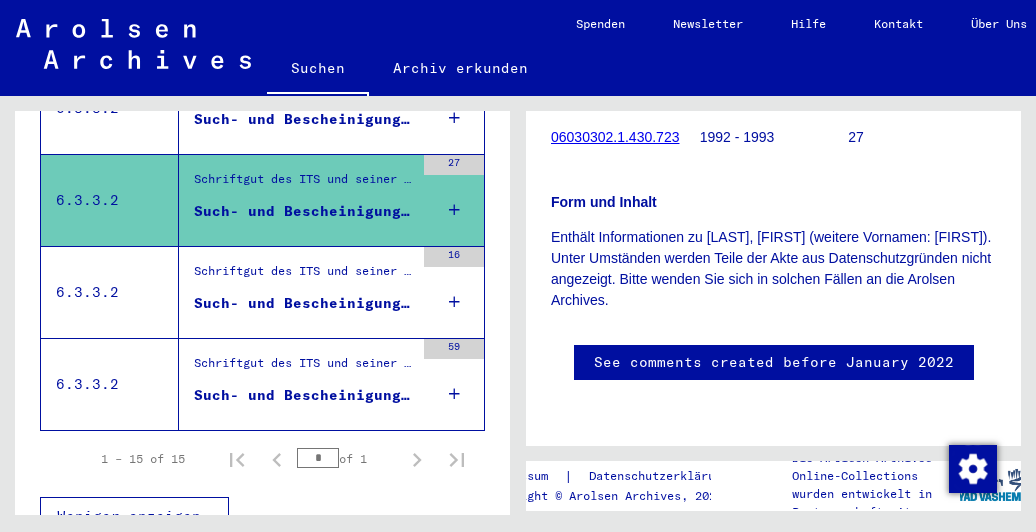 click on "Such- und Bescheinigungsvorgang Nr. 1.770.963 für [LAST], [FIRST] geboren [DATE]" at bounding box center (304, 303) 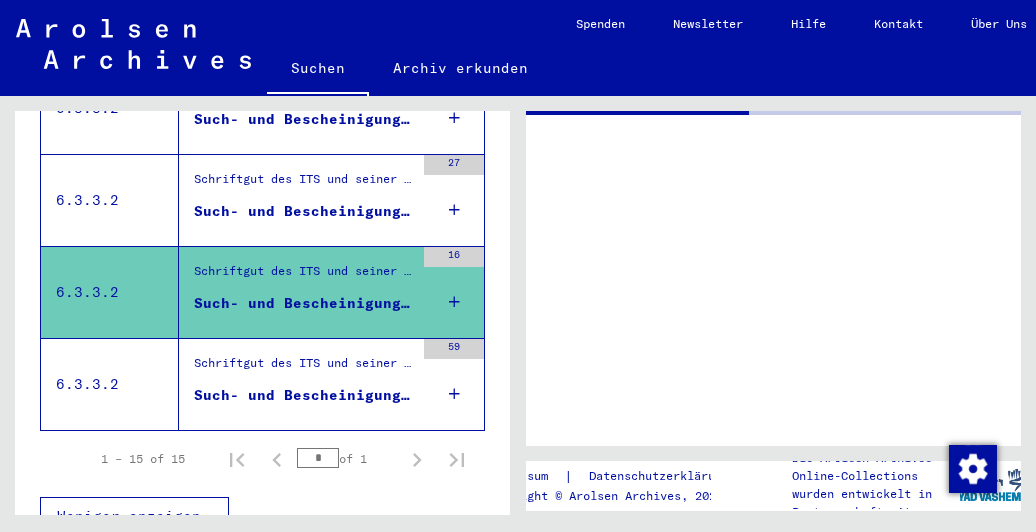 scroll, scrollTop: 0, scrollLeft: 0, axis: both 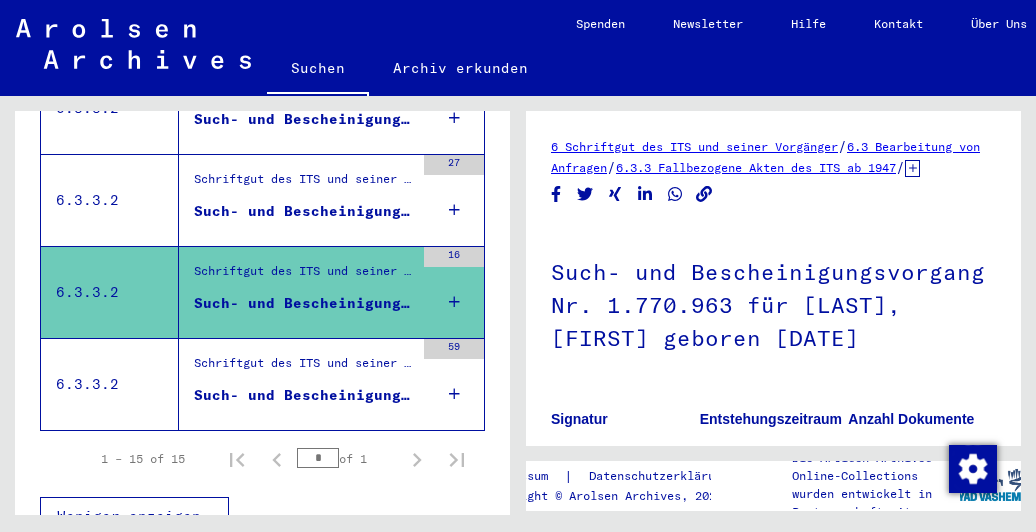 click on "Such- und Bescheinigungsvorgang Nr. 478.678 für [LAST], [FIRST] geboren [DATE]" at bounding box center [304, 395] 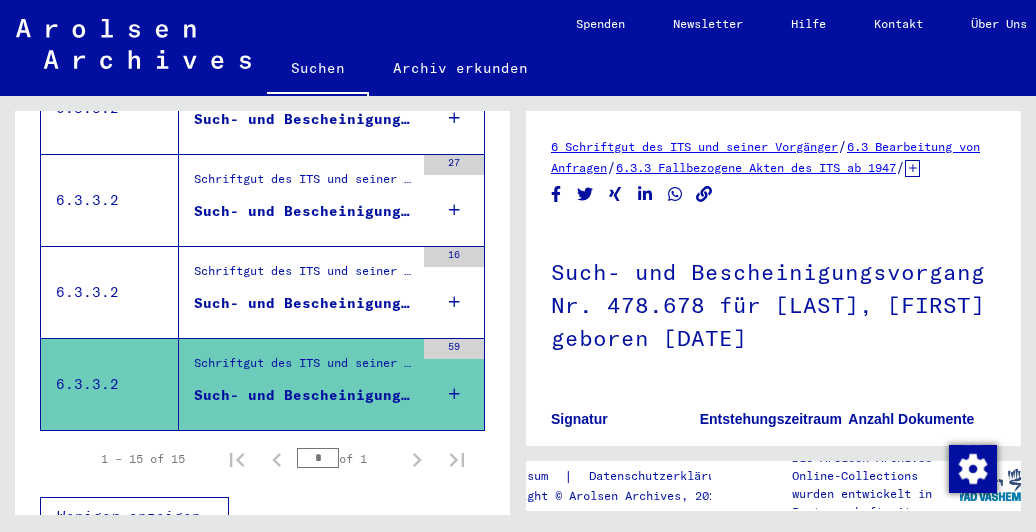 scroll, scrollTop: 0, scrollLeft: 0, axis: both 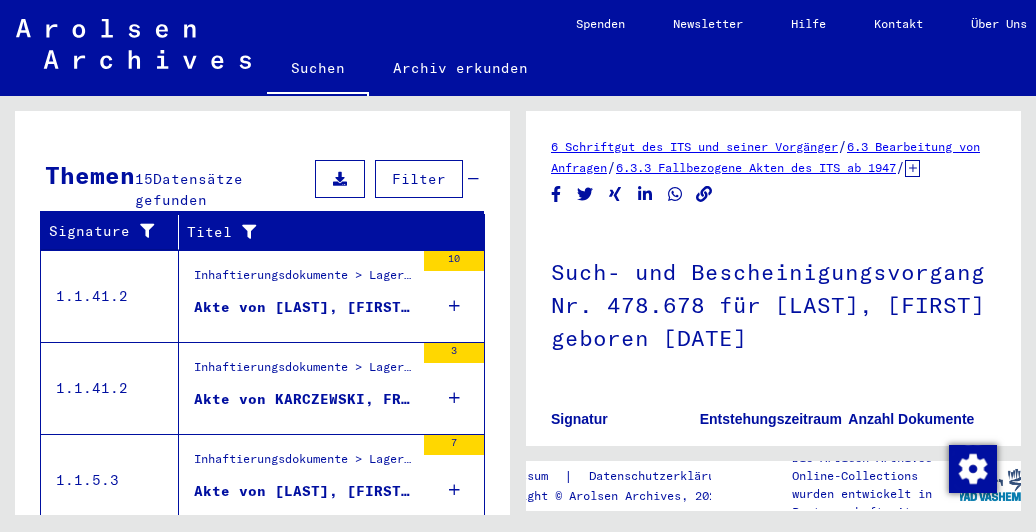 click on "Akte von [LAST], [FIRST], geboren am [DATE], geboren in [LOCATION], [LOCATION]" at bounding box center [304, 307] 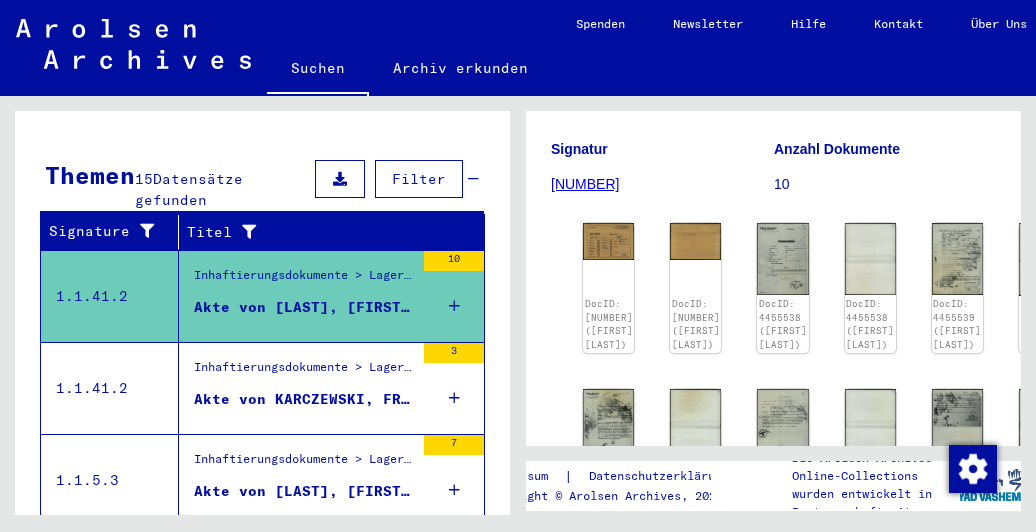 scroll, scrollTop: 300, scrollLeft: 0, axis: vertical 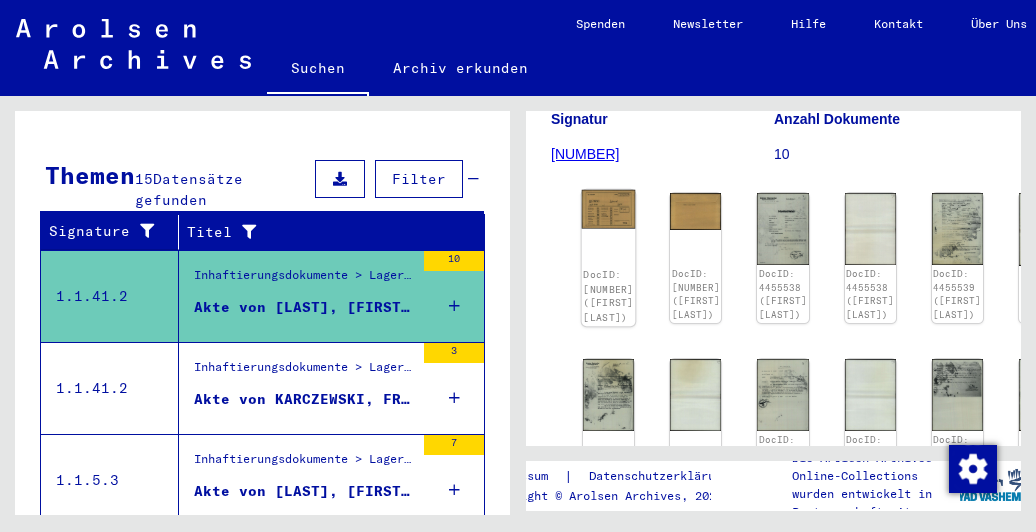click on "DocID: [NUMBER] ([FIRST] [LAST])" 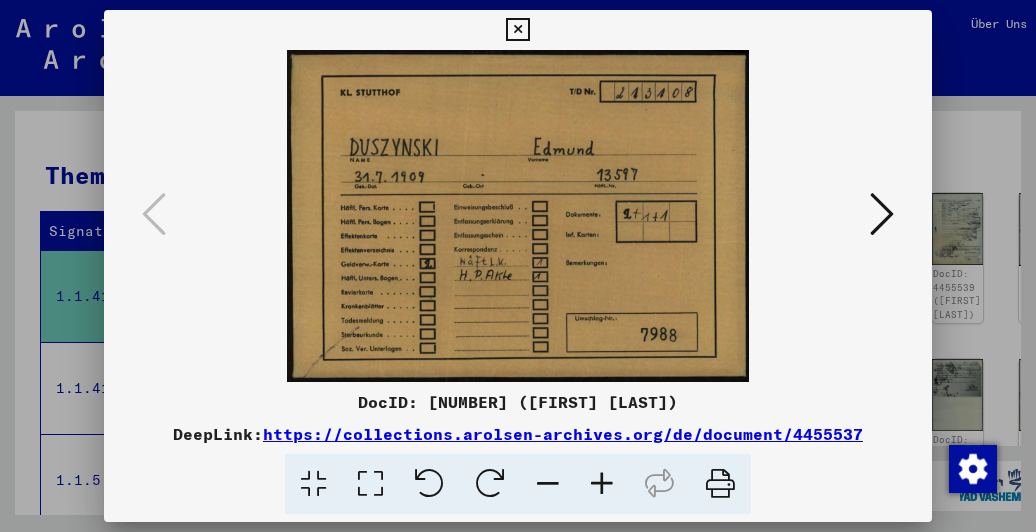 click at bounding box center (882, 214) 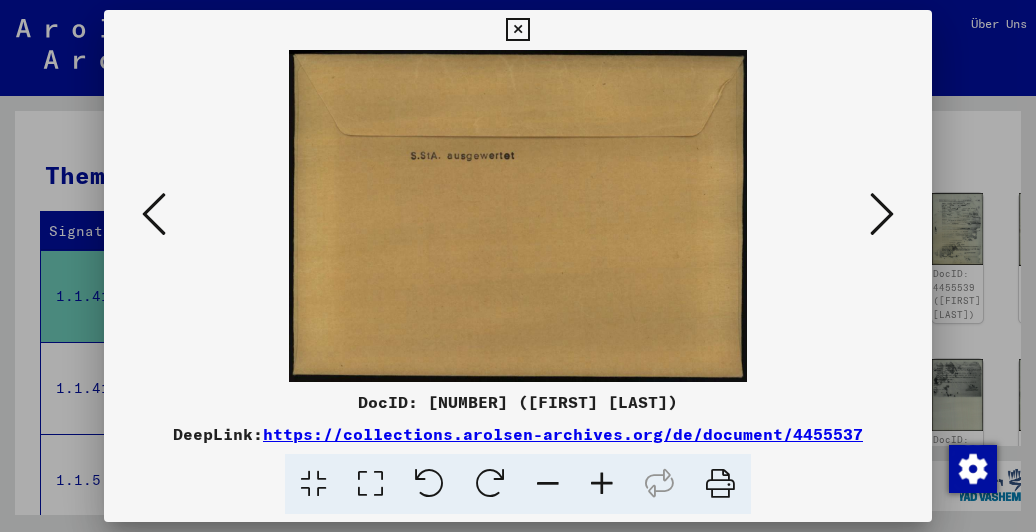 click at bounding box center [882, 214] 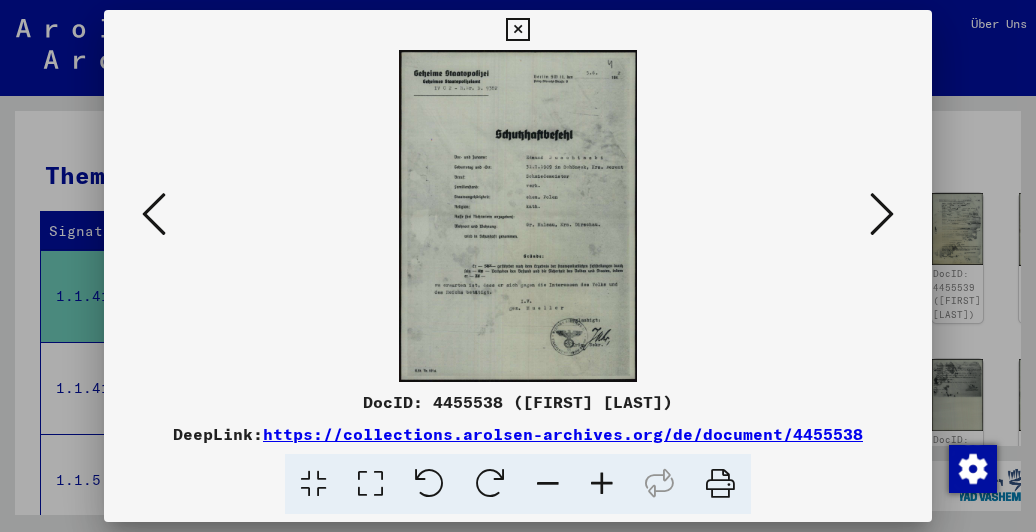 click at bounding box center [882, 214] 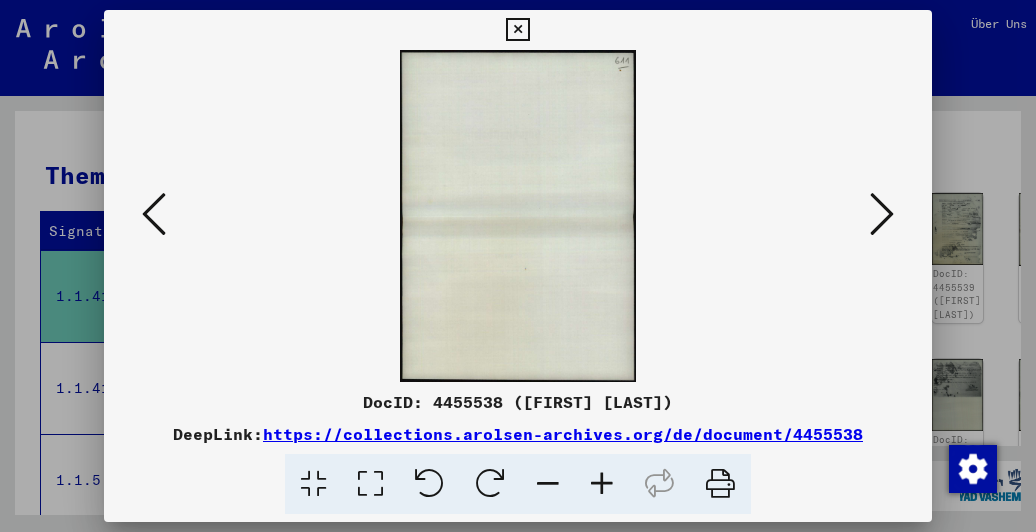 click at bounding box center [882, 214] 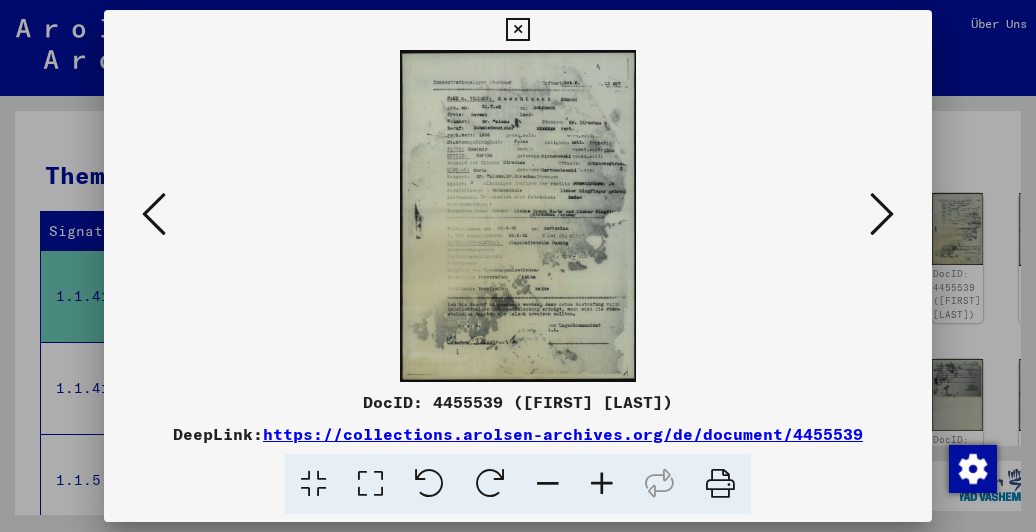 click at bounding box center (882, 214) 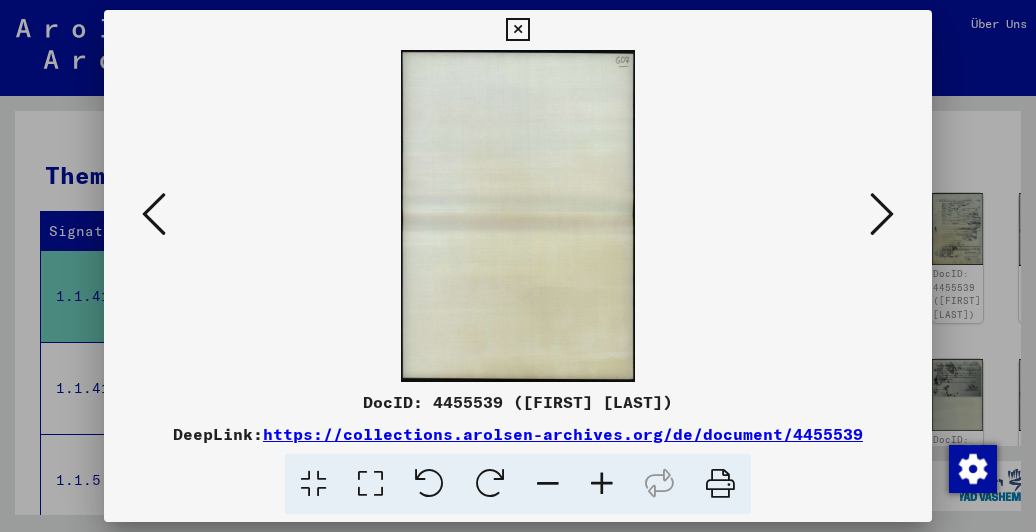 click at bounding box center [882, 214] 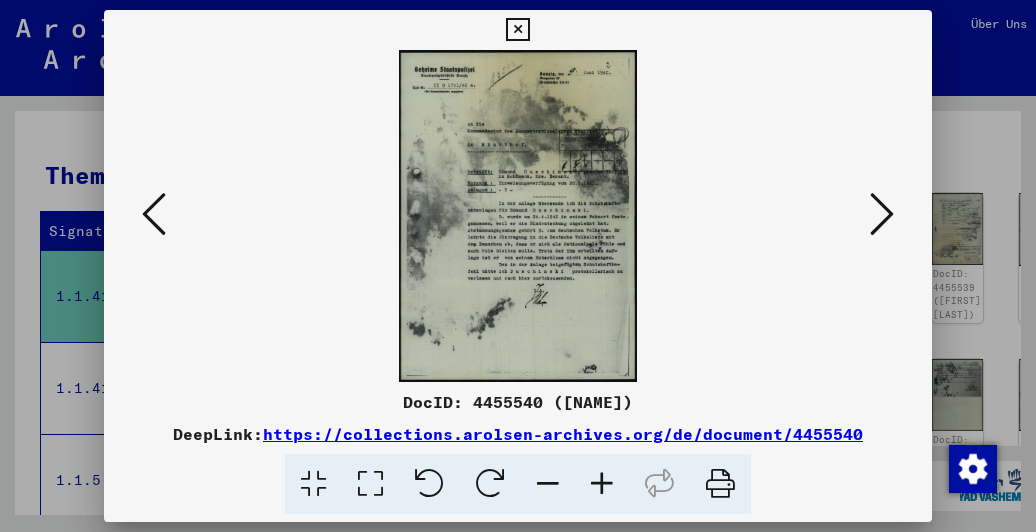 click at bounding box center [882, 214] 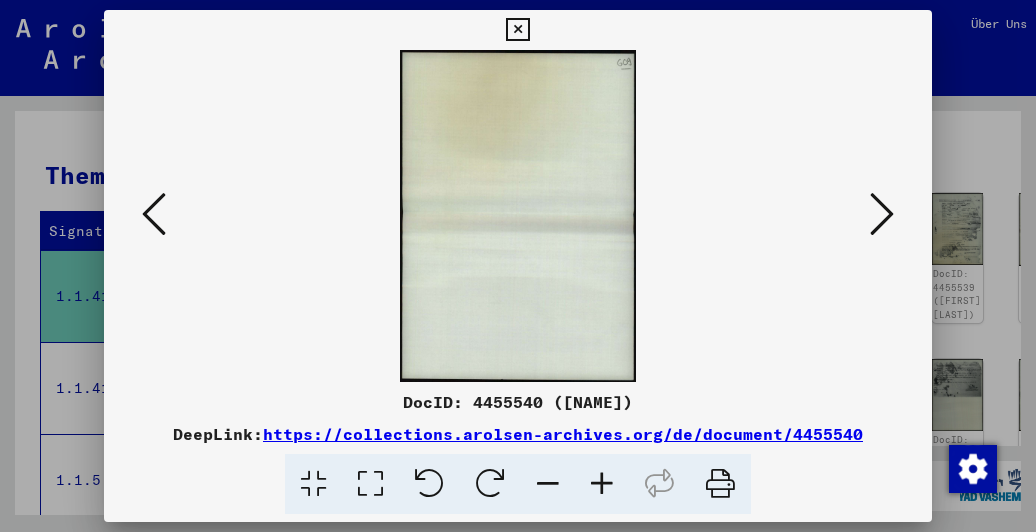 click at bounding box center [882, 214] 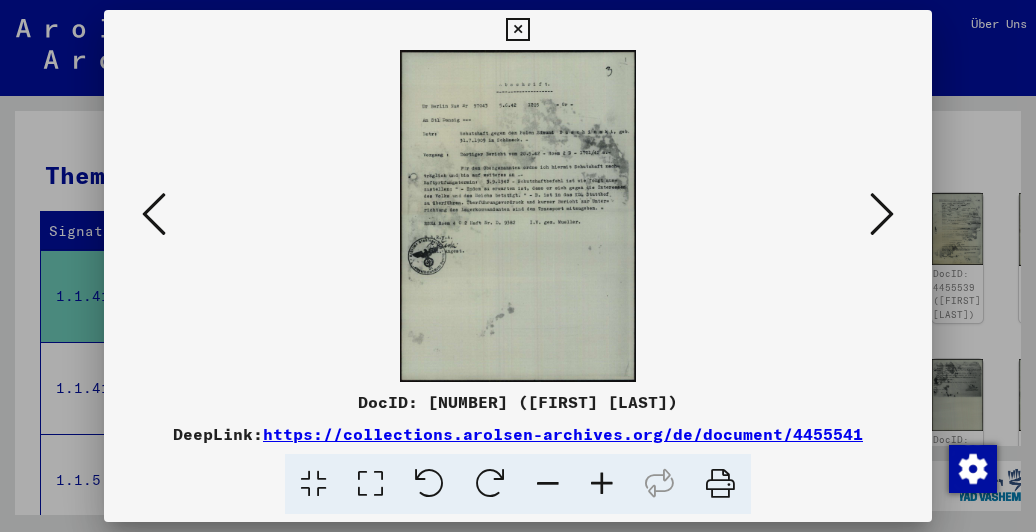 click at bounding box center [882, 214] 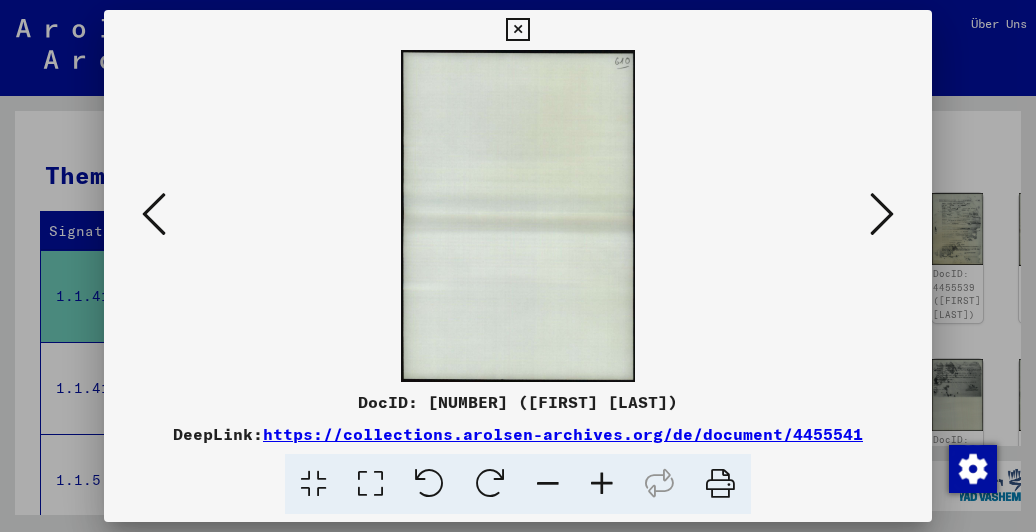 click at bounding box center [882, 214] 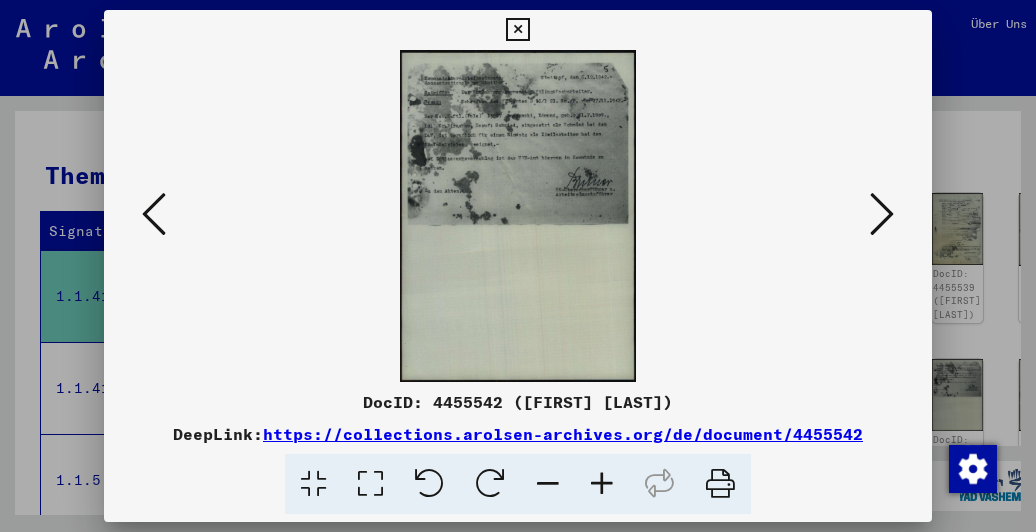 click at bounding box center (882, 214) 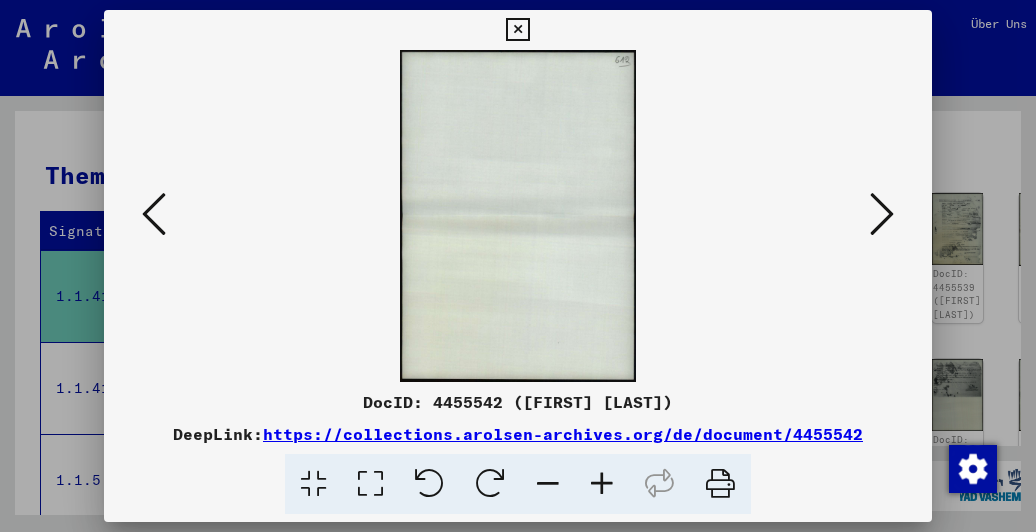 click at bounding box center (882, 214) 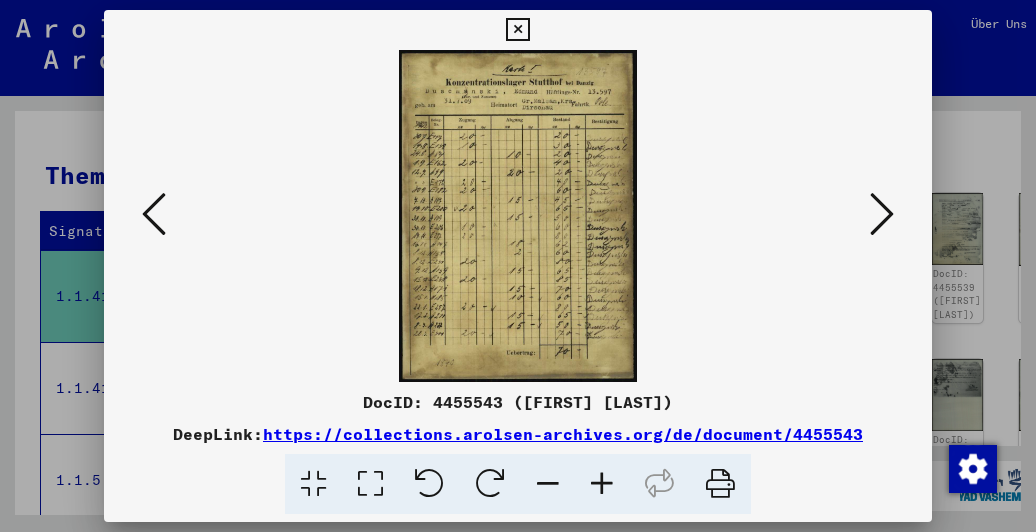 click at bounding box center (882, 214) 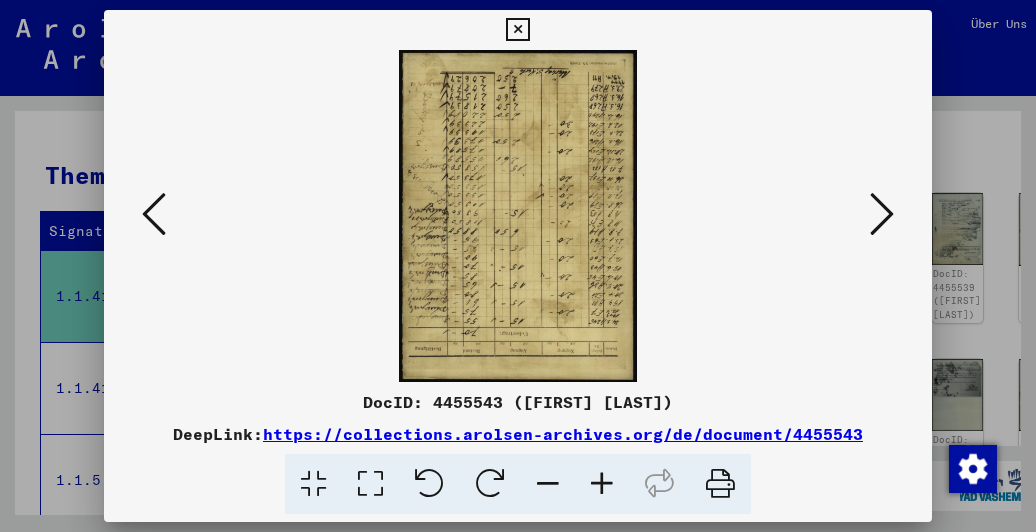 click at bounding box center [882, 214] 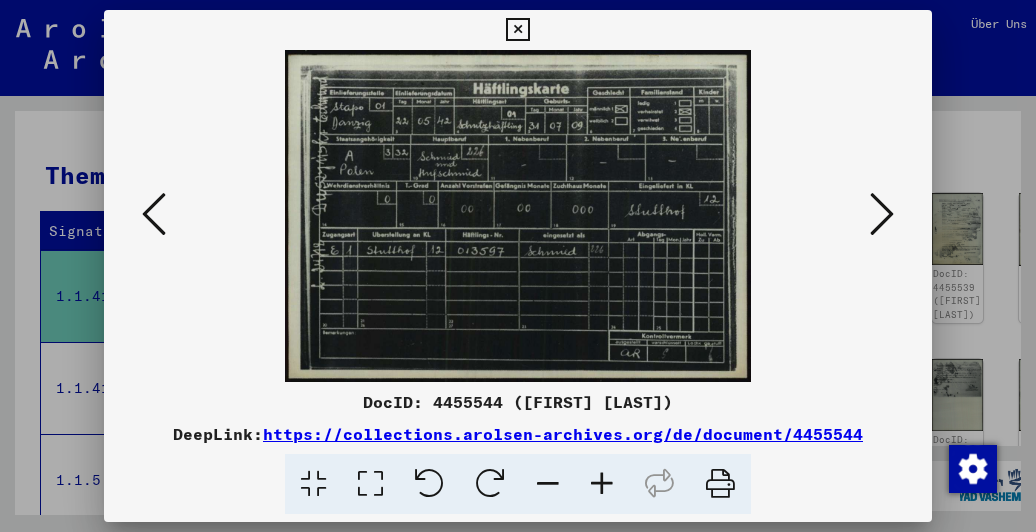 click at bounding box center [882, 214] 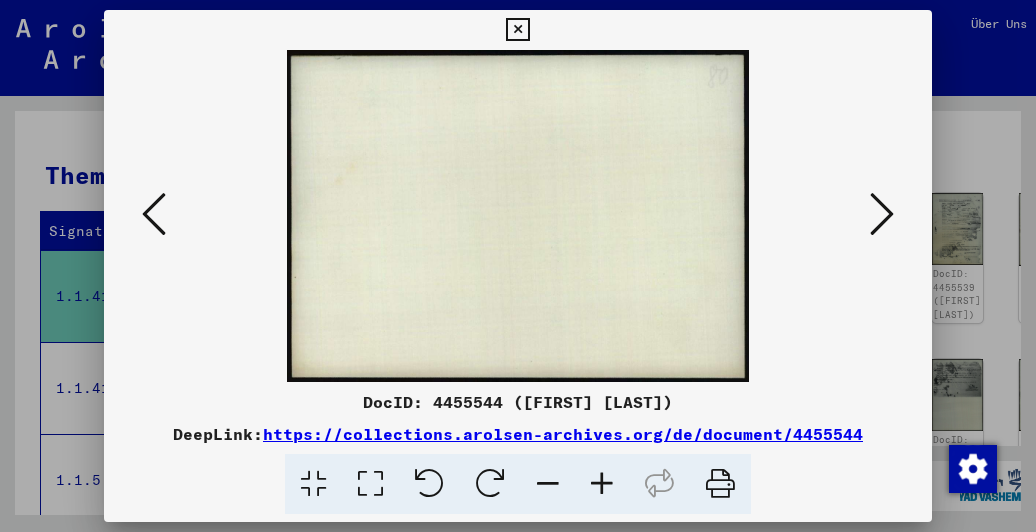 click at bounding box center (882, 214) 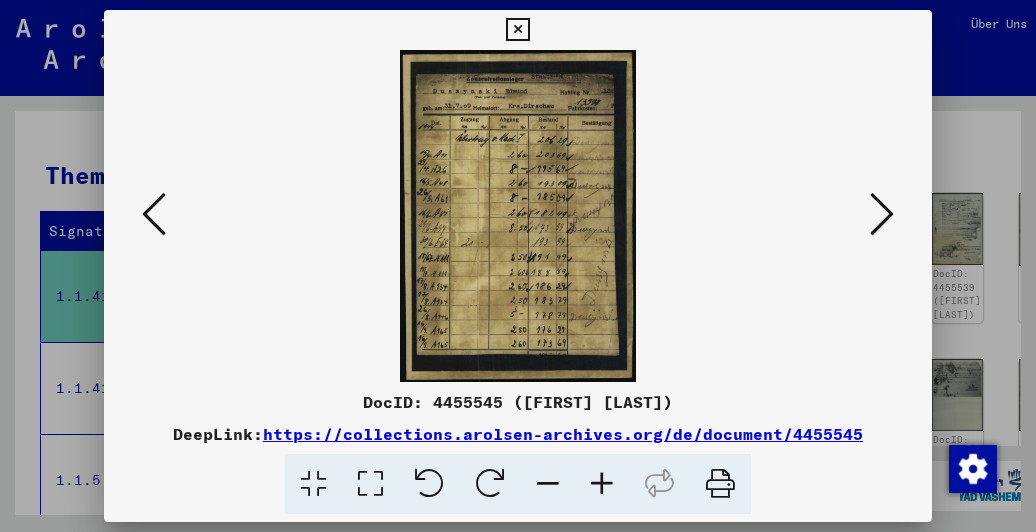 click at bounding box center [882, 214] 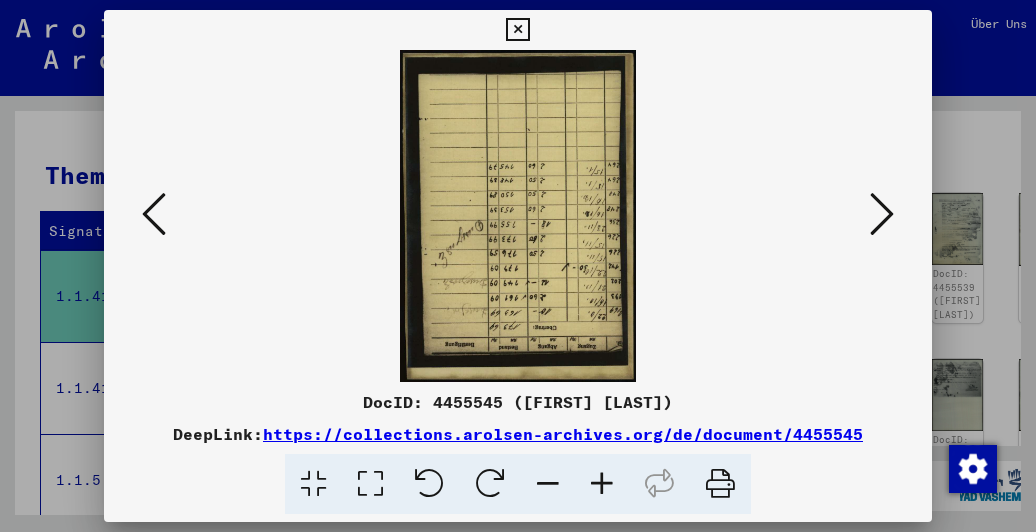 click at bounding box center [882, 214] 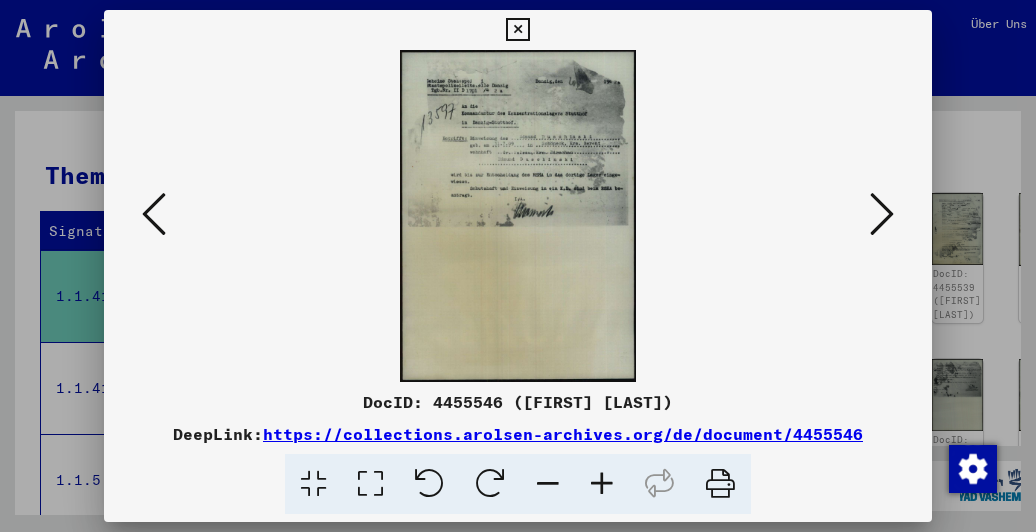 click at bounding box center (882, 214) 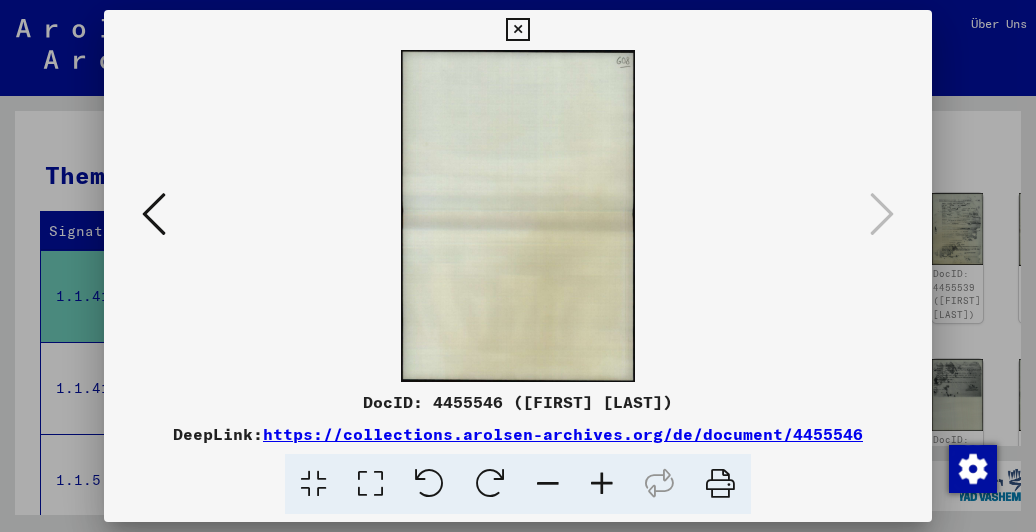 click at bounding box center [517, 30] 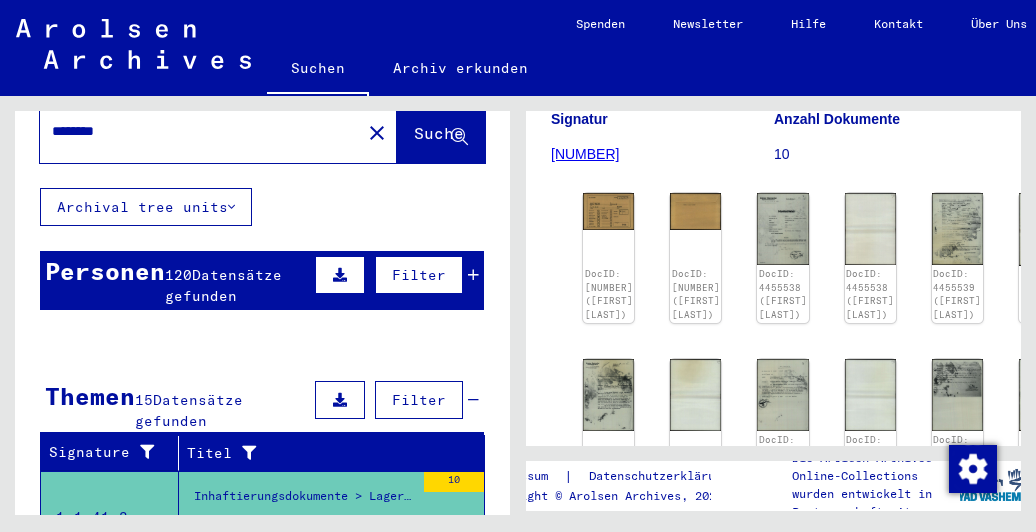 scroll, scrollTop: 0, scrollLeft: 0, axis: both 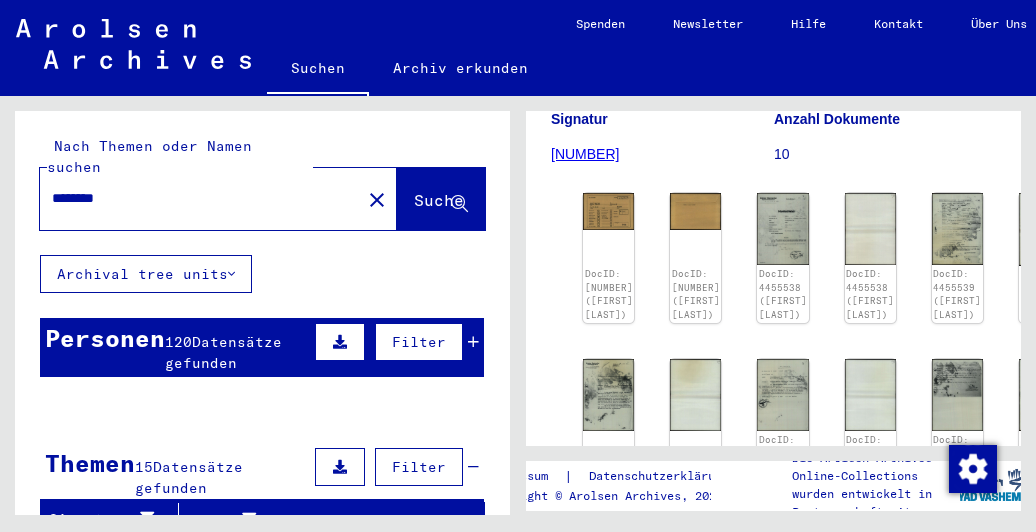 click on "********" at bounding box center [200, 198] 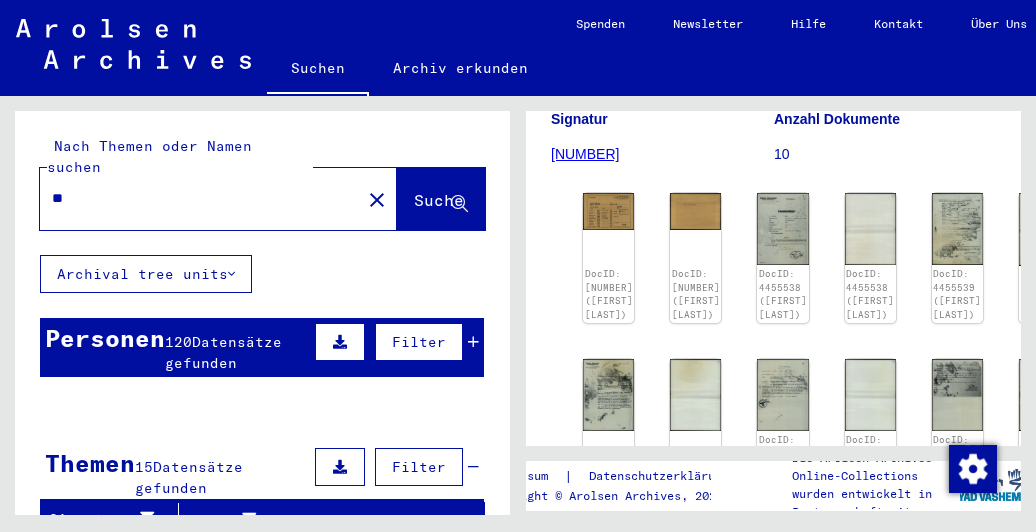 type on "*" 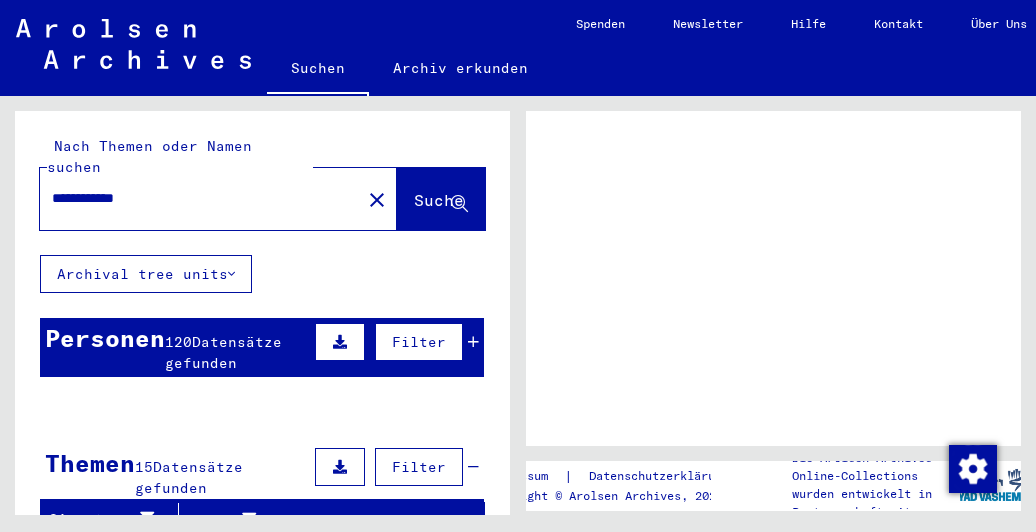 scroll, scrollTop: 0, scrollLeft: 0, axis: both 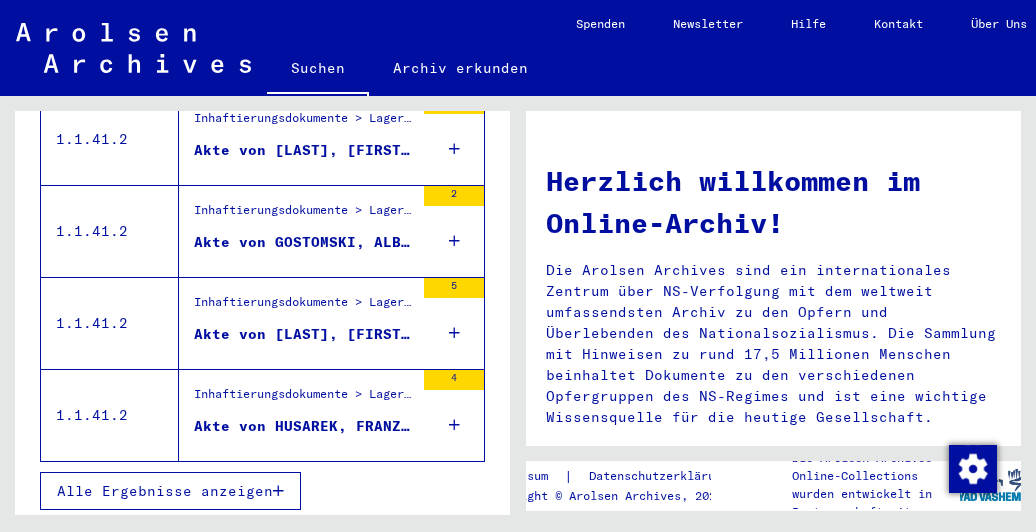 click on "Alle Ergebnisse anzeigen" at bounding box center (165, 491) 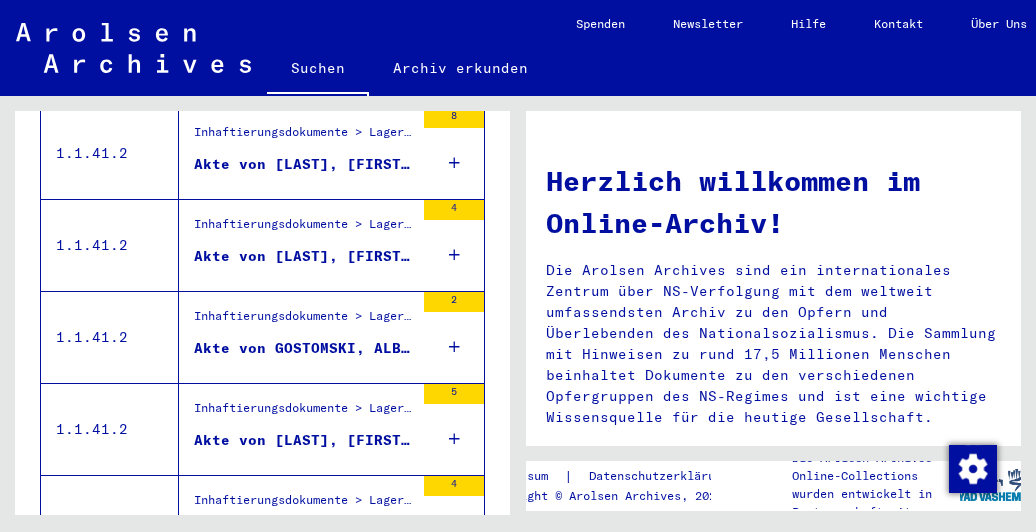 scroll, scrollTop: 376, scrollLeft: 0, axis: vertical 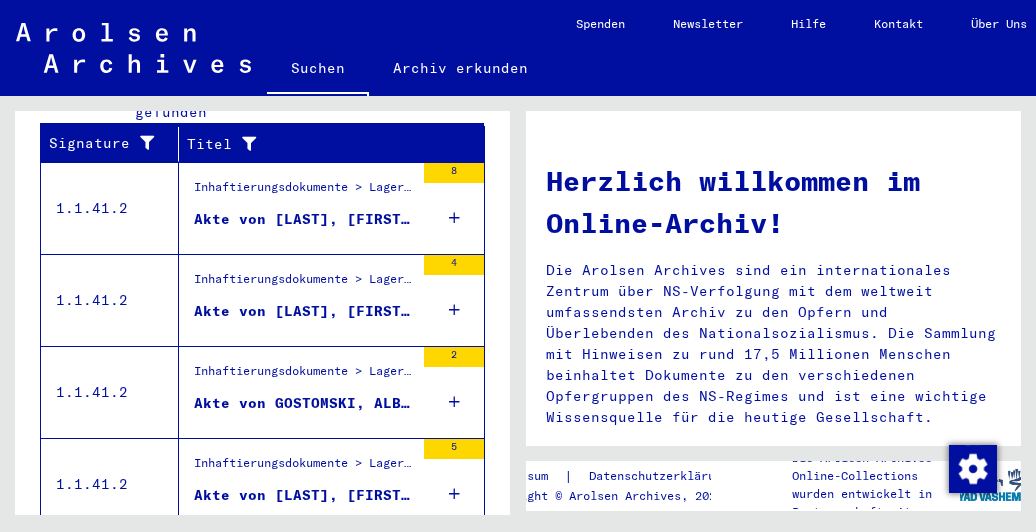 click on "Akte von [LAST], [FIRST], geboren am [DATE], geboren in [CITY], [CITY] [CITY]" at bounding box center [304, 219] 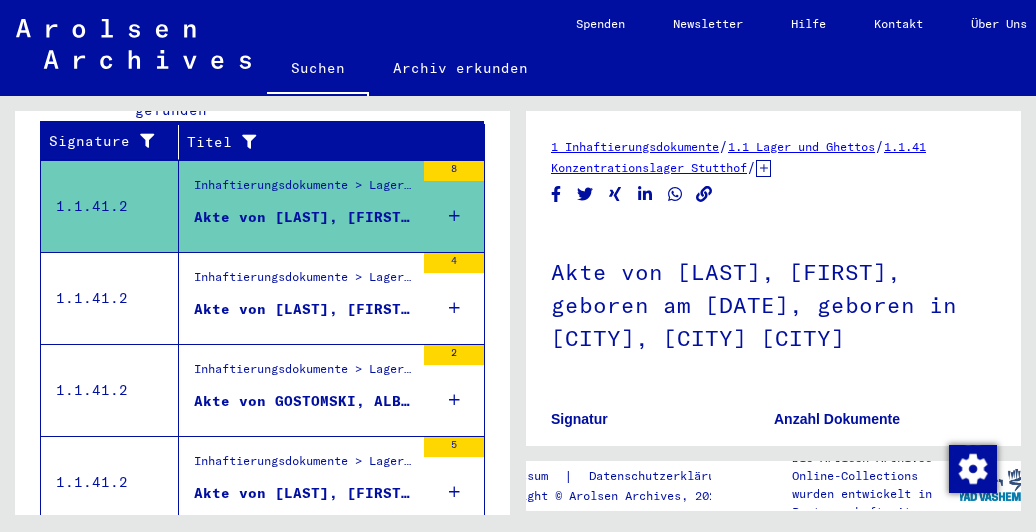 scroll, scrollTop: 0, scrollLeft: 0, axis: both 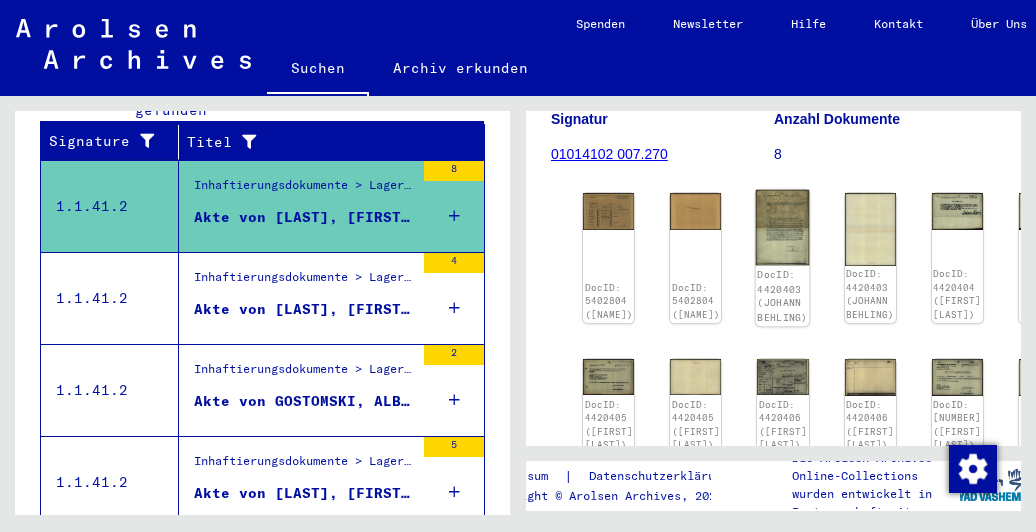 click 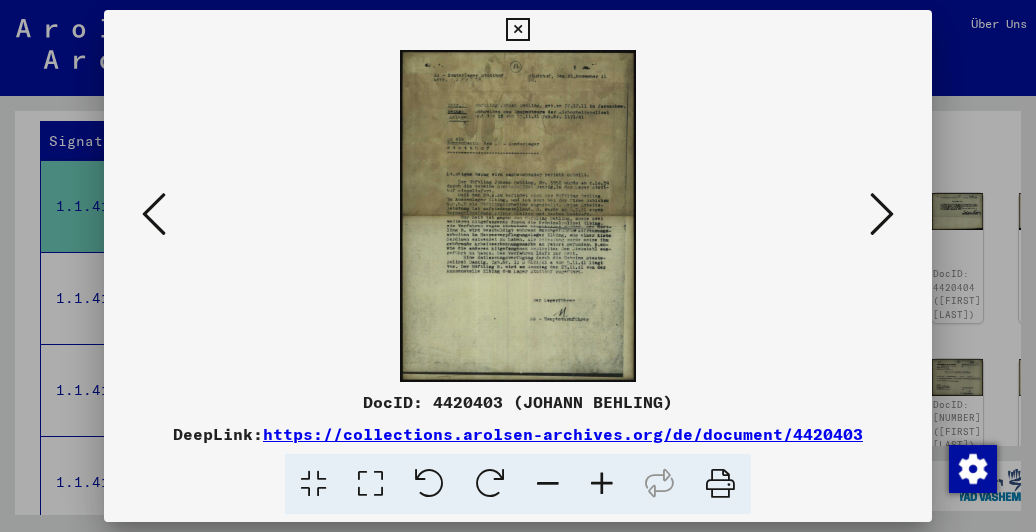 click at bounding box center [882, 214] 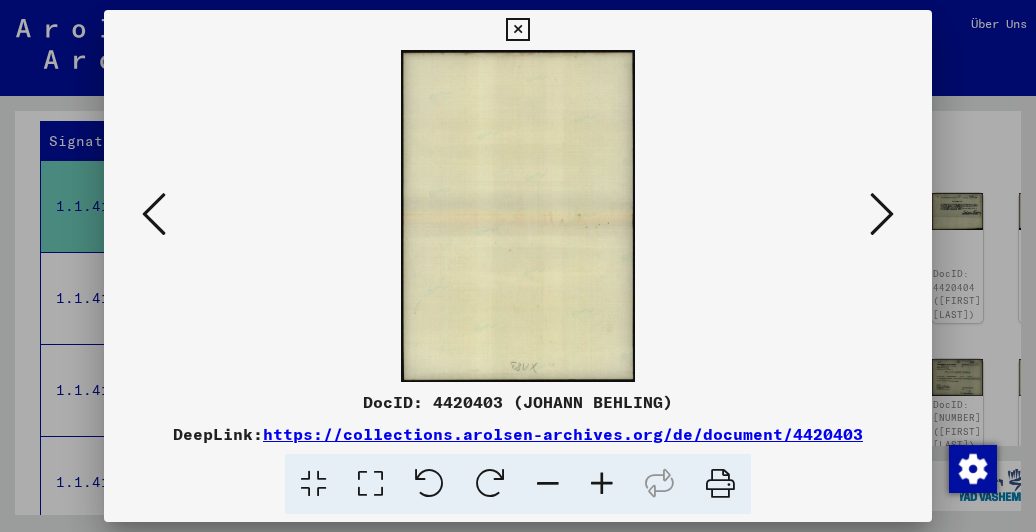 click at bounding box center [882, 214] 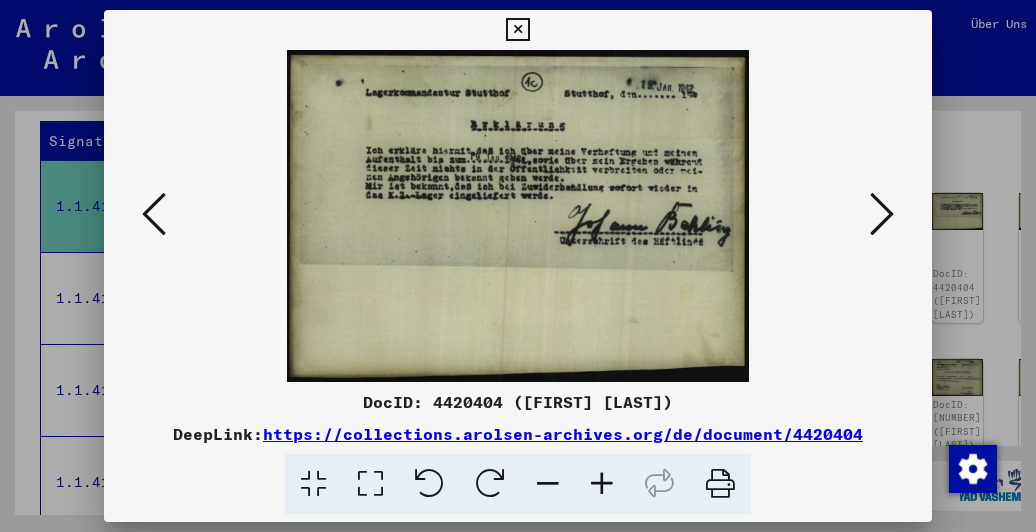click at bounding box center [882, 214] 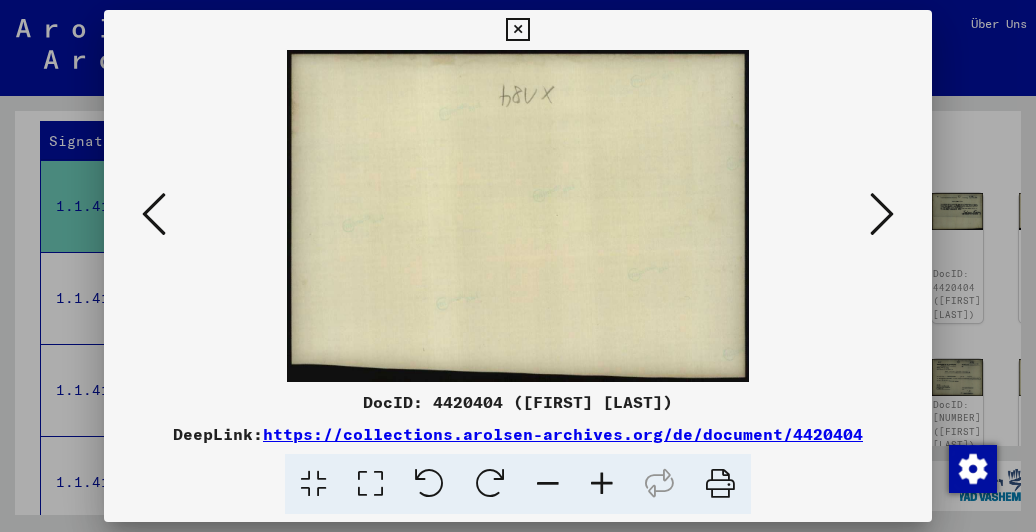 click at bounding box center [882, 214] 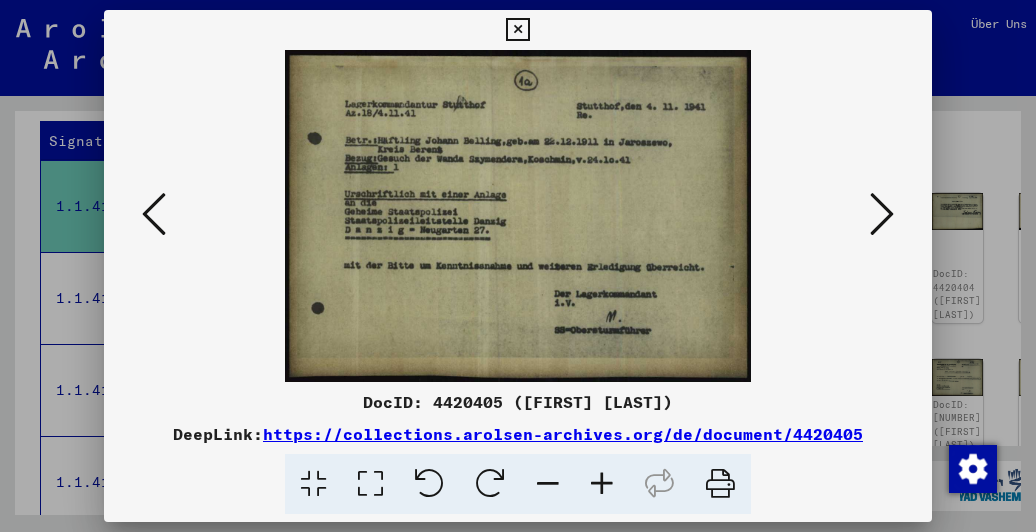 click at bounding box center (882, 214) 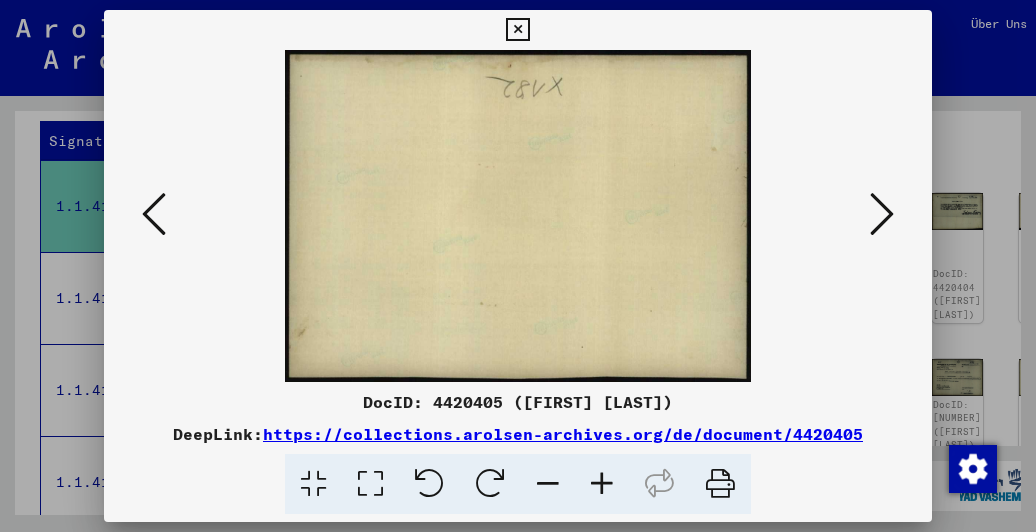 click at bounding box center (882, 214) 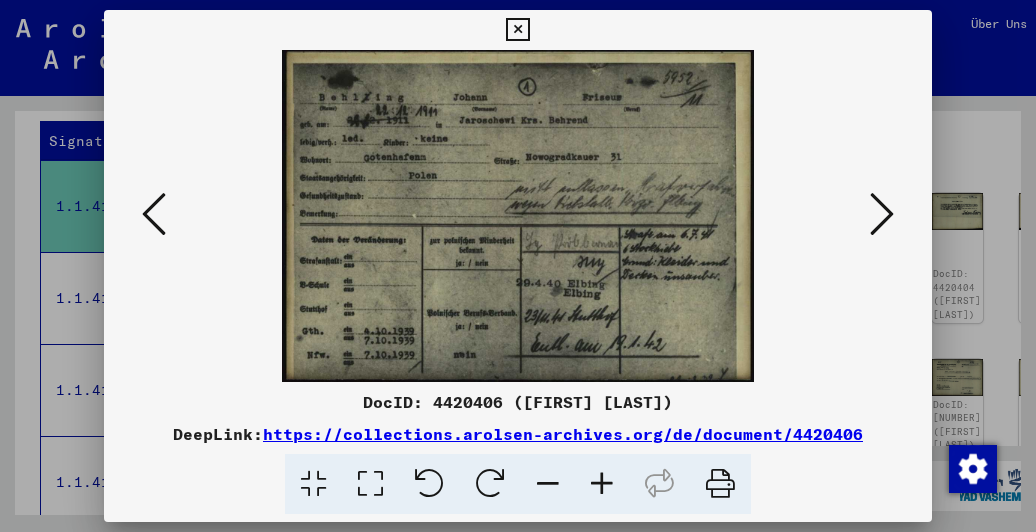click at bounding box center [154, 214] 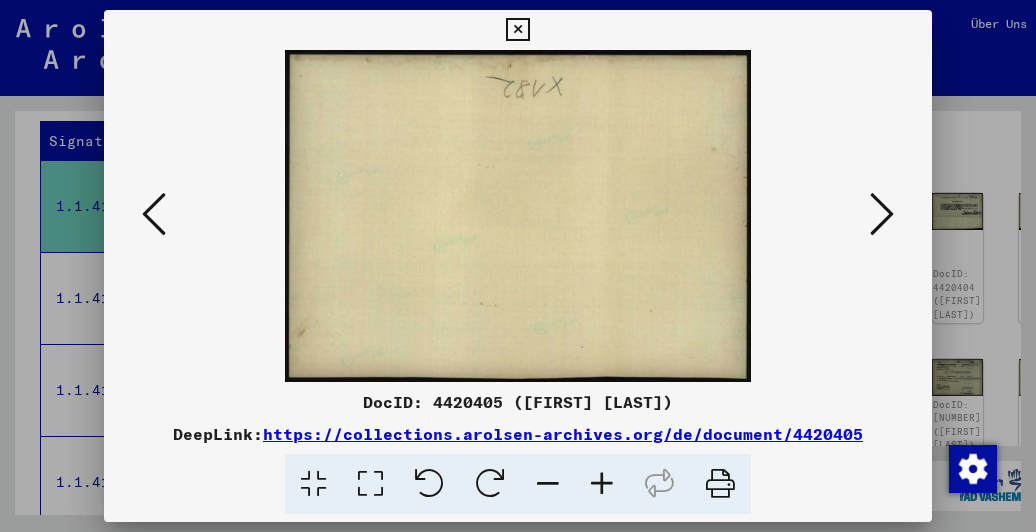 click at bounding box center (154, 214) 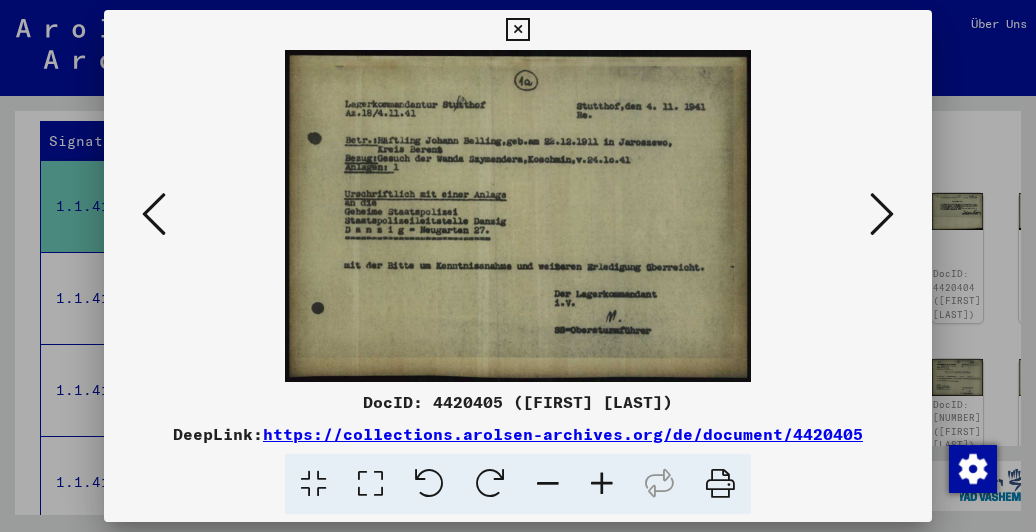 click at bounding box center (882, 214) 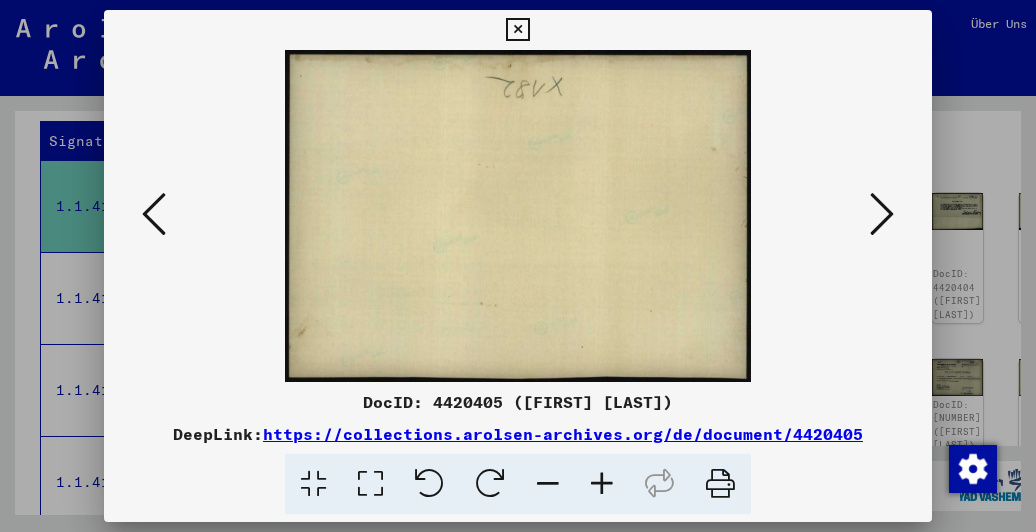 click at bounding box center (882, 214) 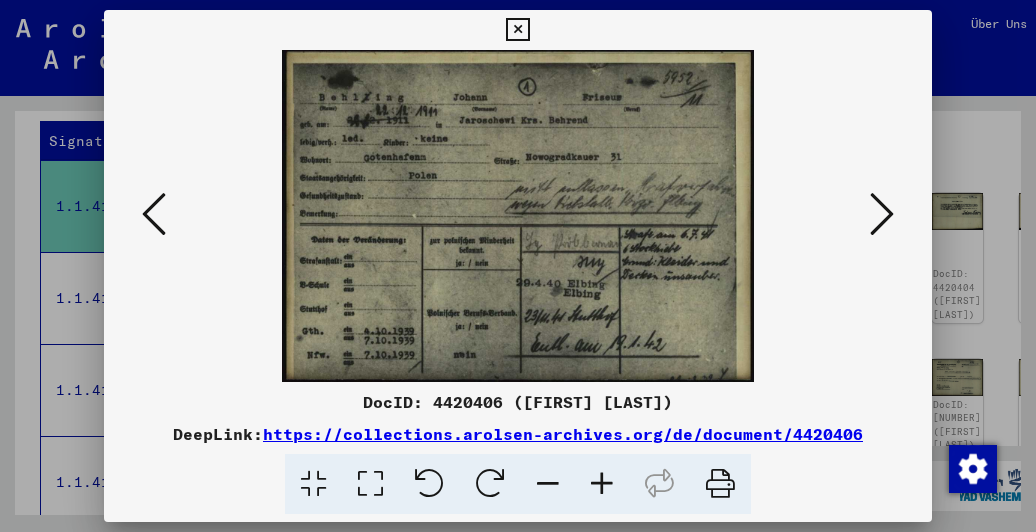 click at bounding box center (882, 214) 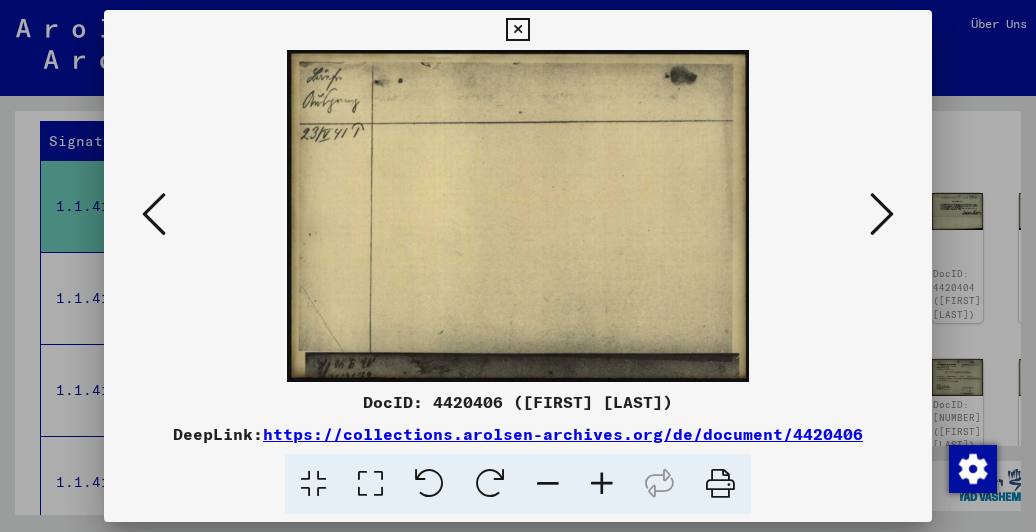 click at bounding box center [882, 214] 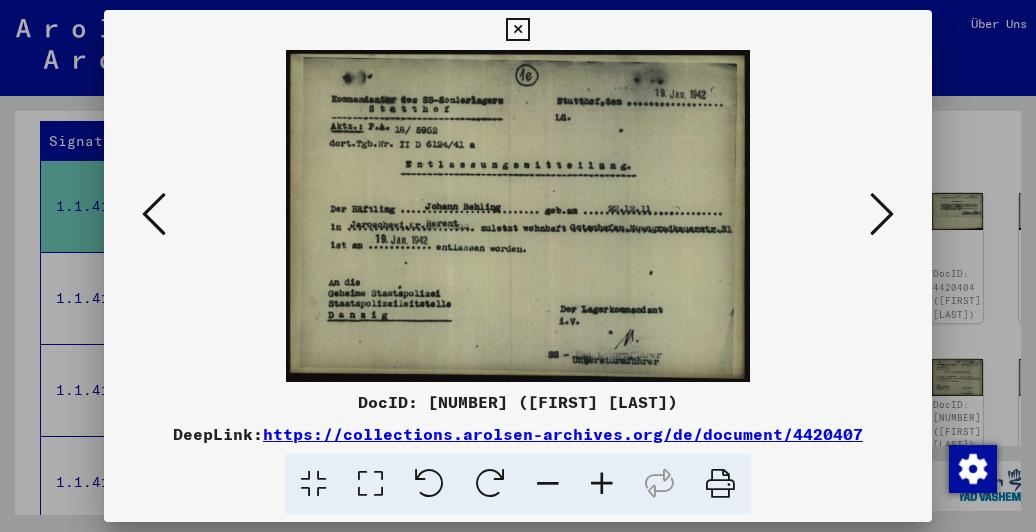 click at bounding box center [882, 214] 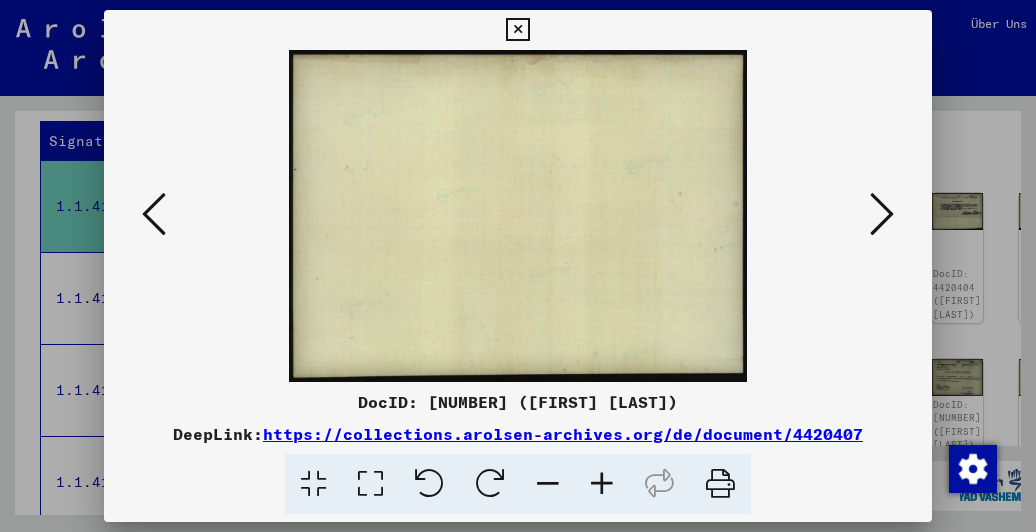 click at bounding box center [882, 214] 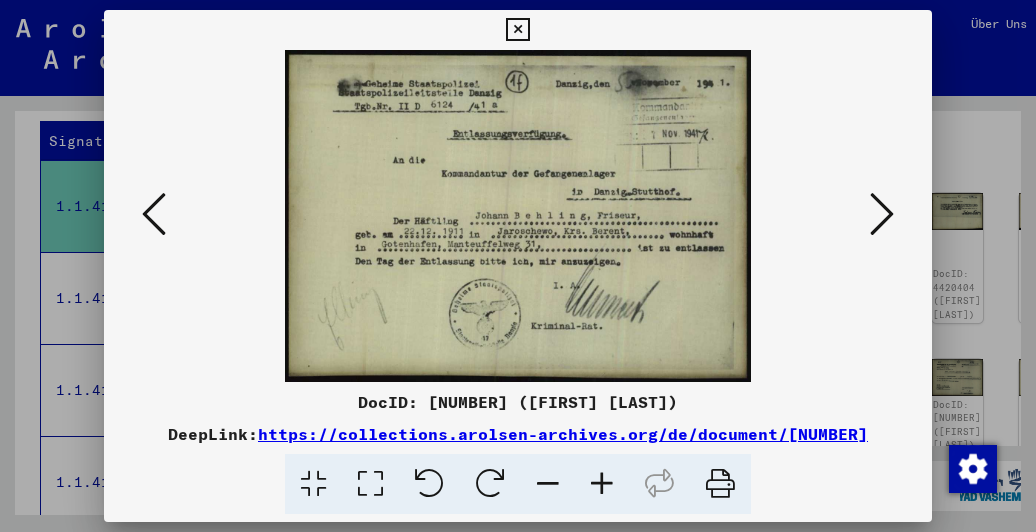 click at bounding box center [882, 214] 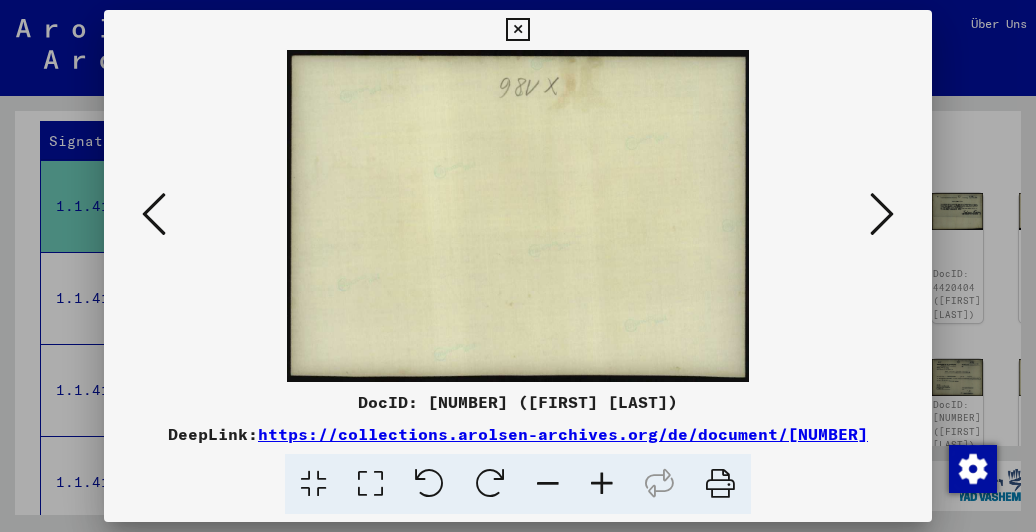 click at bounding box center [882, 214] 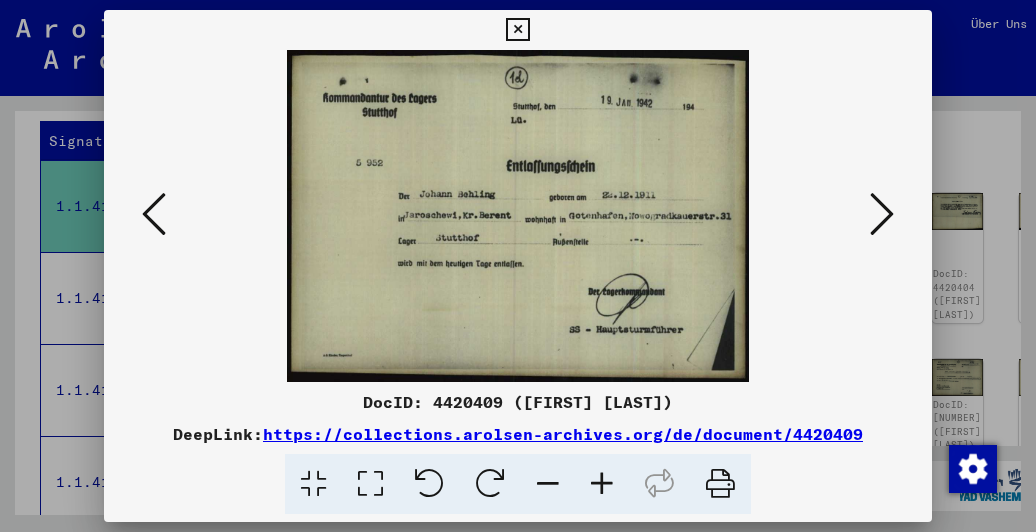 click at bounding box center [882, 214] 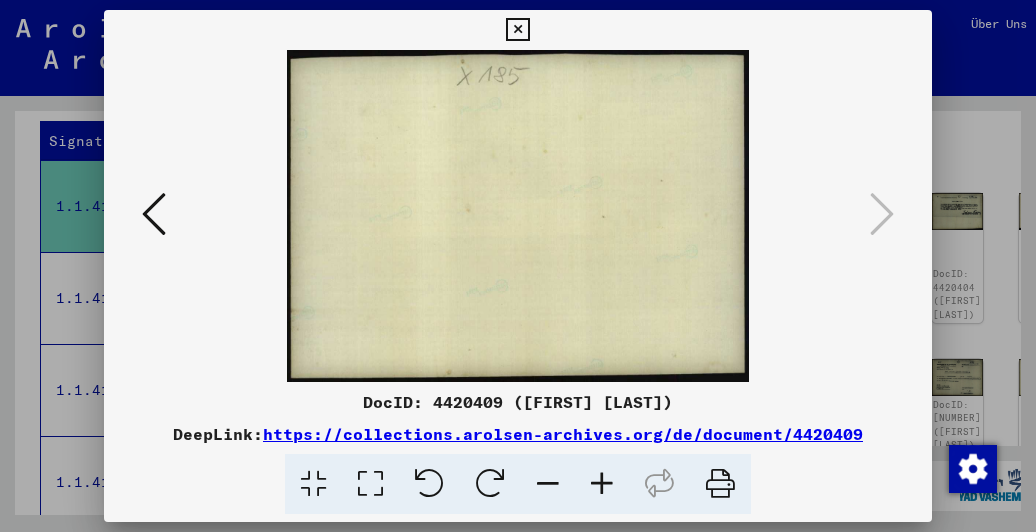 click at bounding box center [517, 30] 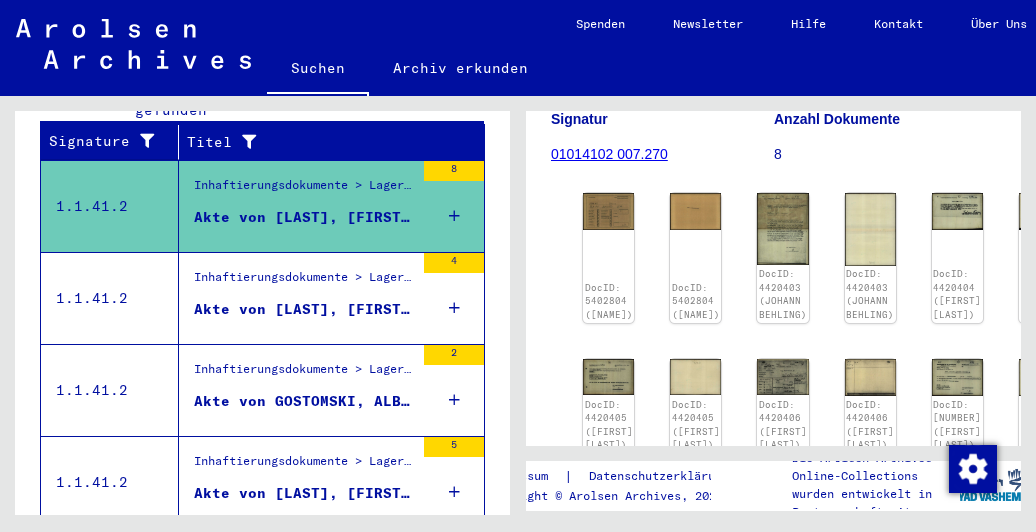 click on "Akte von [LAST], [FIRST], geboren am [DATE], geboren in [CITY]" at bounding box center (304, 309) 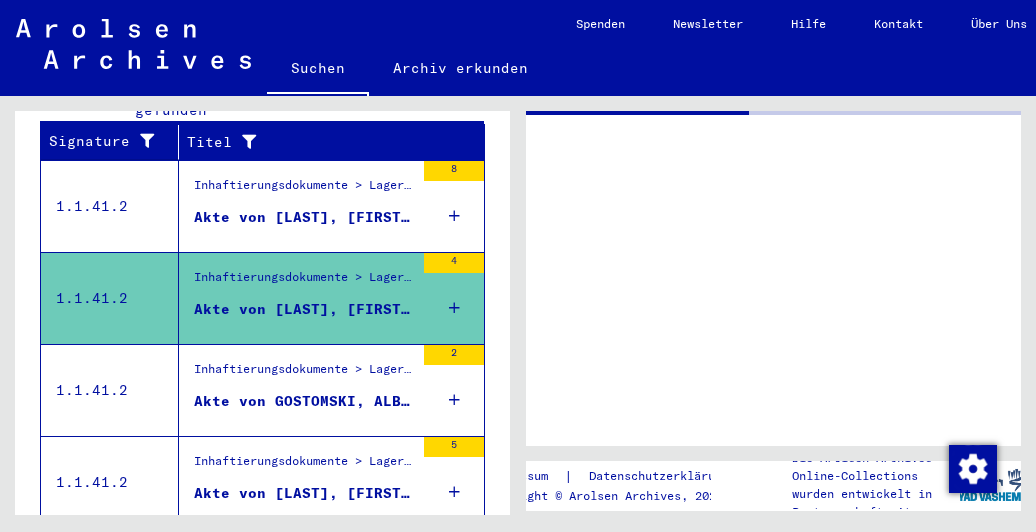 scroll, scrollTop: 0, scrollLeft: 0, axis: both 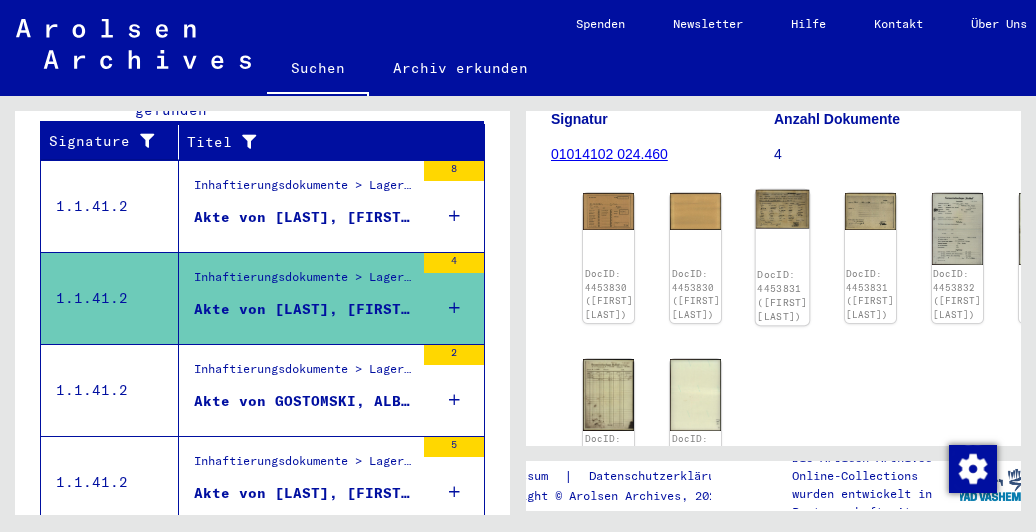 click 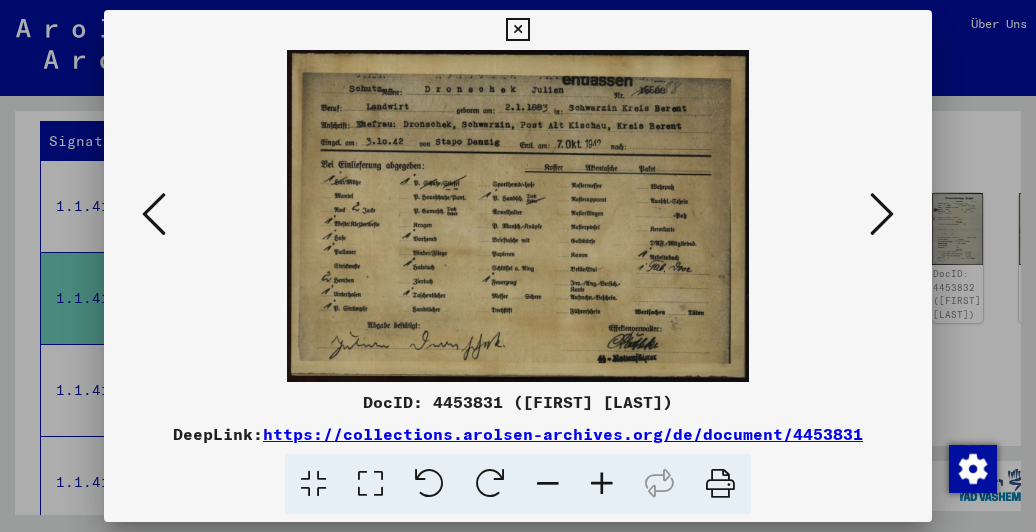 click at bounding box center [882, 214] 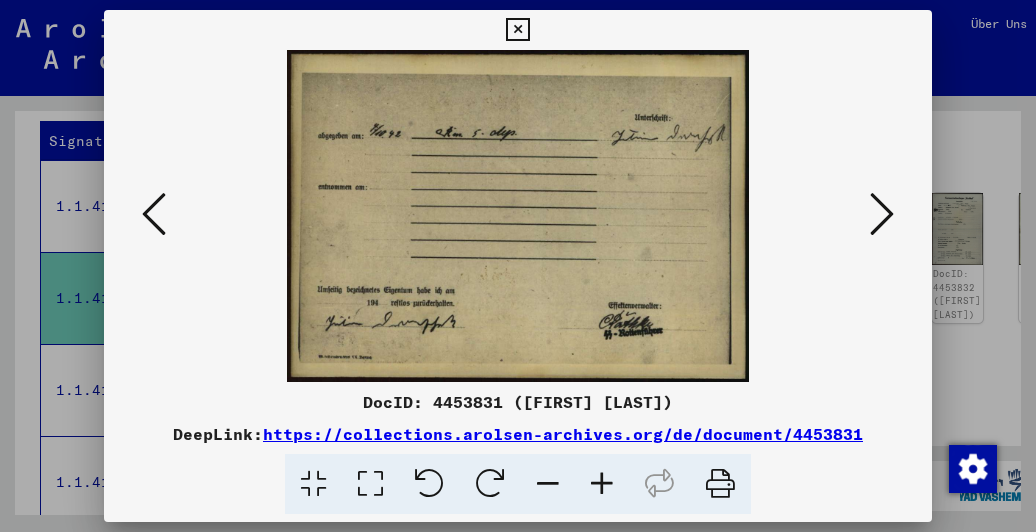 click at bounding box center (882, 214) 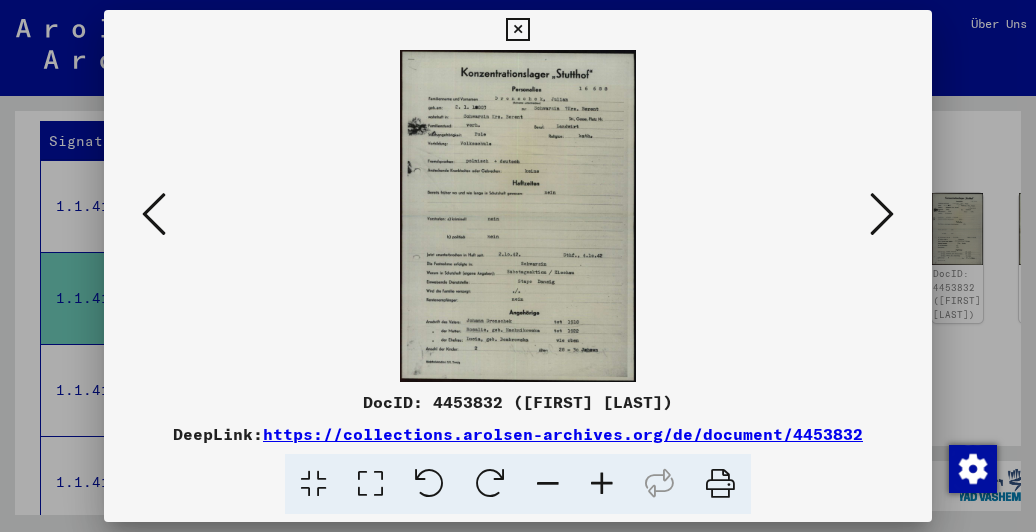 click at bounding box center (882, 214) 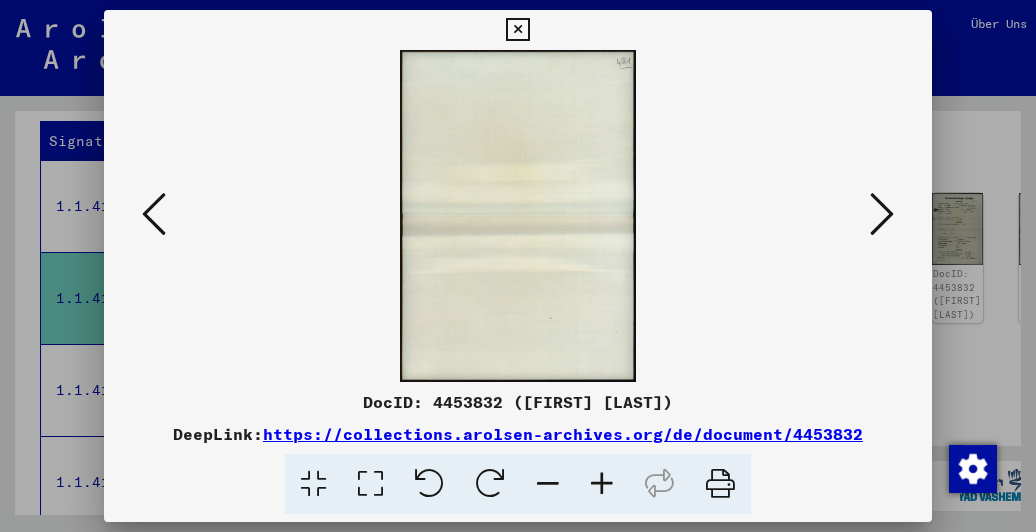 click at bounding box center [882, 214] 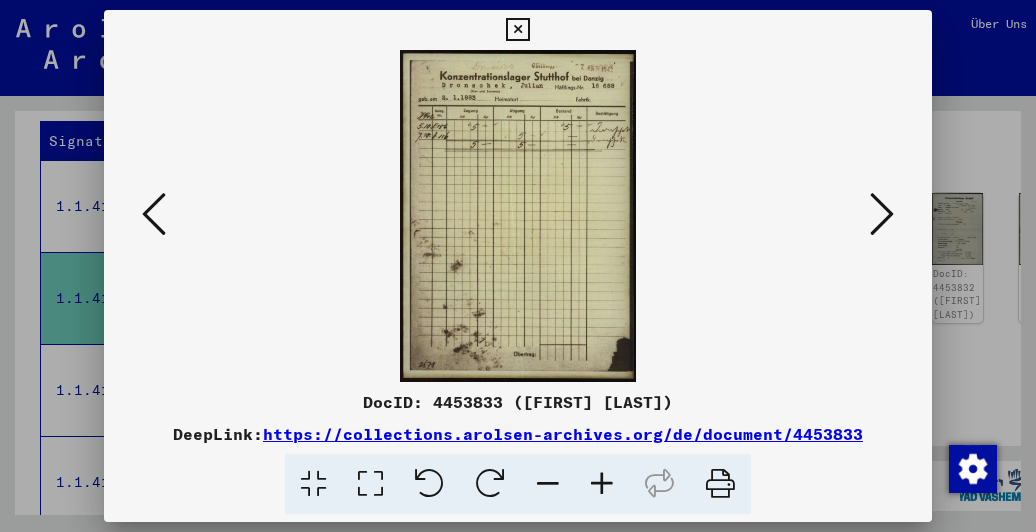 click at bounding box center [882, 214] 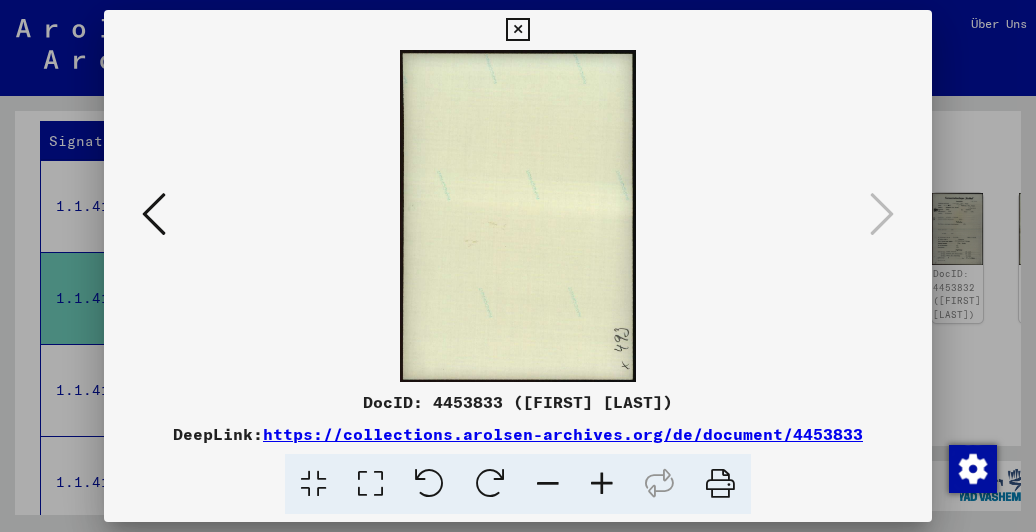 click at bounding box center [517, 30] 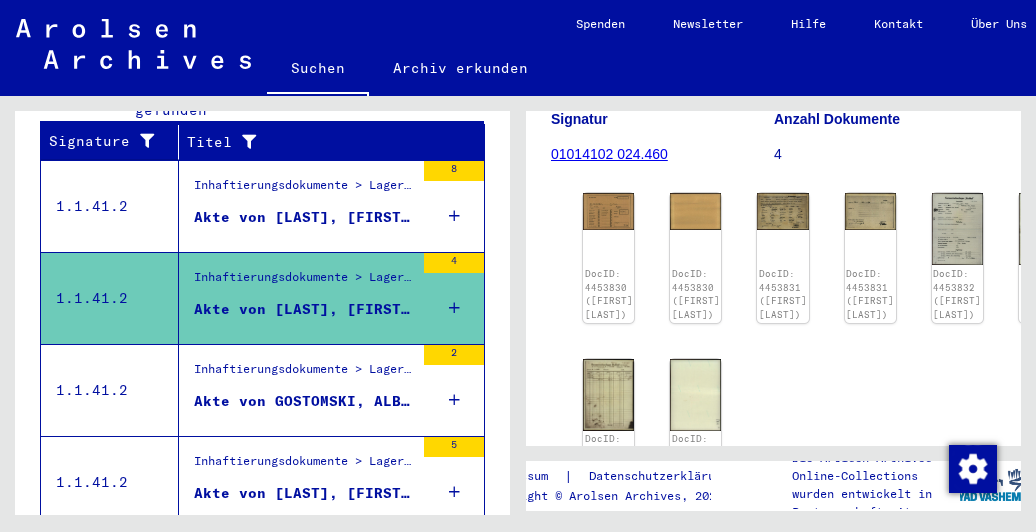 click on "Inhaftierungsdokumente > Lager und Ghettos > Konzentrationslager Stutthof > Individuelle Unterlagen Stutthof > Individuelle Häftlings Unterlagen - KL Stutthof > Akten mit Namen ab GORDON" at bounding box center (304, 374) 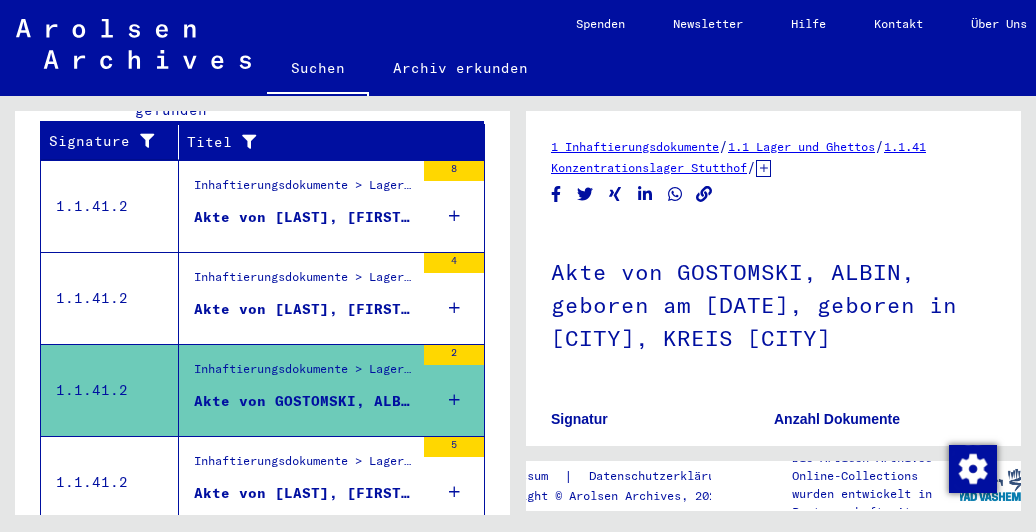 scroll, scrollTop: 0, scrollLeft: 0, axis: both 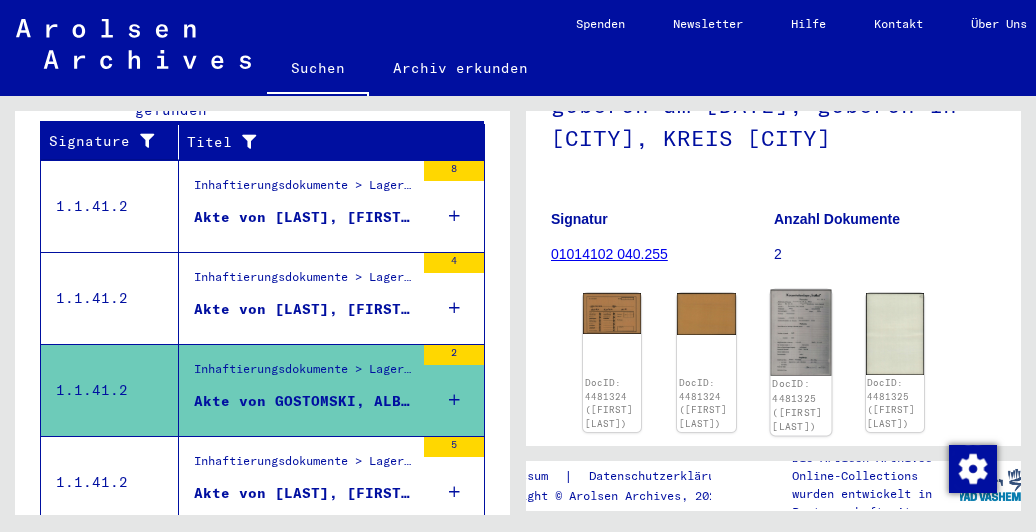 click 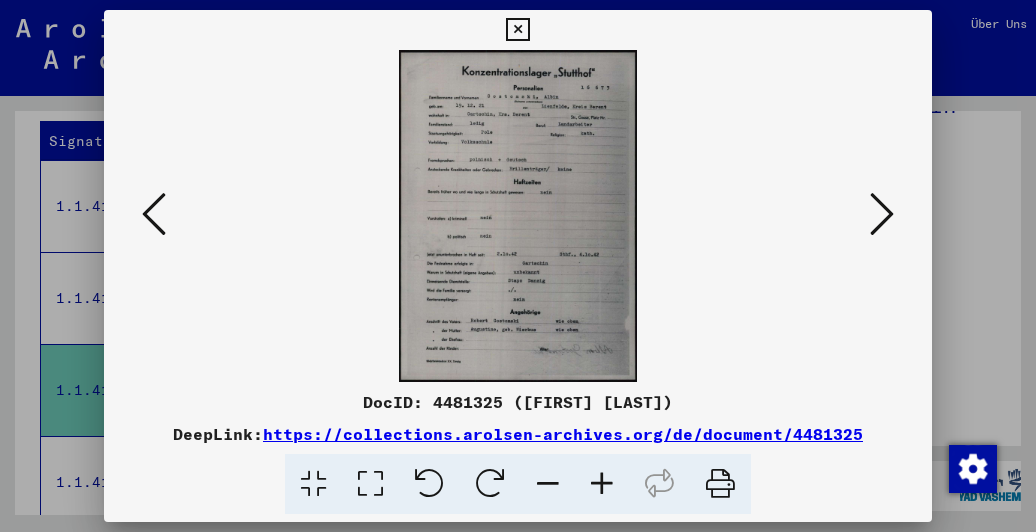 click at bounding box center [882, 214] 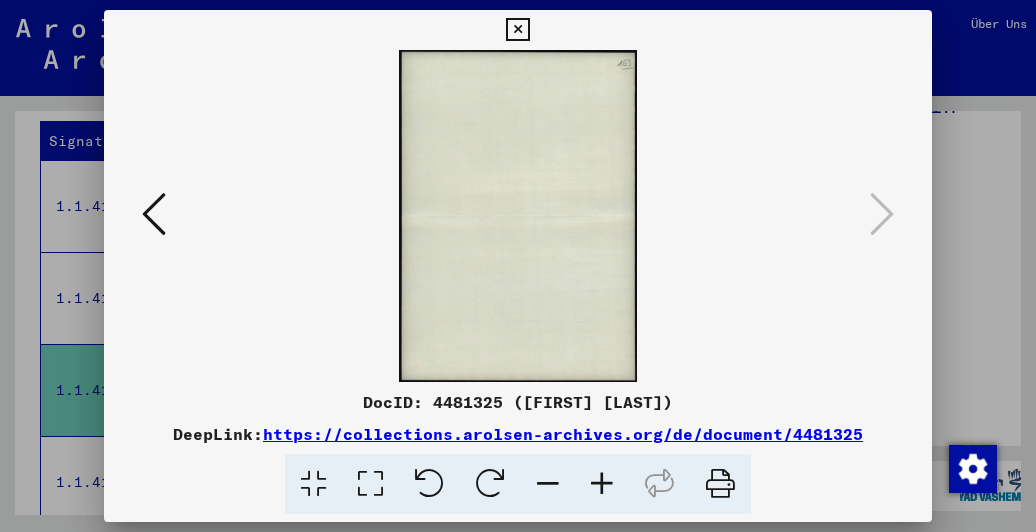 click at bounding box center [154, 214] 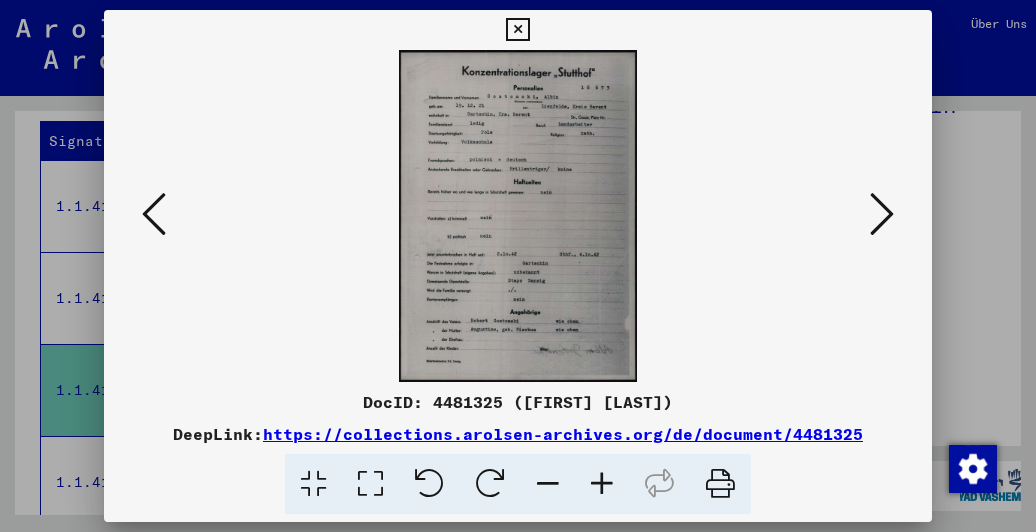 click at bounding box center (154, 214) 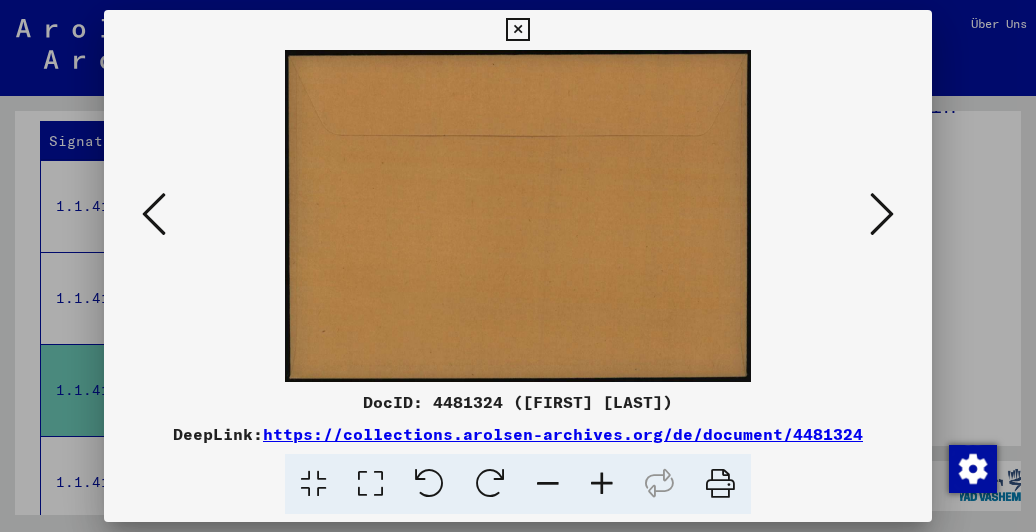 click at bounding box center (154, 214) 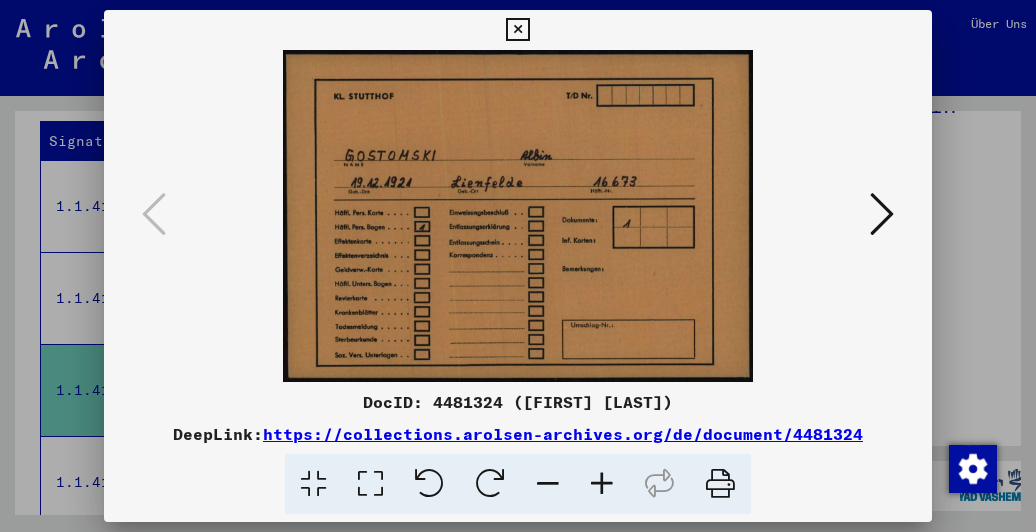 click at bounding box center [517, 30] 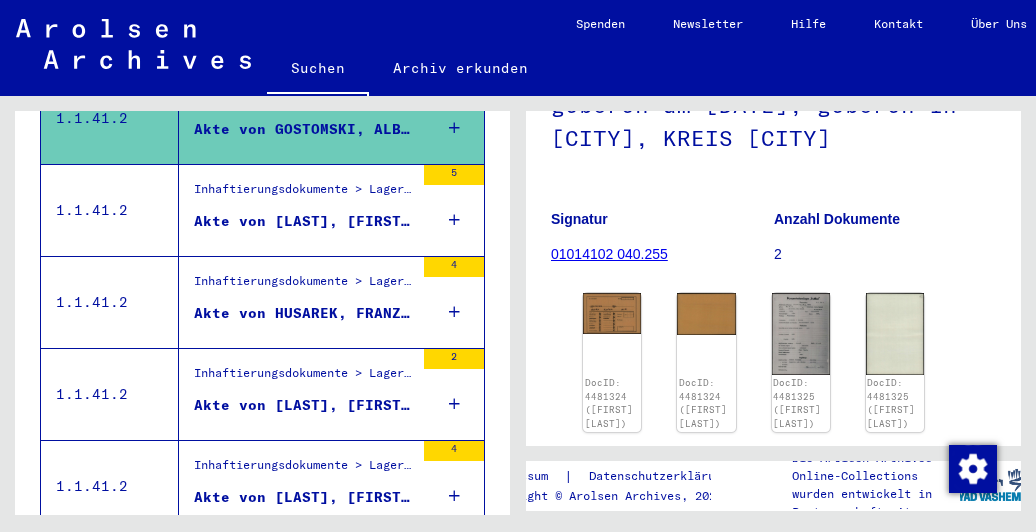 scroll, scrollTop: 678, scrollLeft: 0, axis: vertical 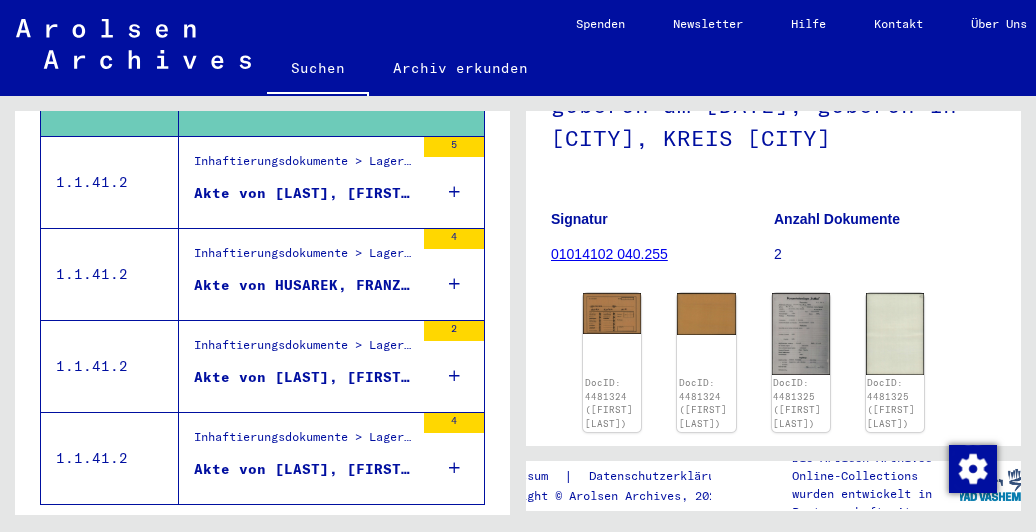 click on "Akte von [LAST], [FIRST], geboren am [DATE], geboren in [CITY], [CITY] [CITY]" at bounding box center (304, 193) 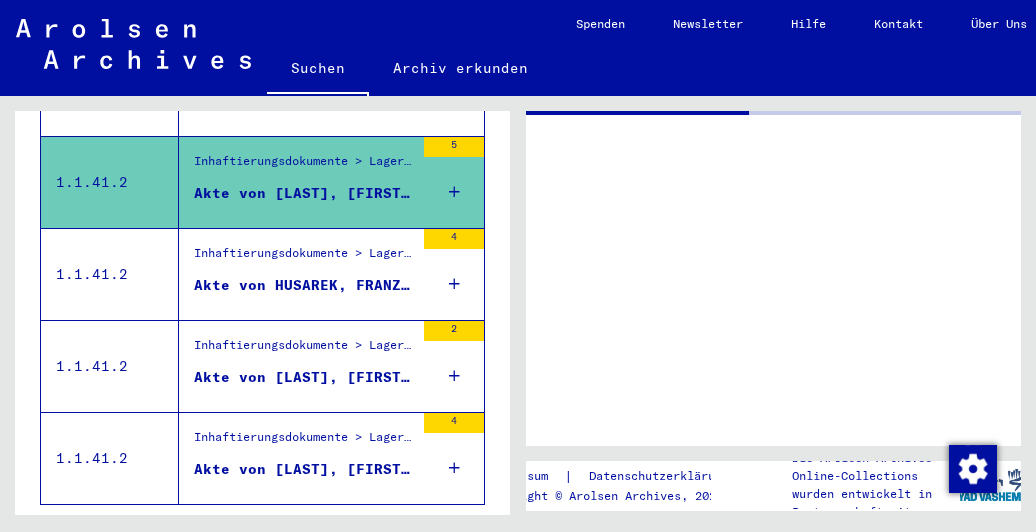 scroll, scrollTop: 0, scrollLeft: 0, axis: both 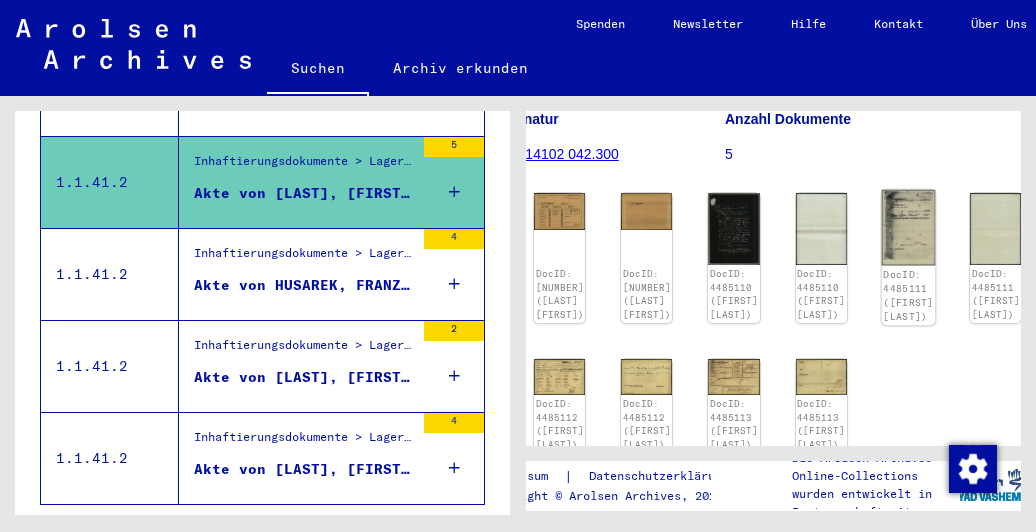 click 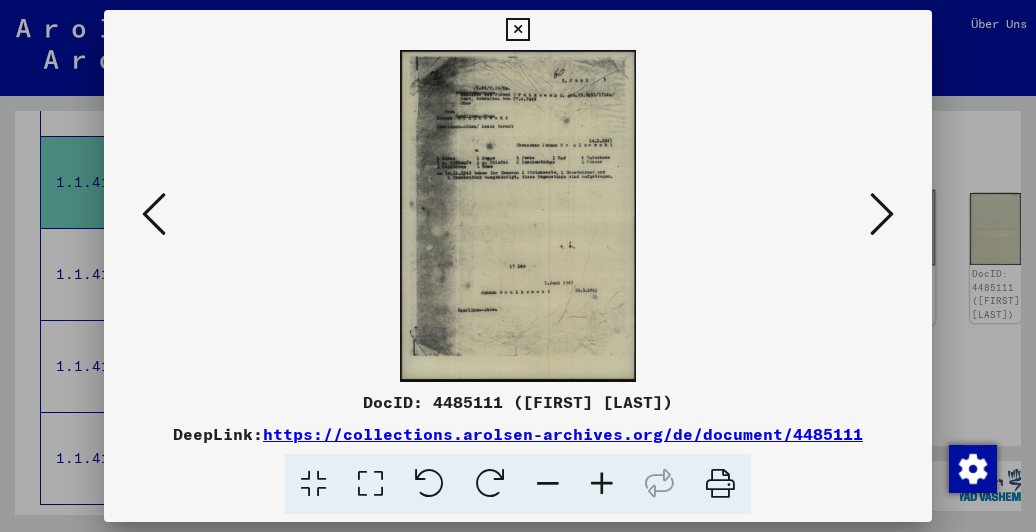 click at bounding box center (882, 215) 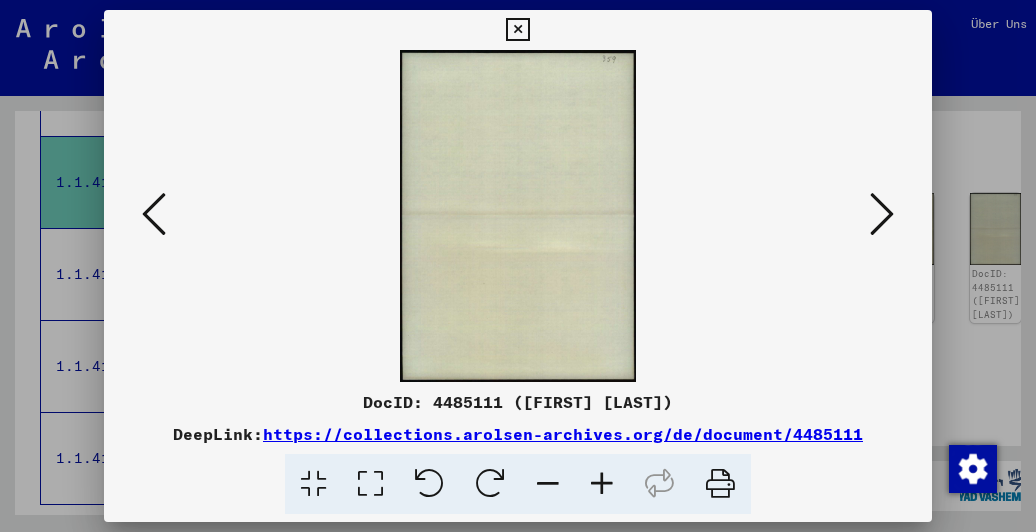click at bounding box center [154, 214] 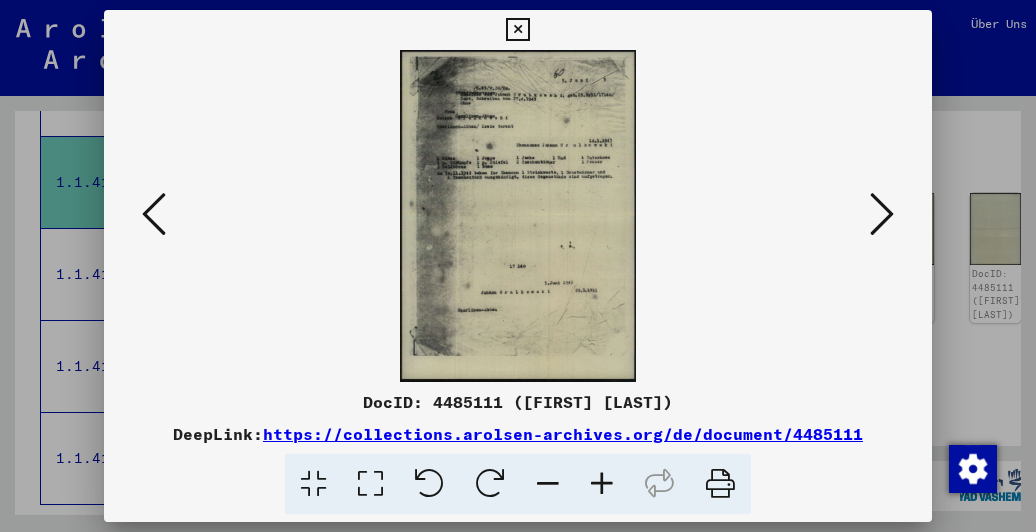click at bounding box center [517, 30] 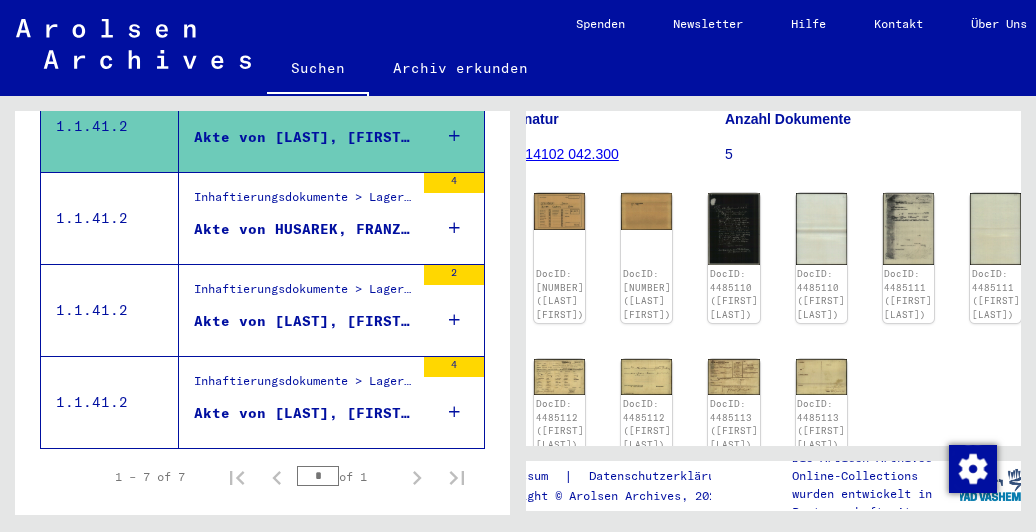 scroll, scrollTop: 776, scrollLeft: 0, axis: vertical 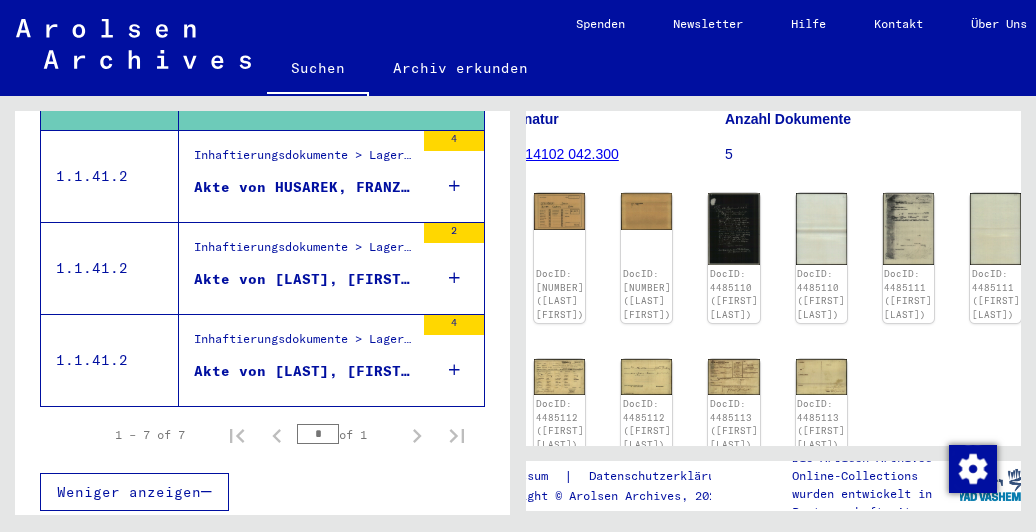 click on "Akte von HUSAREK, FRANZISKA, geboren am [DATE], geboren in [CITY], KREIS [CITY]" at bounding box center (304, 187) 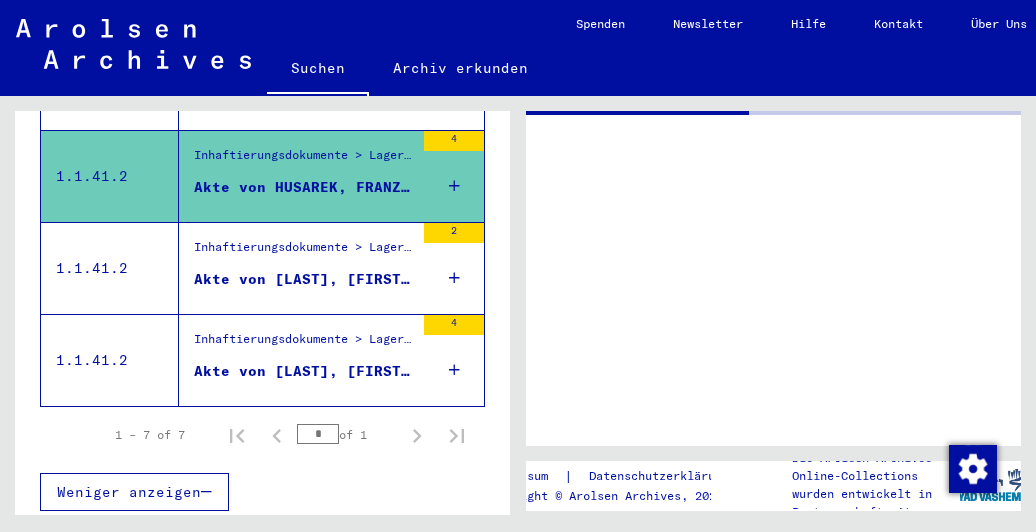 scroll, scrollTop: 0, scrollLeft: 0, axis: both 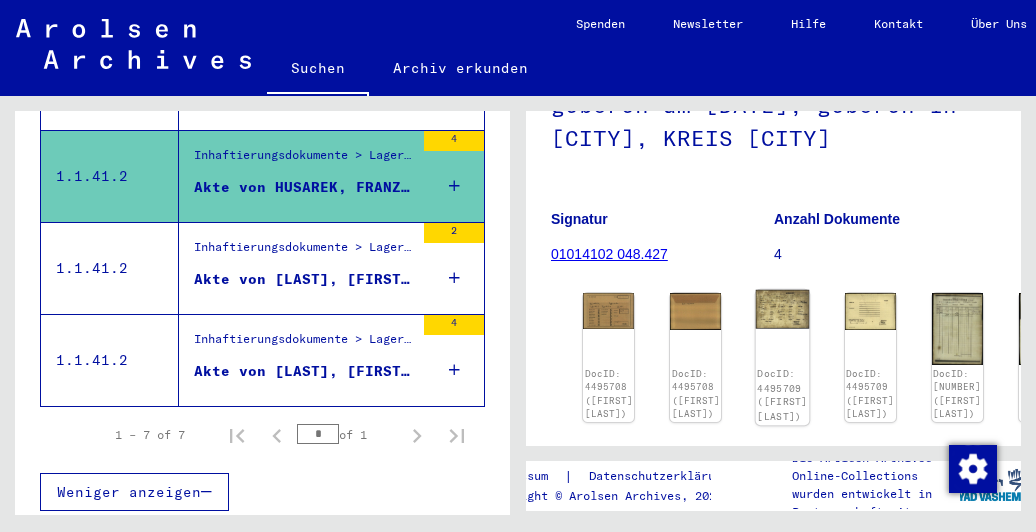 click 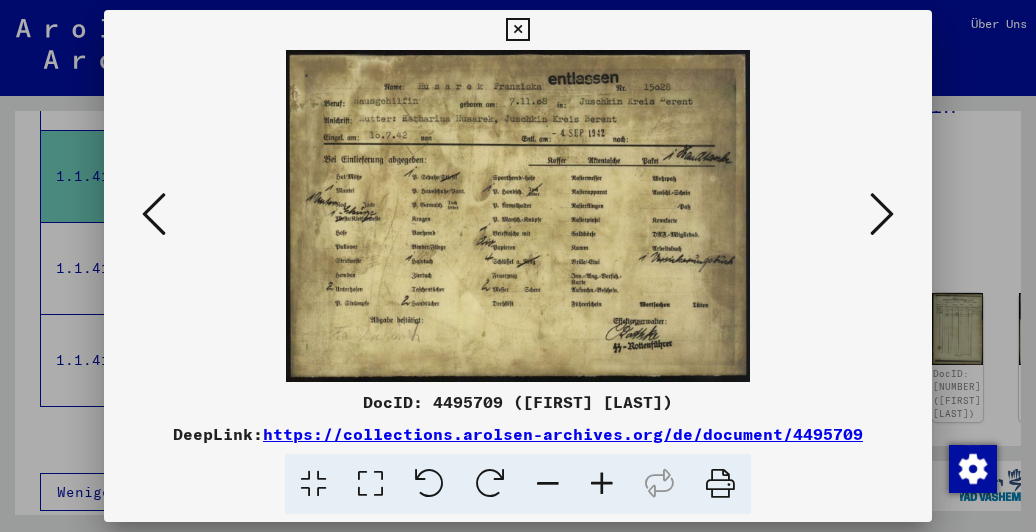 click at bounding box center (882, 214) 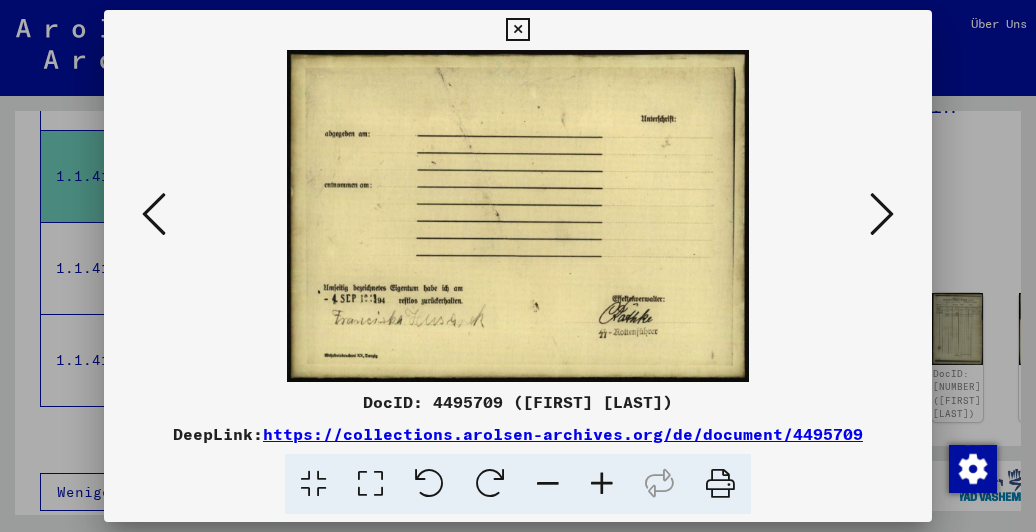 click at bounding box center [882, 215] 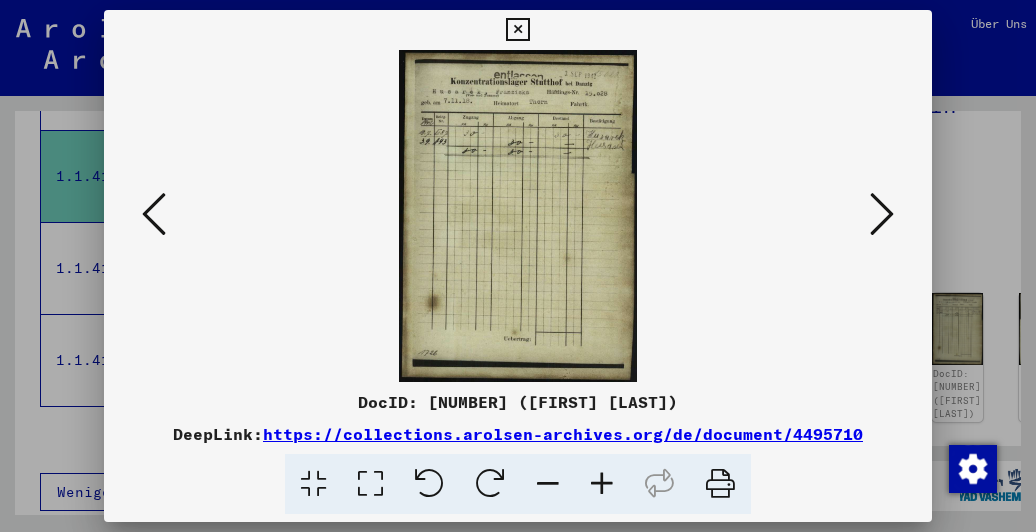 click at bounding box center (882, 214) 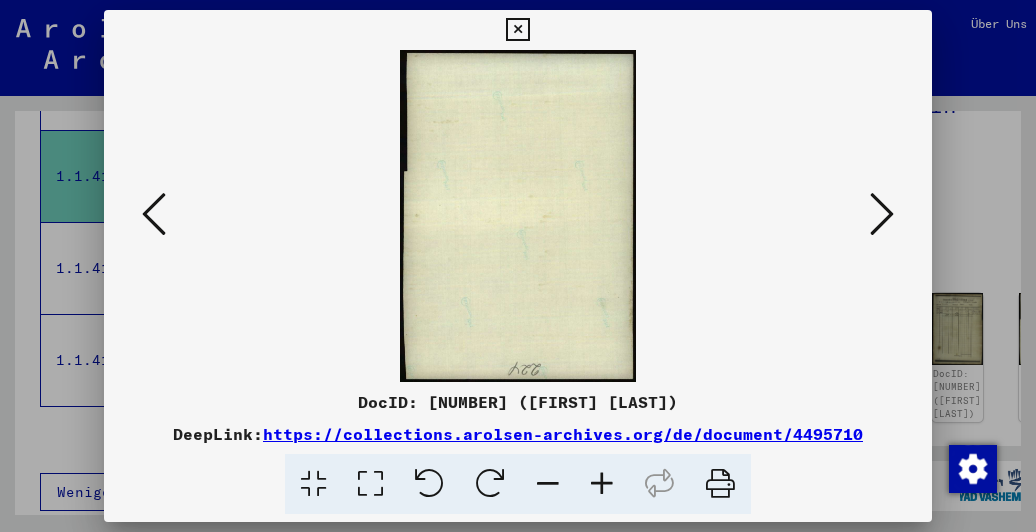 click at bounding box center [882, 214] 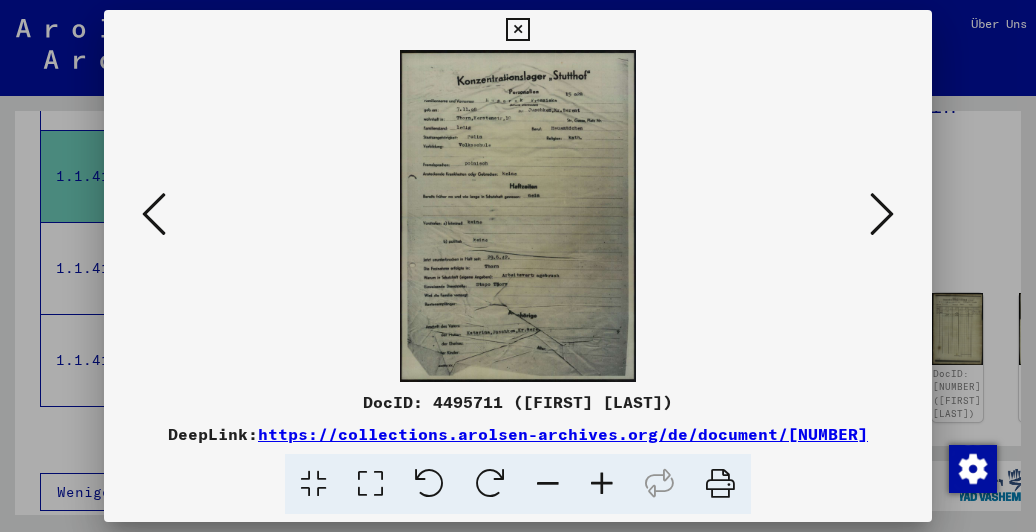 click at bounding box center (882, 214) 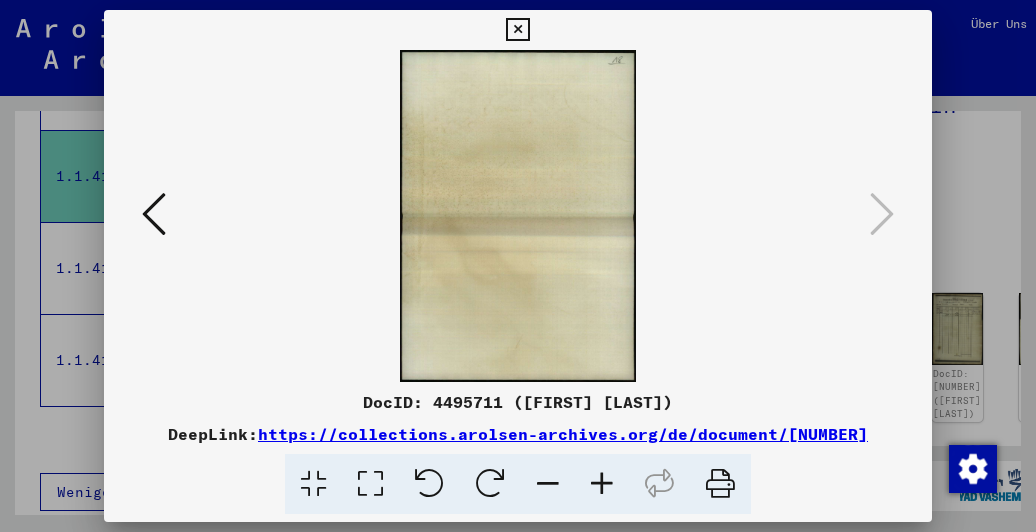 click at bounding box center (517, 30) 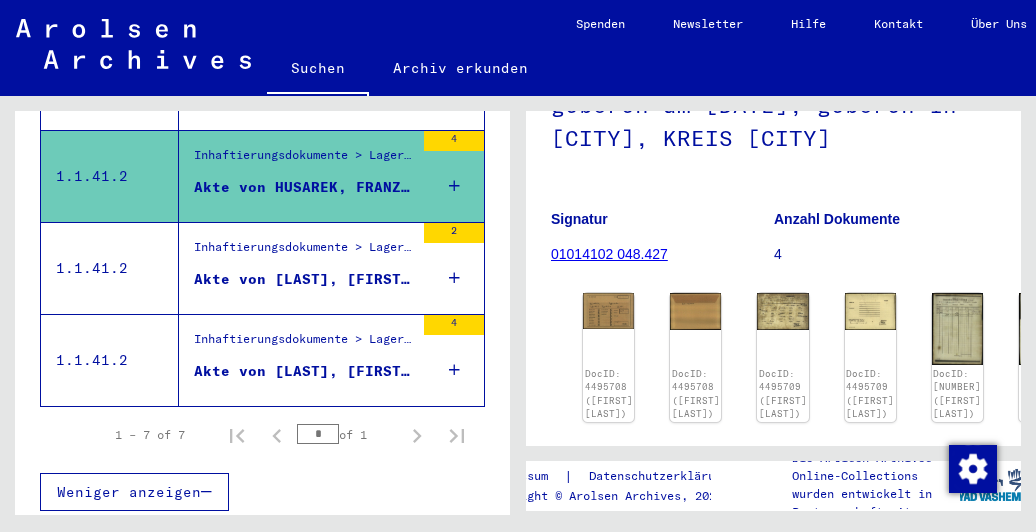 click on "Akte von [LAST], [FIRST], geboren am [DATE], geboren in [CITY], [CITY] [CITY]" at bounding box center [304, 279] 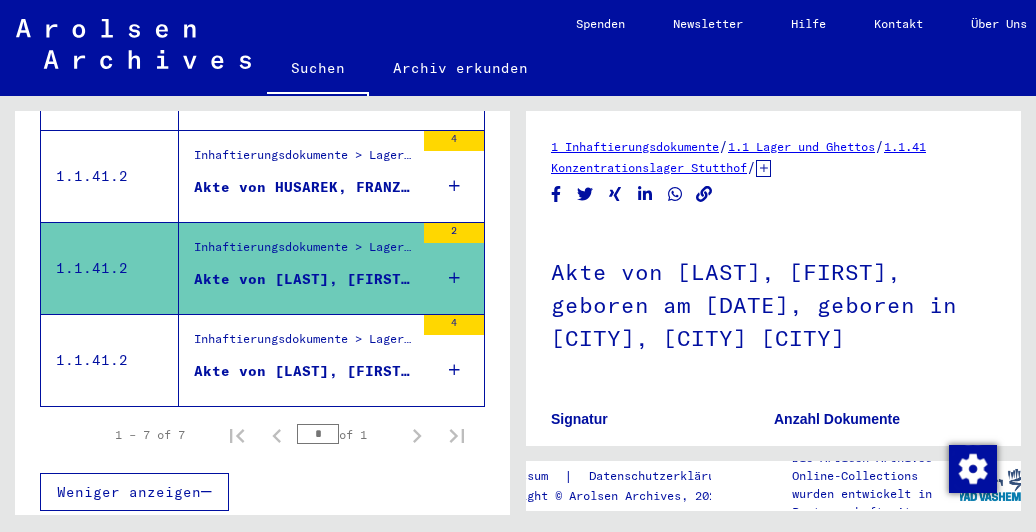 scroll, scrollTop: 0, scrollLeft: 0, axis: both 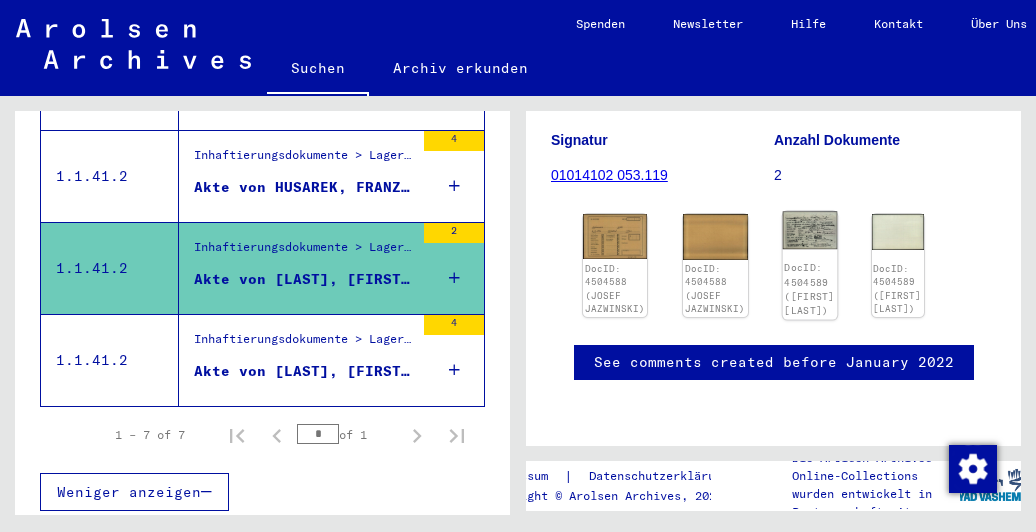 click 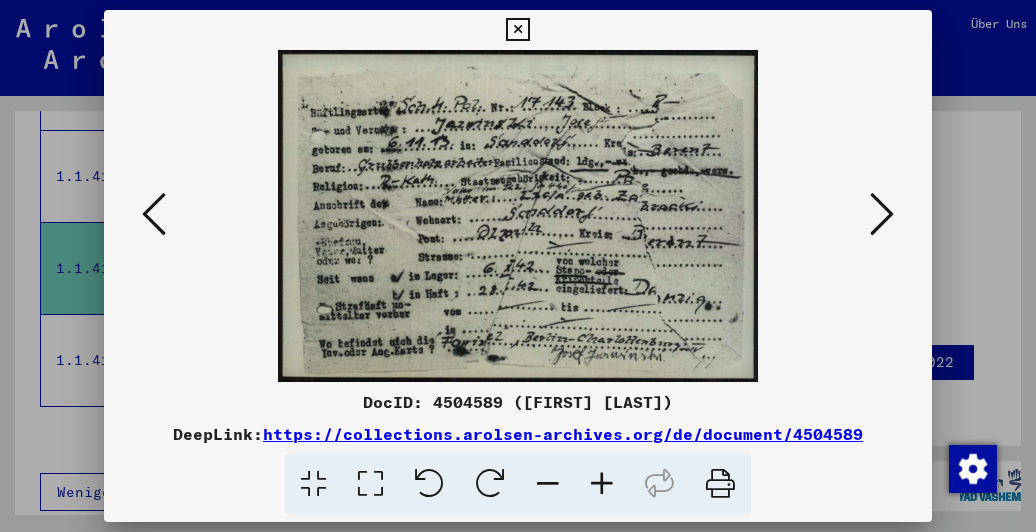 click at bounding box center [882, 214] 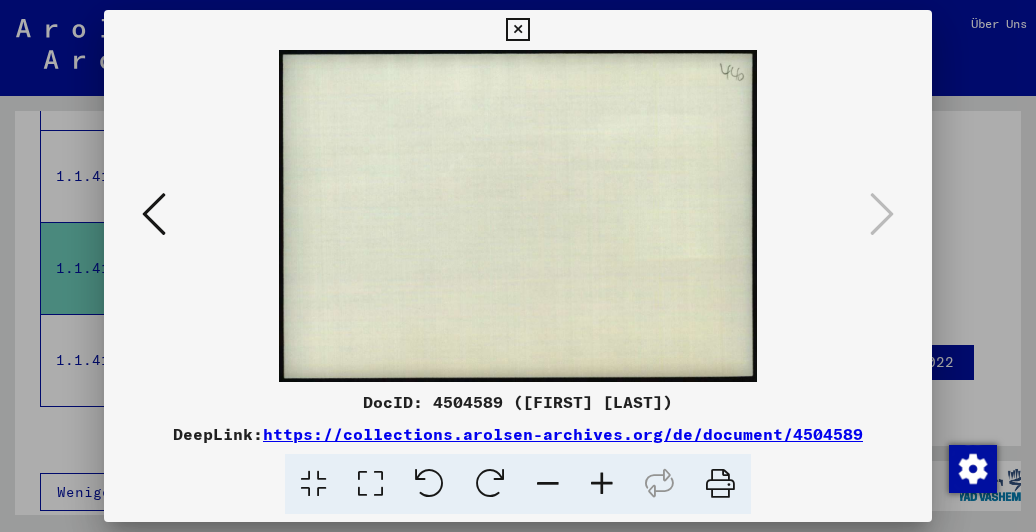 click at bounding box center [154, 214] 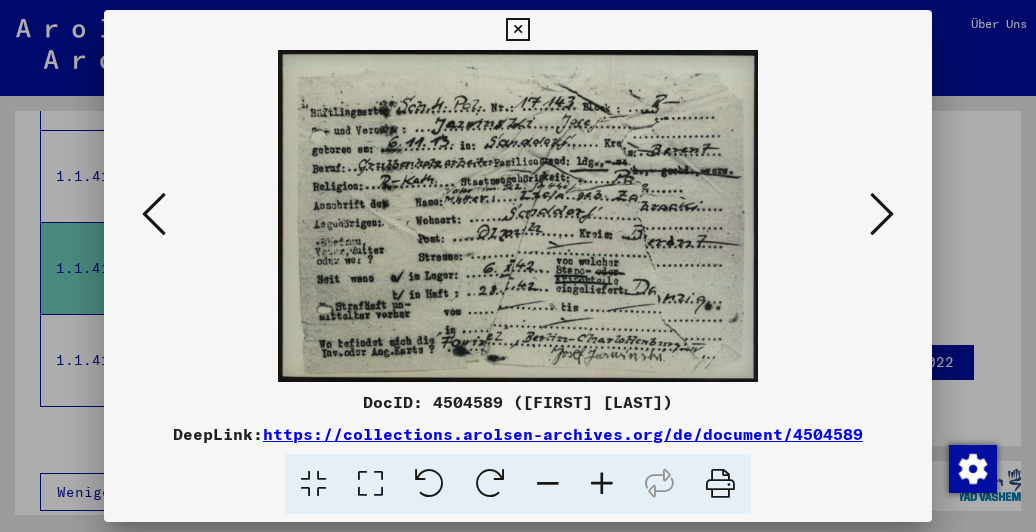 click at bounding box center (154, 214) 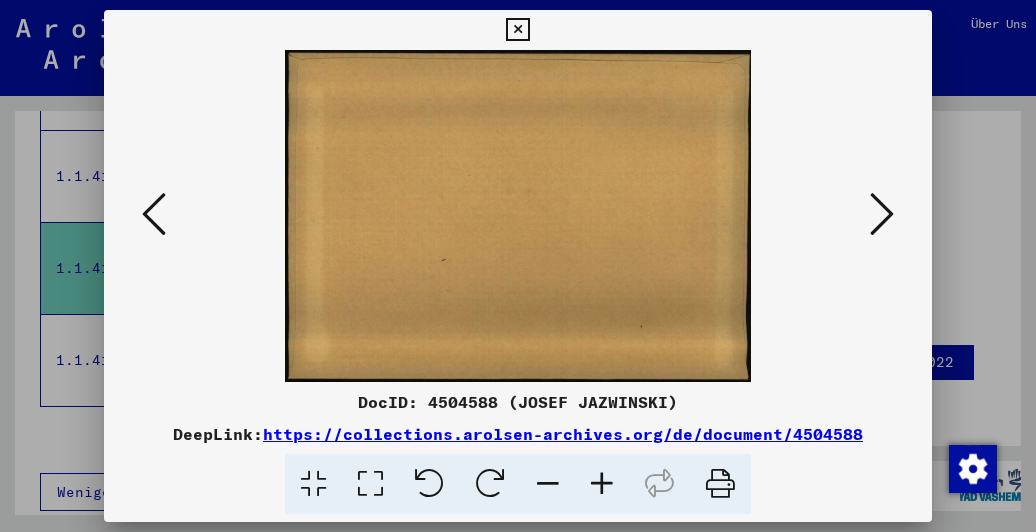 click at bounding box center (154, 214) 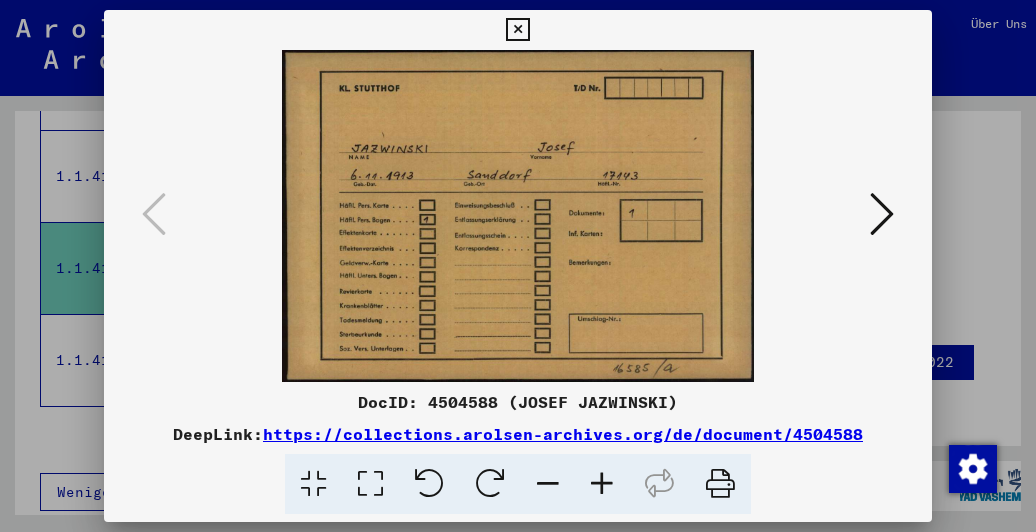 click at bounding box center (517, 30) 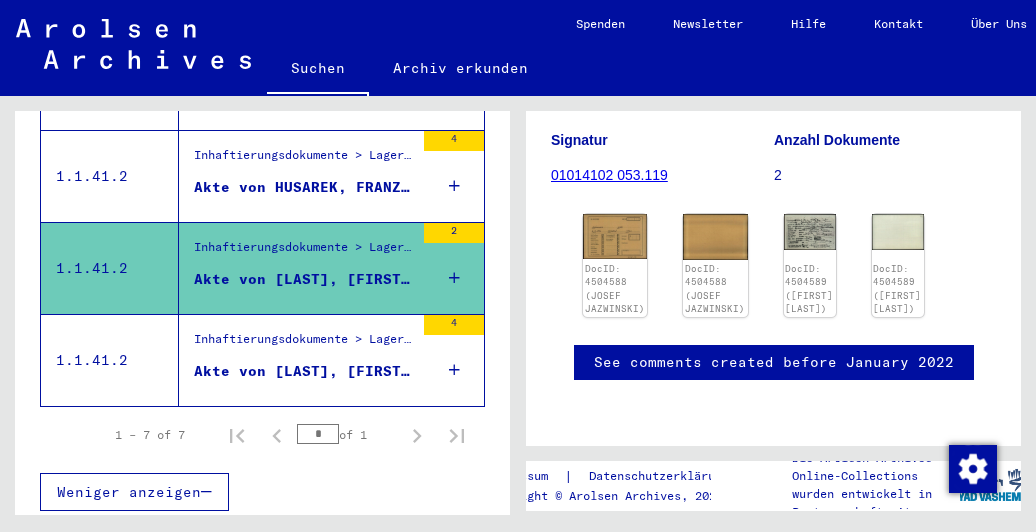 click on "Inhaftierungsdokumente > Lager und Ghettos > Konzentrationslager Stutthof > Individuelle Unterlagen Stutthof > Individuelle Häftlings Unterlagen - KL Stutthof > Akten mit Namen ab KAHN" at bounding box center (304, 344) 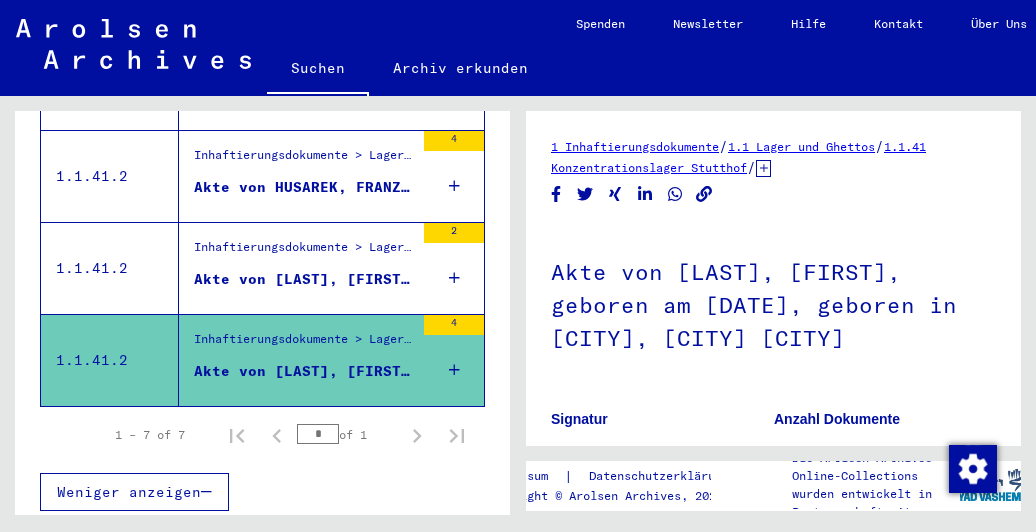 scroll, scrollTop: 0, scrollLeft: 0, axis: both 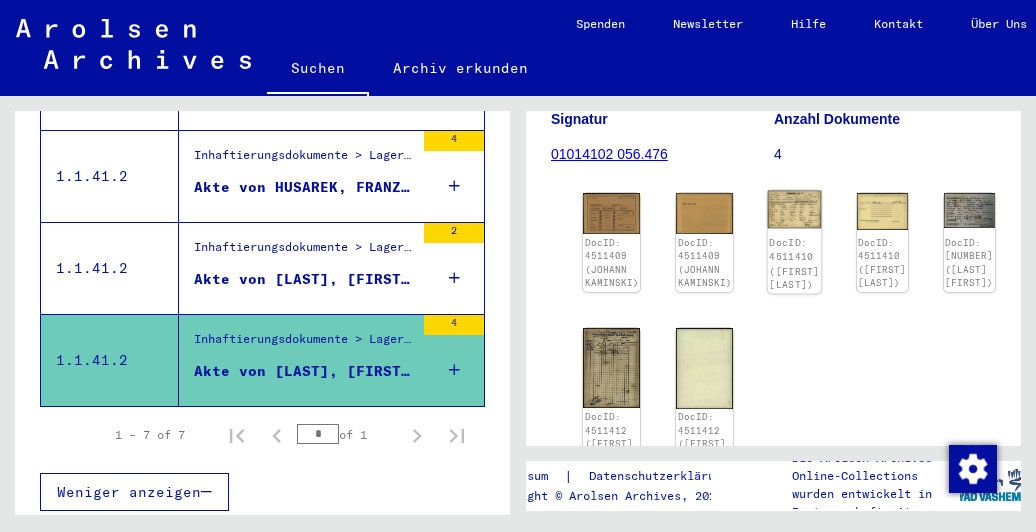 click 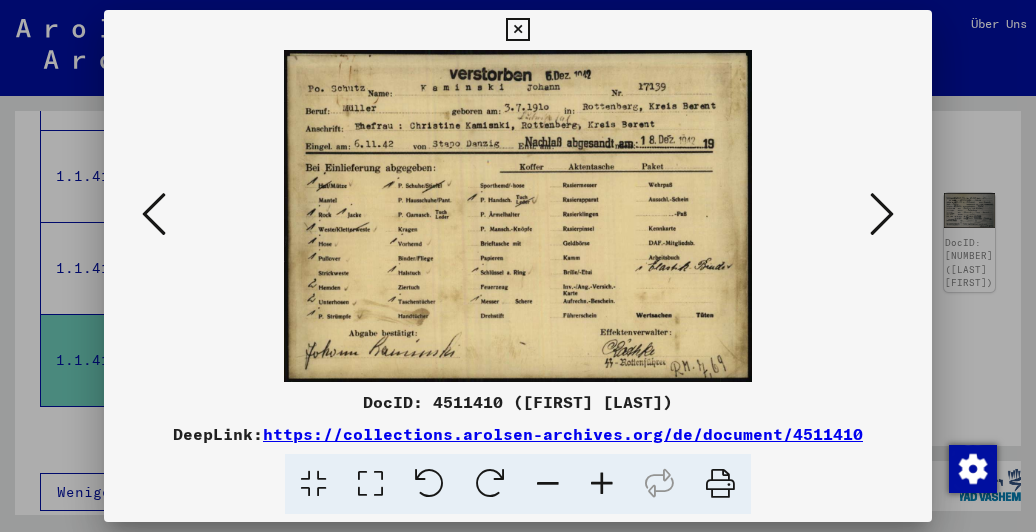 click at bounding box center [882, 214] 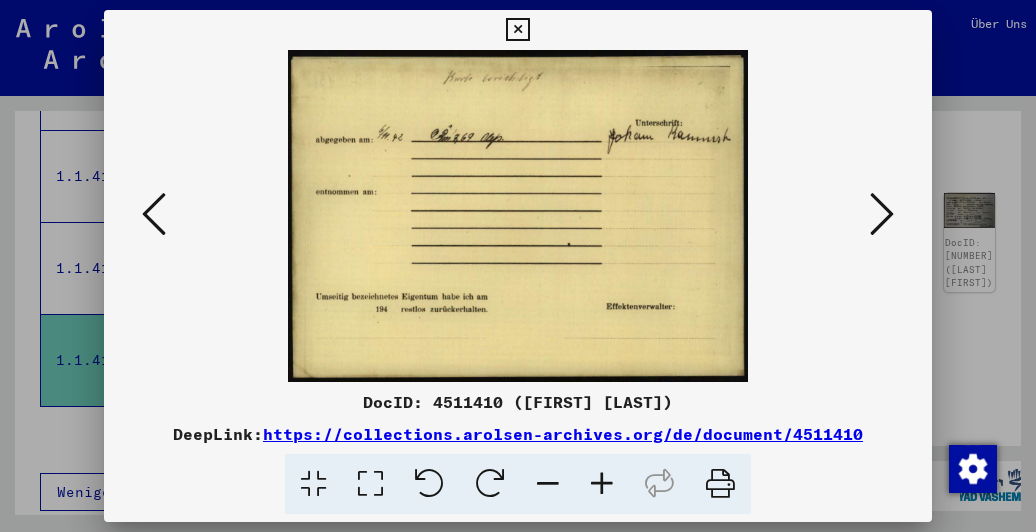 click at bounding box center [882, 214] 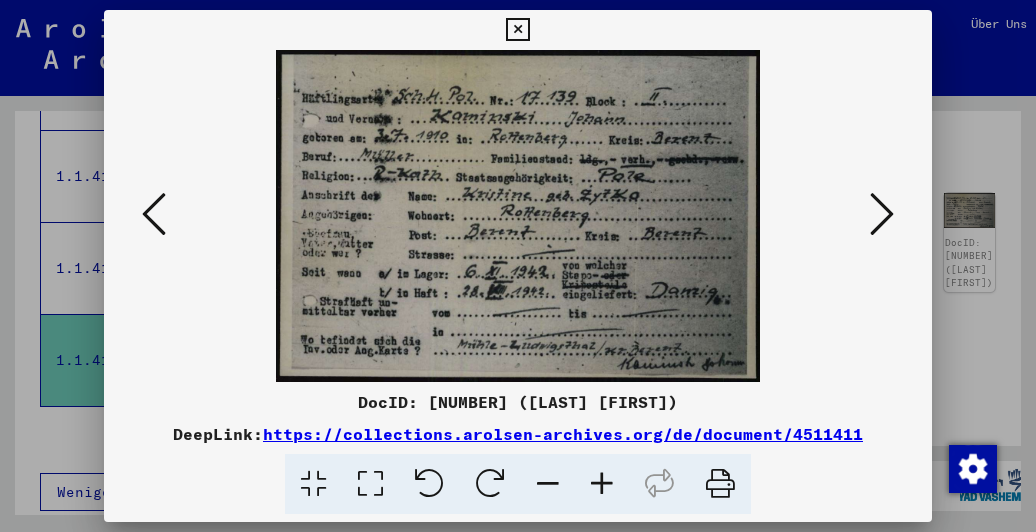 click at bounding box center (882, 214) 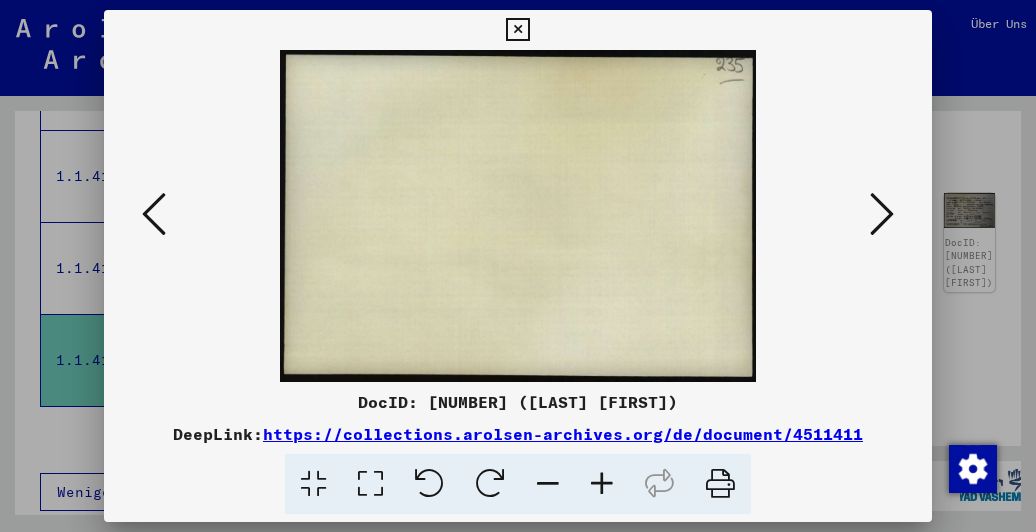 click at bounding box center [882, 214] 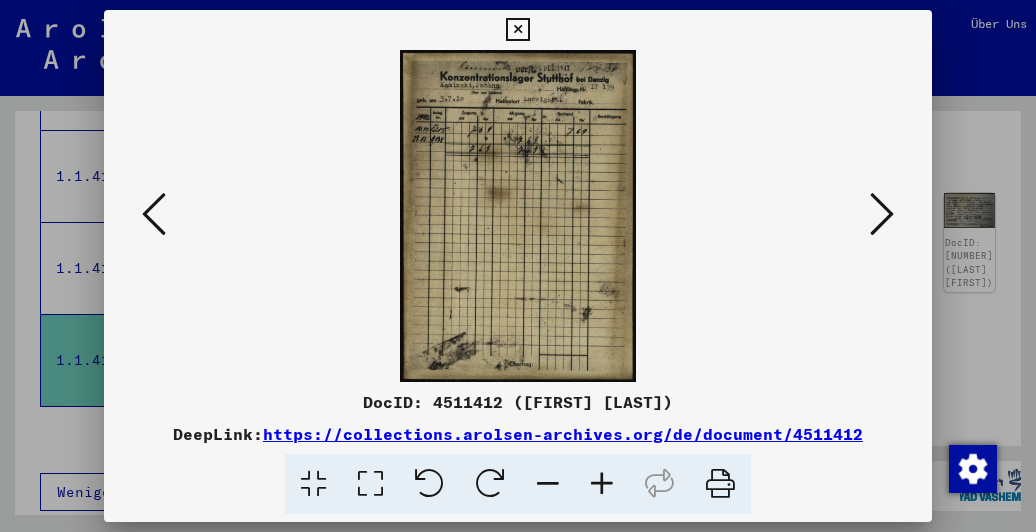 click at bounding box center [882, 214] 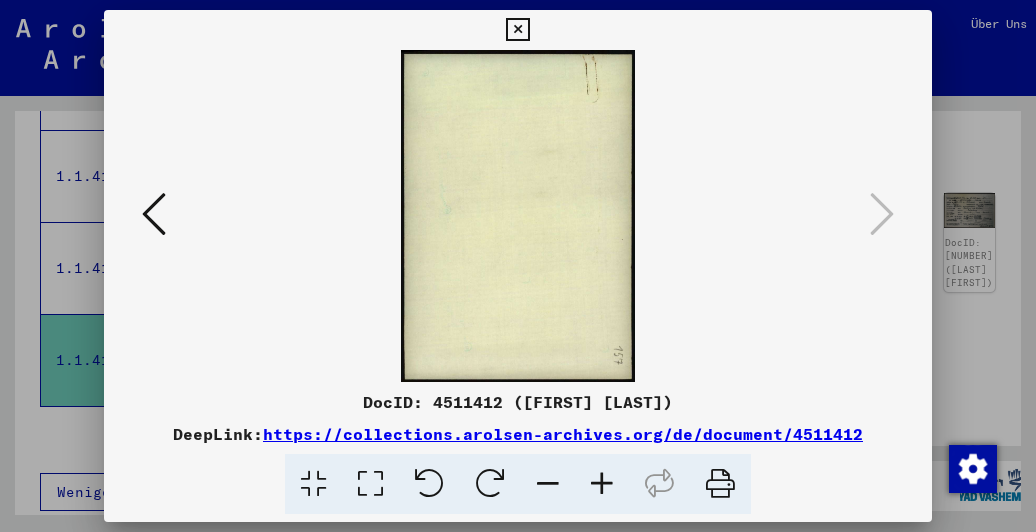 click at bounding box center (517, 30) 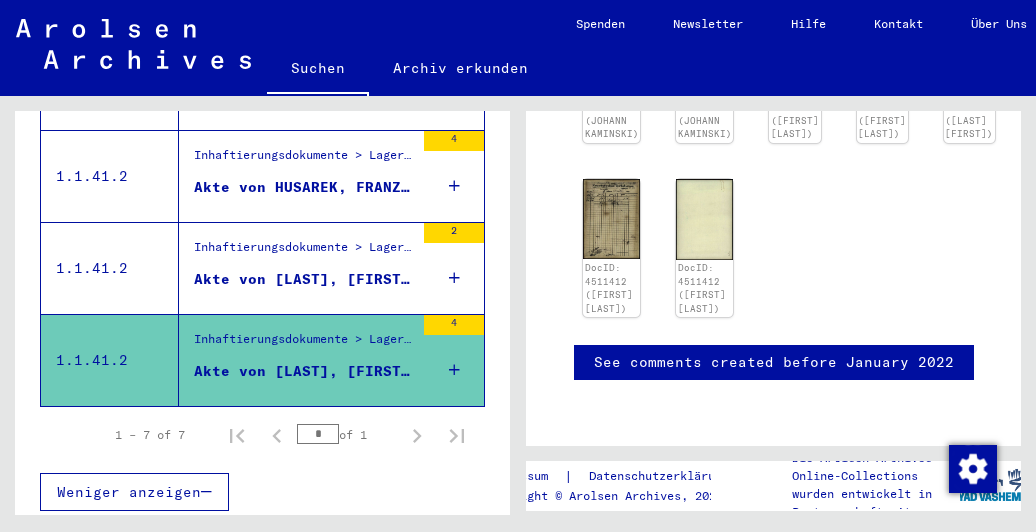 scroll, scrollTop: 400, scrollLeft: 0, axis: vertical 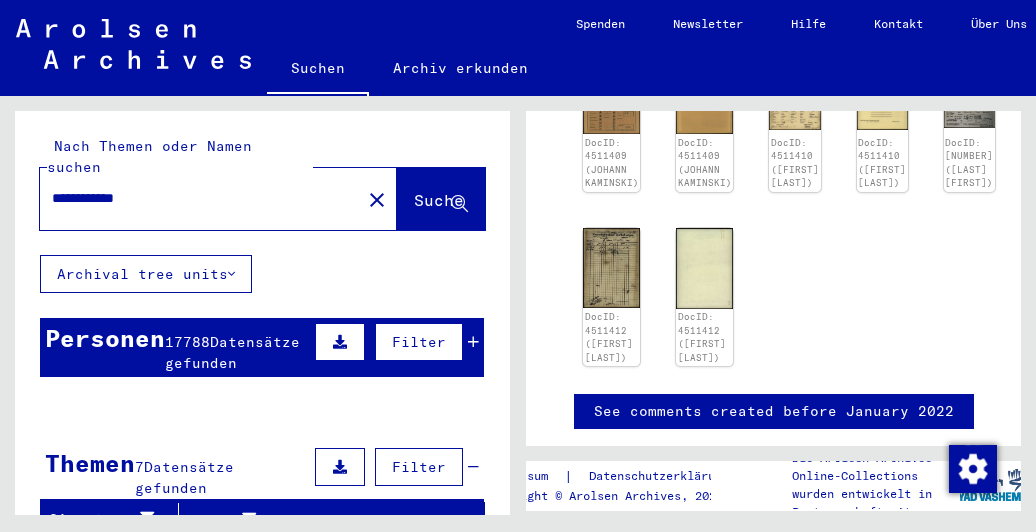 drag, startPoint x: 188, startPoint y: 176, endPoint x: 14, endPoint y: 174, distance: 174.01149 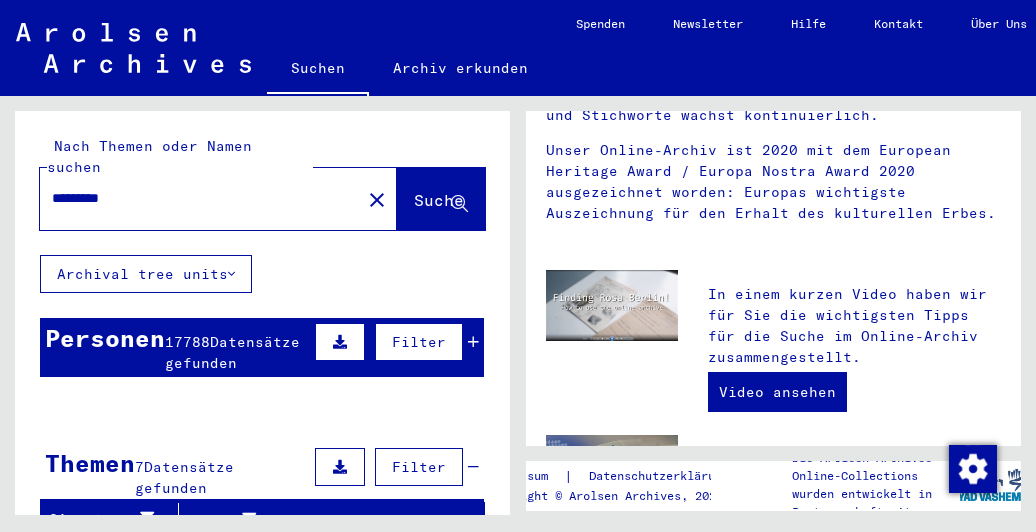 scroll, scrollTop: 0, scrollLeft: 0, axis: both 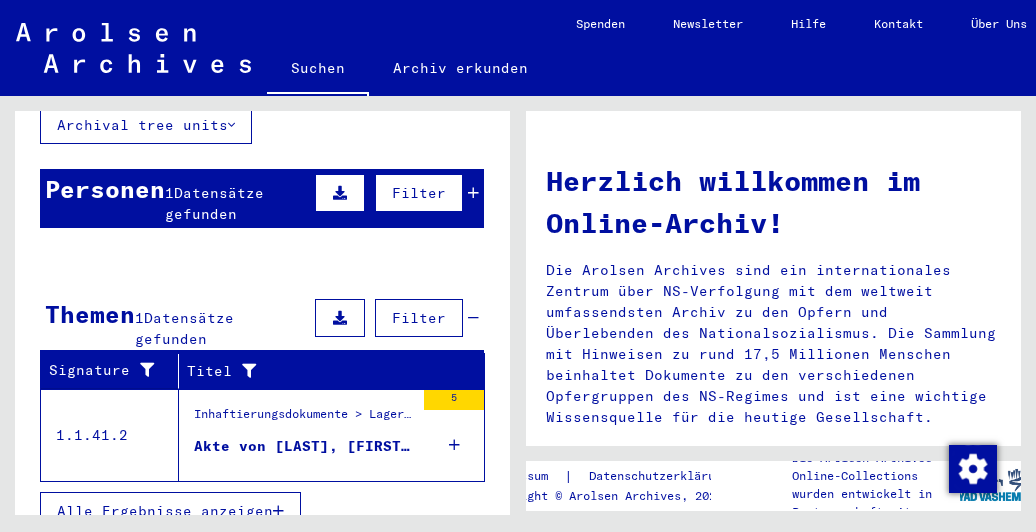 click on "Akte von [LAST], [FIRST], geboren am [DATE], geboren in [CITY], [CITY] [CITY]" at bounding box center (304, 446) 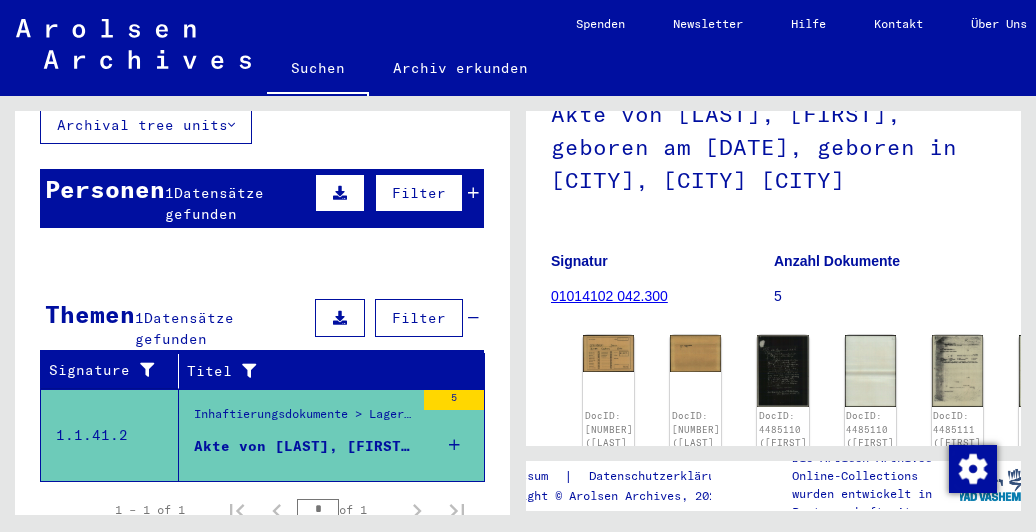 scroll, scrollTop: 300, scrollLeft: 0, axis: vertical 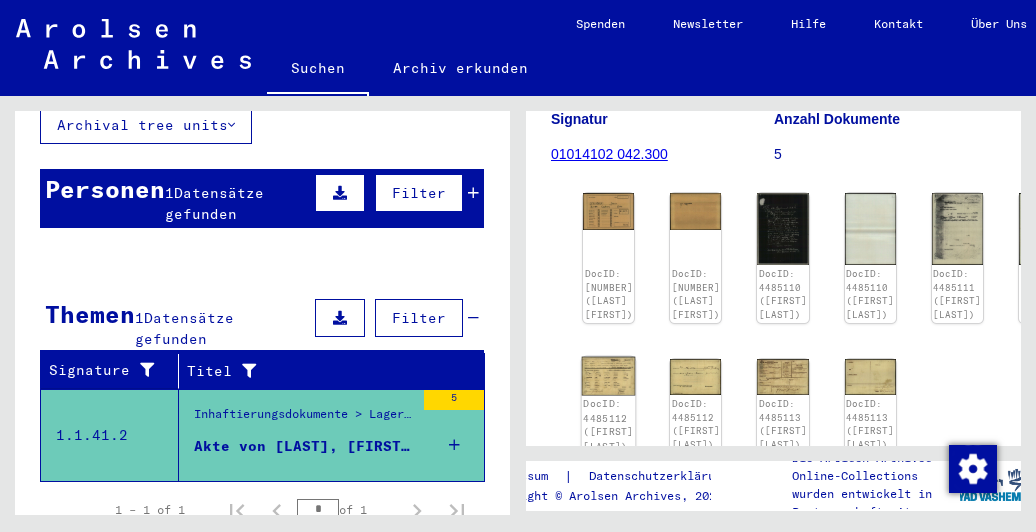 click 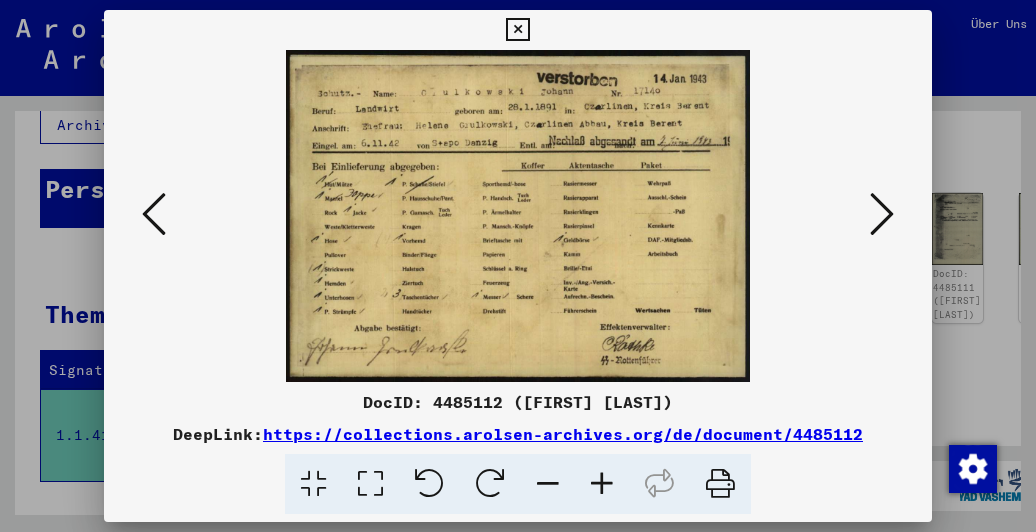 click at bounding box center [882, 214] 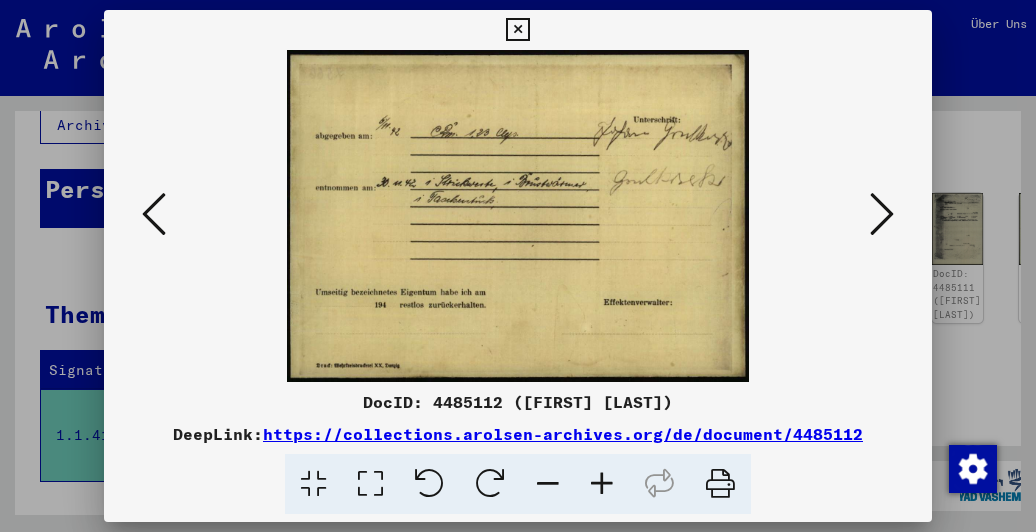 click at bounding box center [882, 214] 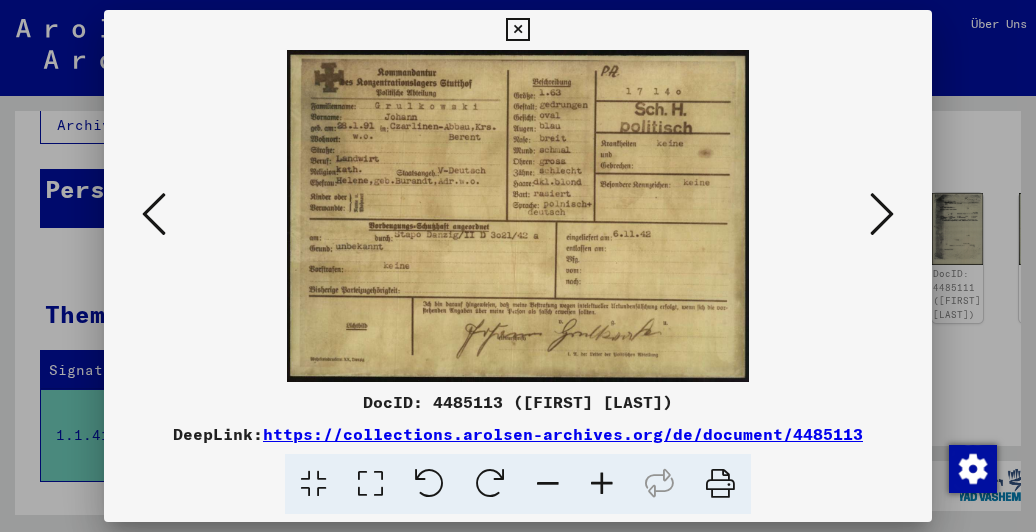 click at bounding box center (882, 214) 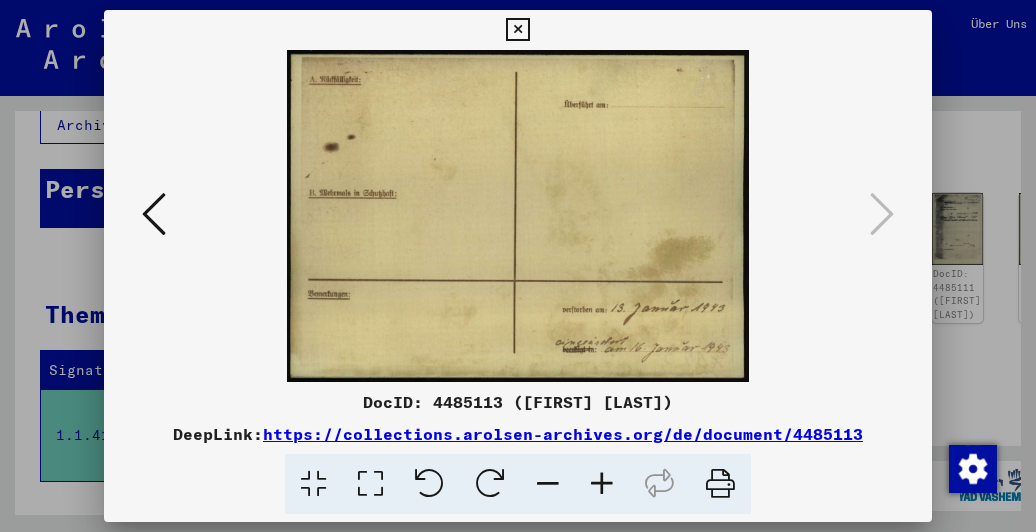 click at bounding box center (517, 30) 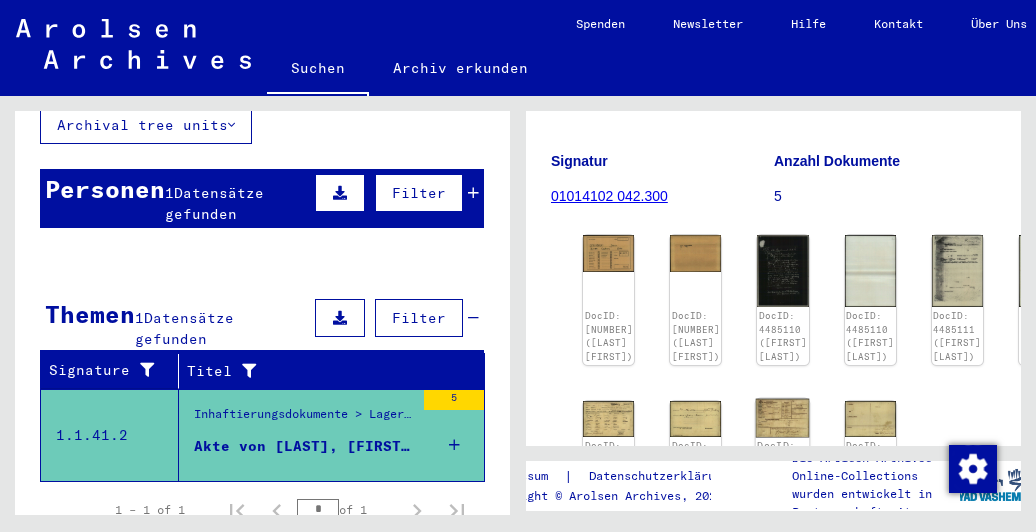 scroll, scrollTop: 212, scrollLeft: 0, axis: vertical 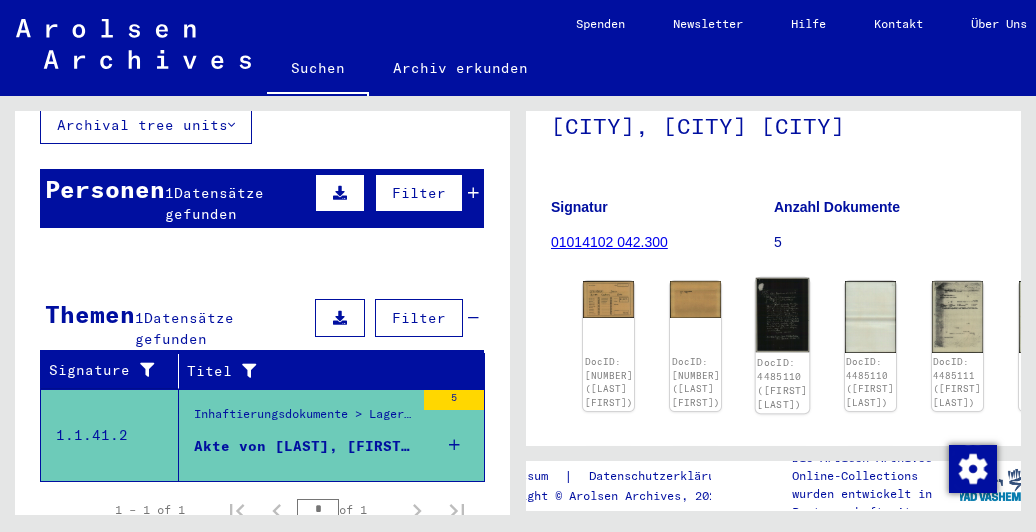 click 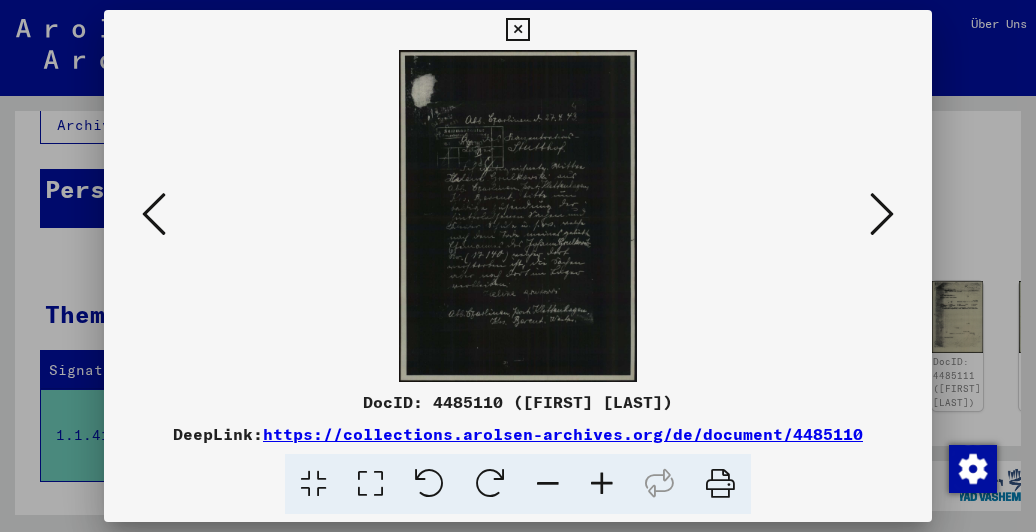 click at bounding box center [517, 30] 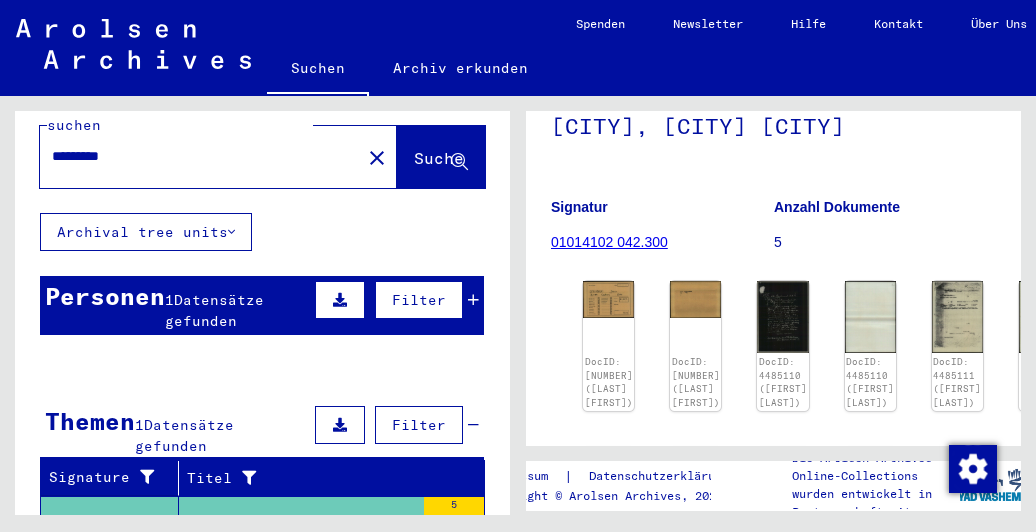 scroll, scrollTop: 0, scrollLeft: 0, axis: both 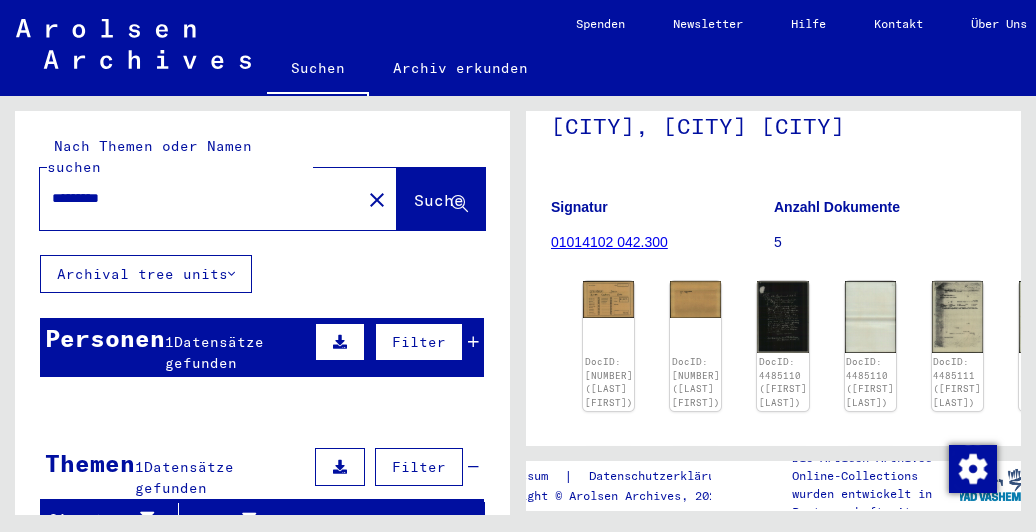 click on "*********" at bounding box center (200, 198) 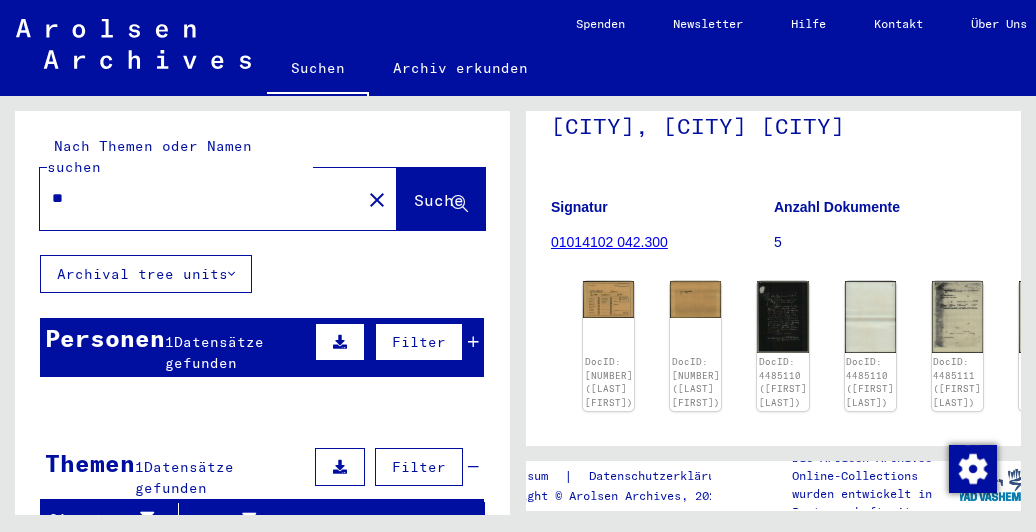 type on "*" 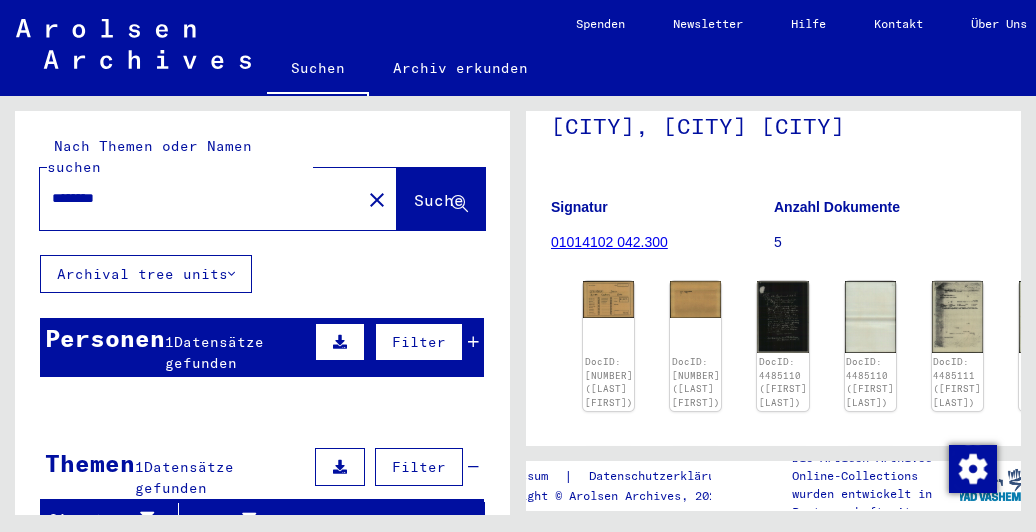 scroll, scrollTop: 0, scrollLeft: 0, axis: both 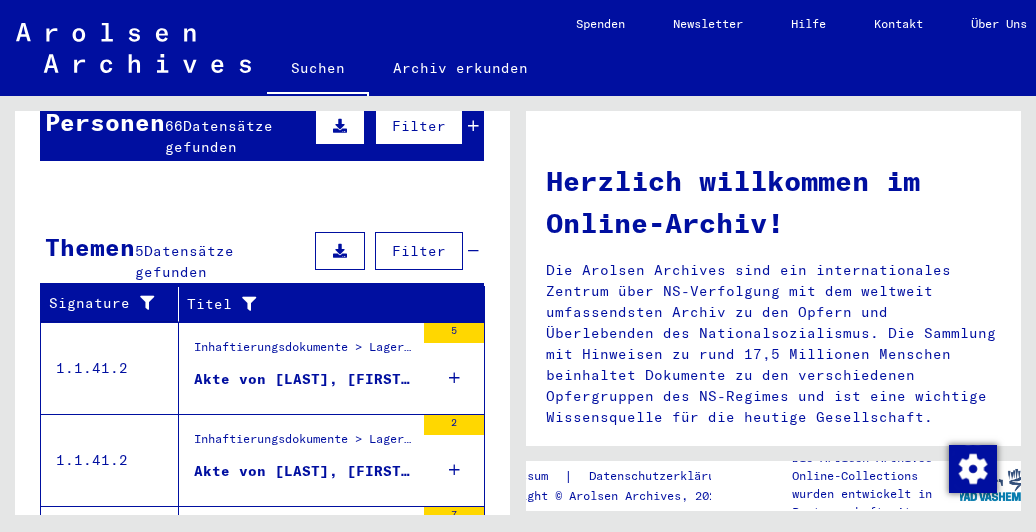 click on "Akte von [LAST], [FIRST], geboren am [DATE], geboren in [CITY], Krs. [CITY]" at bounding box center [304, 379] 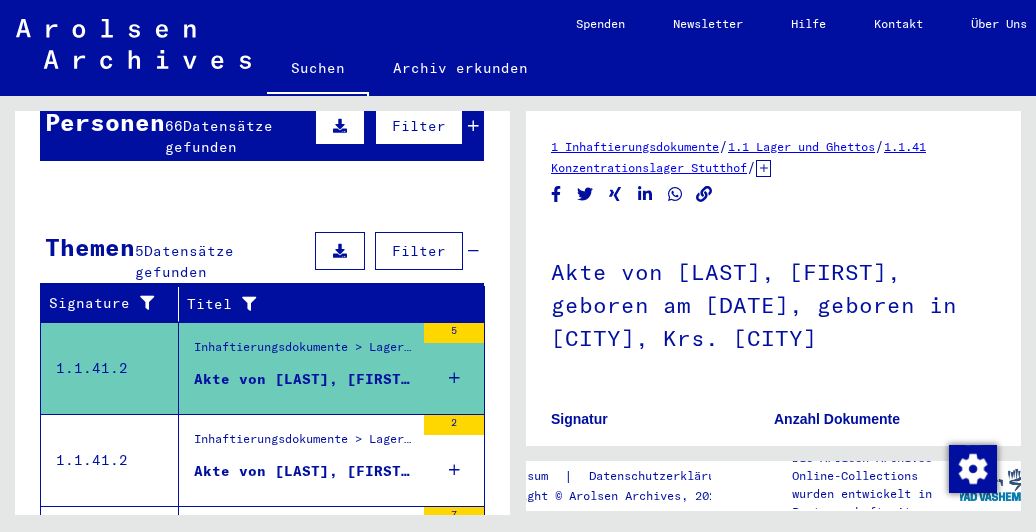 scroll, scrollTop: 0, scrollLeft: 0, axis: both 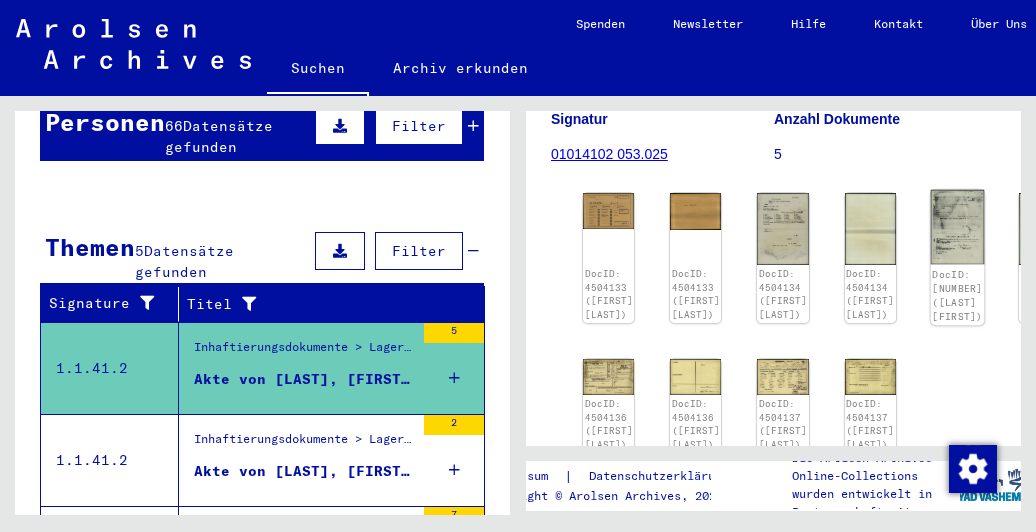 click 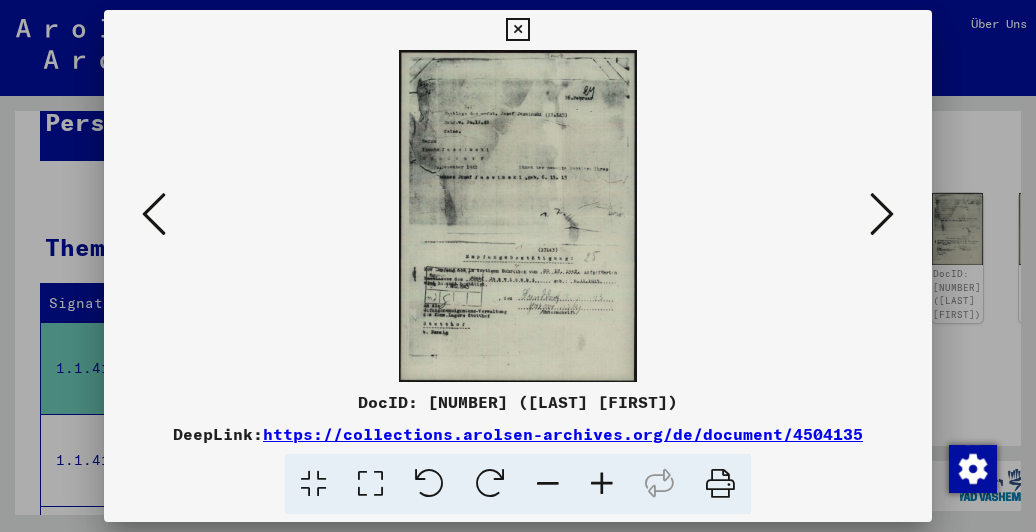 click at bounding box center (882, 214) 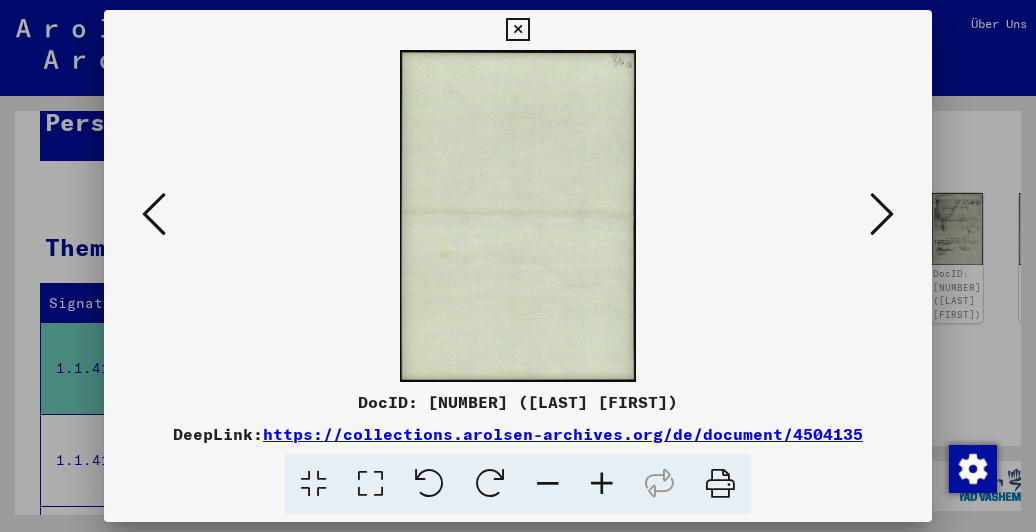 click at bounding box center [882, 214] 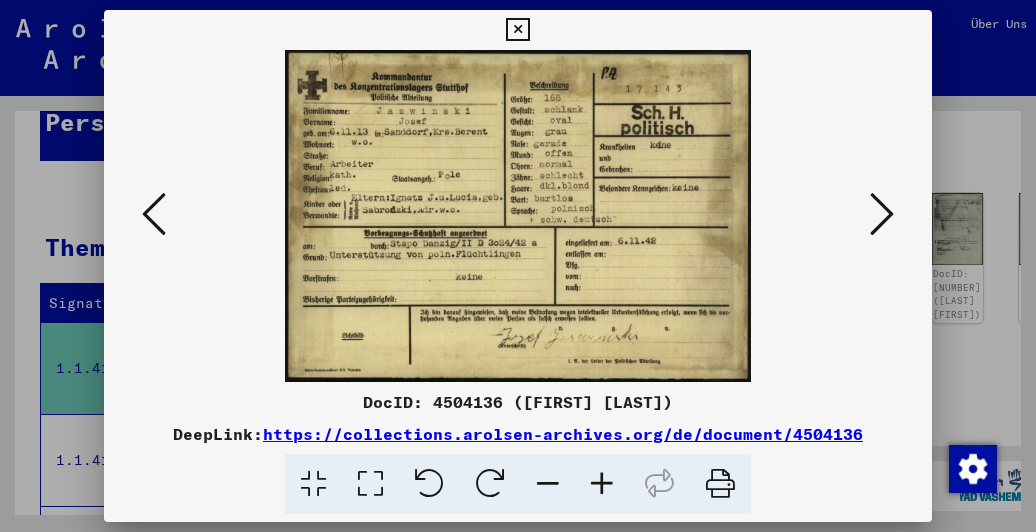 click at bounding box center [882, 214] 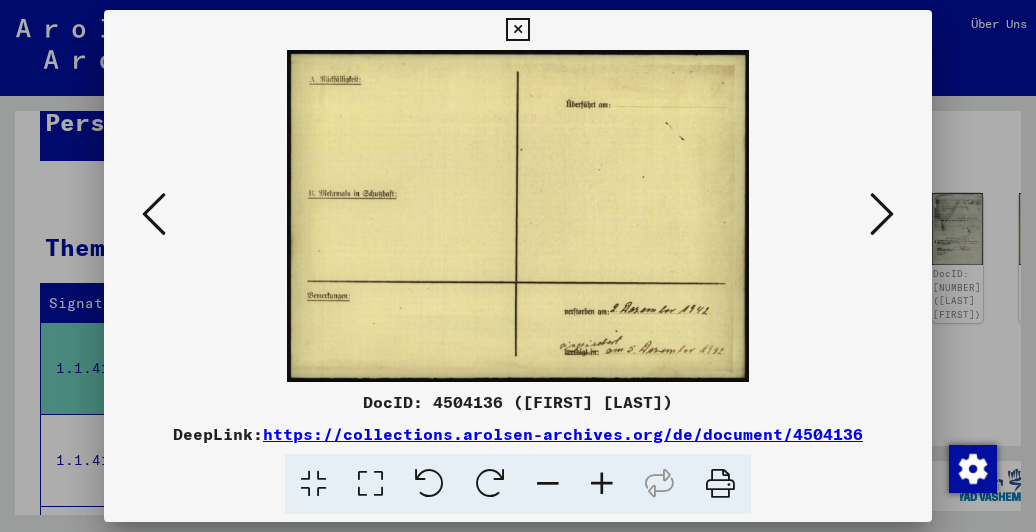 click at bounding box center [882, 214] 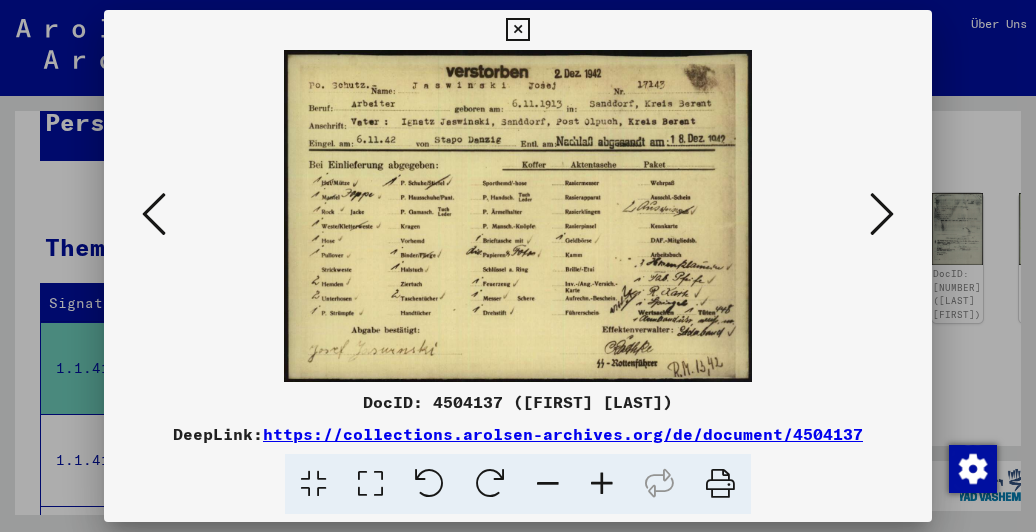 click at bounding box center (882, 214) 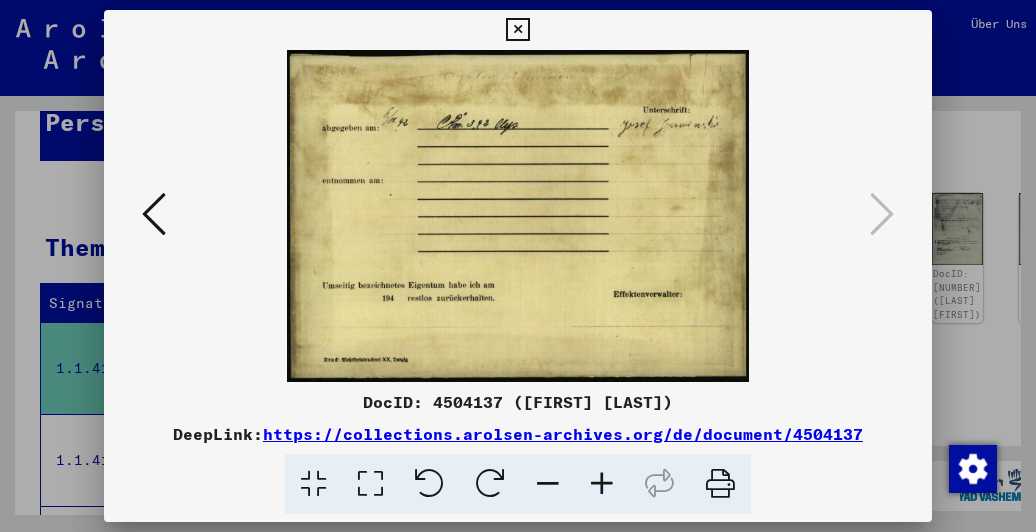 click at bounding box center (517, 30) 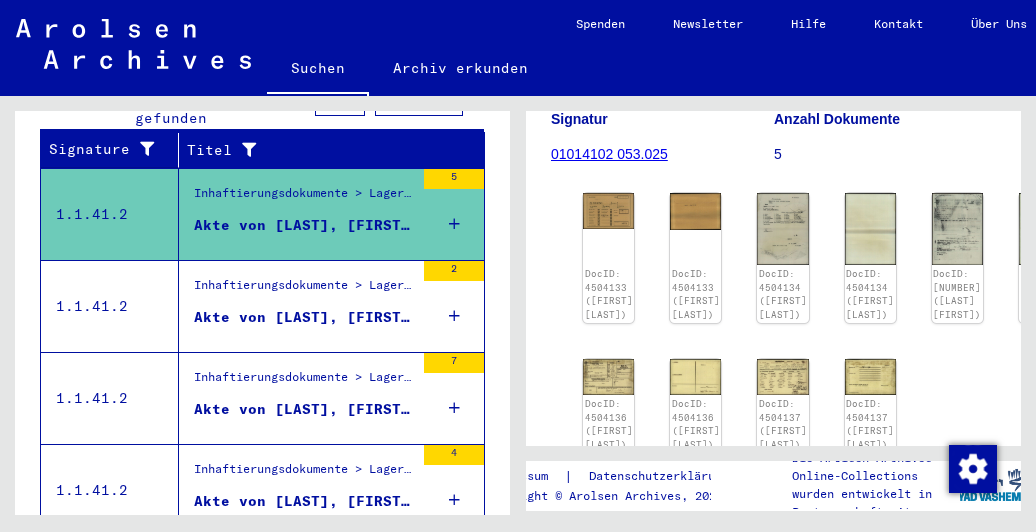scroll, scrollTop: 416, scrollLeft: 0, axis: vertical 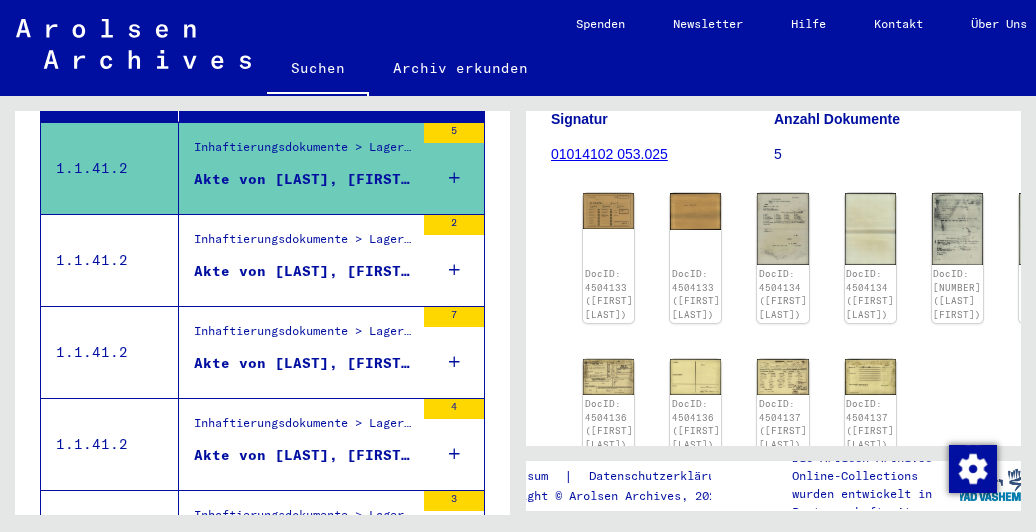 click on "Akte von [LAST], [FIRST], geboren am [DATE], geboren in [LOCATION], KR. [LOCATION]" at bounding box center [304, 363] 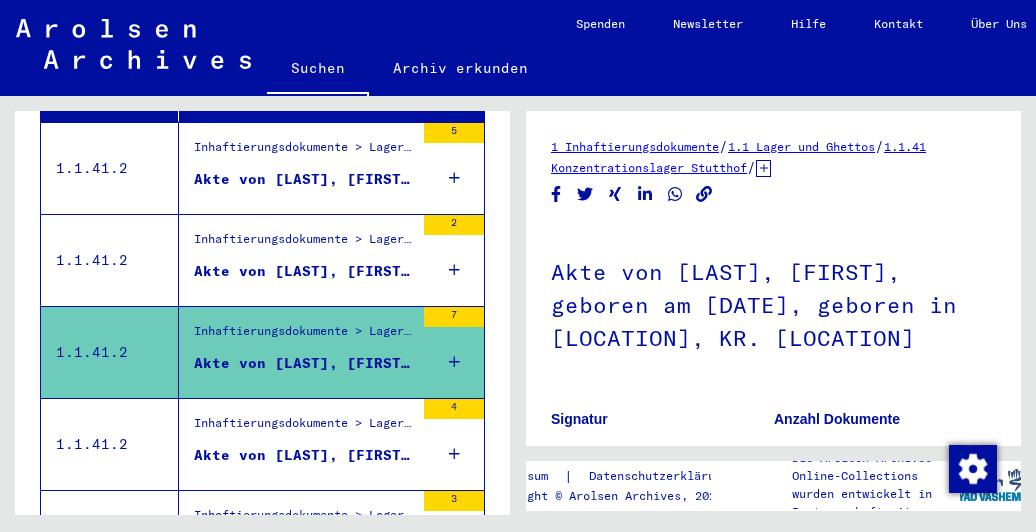 scroll, scrollTop: 0, scrollLeft: 0, axis: both 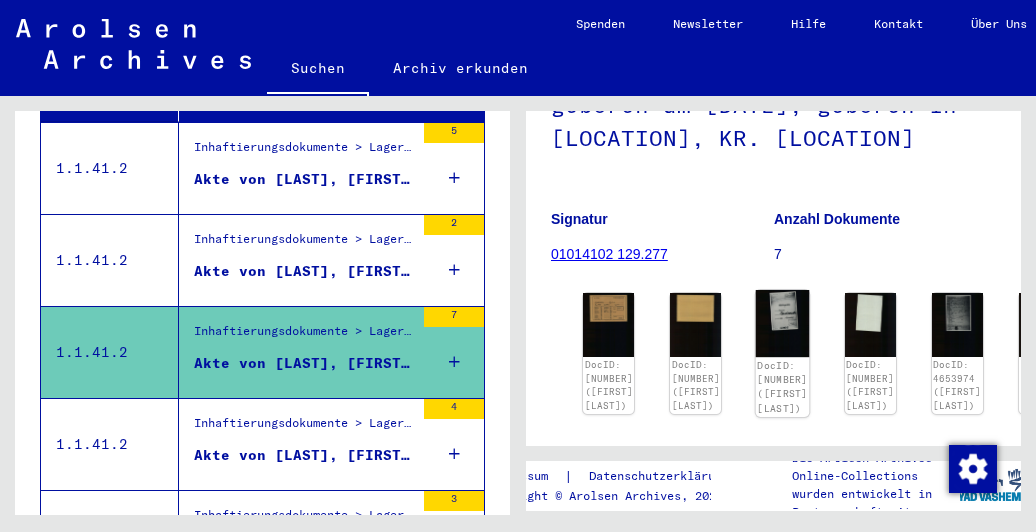 click 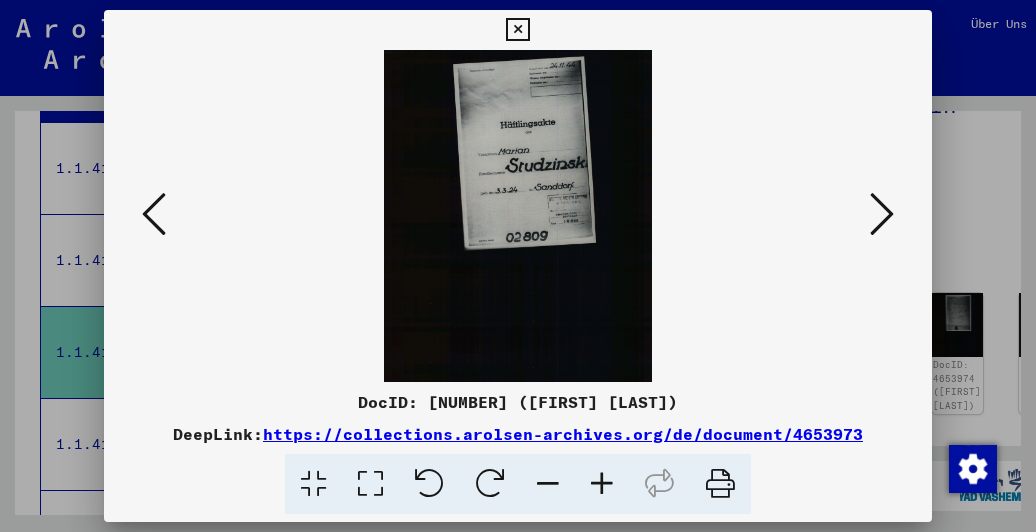 click at bounding box center (518, 216) 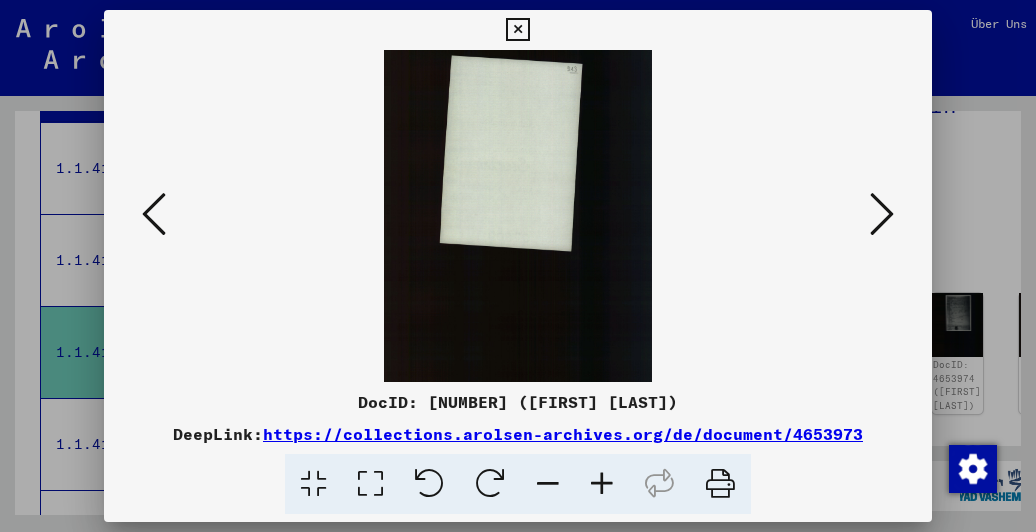 click at bounding box center (882, 214) 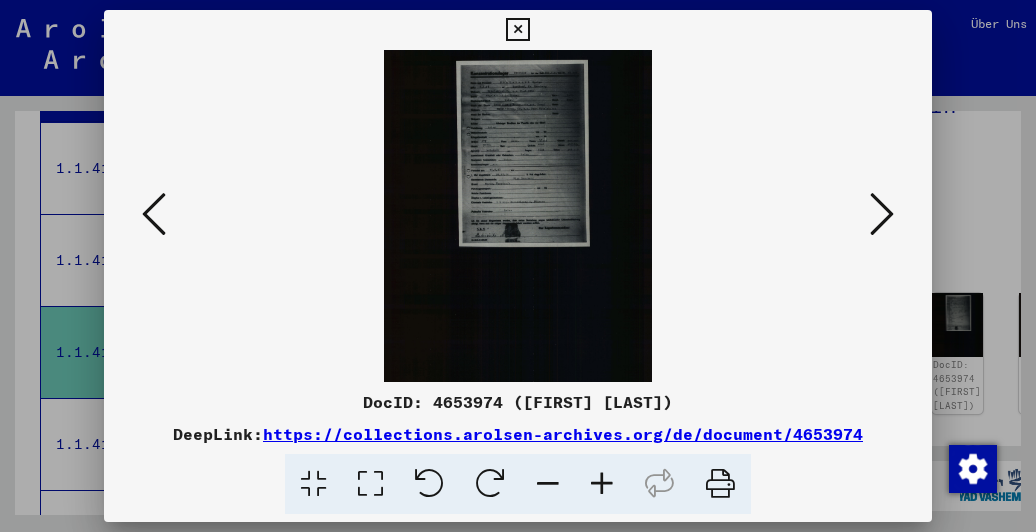 click on "DocID: 4653974 ([FIRST] [LAST]) DeepLink: https://collections.arolsen-archives.org/de/document/4653974" at bounding box center (518, 262) 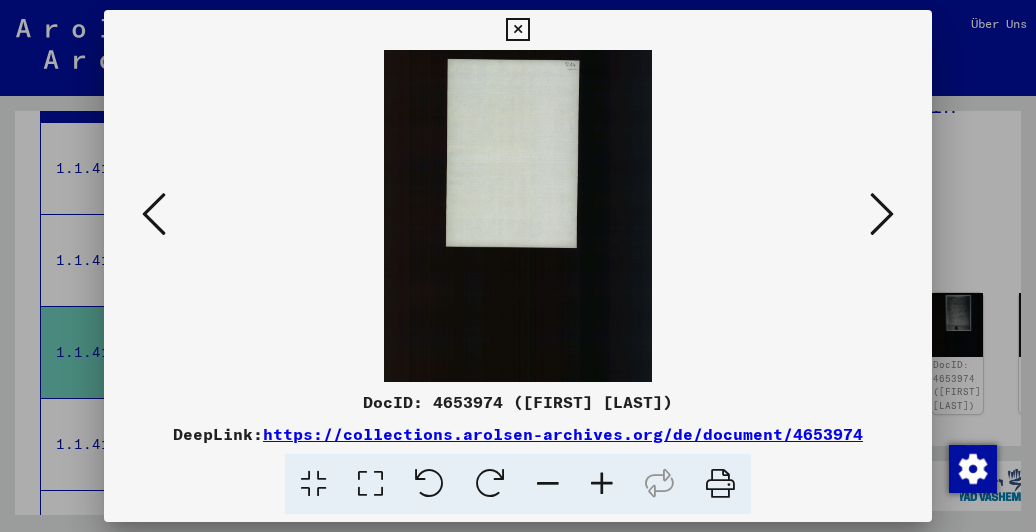 click at bounding box center [882, 214] 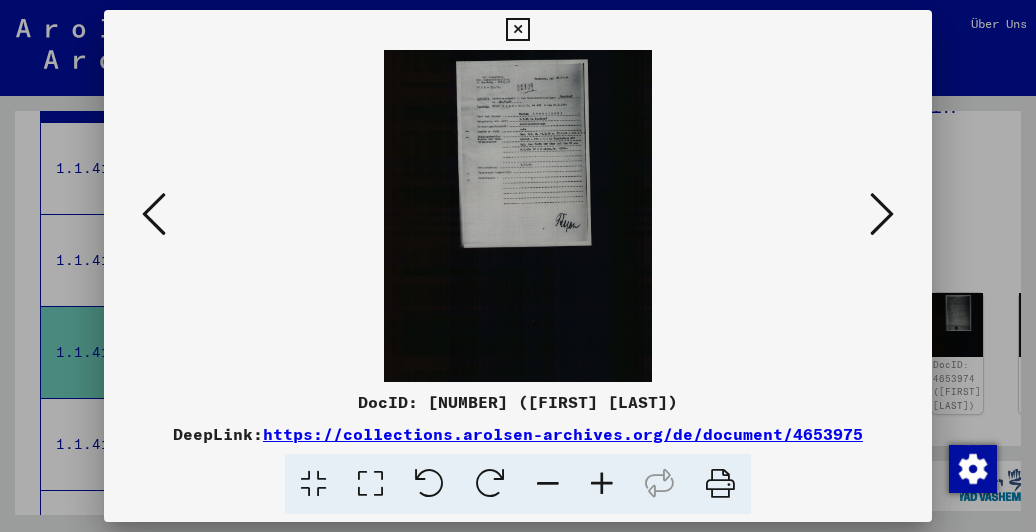 click at bounding box center [882, 214] 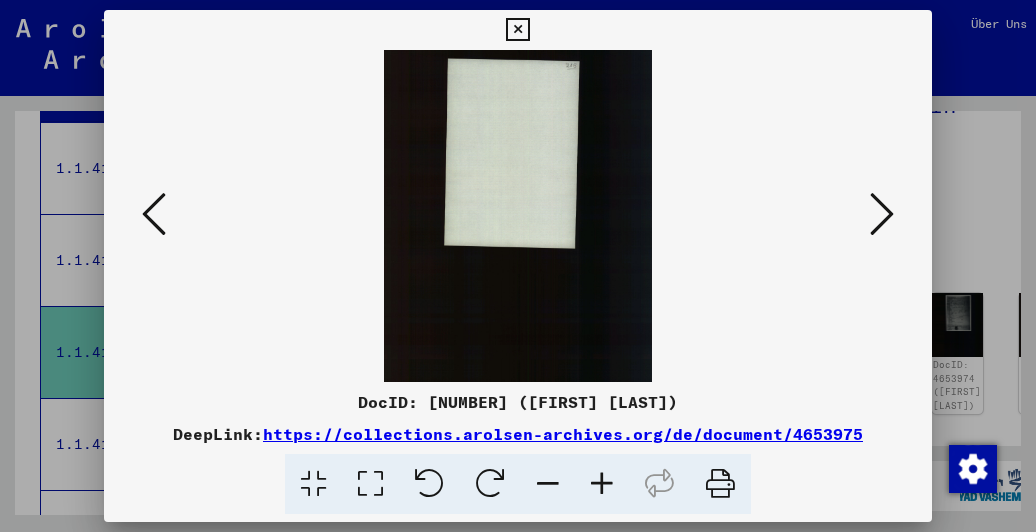 click at bounding box center [882, 214] 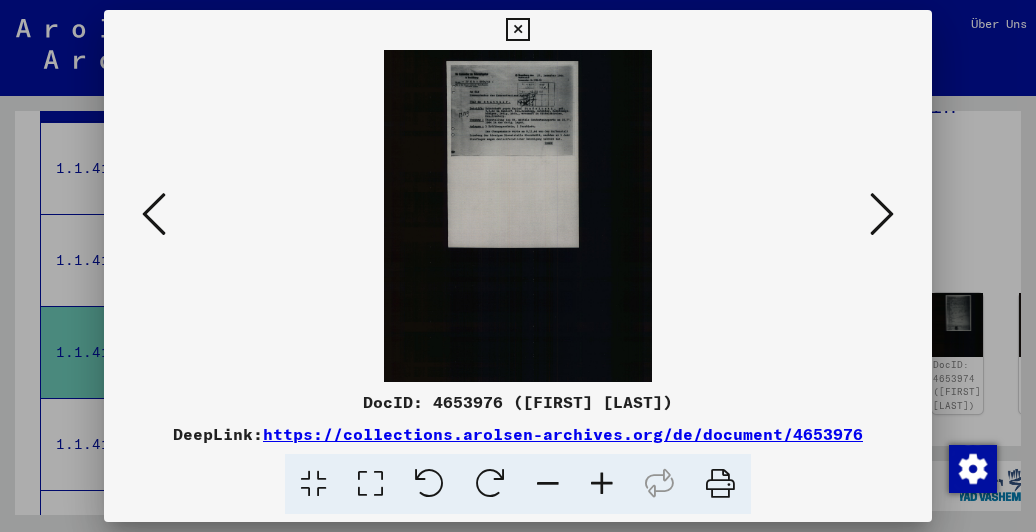 click at bounding box center [882, 214] 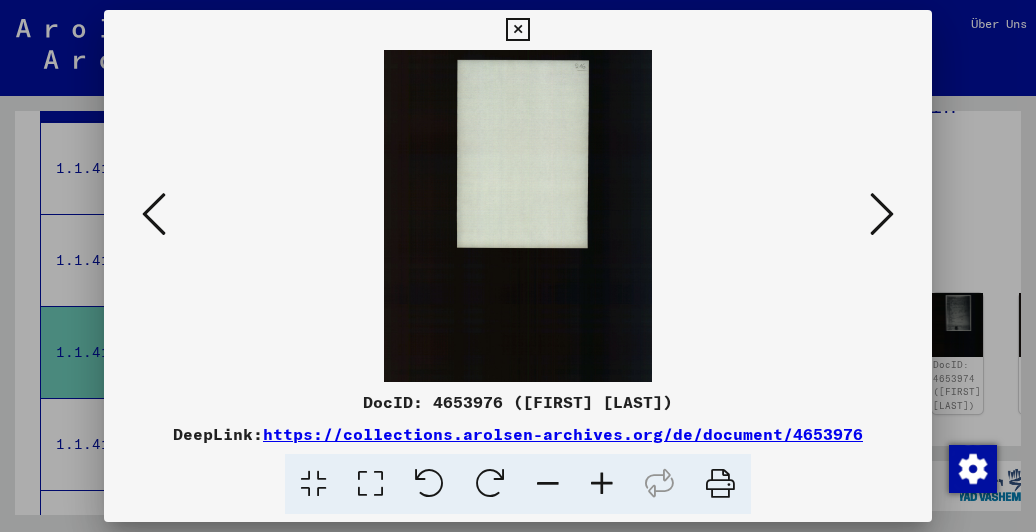 click at bounding box center (882, 214) 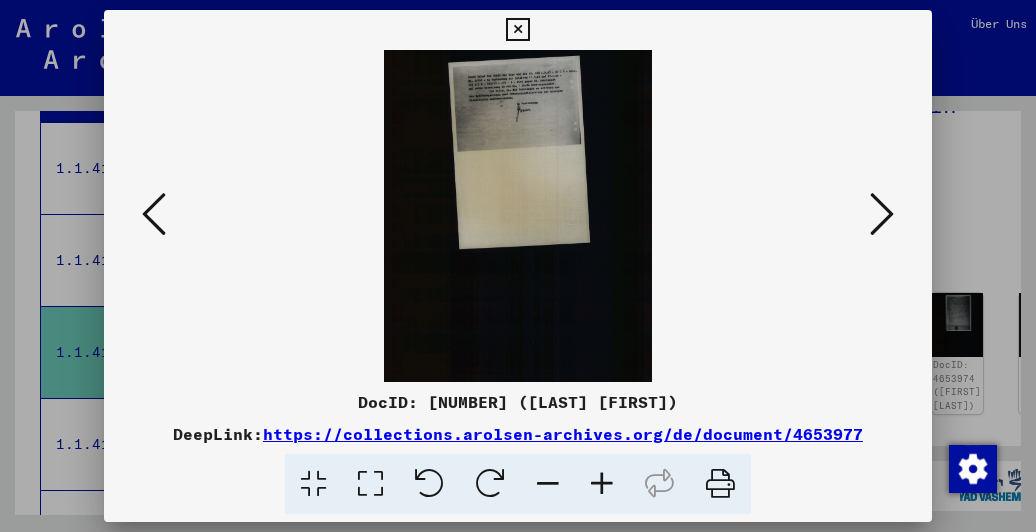 click at bounding box center [882, 214] 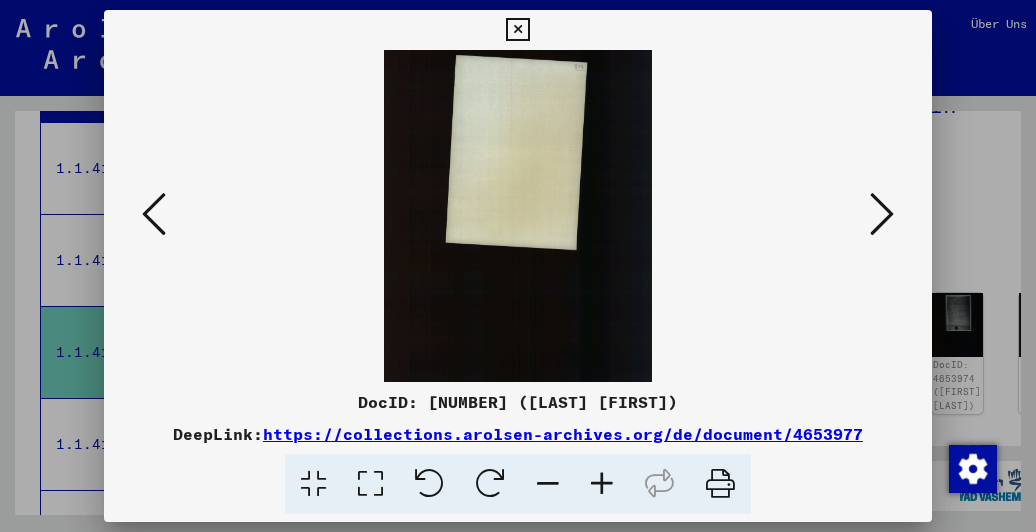 click at bounding box center (882, 214) 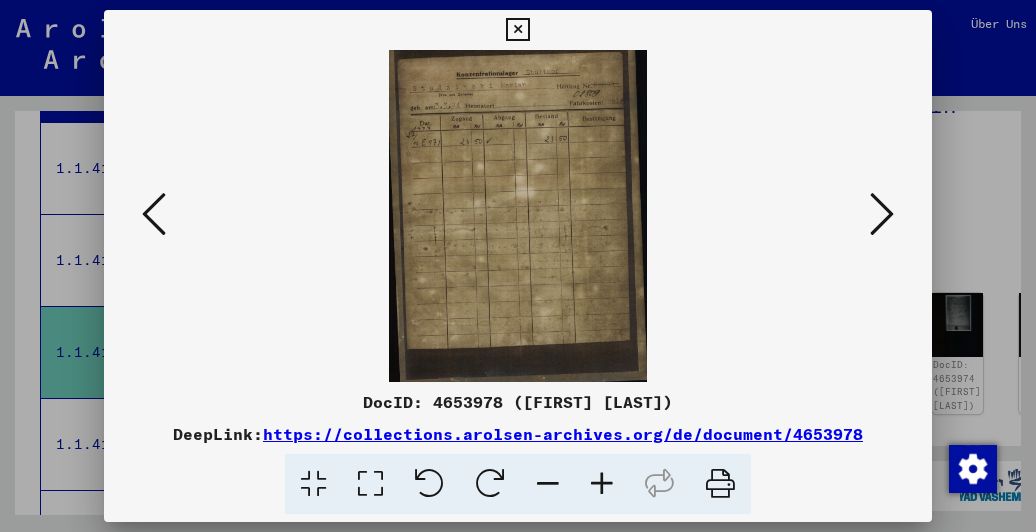 click at bounding box center [882, 214] 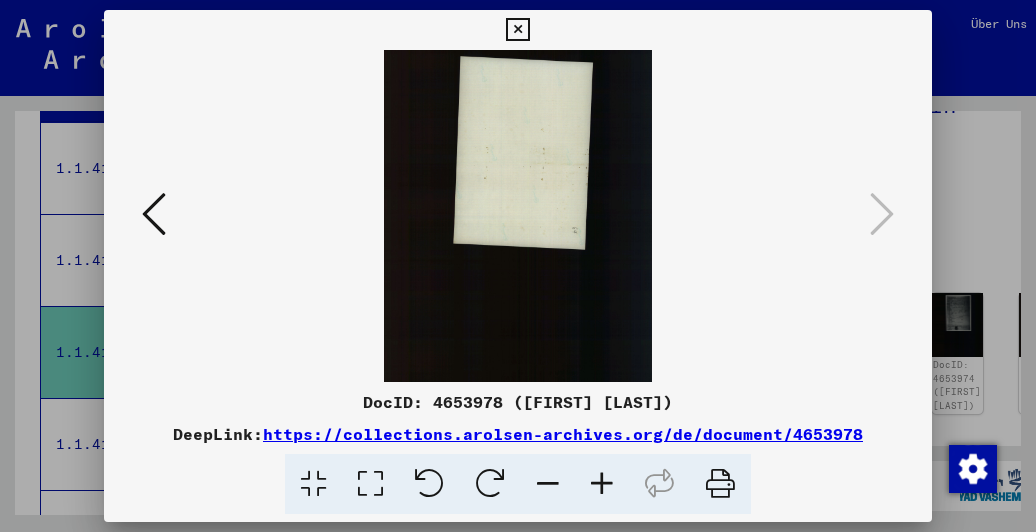 click at bounding box center (517, 30) 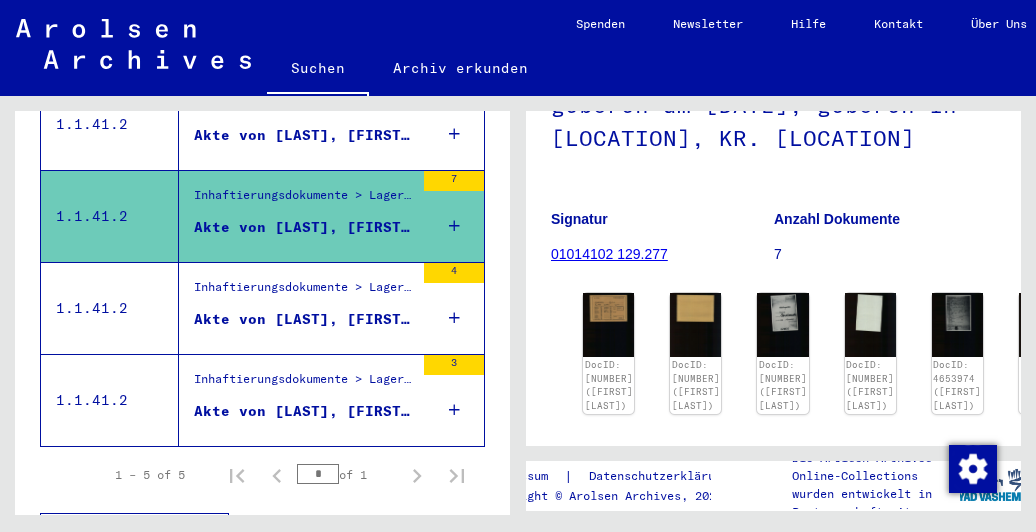 scroll, scrollTop: 572, scrollLeft: 0, axis: vertical 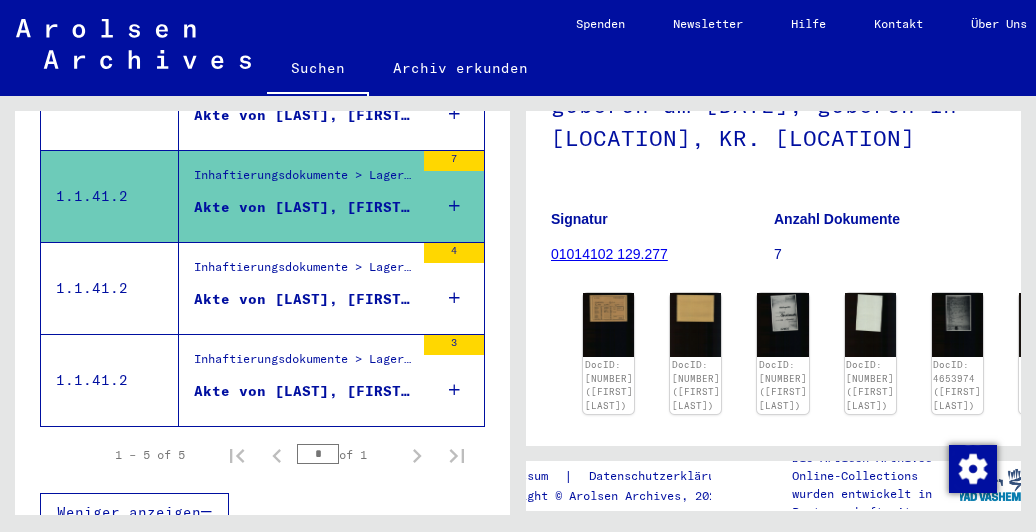 click on "Akte von [LAST], [FIRST], geboren am [DATE], geboren in [LOCATION], KRS. [LOCATION]" at bounding box center [304, 299] 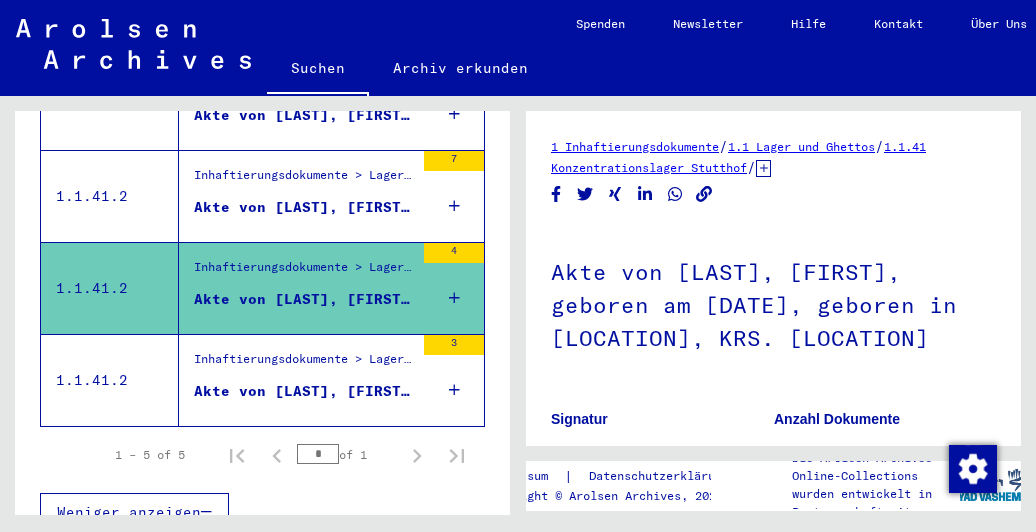scroll, scrollTop: 0, scrollLeft: 0, axis: both 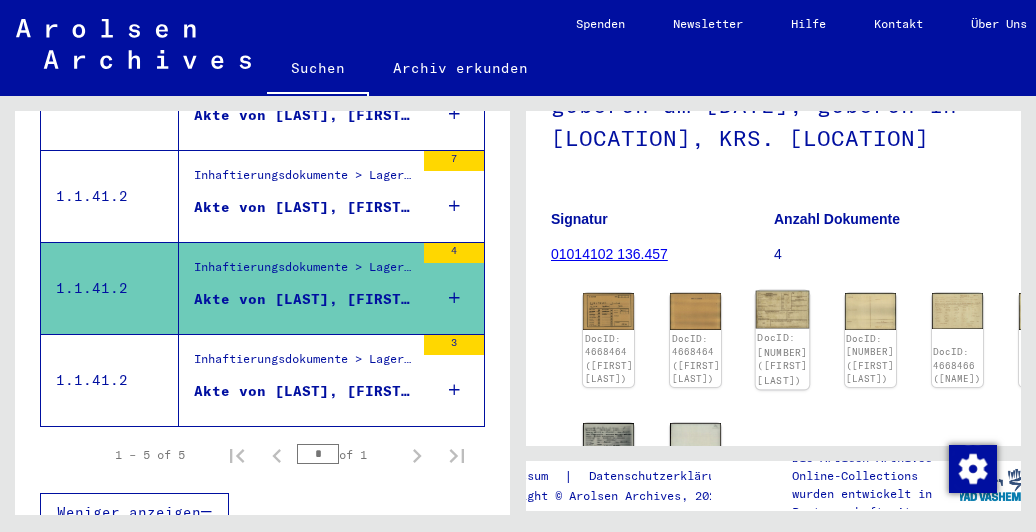 click 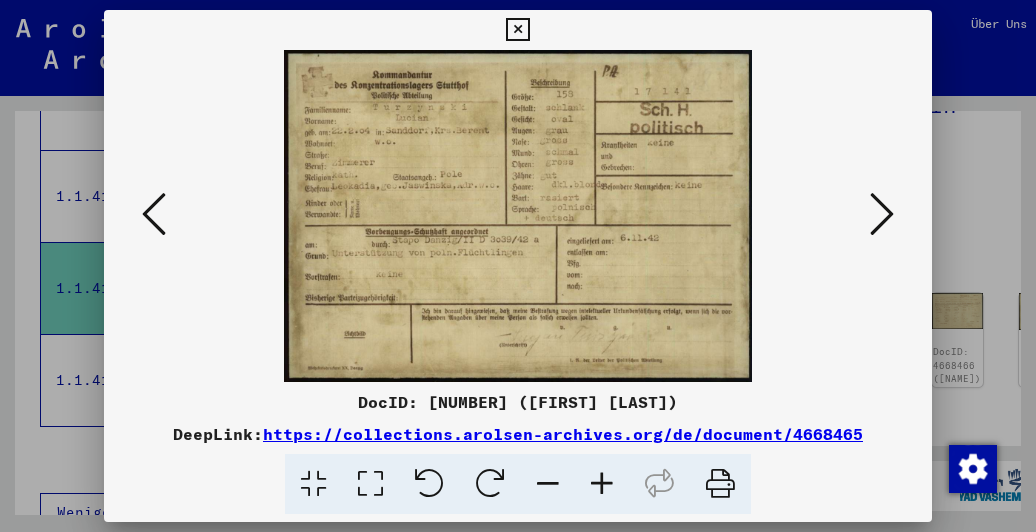 click at bounding box center [882, 214] 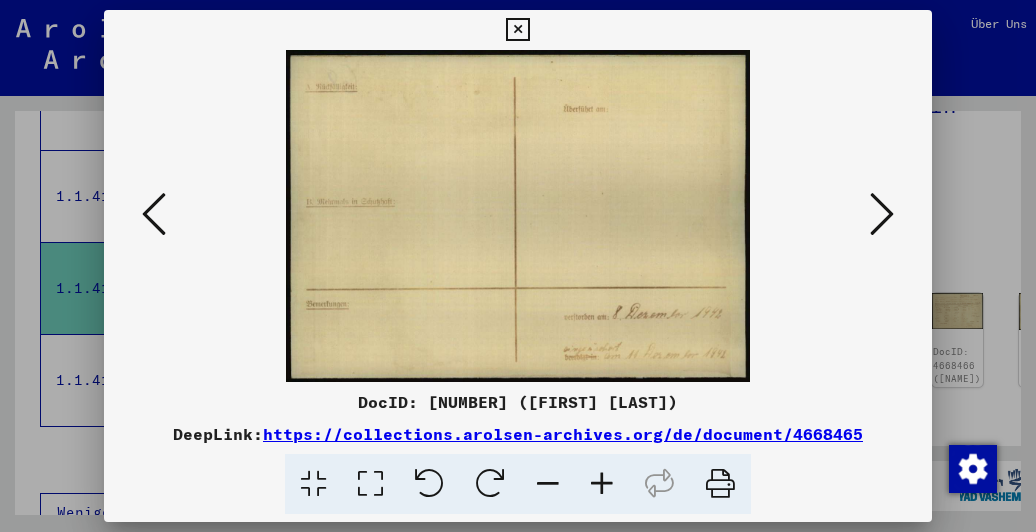 click at bounding box center [882, 214] 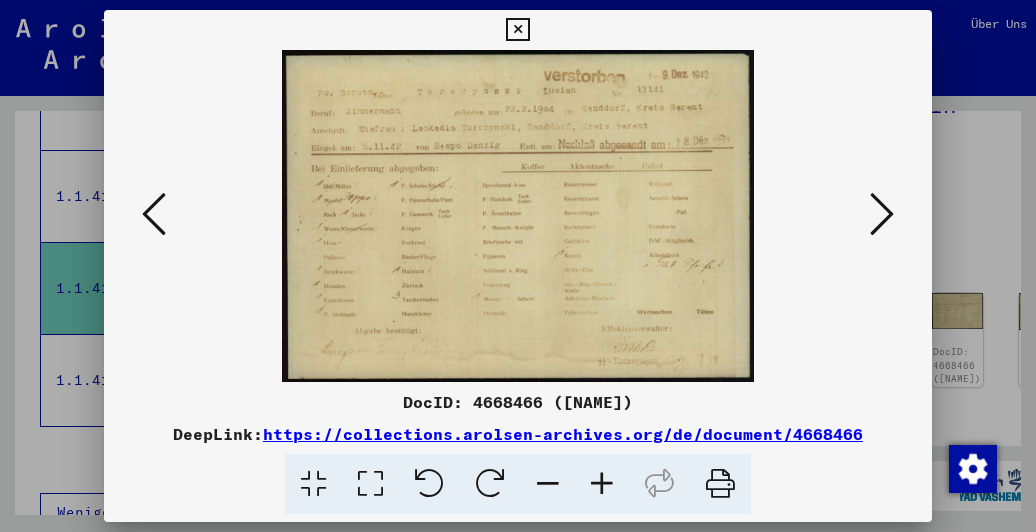 click at bounding box center [154, 214] 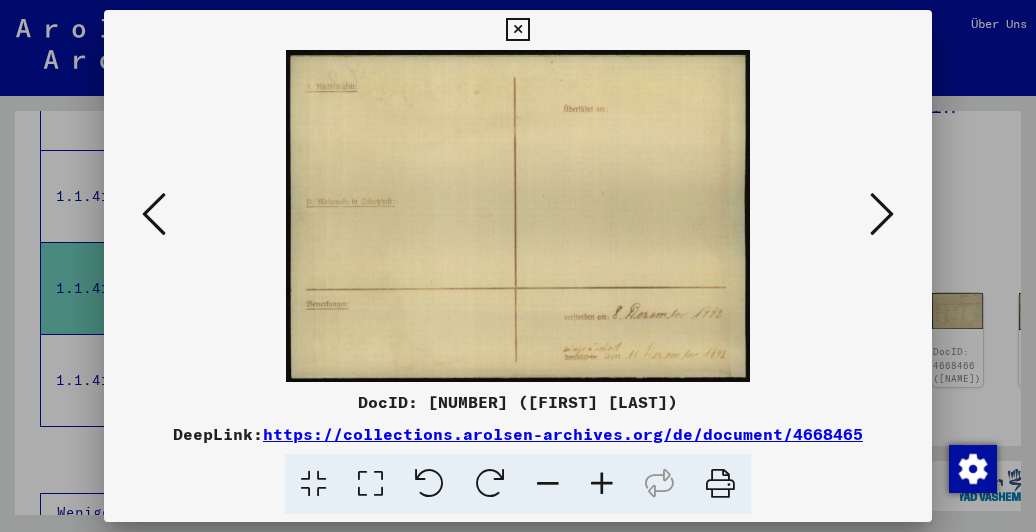 click at bounding box center [154, 214] 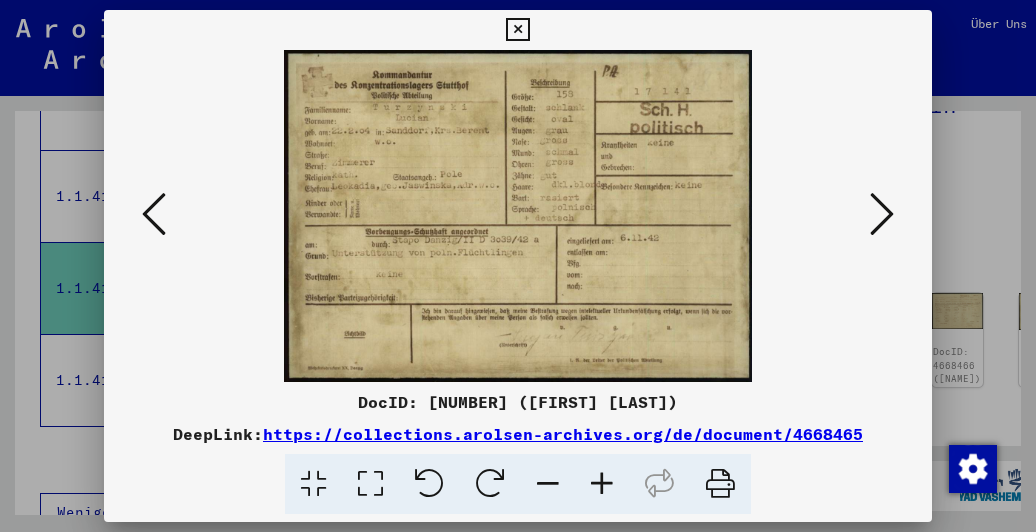 click at bounding box center [882, 214] 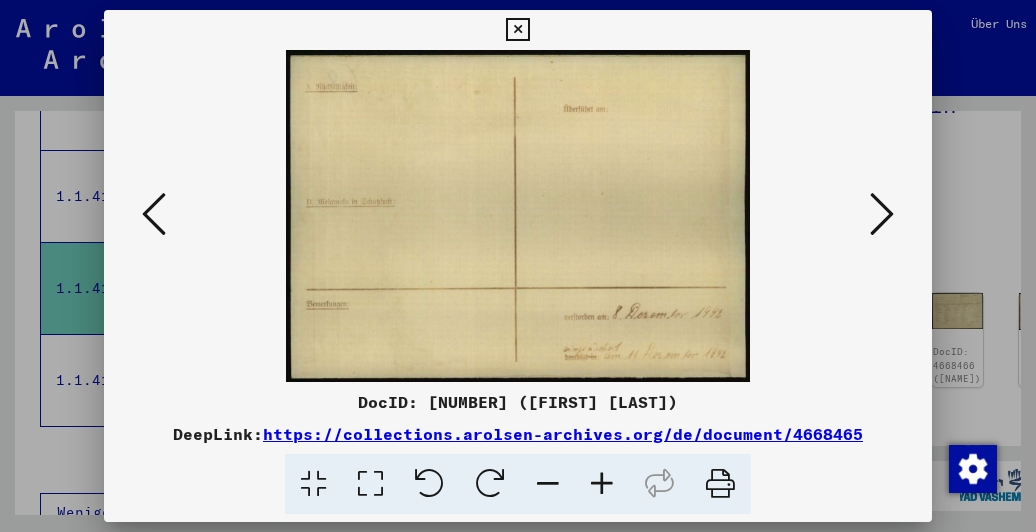 click at bounding box center [882, 214] 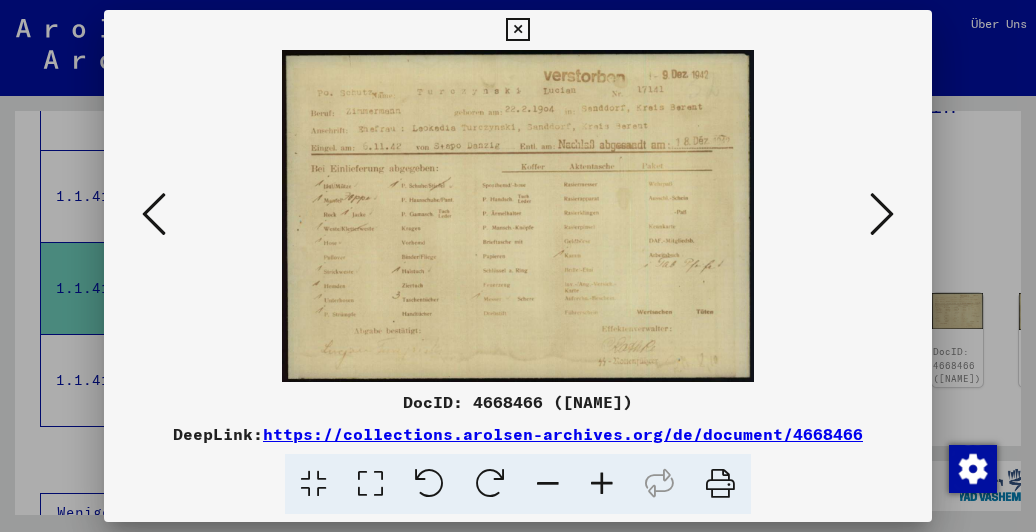 click at bounding box center (882, 214) 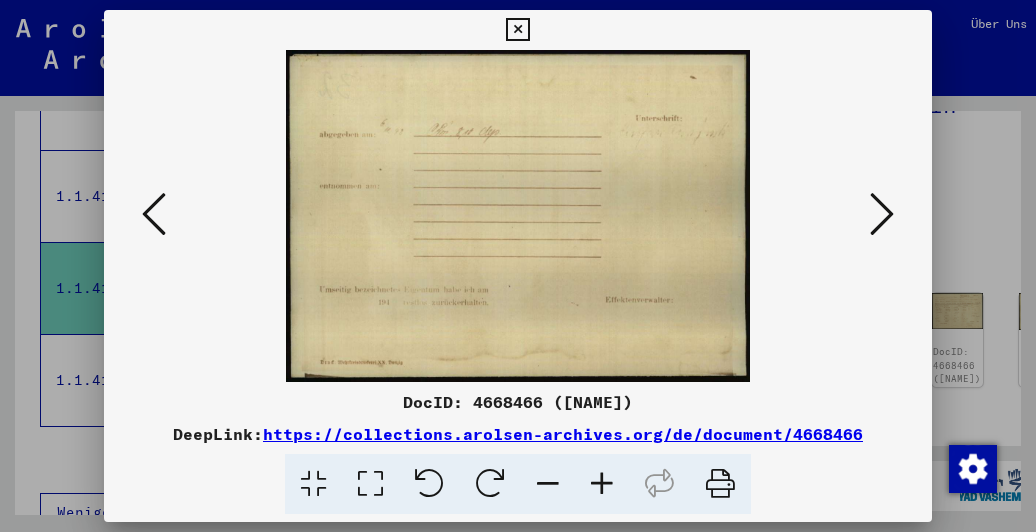 click at bounding box center [882, 214] 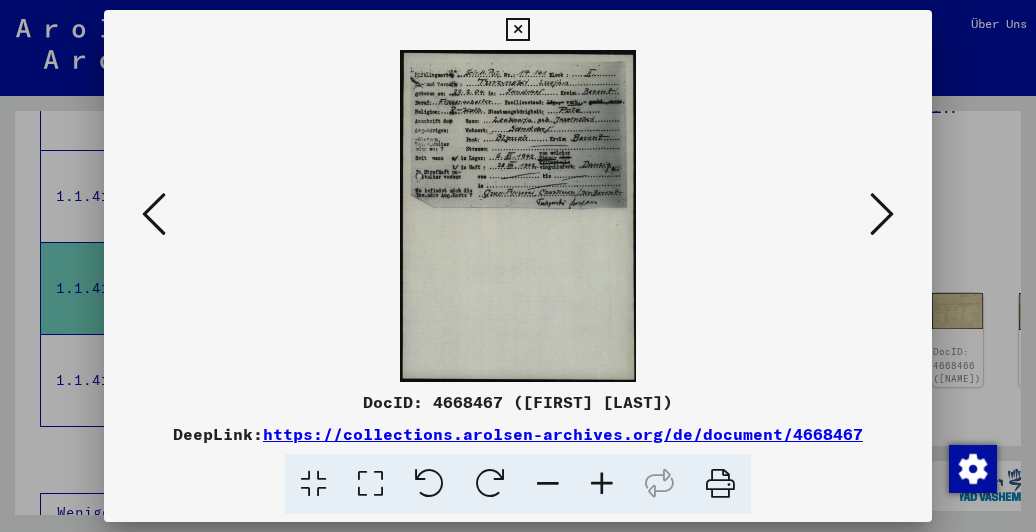 click at bounding box center (882, 214) 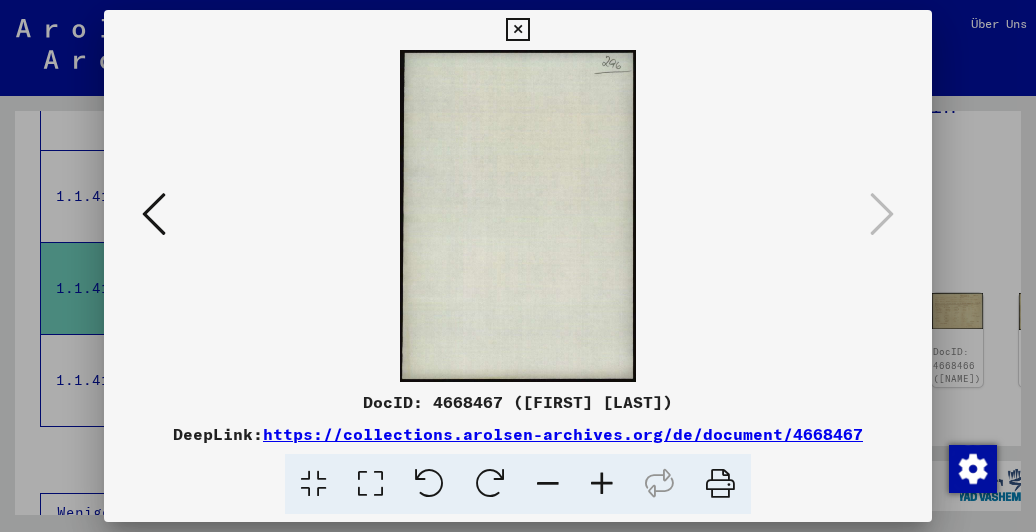 click at bounding box center (517, 30) 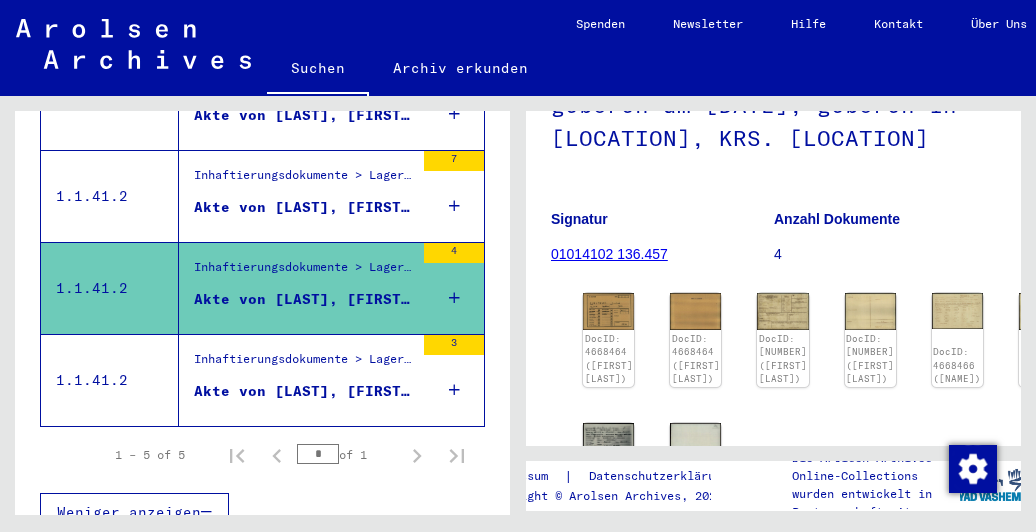 click on "Akte von [LAST], [FIRST], geboren am [DATE], geboren in [CITY]" at bounding box center [304, 391] 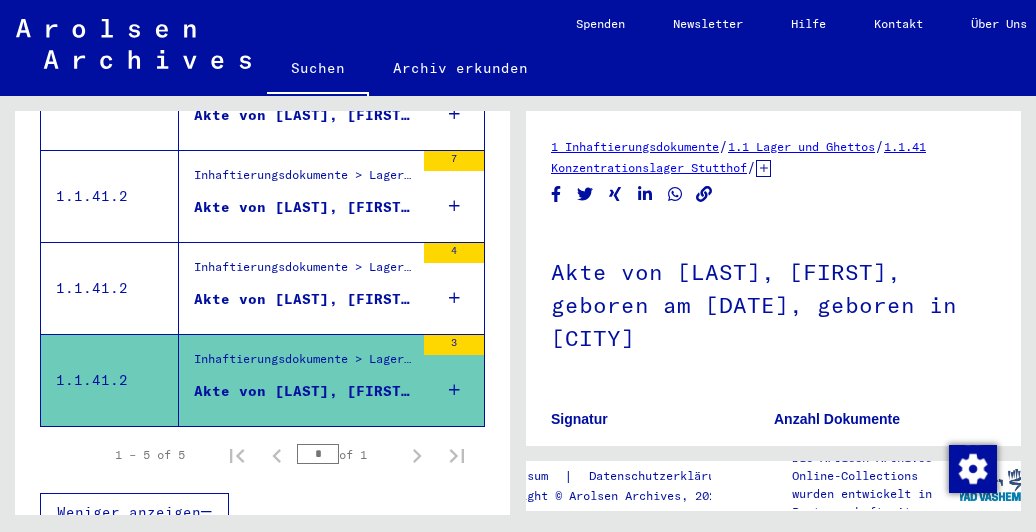 scroll, scrollTop: 0, scrollLeft: 0, axis: both 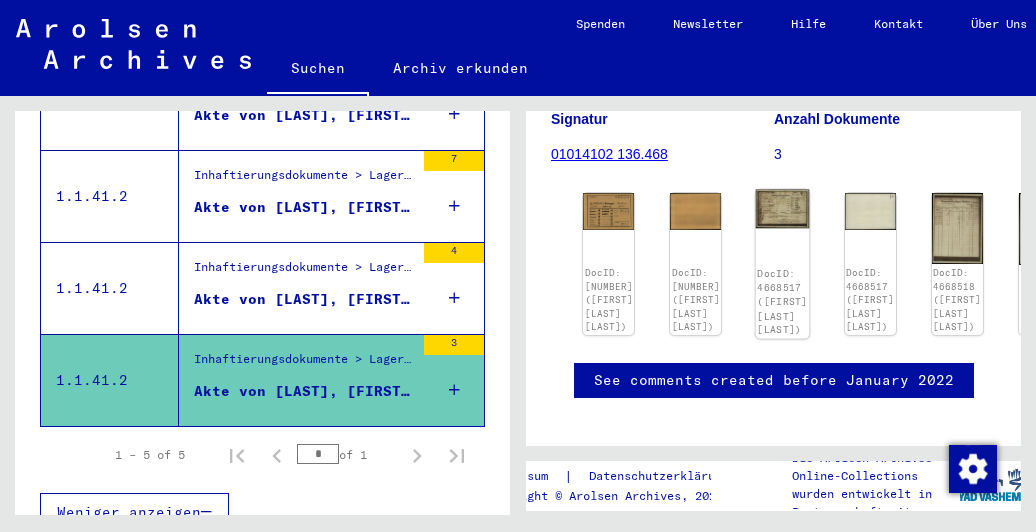 click 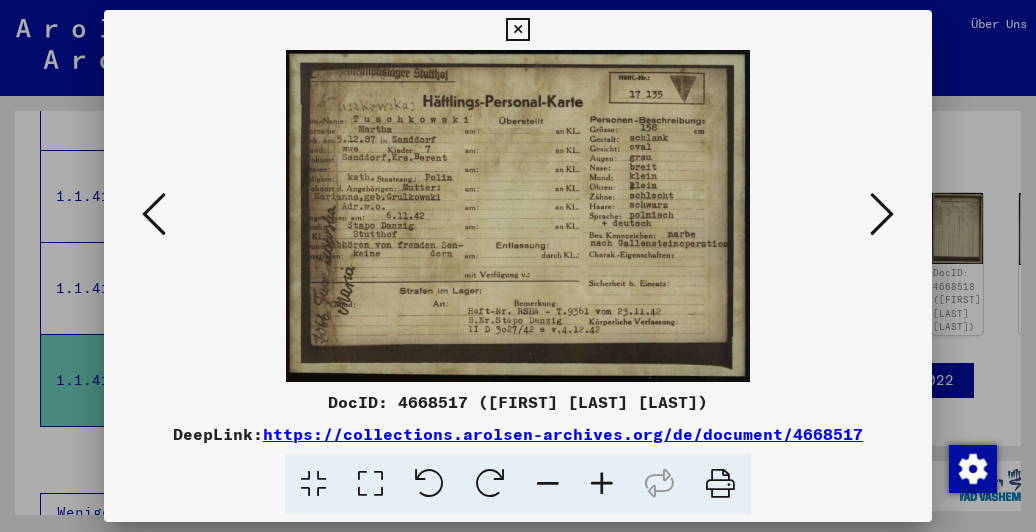 click at bounding box center (882, 214) 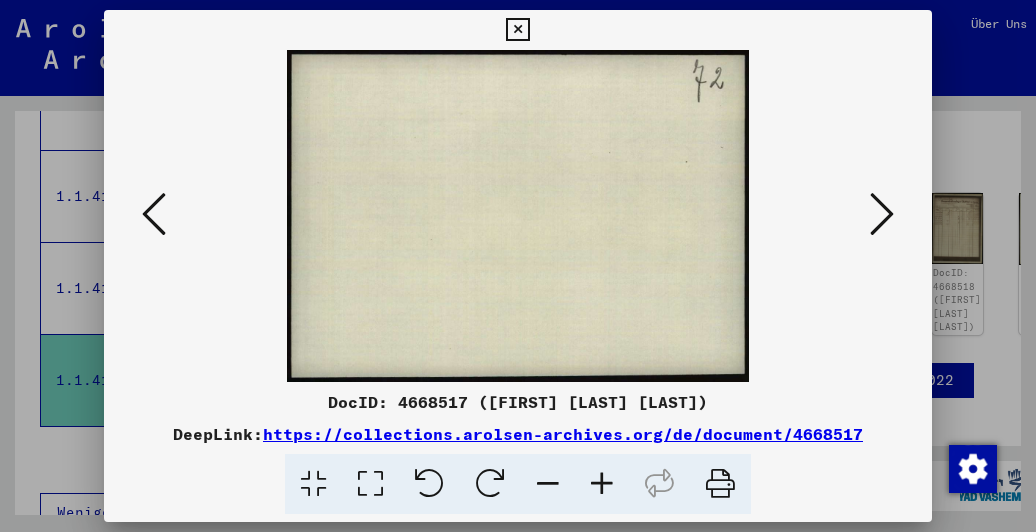 click at bounding box center [882, 214] 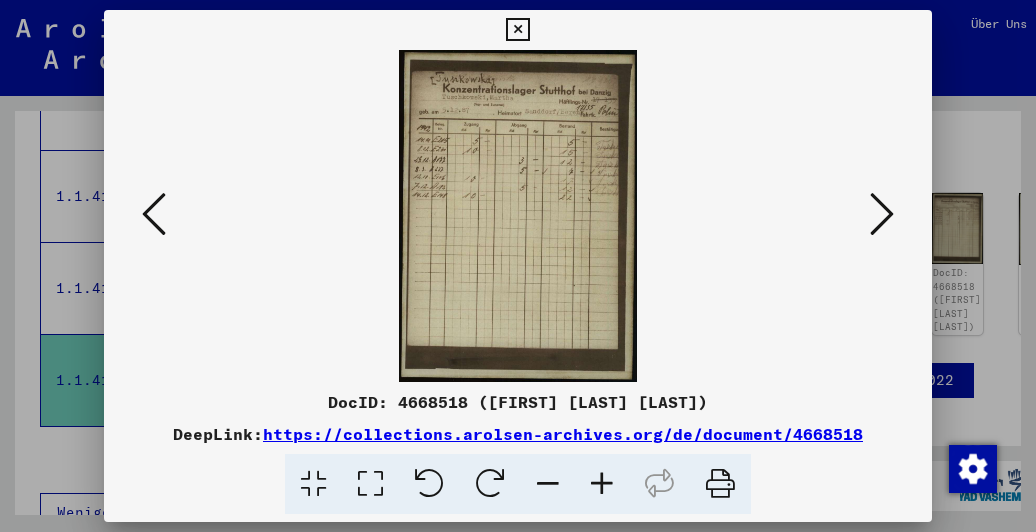 click at bounding box center [882, 214] 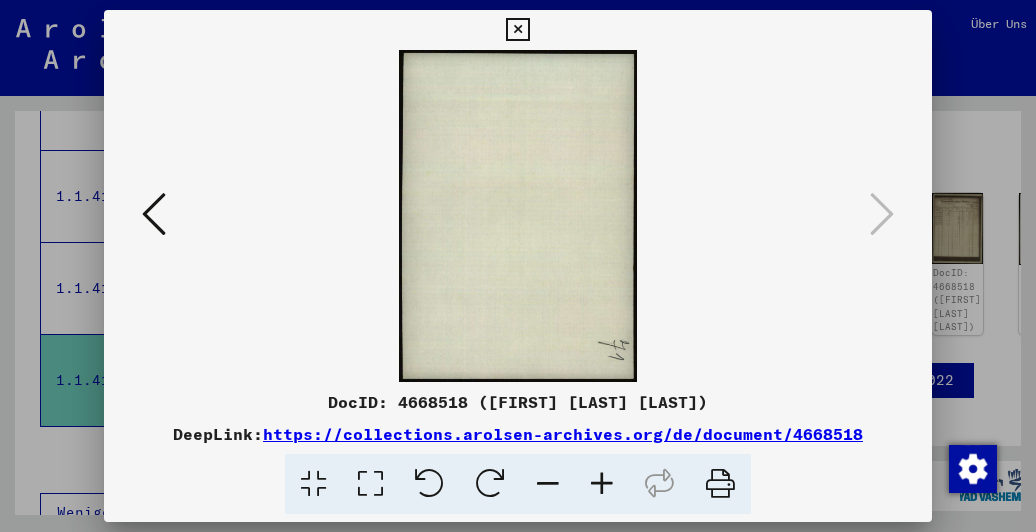 click at bounding box center (517, 30) 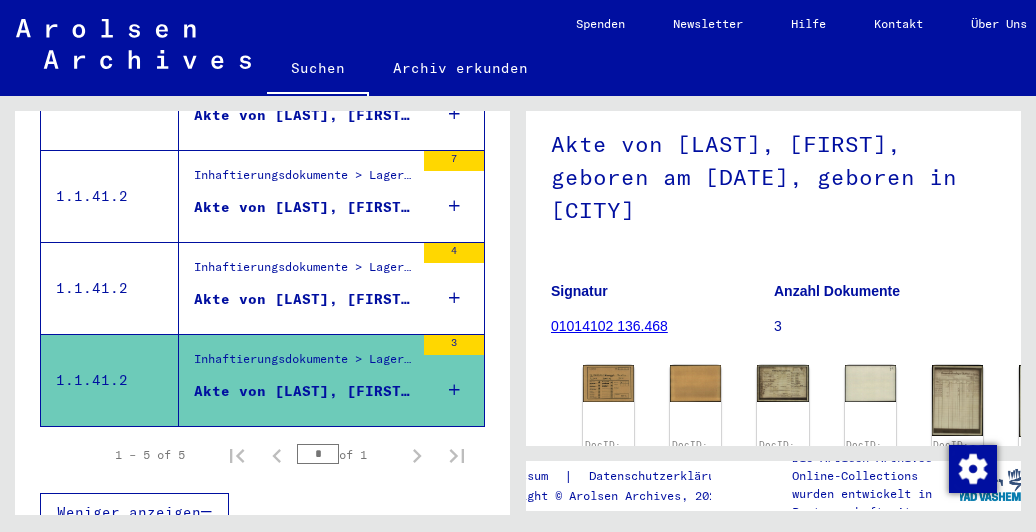 scroll, scrollTop: 0, scrollLeft: 0, axis: both 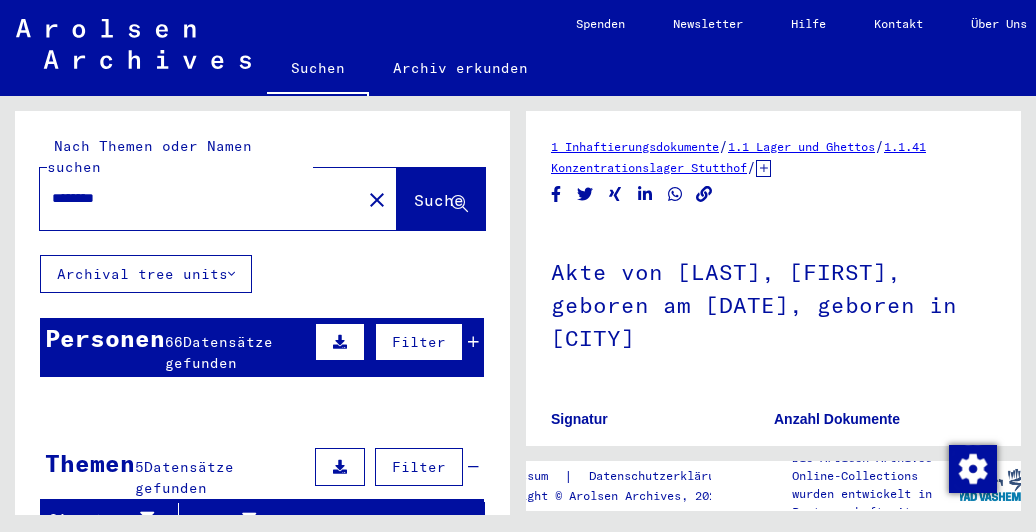 click on "********" at bounding box center [200, 198] 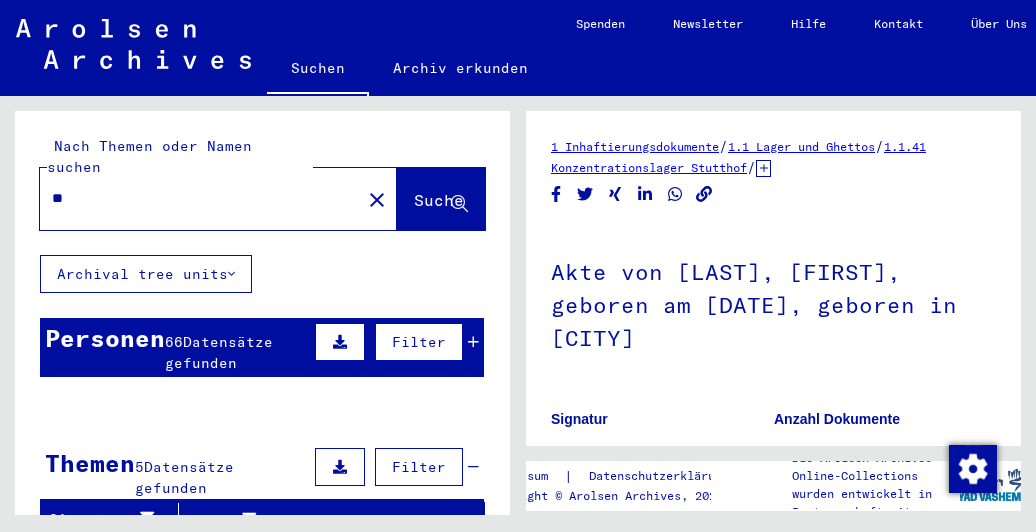 type on "*" 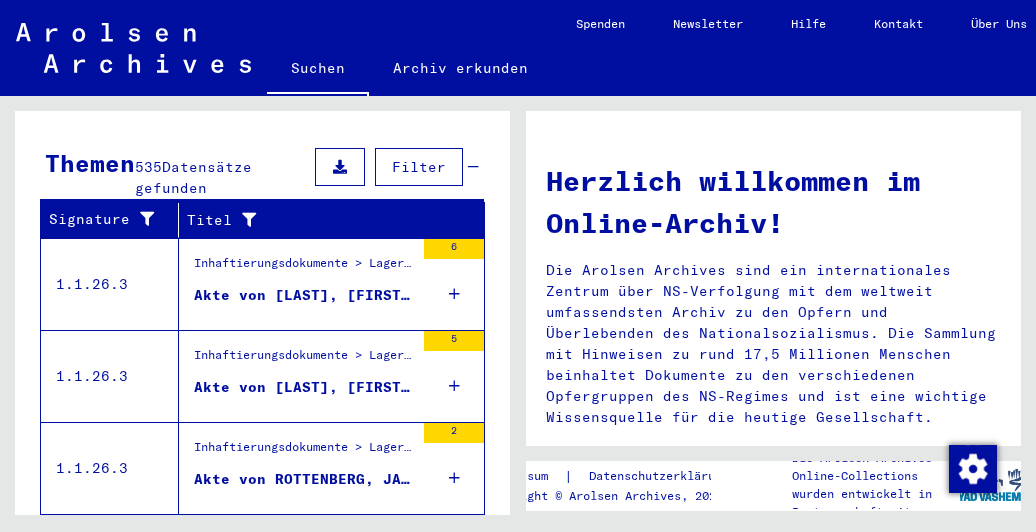 scroll, scrollTop: 296, scrollLeft: 0, axis: vertical 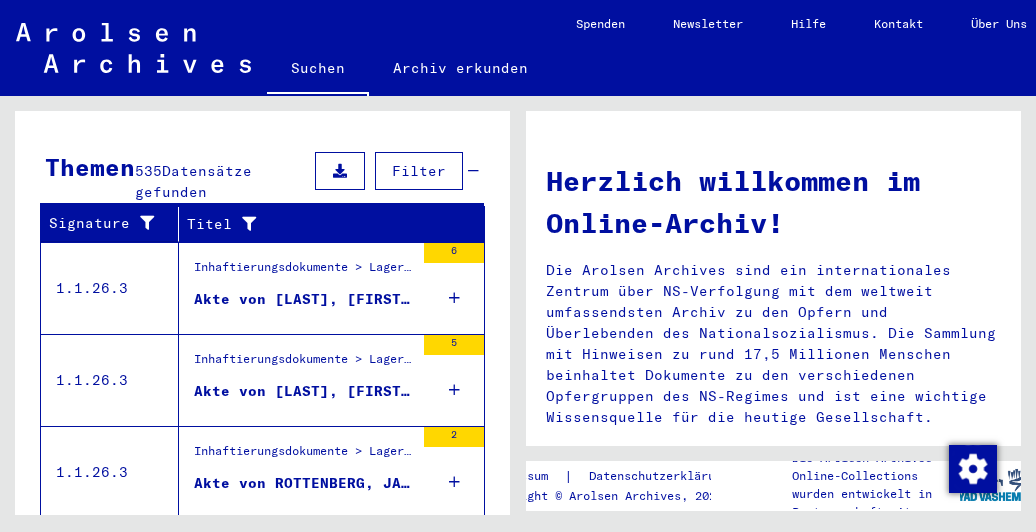 click on "Akte von [LAST], [FIRST], geboren am [DATE]" at bounding box center [304, 299] 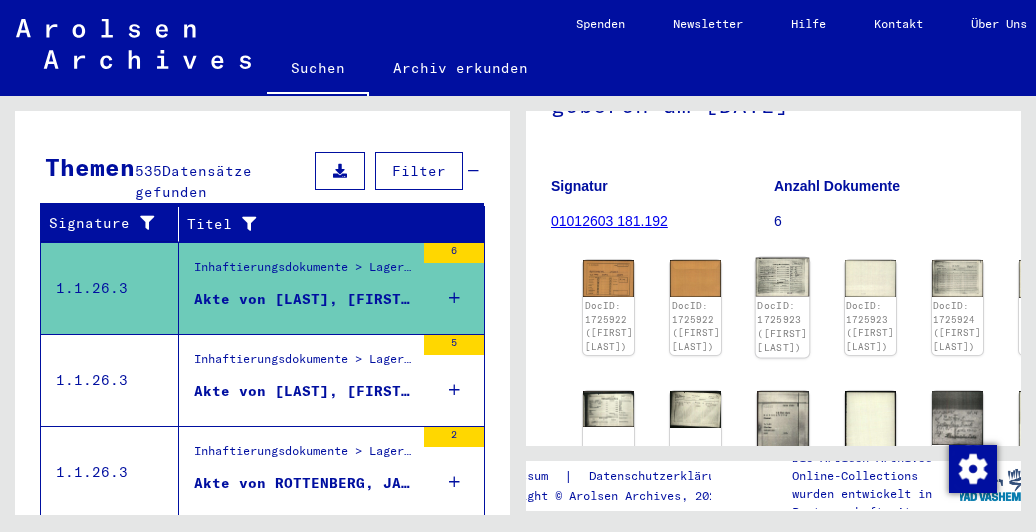scroll, scrollTop: 300, scrollLeft: 0, axis: vertical 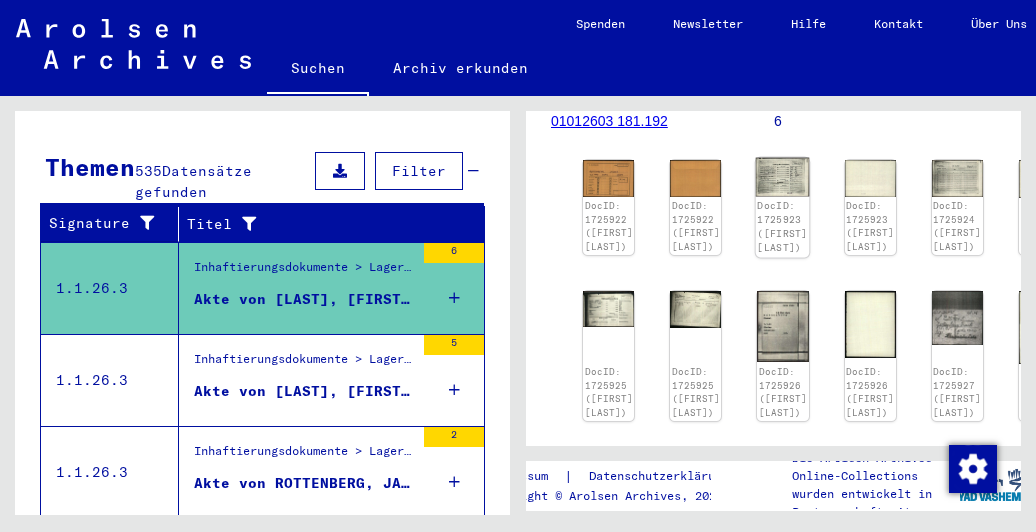 click 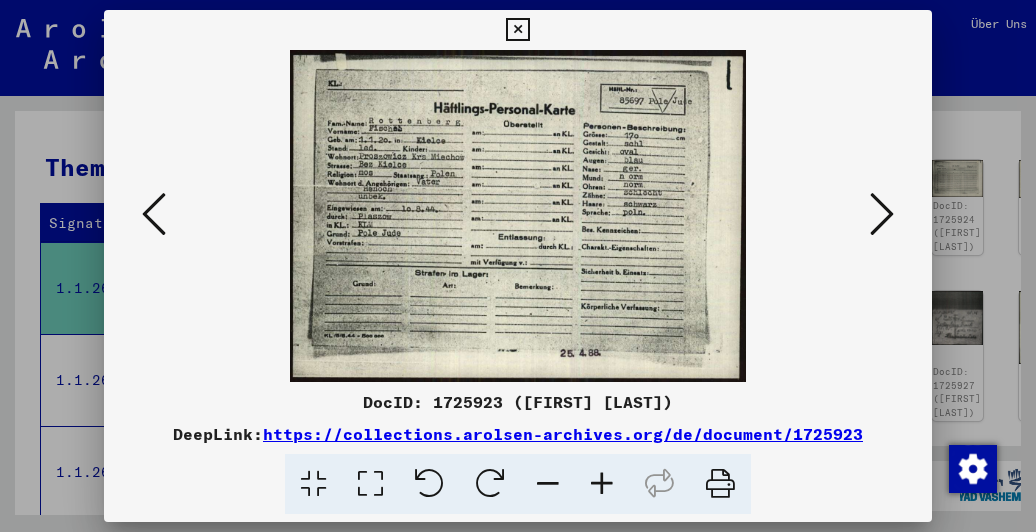 click at bounding box center [882, 214] 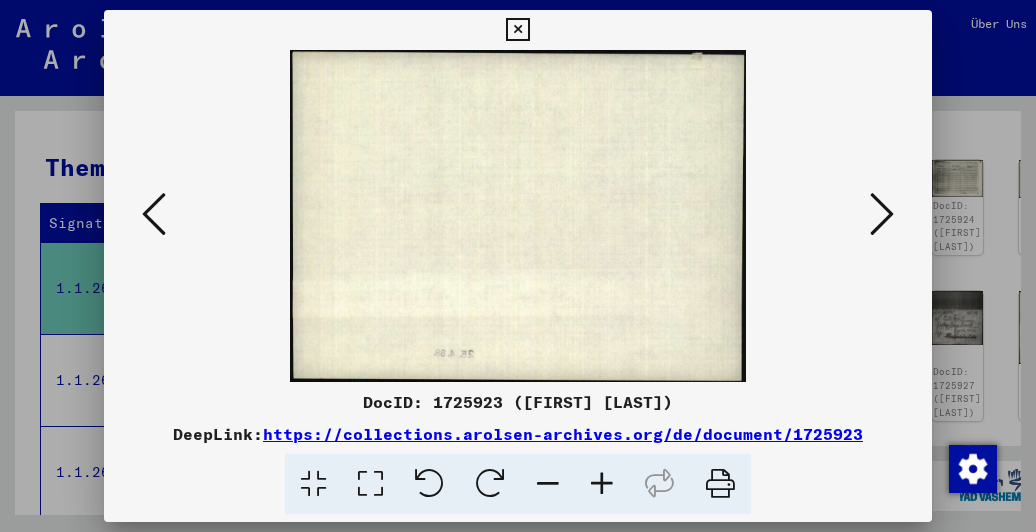 click at bounding box center (882, 214) 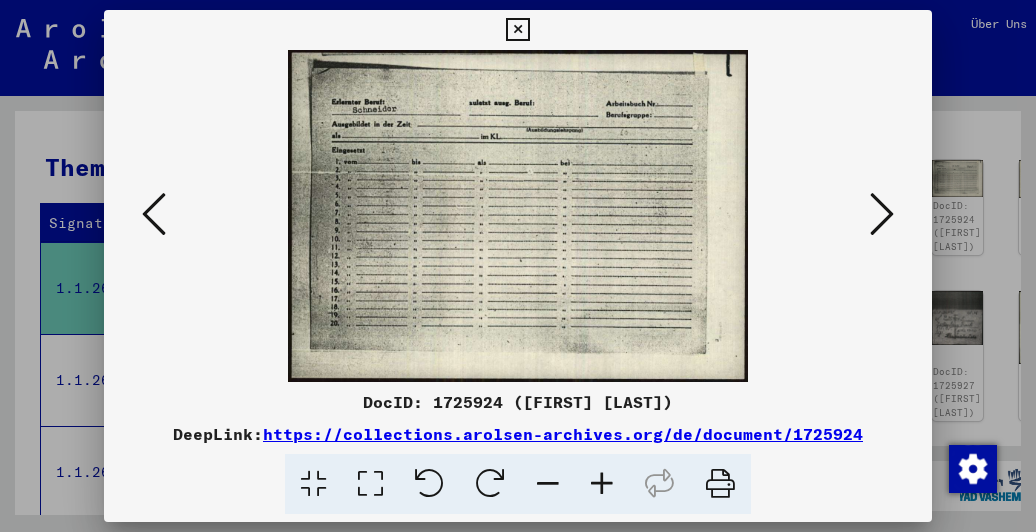 click at bounding box center [882, 214] 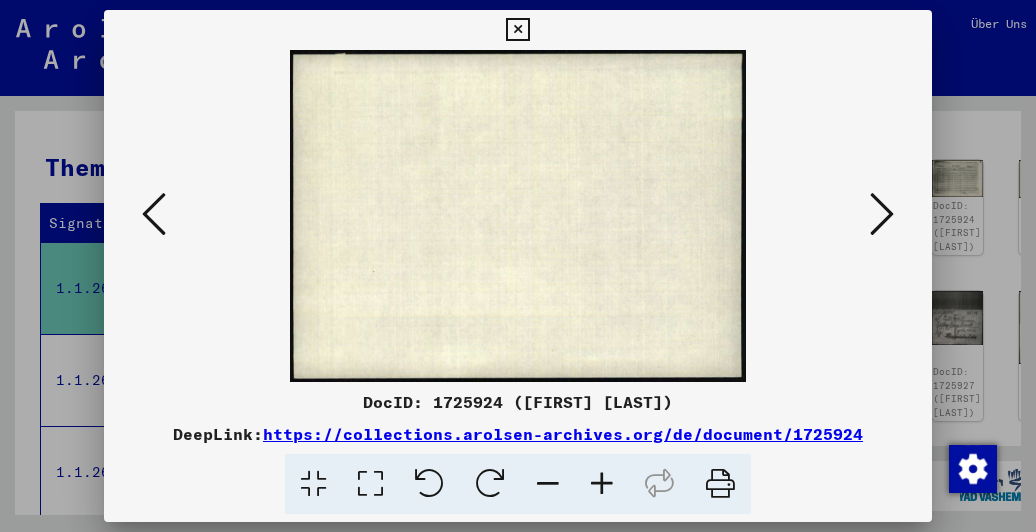 click at bounding box center (882, 214) 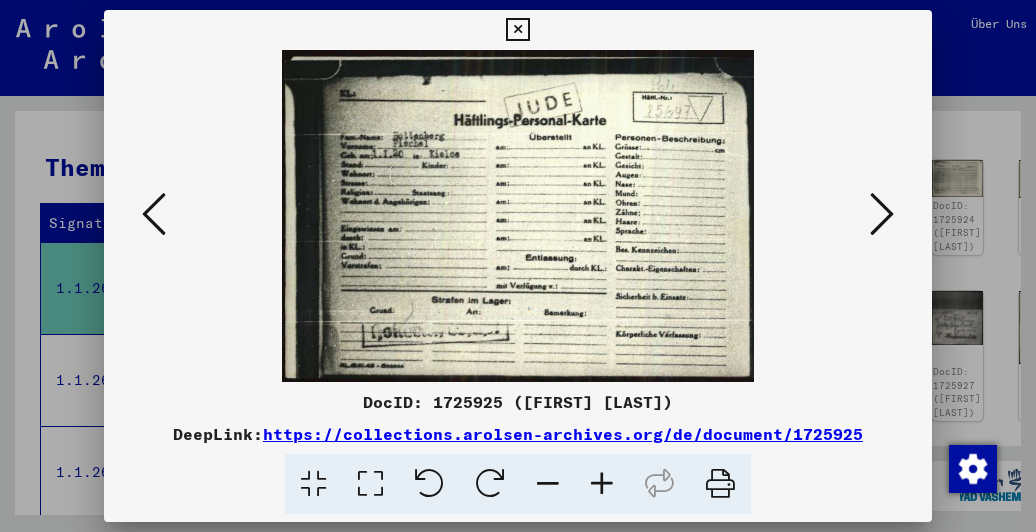 click at bounding box center [882, 214] 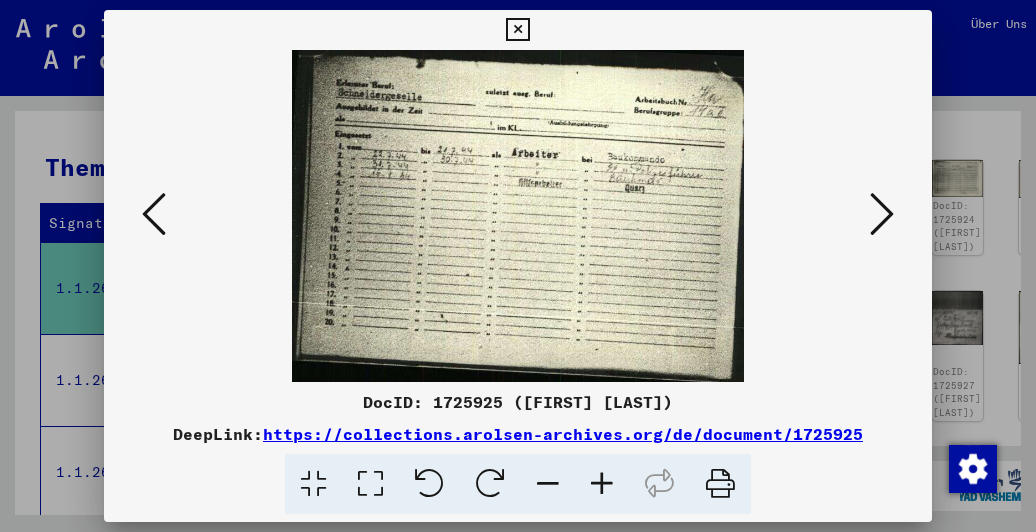 click at bounding box center [882, 214] 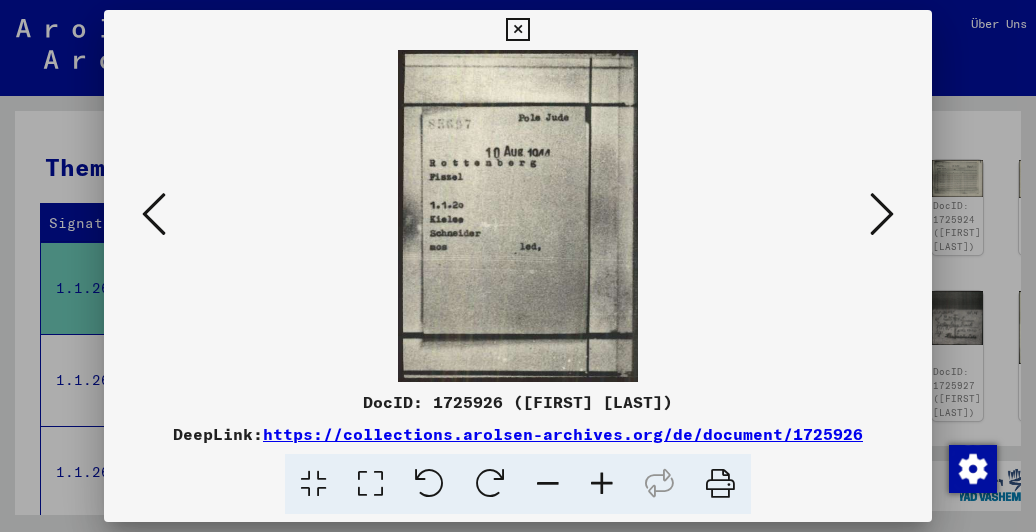 click at bounding box center [882, 214] 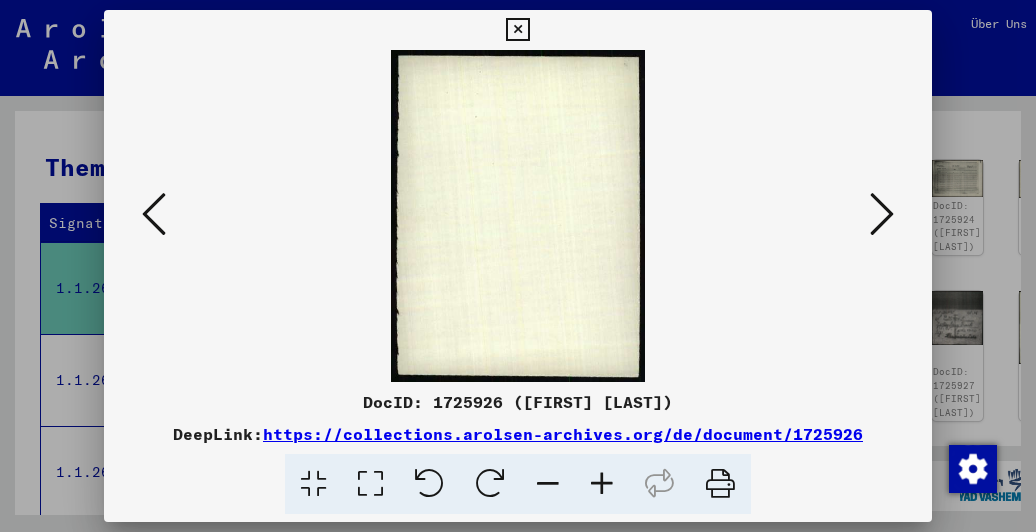 click at bounding box center [882, 214] 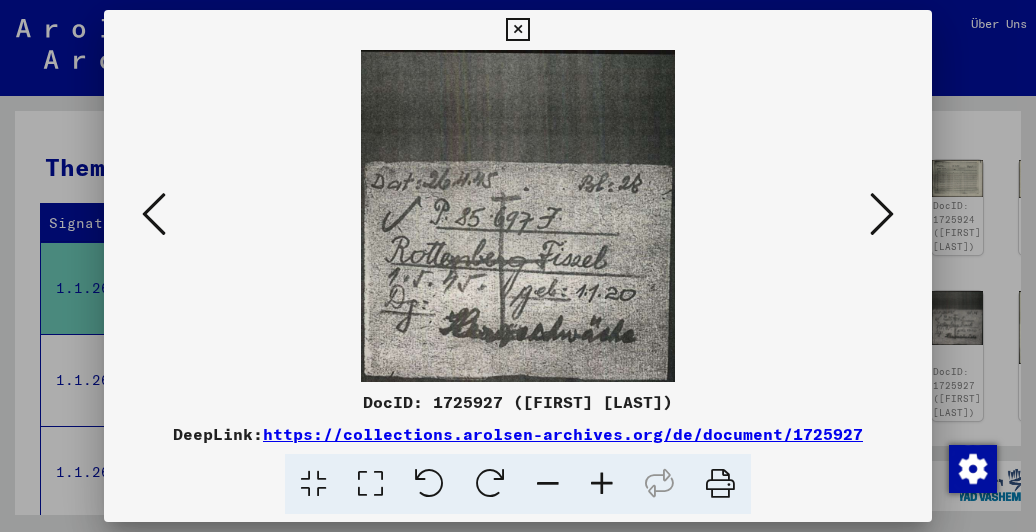 click at bounding box center [882, 214] 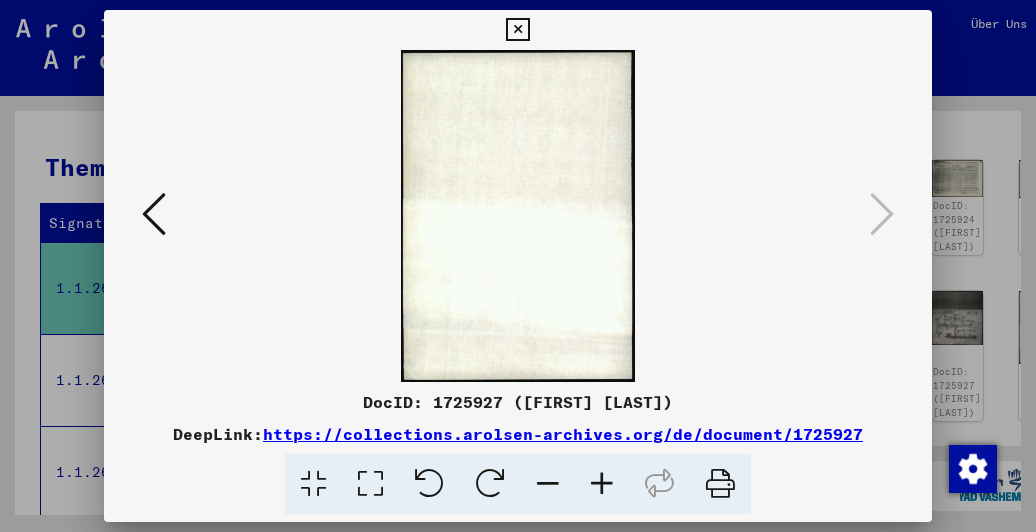 drag, startPoint x: 518, startPoint y: 31, endPoint x: 500, endPoint y: 37, distance: 18.973665 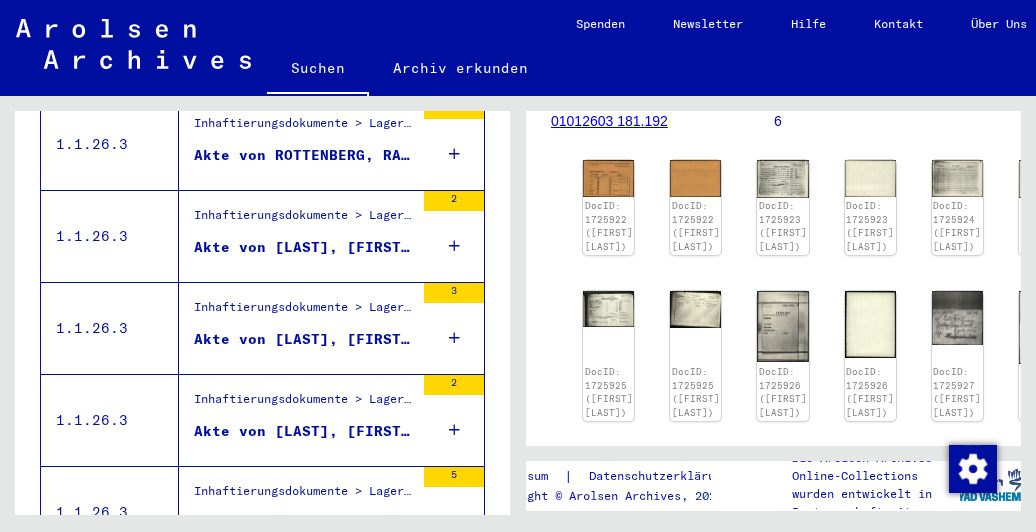 scroll, scrollTop: 1096, scrollLeft: 0, axis: vertical 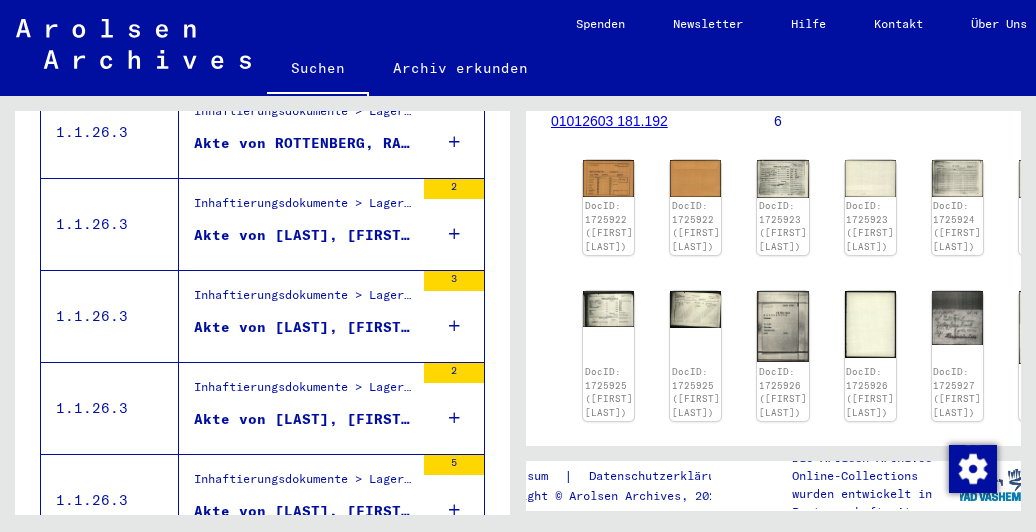 click on "Akte von [LAST], [FIRST], geboren am [DATE]" at bounding box center [304, 327] 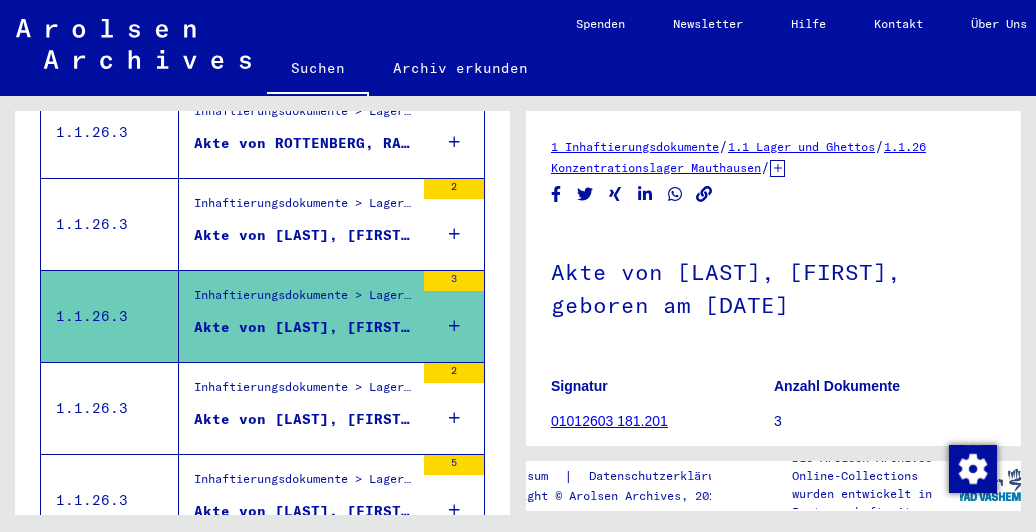 scroll, scrollTop: 0, scrollLeft: 0, axis: both 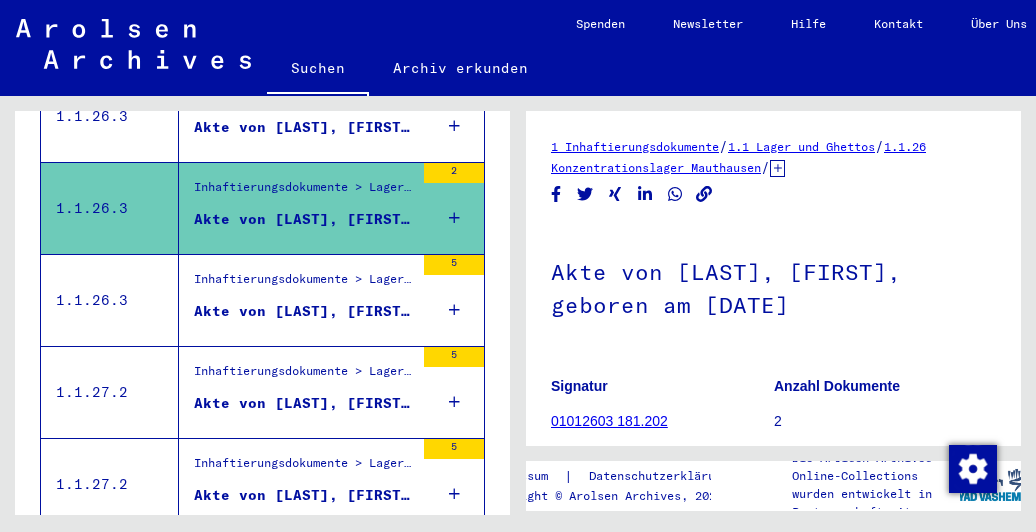 click on "Akte von [LAST], [FIRST], geboren am [DATE]" at bounding box center (304, 311) 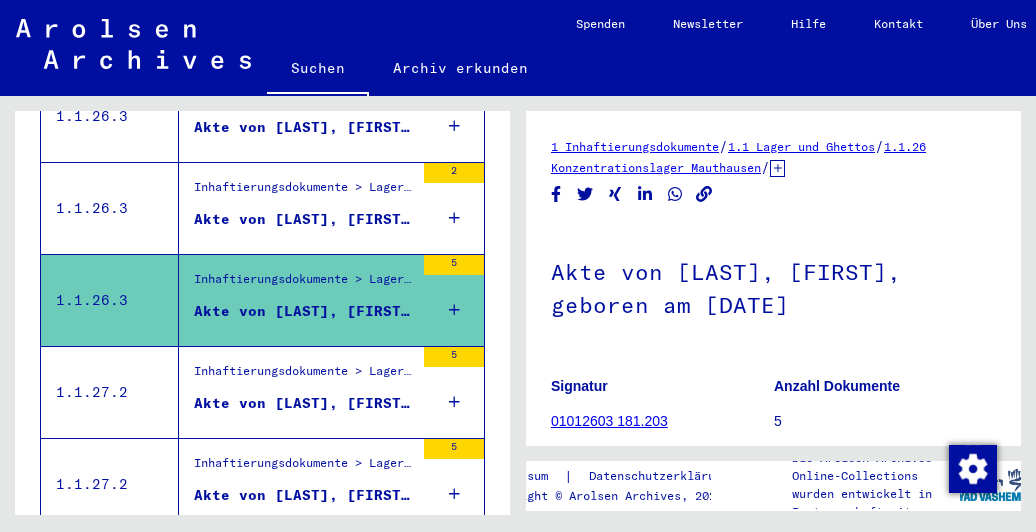 scroll, scrollTop: 0, scrollLeft: 0, axis: both 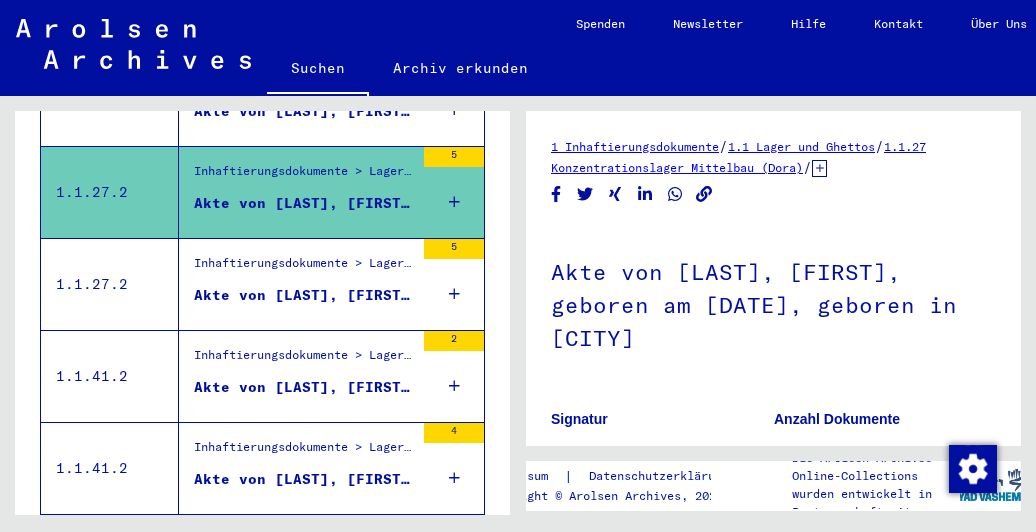 click on "Akte von [LAST], [FIRST], geboren am [DATE]" at bounding box center [304, 295] 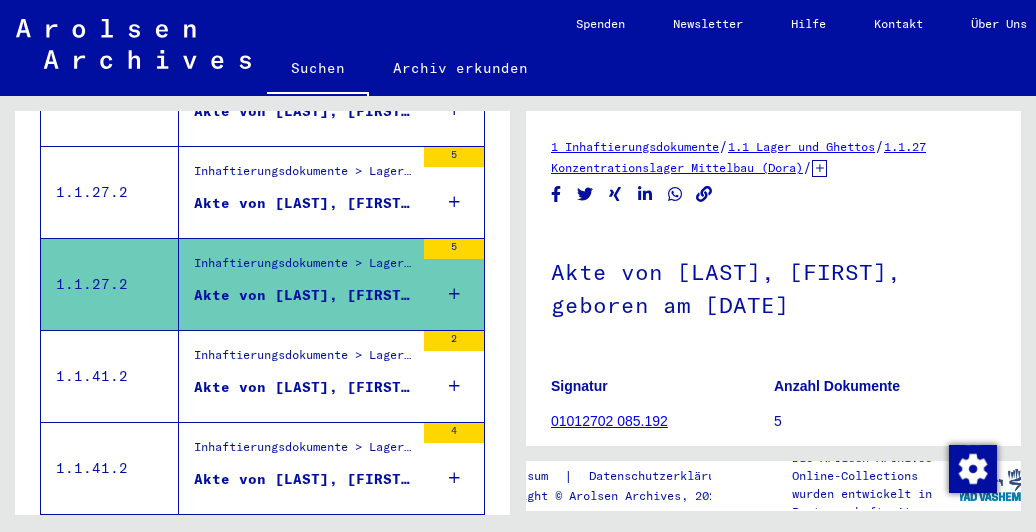 scroll, scrollTop: 0, scrollLeft: 0, axis: both 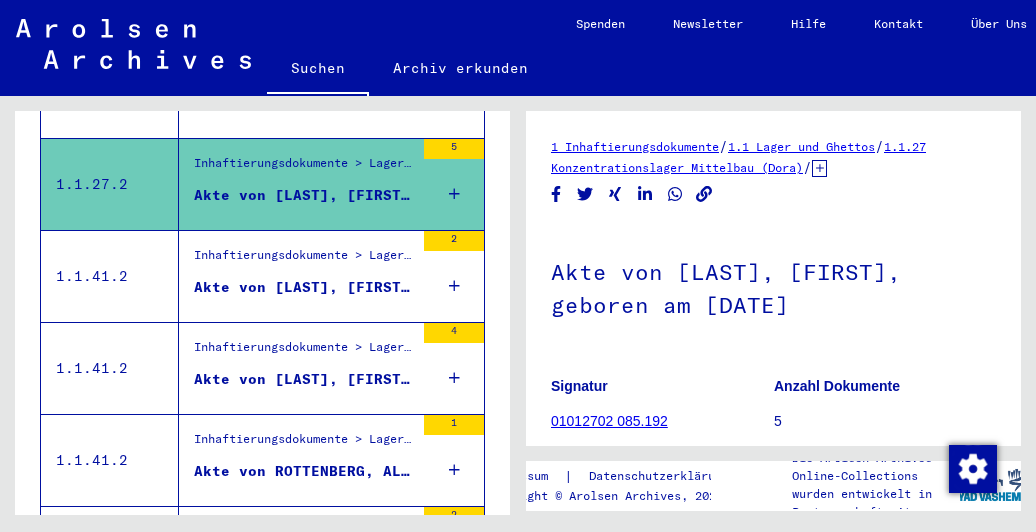 click on "Akte von [LAST], [FIRST], geboren am [DATE], geboren in [CITY]" at bounding box center (304, 287) 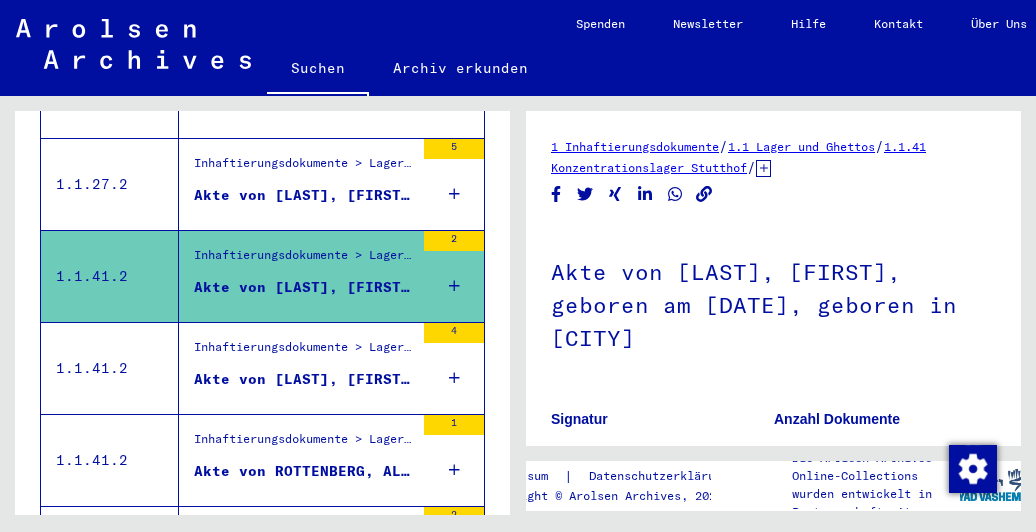 scroll, scrollTop: 0, scrollLeft: 0, axis: both 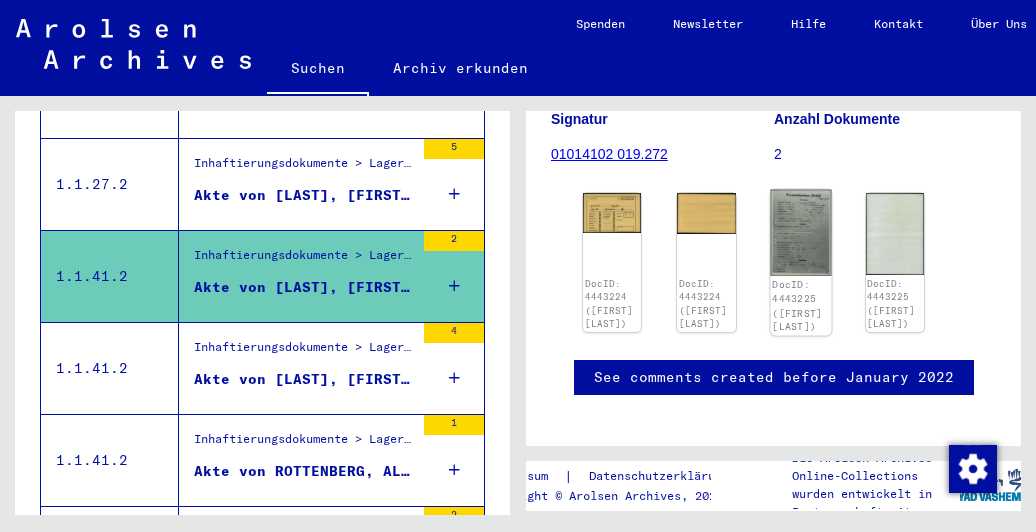 click 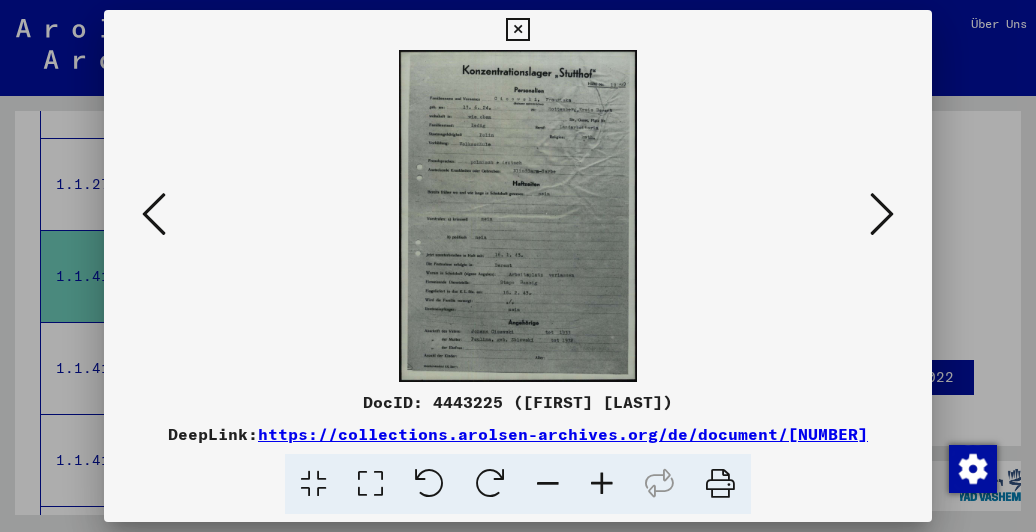 click at bounding box center (882, 214) 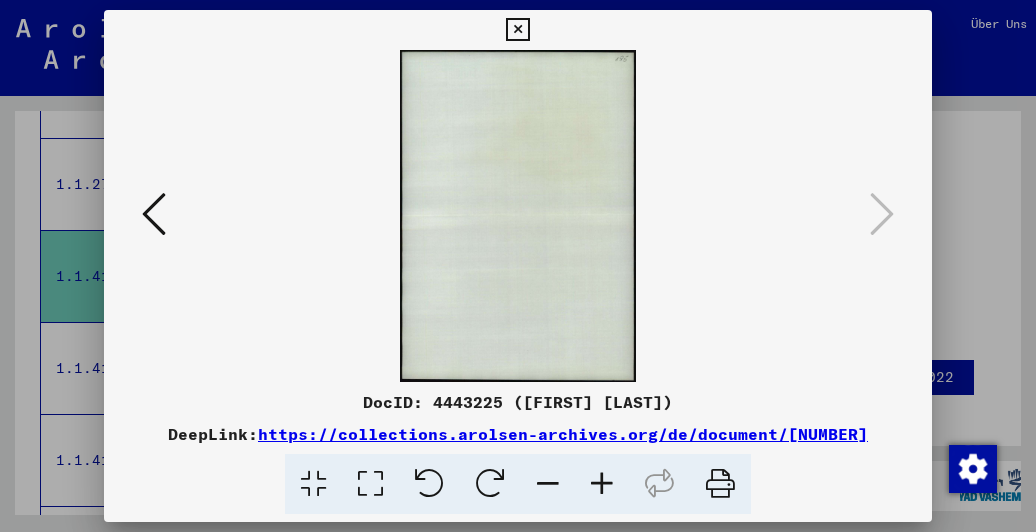 click at bounding box center (154, 214) 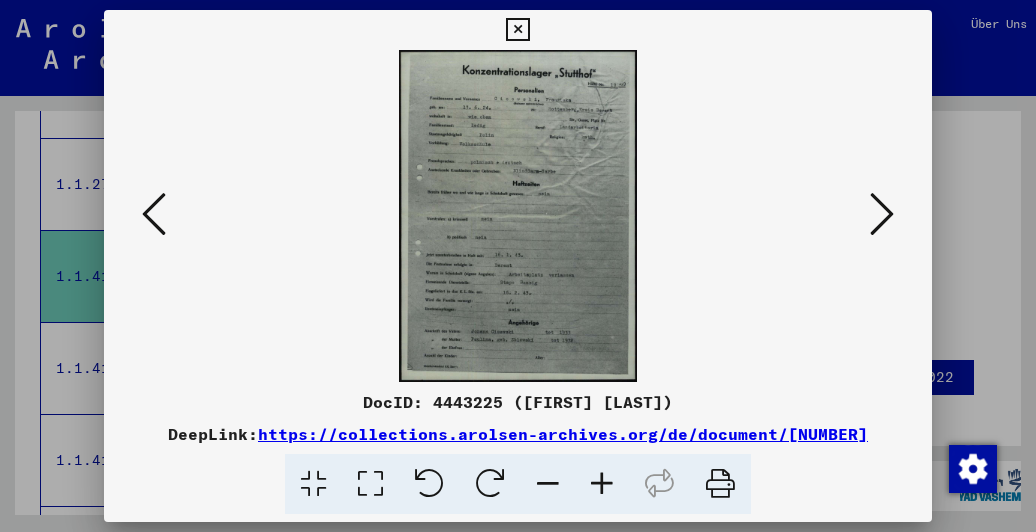 click at bounding box center (517, 30) 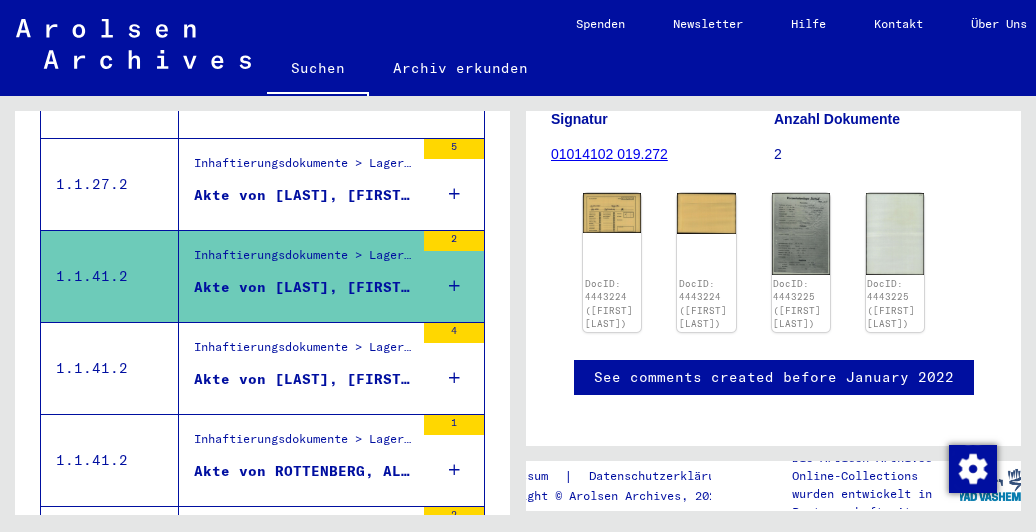 click on "Inhaftierungsdokumente > Lager und Ghettos > Konzentrationslager Stutthof > Individuelle Unterlagen Stutthof > Individuelle Häftlings Unterlagen - KL Stutthof > Akten mit Namen ab KAHN" at bounding box center (304, 352) 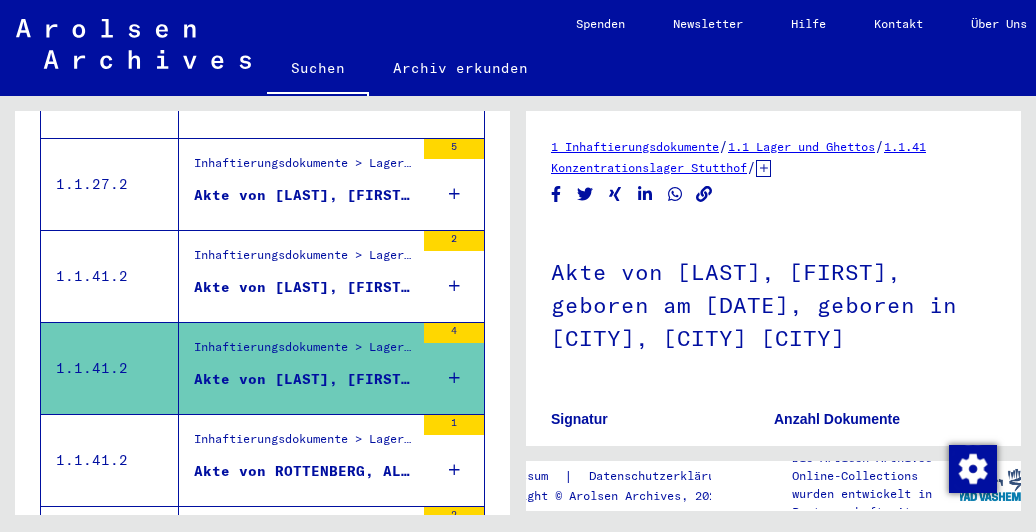 scroll, scrollTop: 300, scrollLeft: 0, axis: vertical 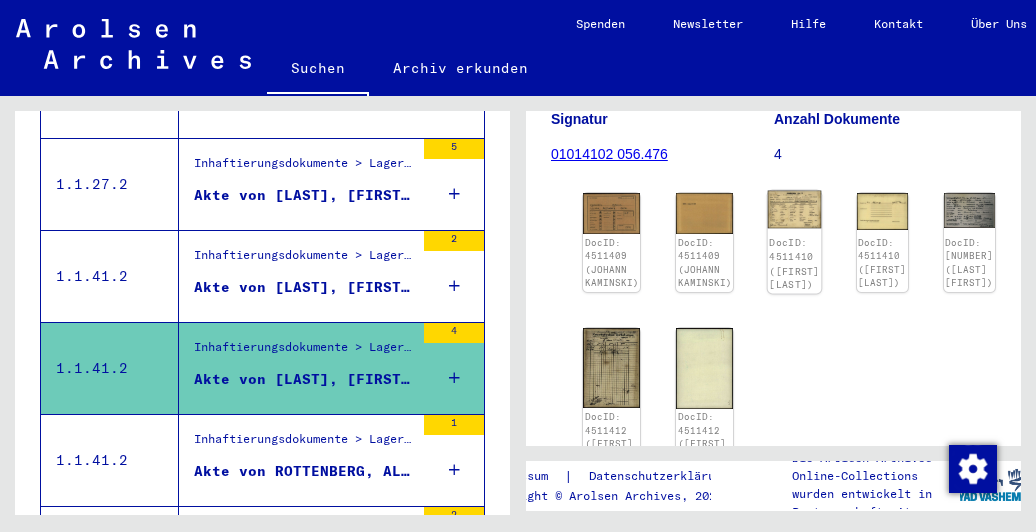 click on "DocID: 4511410 ([FIRST] [LAST])" 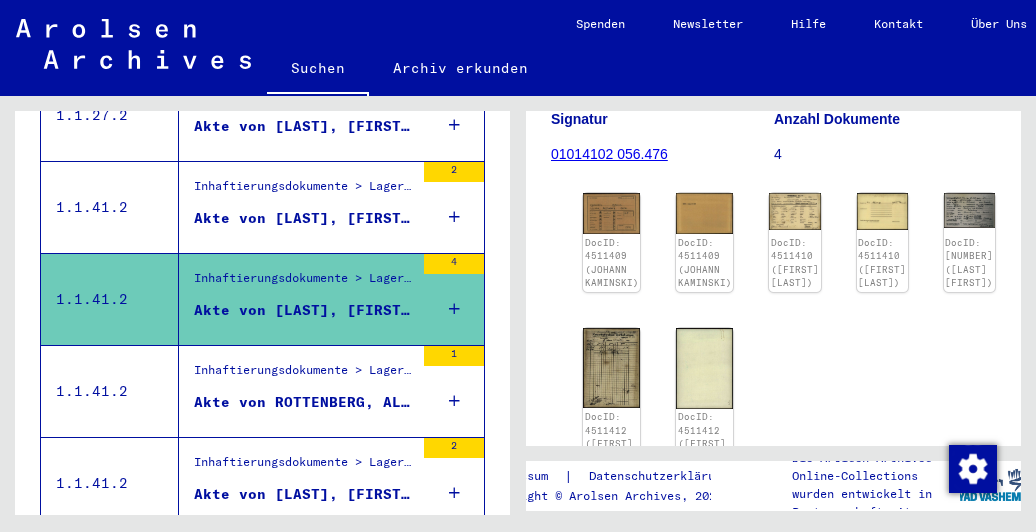 scroll, scrollTop: 1696, scrollLeft: 0, axis: vertical 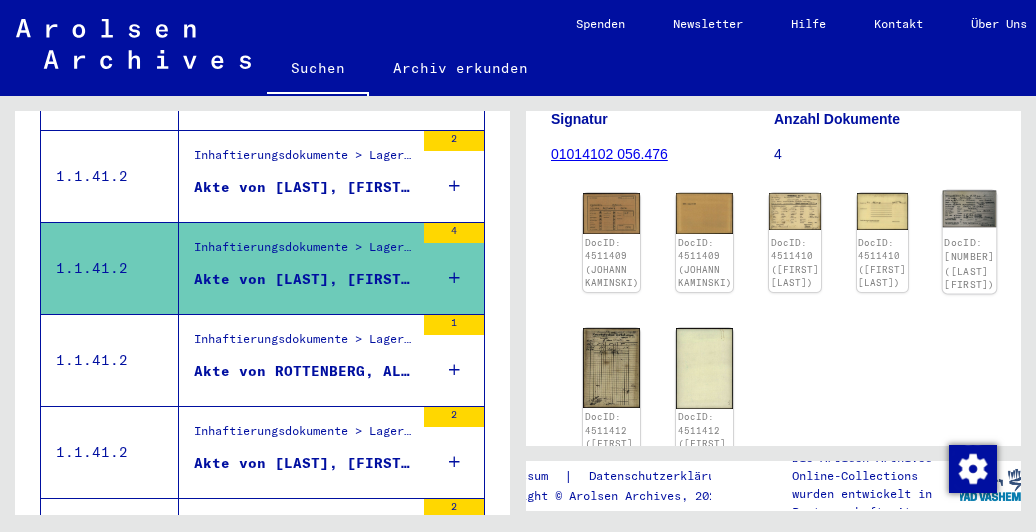 click 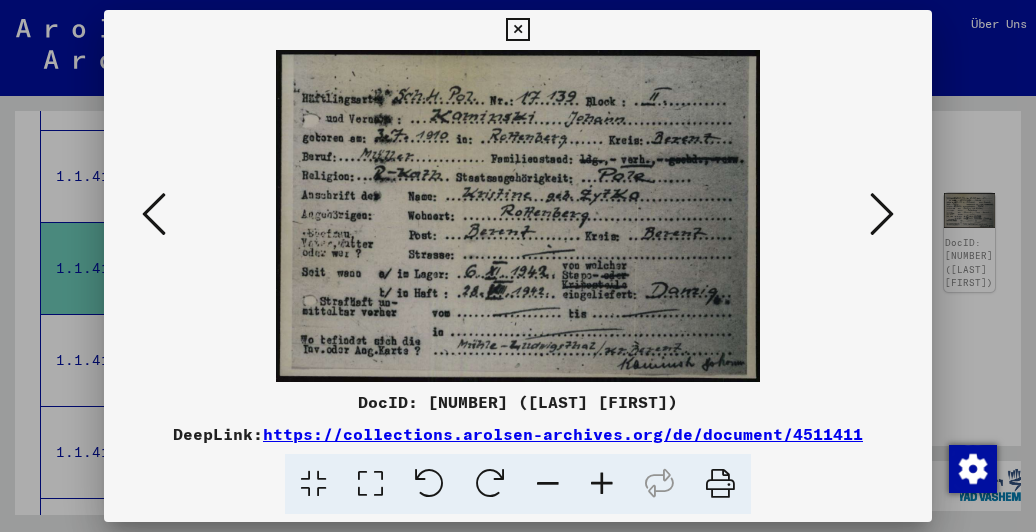 click at bounding box center (882, 214) 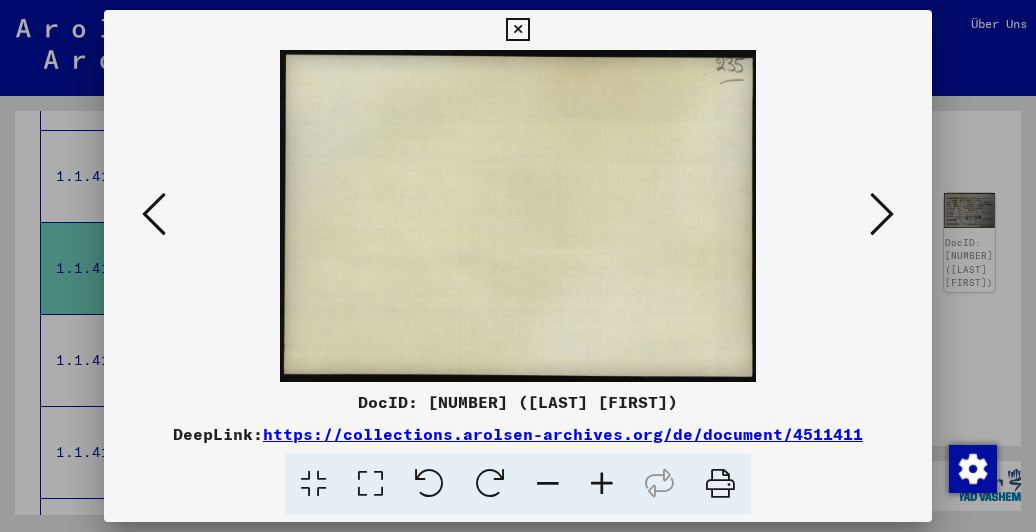 click at bounding box center [882, 214] 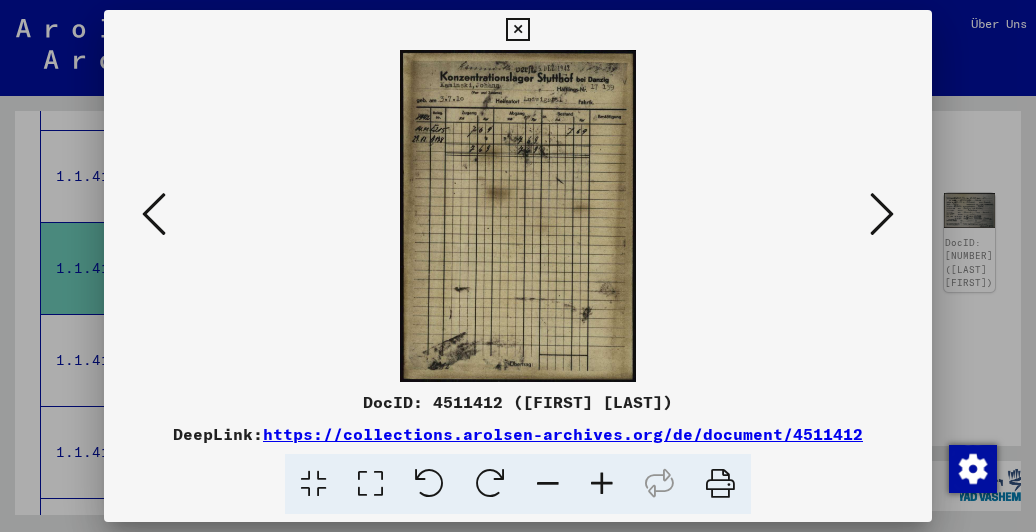 click at bounding box center (882, 214) 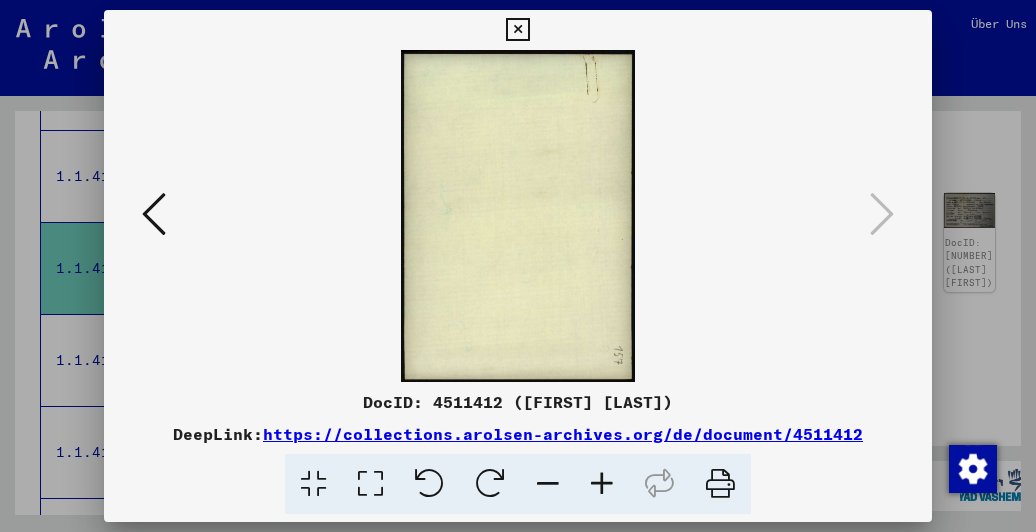 click at bounding box center [517, 30] 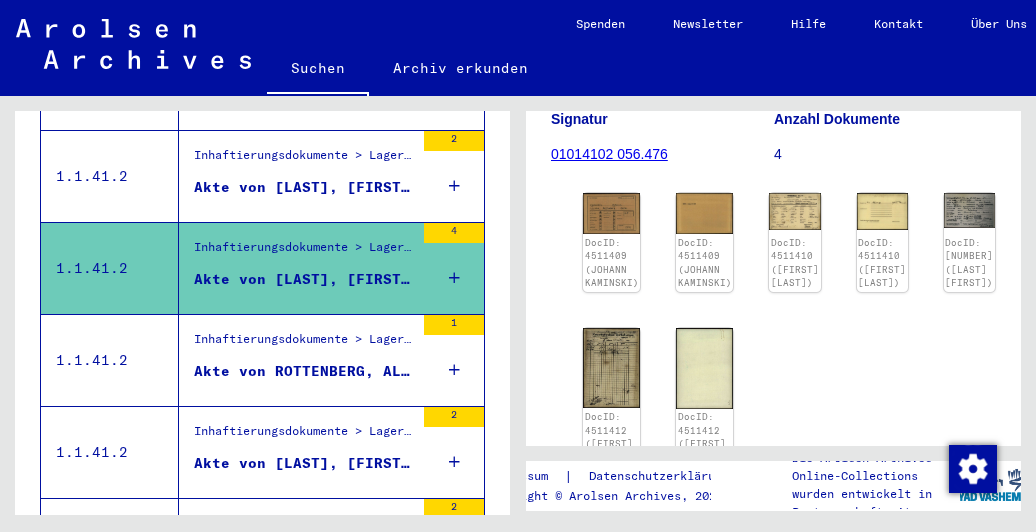 click on "Inhaftierungsdokumente > Lager und Ghettos > Konzentrationslager Stutthof > Individuelle Unterlagen Stutthof > Individuelle Häftlings Unterlagen - KL Stutthof > Akten mit Namen ab ROSENTHAL" at bounding box center [304, 344] 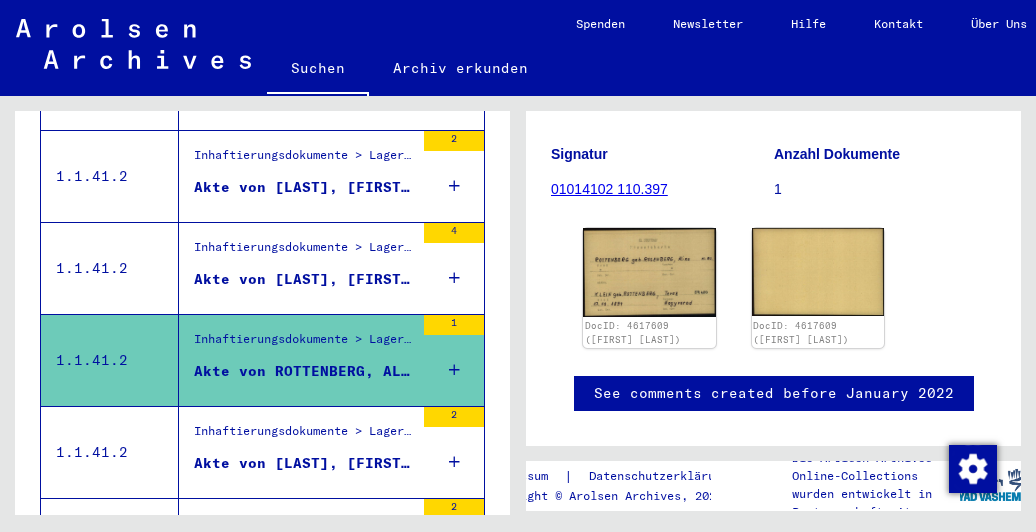 scroll, scrollTop: 200, scrollLeft: 0, axis: vertical 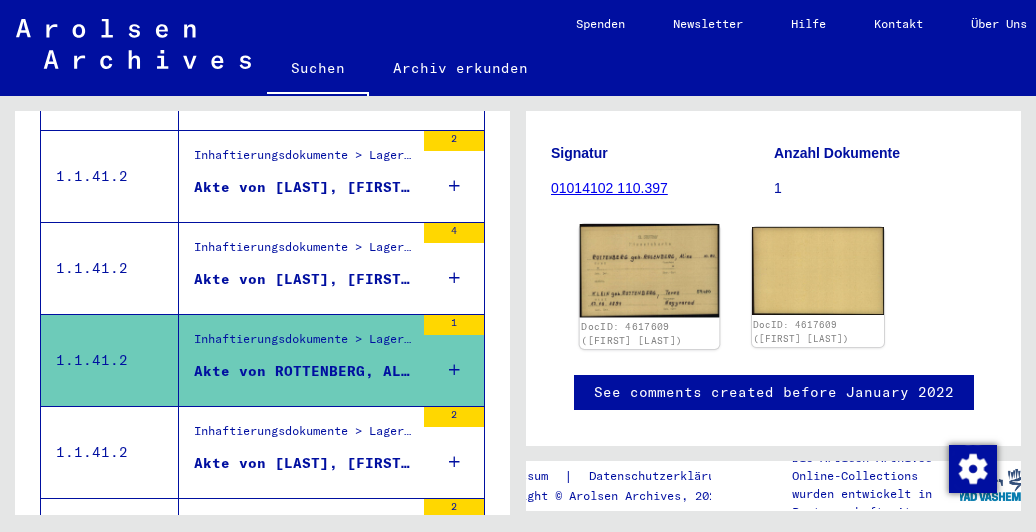 click 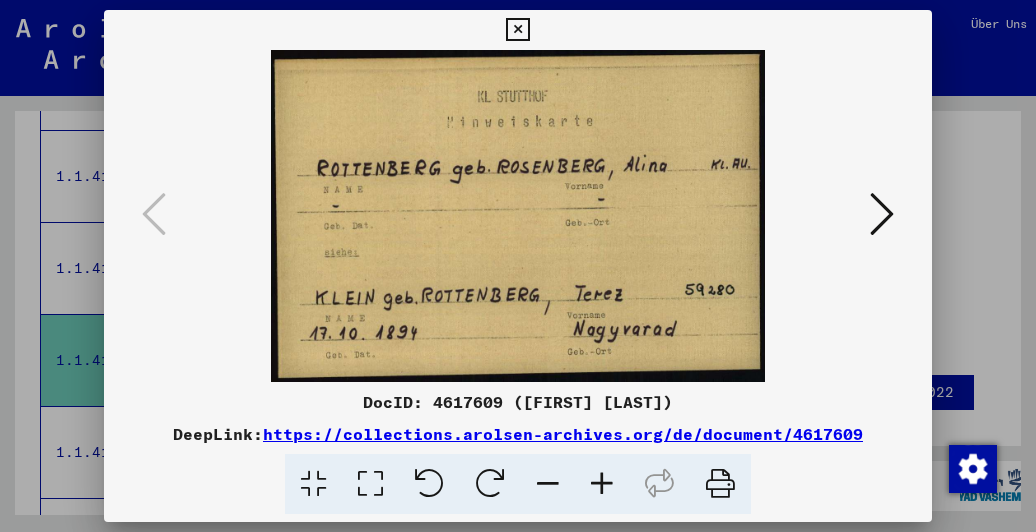 click at bounding box center [882, 214] 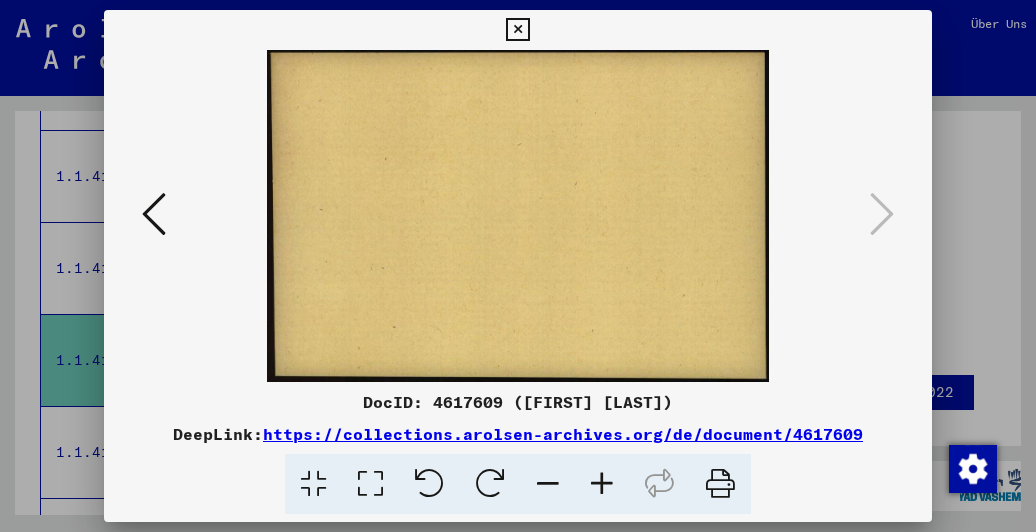 click at bounding box center (517, 30) 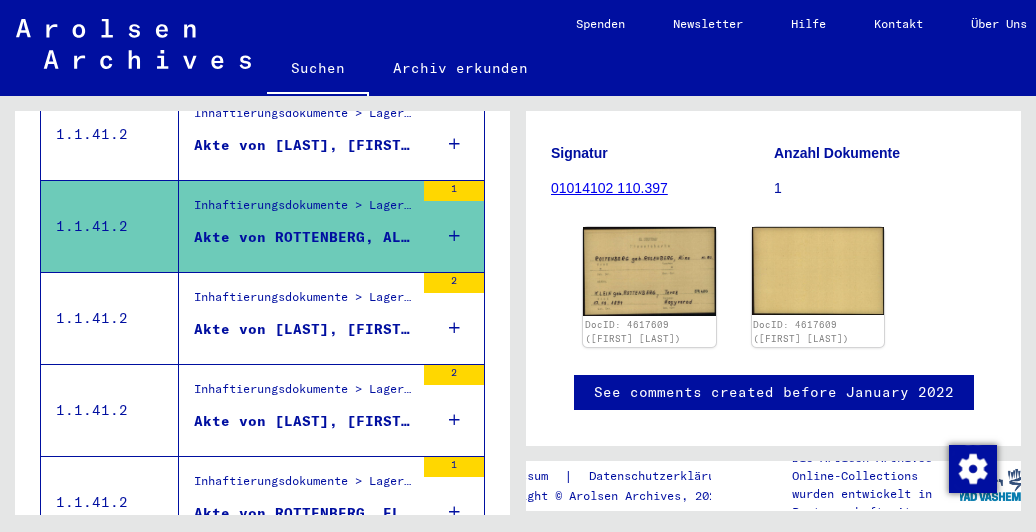 scroll, scrollTop: 1896, scrollLeft: 0, axis: vertical 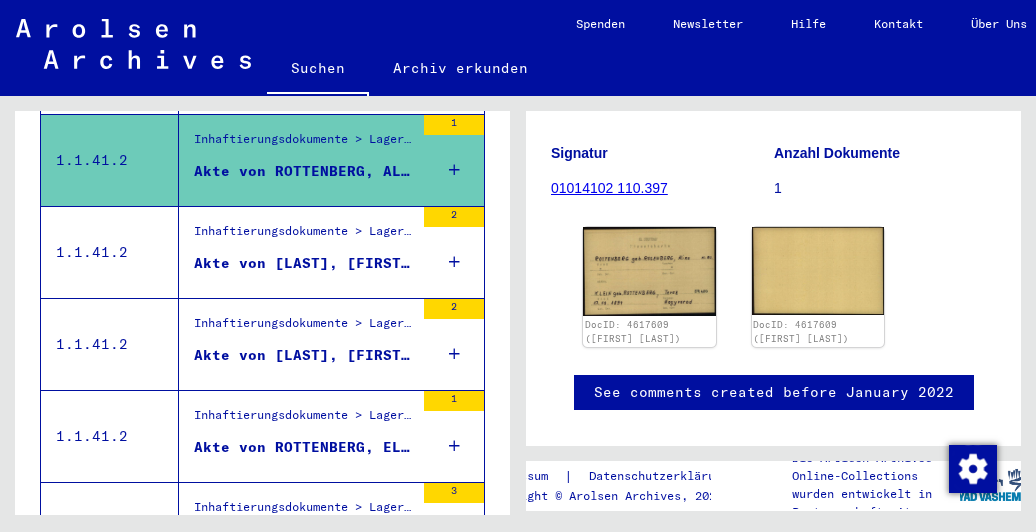 click on "Akte von [LAST], [FIRST], geboren am [DATE], geboren in [CITY]" at bounding box center (304, 263) 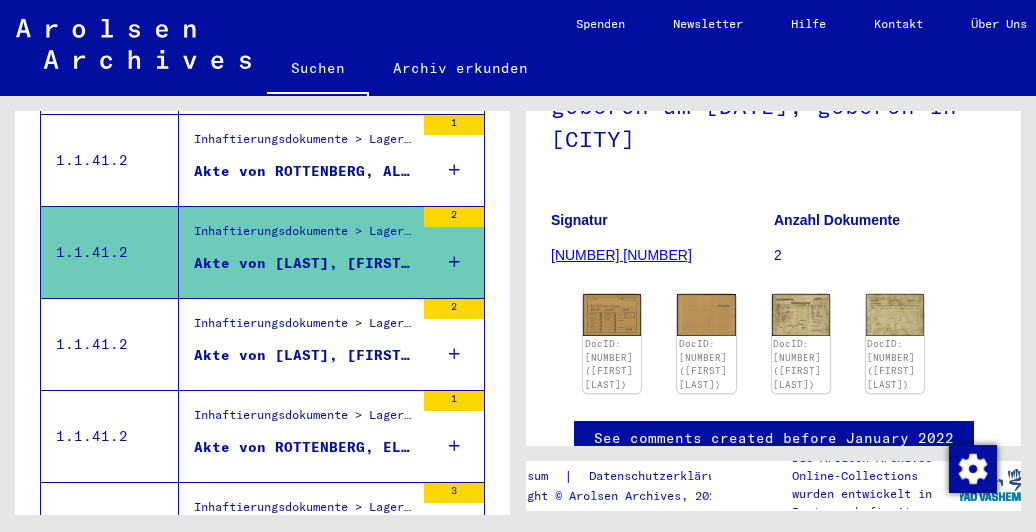 scroll, scrollTop: 300, scrollLeft: 0, axis: vertical 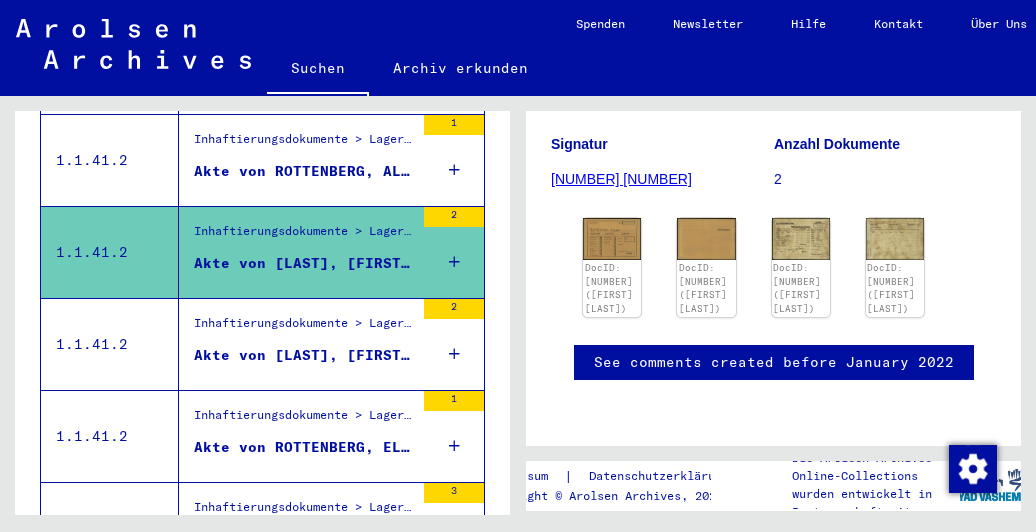 click on "Inhaftierungsdokumente > Lager und Ghettos > Konzentrationslager Stutthof > Individuelle Unterlagen Stutthof > Individuelle Häftlings Unterlagen - KL Stutthof > Akten mit Namen ab ROSENTHAL Akte von [LAST], [FIRST], geboren am [DATE], geboren in [CITY], [COUNTRY] [NUMBER]" at bounding box center [331, 344] 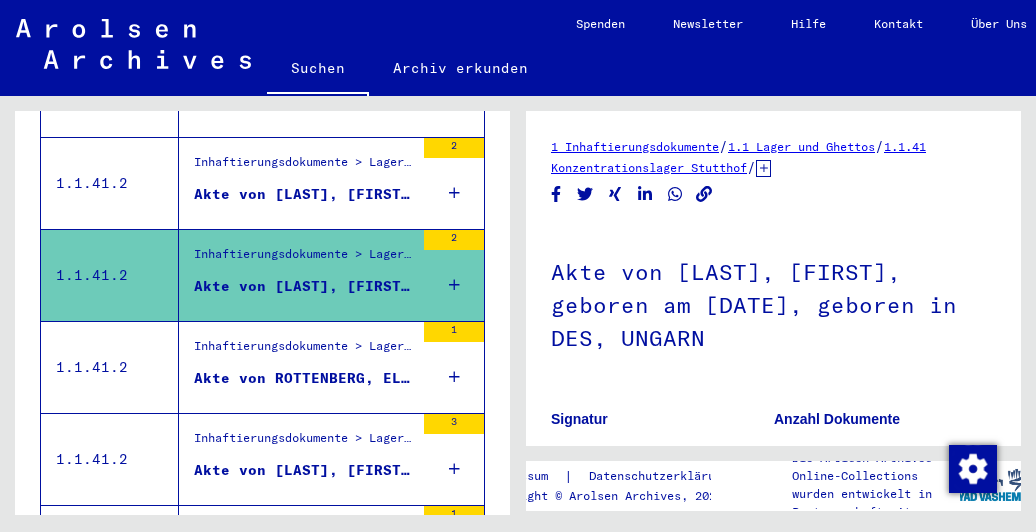 scroll, scrollTop: 1996, scrollLeft: 0, axis: vertical 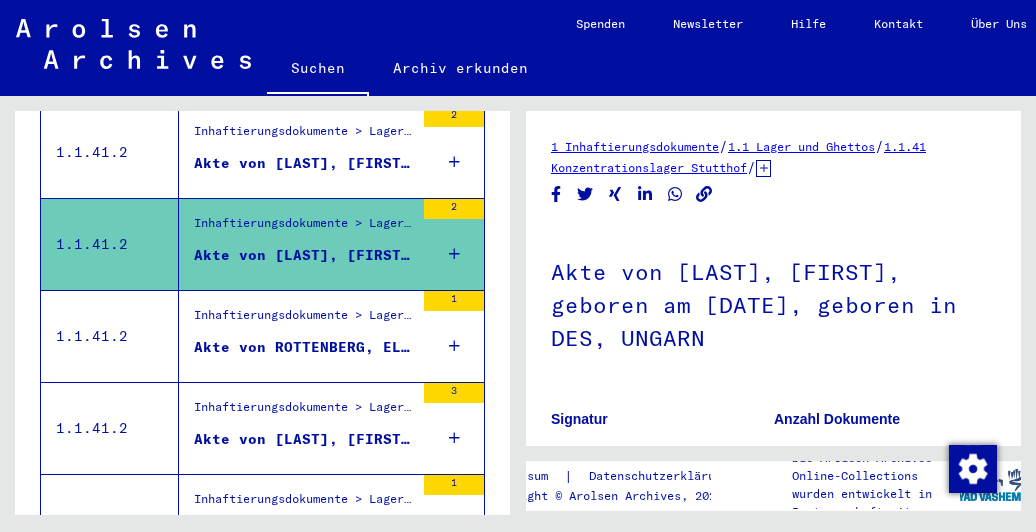 click on "Inhaftierungsdokumente > Lager und Ghettos > Konzentrationslager Stutthof > Individuelle Unterlagen Stutthof > Individuelle Häftlings Unterlagen - KL Stutthof > Akten mit Namen ab [LAST] Akte von [LAST], [FIRST], geboren am [DATE] 1" at bounding box center [331, 336] 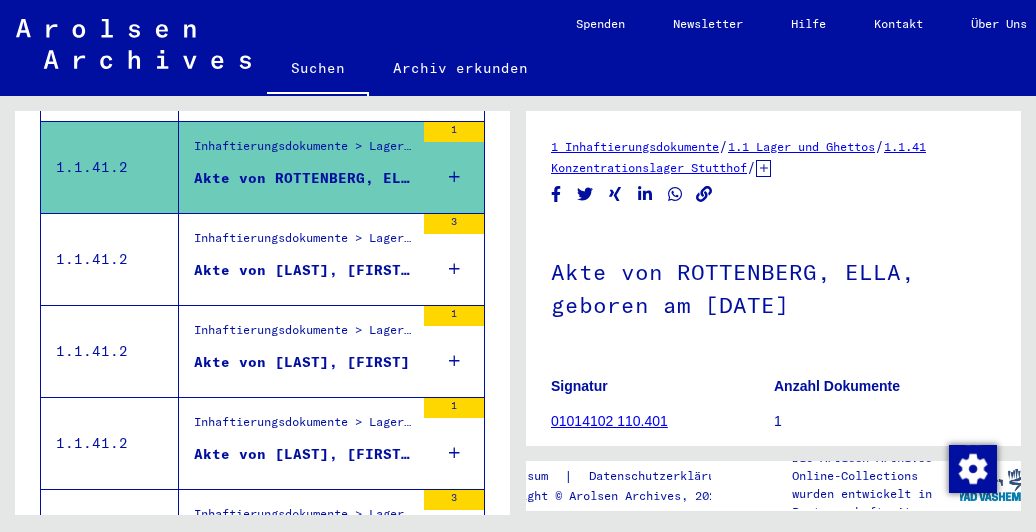 scroll, scrollTop: 2196, scrollLeft: 0, axis: vertical 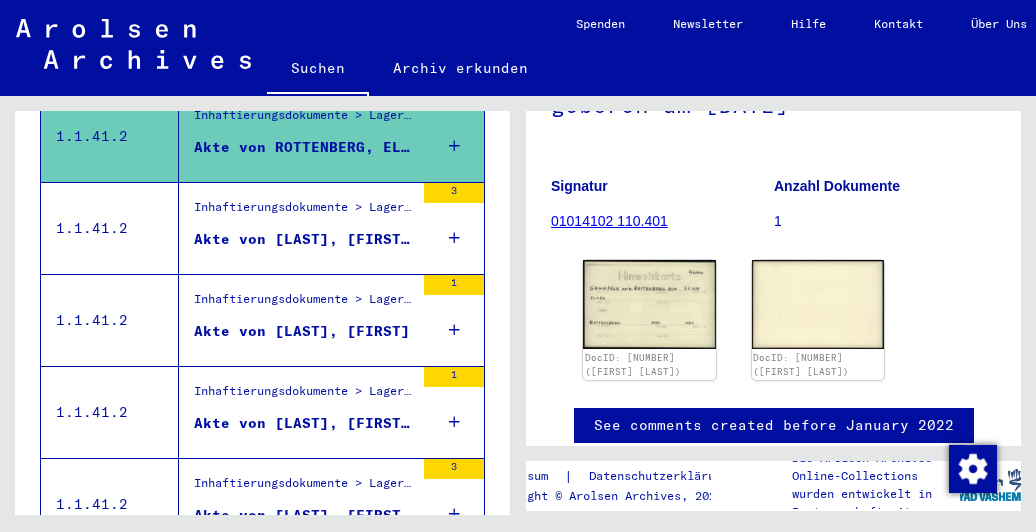 click on "Akte von [LAST], [FIRST], geboren am [DATE], geboren in [CITY], [COUNTRY]" at bounding box center [304, 239] 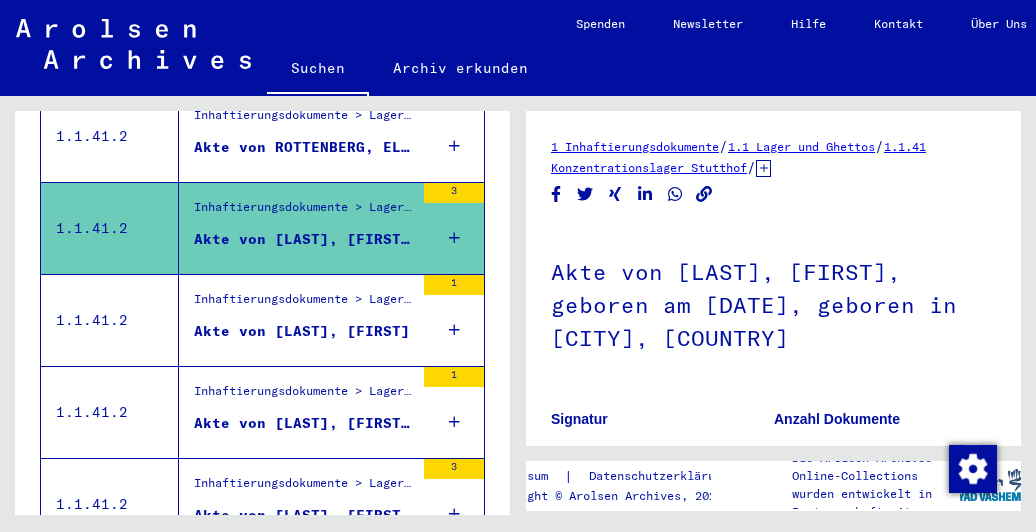 click on "Akte von [LAST], [FIRST]" at bounding box center (304, 336) 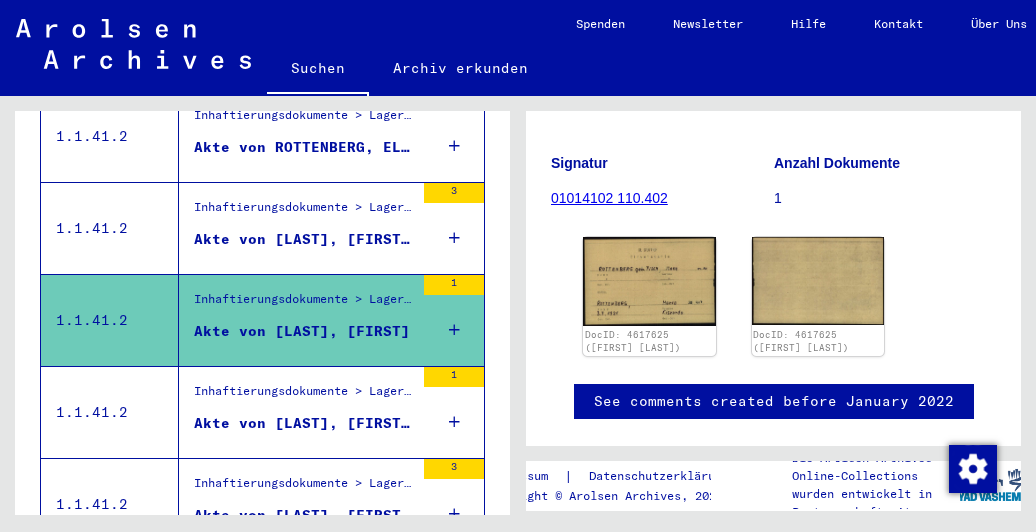 scroll, scrollTop: 200, scrollLeft: 0, axis: vertical 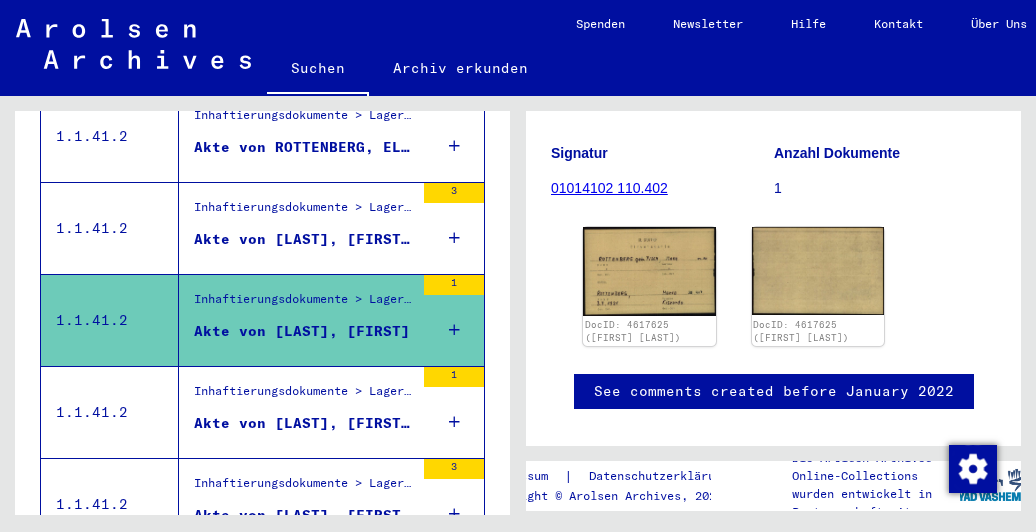click on "Inhaftierungsdokumente > Lager und Ghettos > Konzentrationslager Stutthof > Individuelle Unterlagen Stutthof > Individuelle Häftlings Unterlagen - KL Stutthof > Akten mit Namen ab ROSENTHAL" at bounding box center [304, 396] 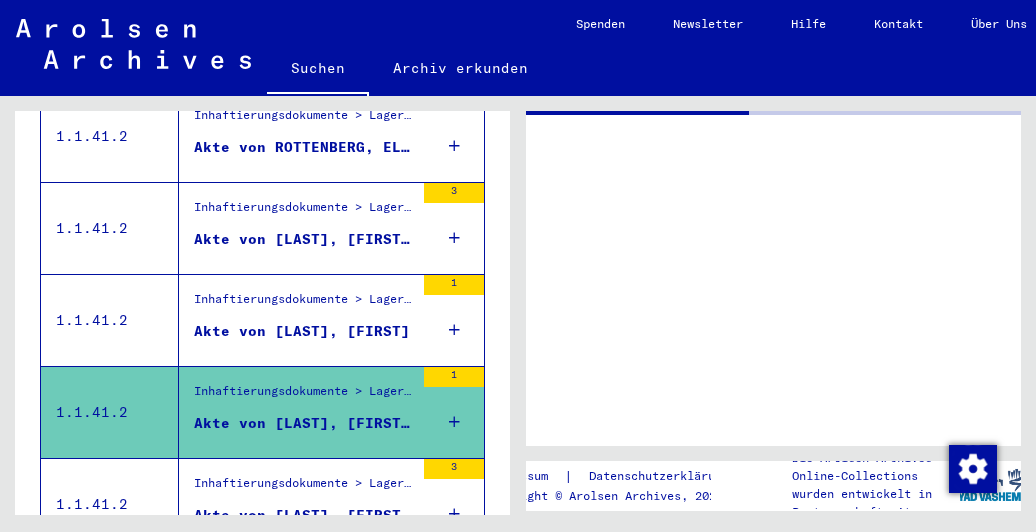 scroll, scrollTop: 0, scrollLeft: 0, axis: both 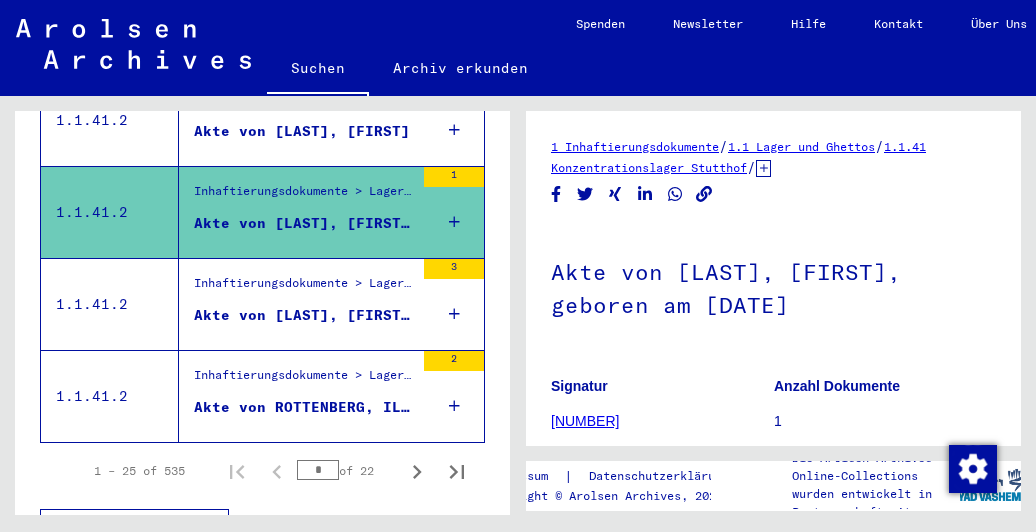 click on "Akte von [LAST], [FIRST], geboren am [DATE], geboren in [CITY], Ungarn" at bounding box center (304, 315) 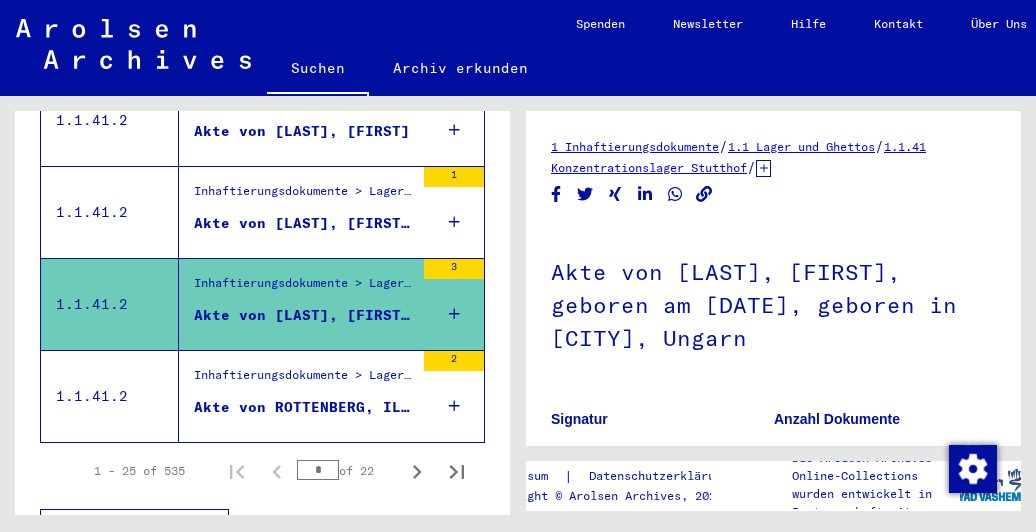 scroll, scrollTop: 2405, scrollLeft: 0, axis: vertical 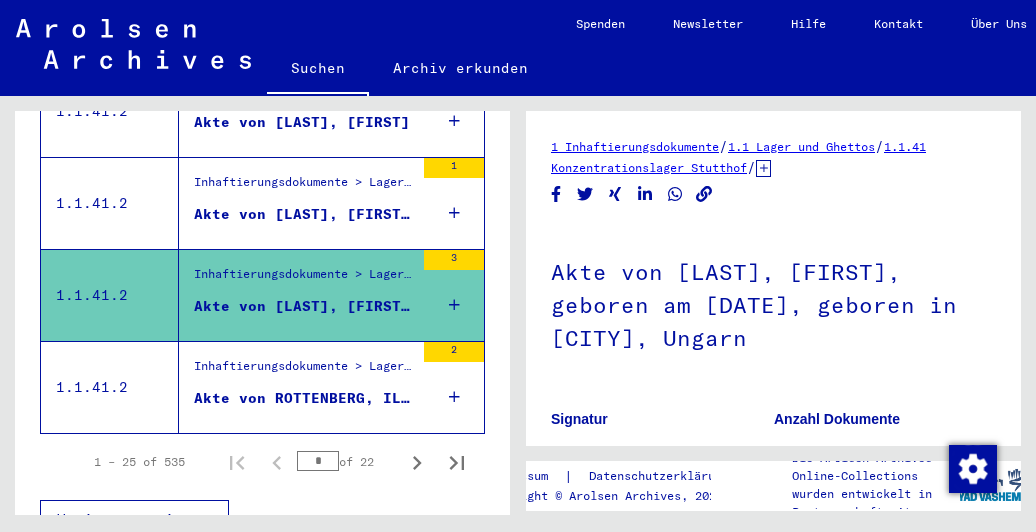 click on "Akte von ROTTENBERG, ILONA, geboren am [DATE], geboren in [CITY]" at bounding box center (304, 398) 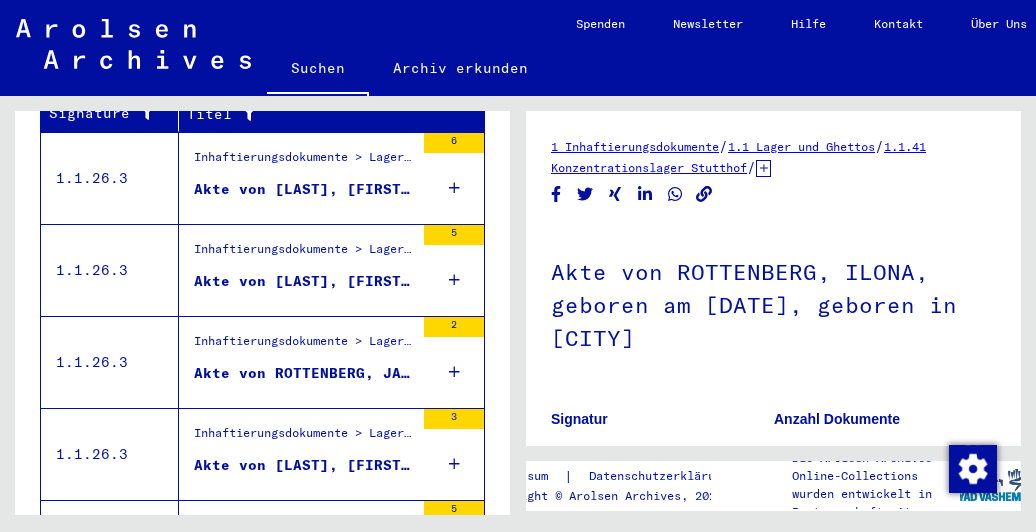 scroll, scrollTop: 0, scrollLeft: 0, axis: both 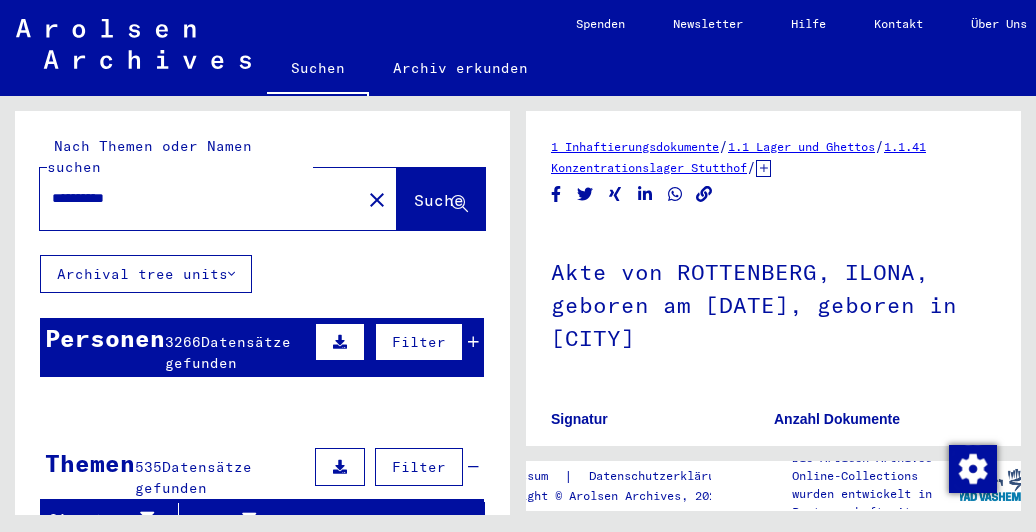 click on "**********" at bounding box center (200, 198) 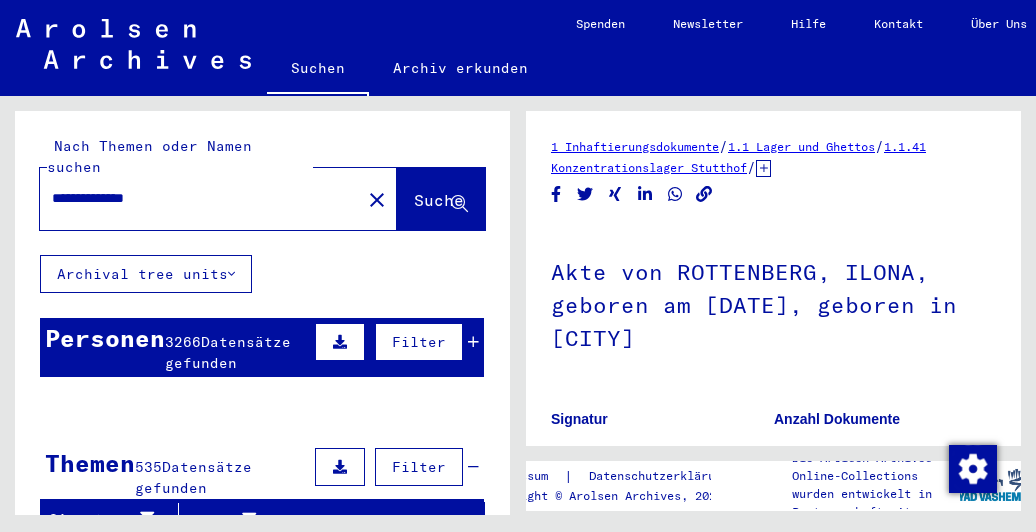 type on "**********" 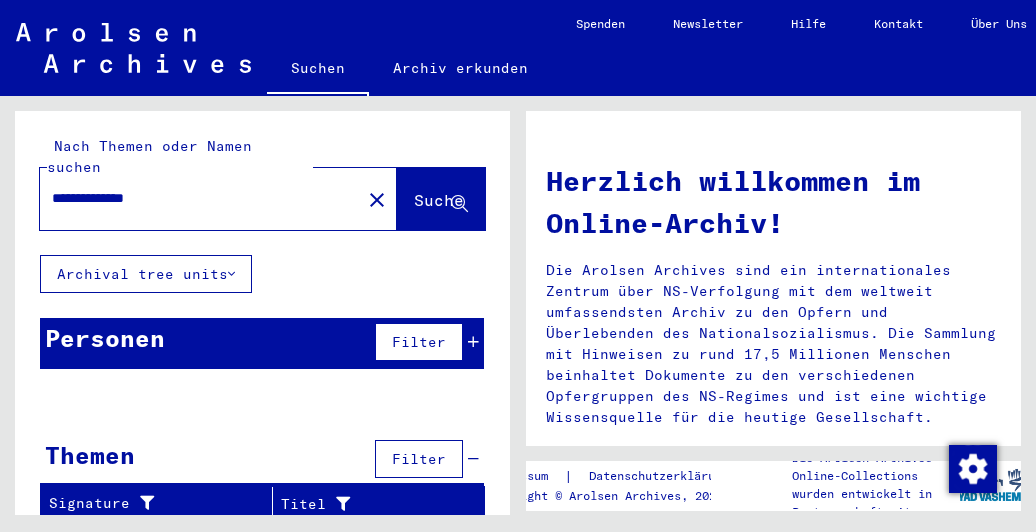 drag, startPoint x: 184, startPoint y: 184, endPoint x: 0, endPoint y: 189, distance: 184.06792 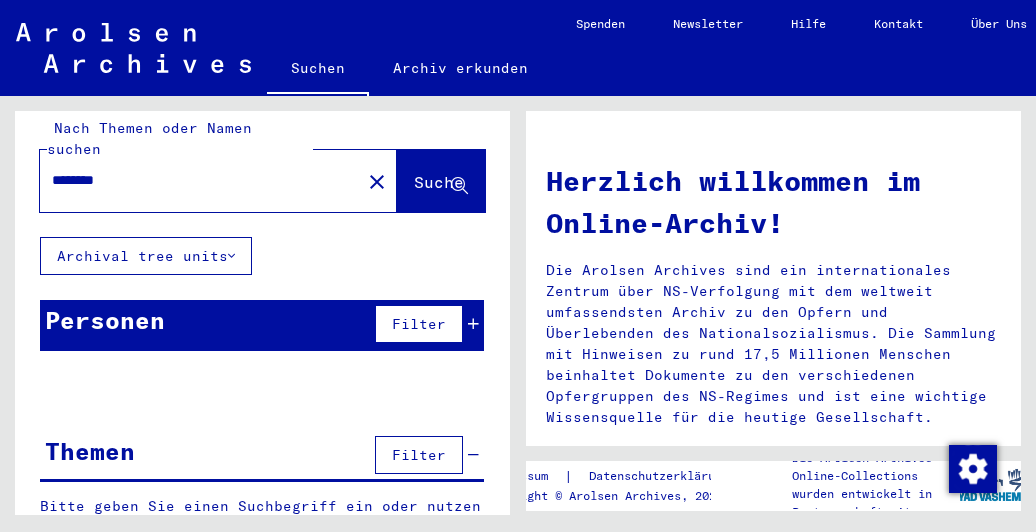 scroll, scrollTop: 0, scrollLeft: 0, axis: both 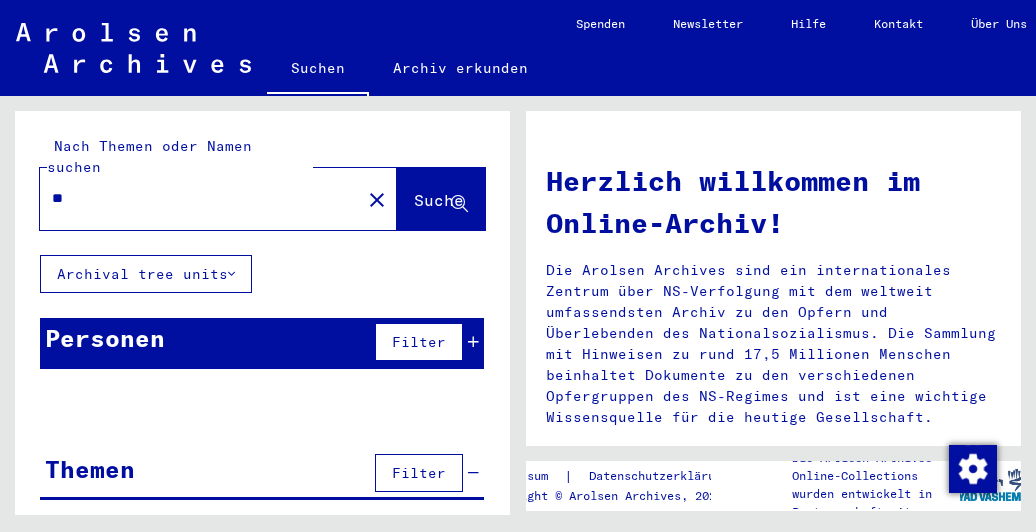 type on "*" 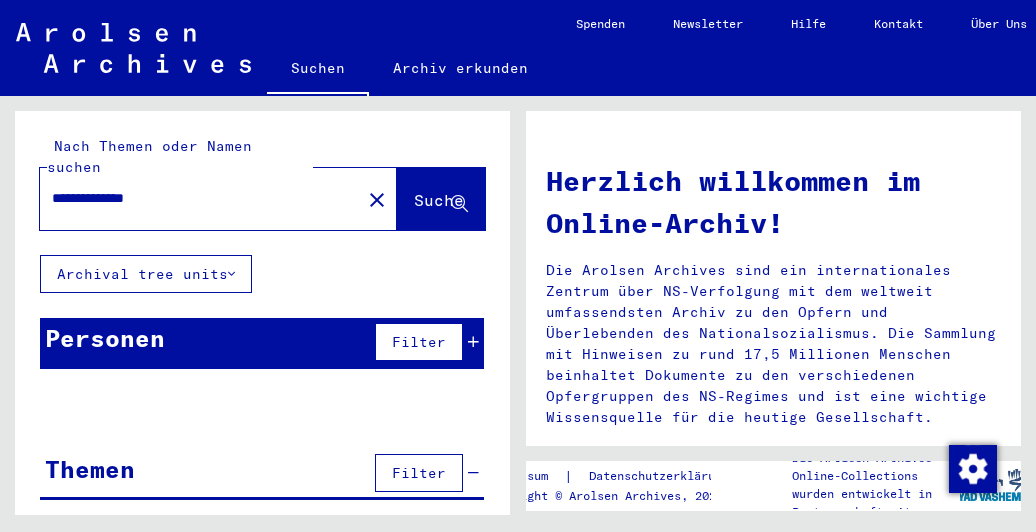 type on "**********" 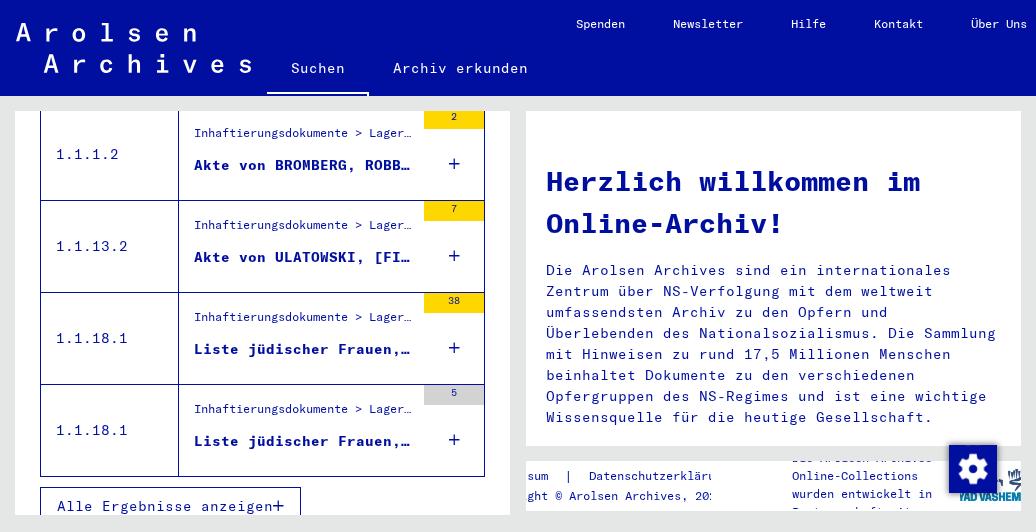 scroll, scrollTop: 537, scrollLeft: 0, axis: vertical 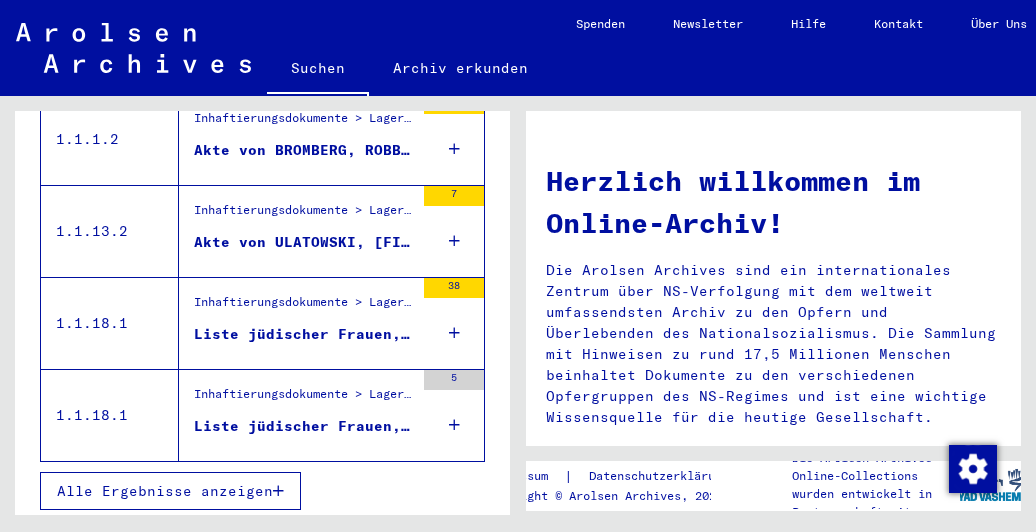 click on "Liste jüdischer Frauen, die am [DATE] zwischen [CITY] und [CITY] von      der Roten Armee befreit wurden" at bounding box center (304, 334) 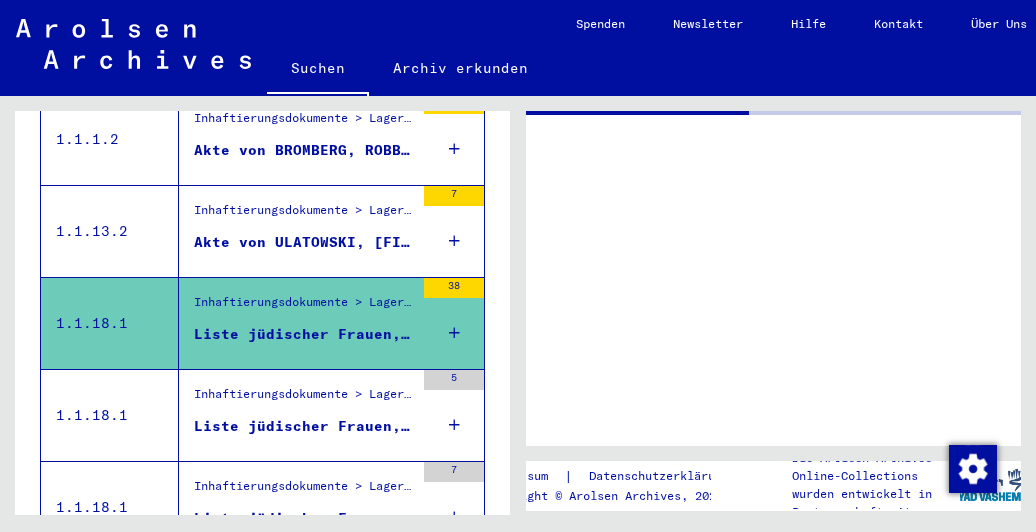scroll, scrollTop: 540, scrollLeft: 0, axis: vertical 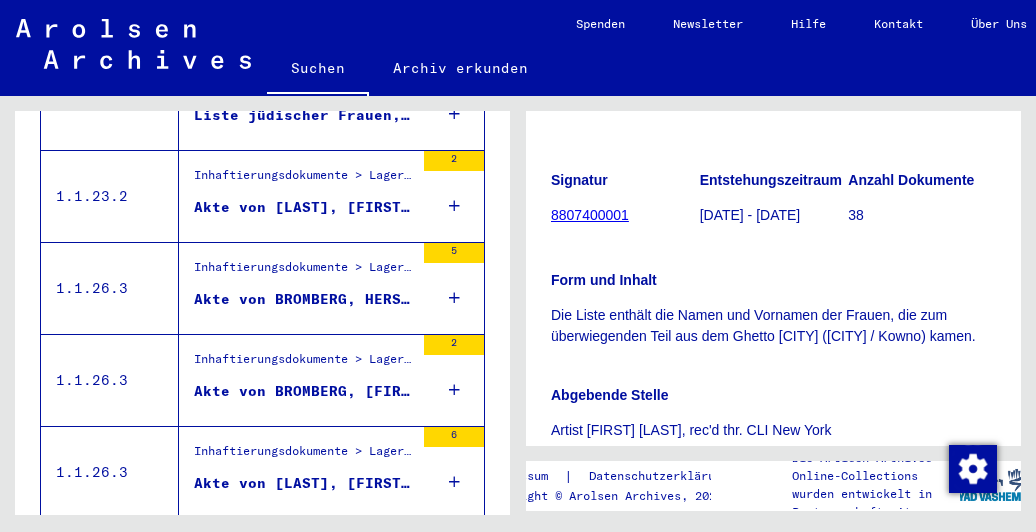 click on "Akte von [LAST], [FIRST], geboren am [DATE], geboren in [CITY], [CITY] [CITY]" at bounding box center [304, 207] 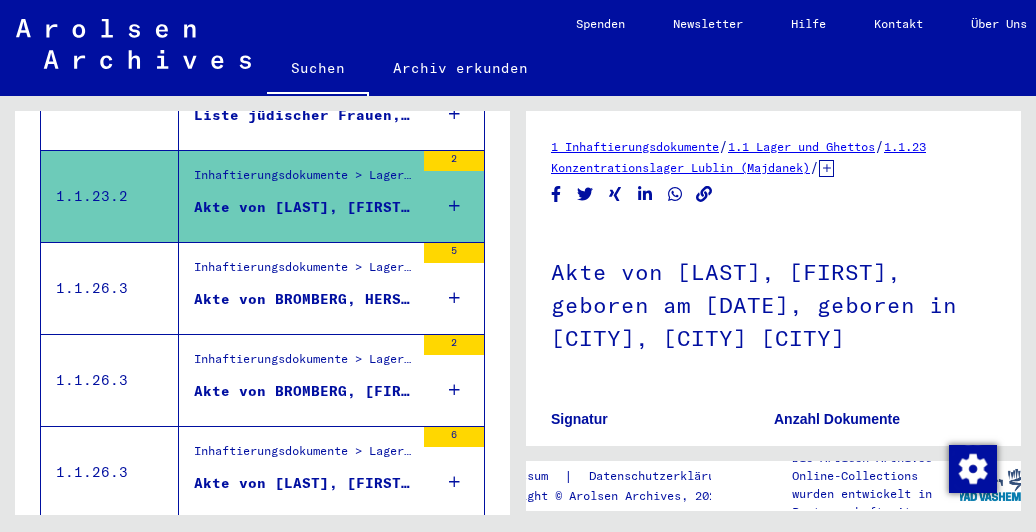 scroll, scrollTop: 200, scrollLeft: 0, axis: vertical 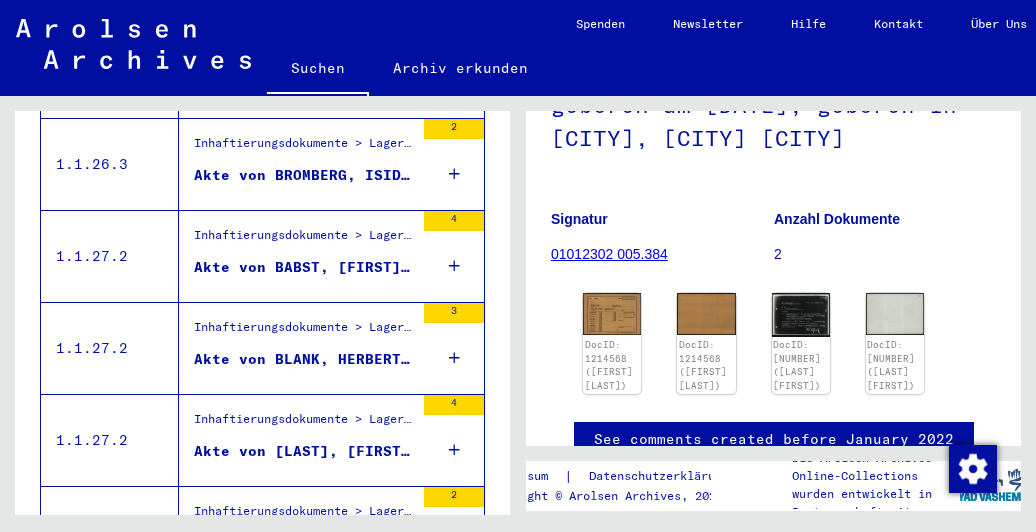 click on "Akte von BABST, [FIRST], geboren am [DATE], geboren in [CITY]" at bounding box center [304, 267] 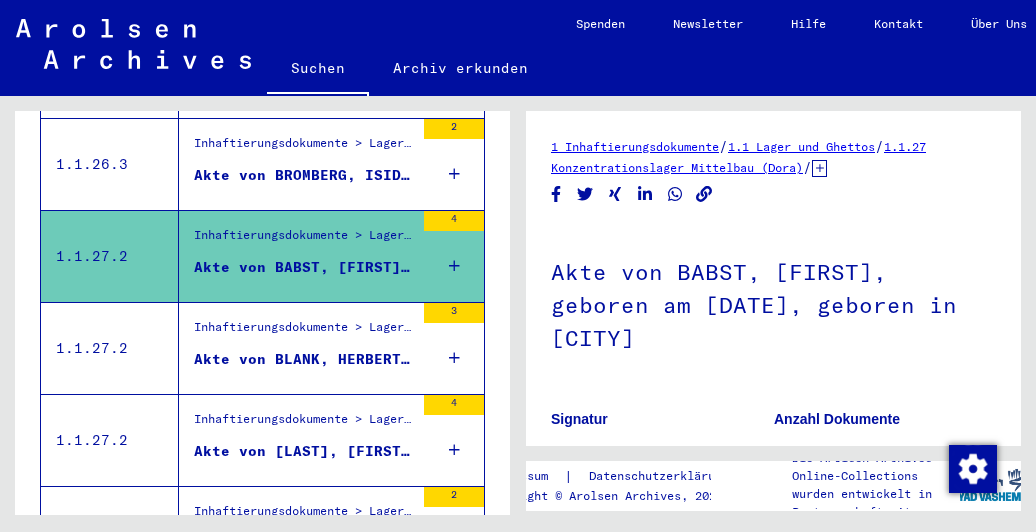 scroll, scrollTop: 400, scrollLeft: 0, axis: vertical 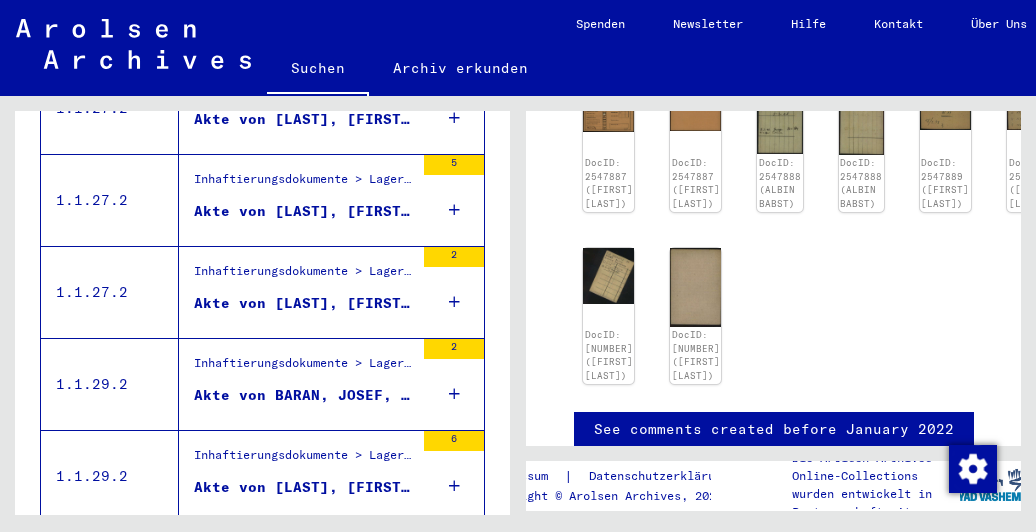 click on "Akte von [LAST], [FIRST], geboren am [DATE], geboren in [CITY]" at bounding box center [304, 303] 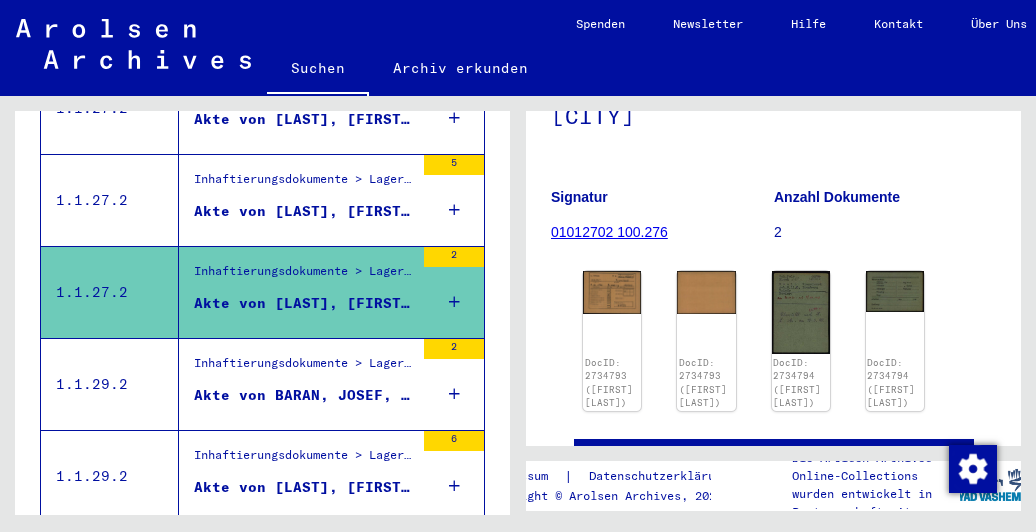 scroll, scrollTop: 300, scrollLeft: 0, axis: vertical 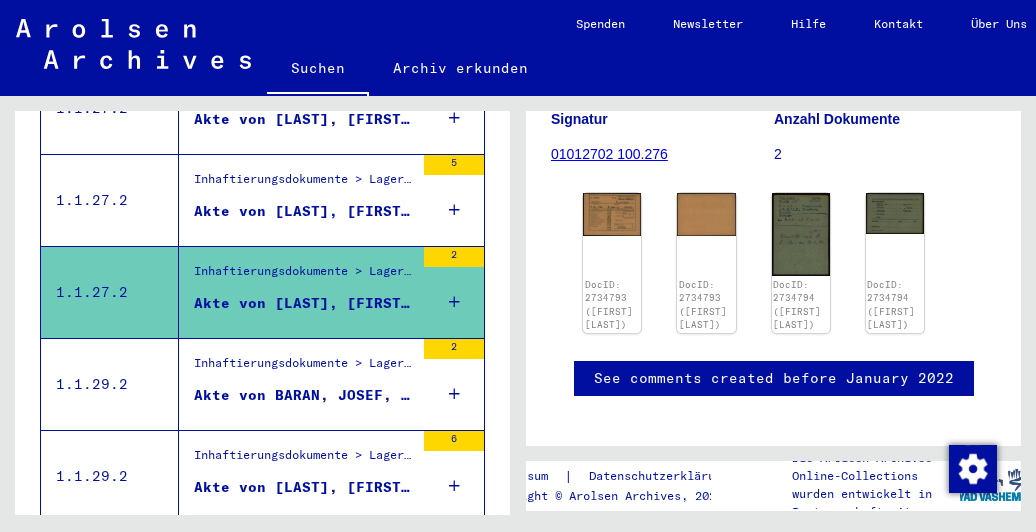 click on "Inhaftierungsdokumente > Lager und Ghettos > Konzentrationslager Natzweiler (Struthof) > Individuelle Unterlagen Natzweiler > Individuelle Häftlings Unterlagen > Akten mit Namen ab ASTAPOW" at bounding box center (304, 368) 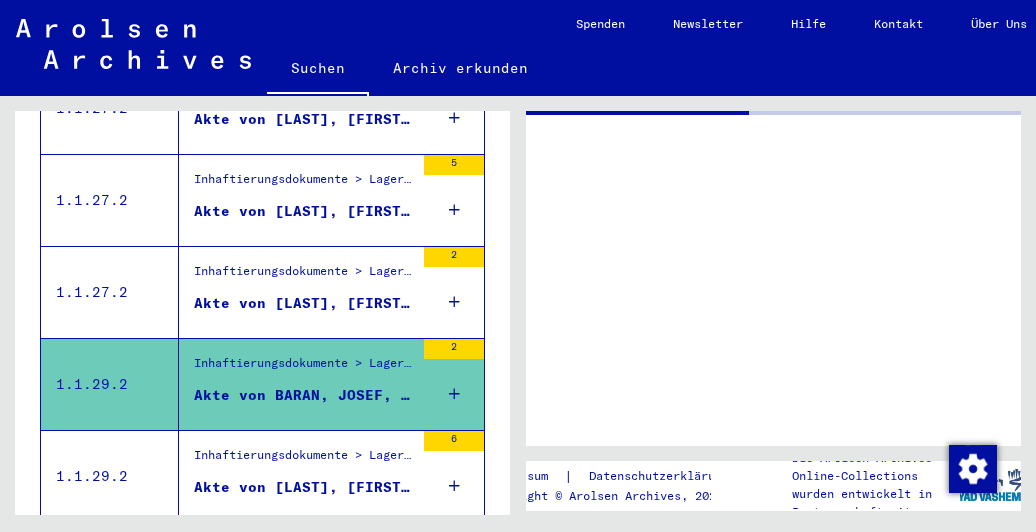 scroll, scrollTop: 0, scrollLeft: 0, axis: both 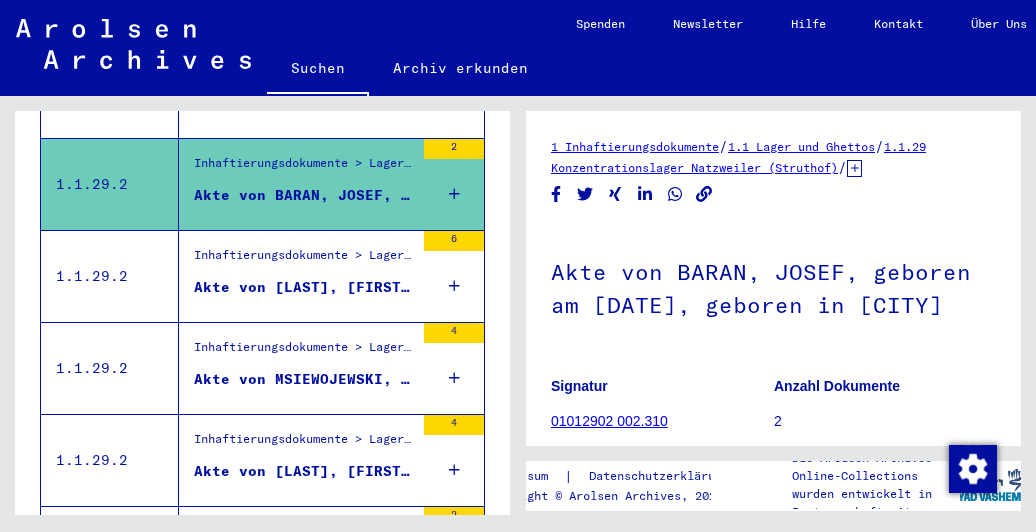 click on "Akte von [LAST], [FIRST], geboren am [DATE], geboren in [CITY]" at bounding box center (304, 287) 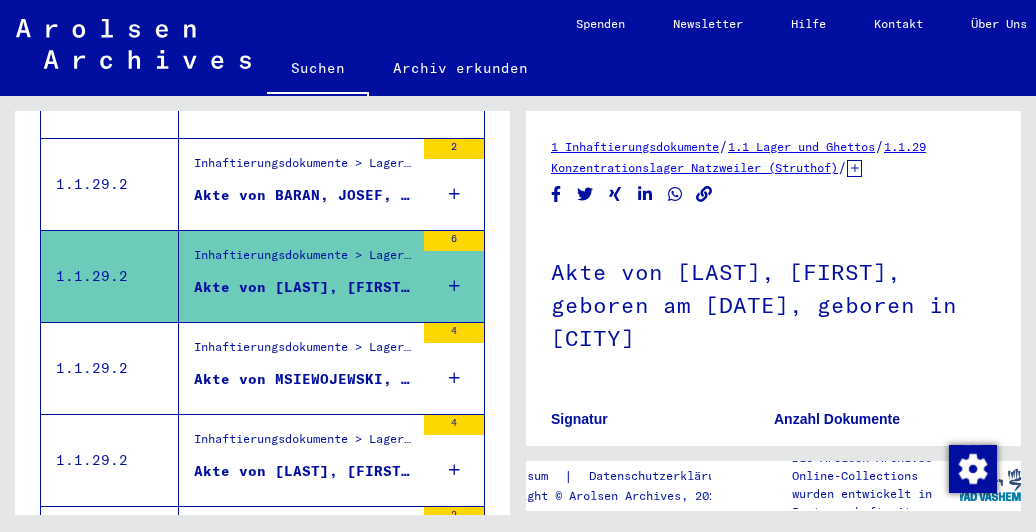 scroll, scrollTop: 300, scrollLeft: 0, axis: vertical 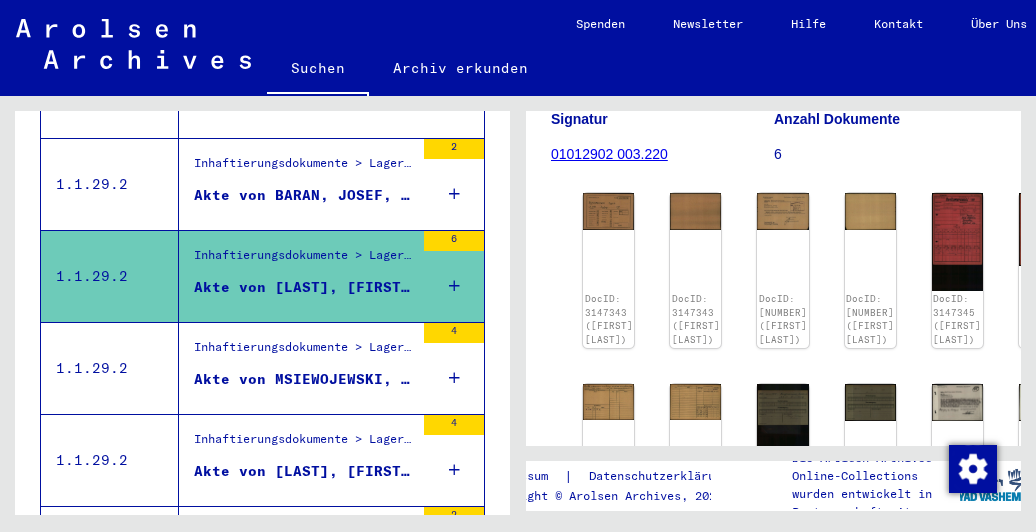 click on "Akte von MSIEWOJEWSKI, [FIRST], geboren am [DATE], geboren in [CITY]" at bounding box center (304, 379) 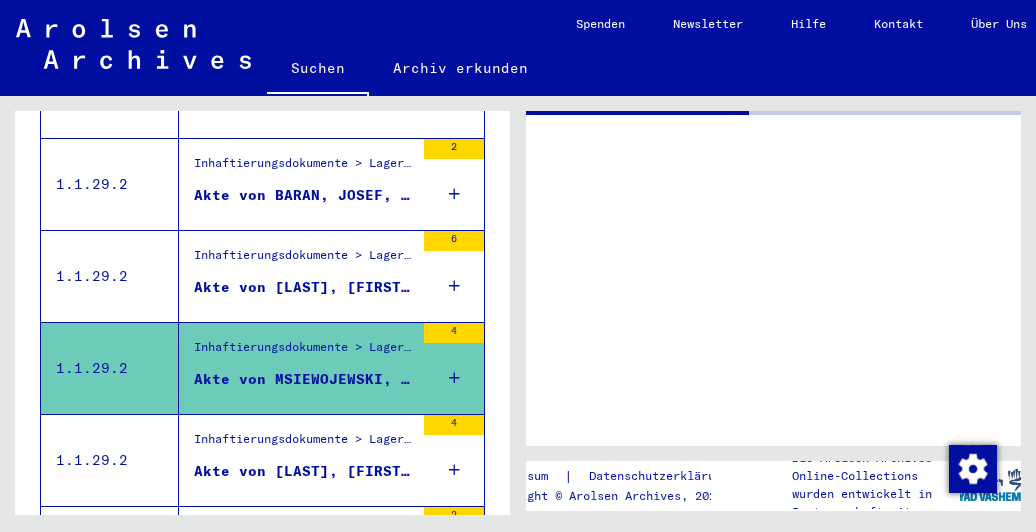 scroll, scrollTop: 0, scrollLeft: 0, axis: both 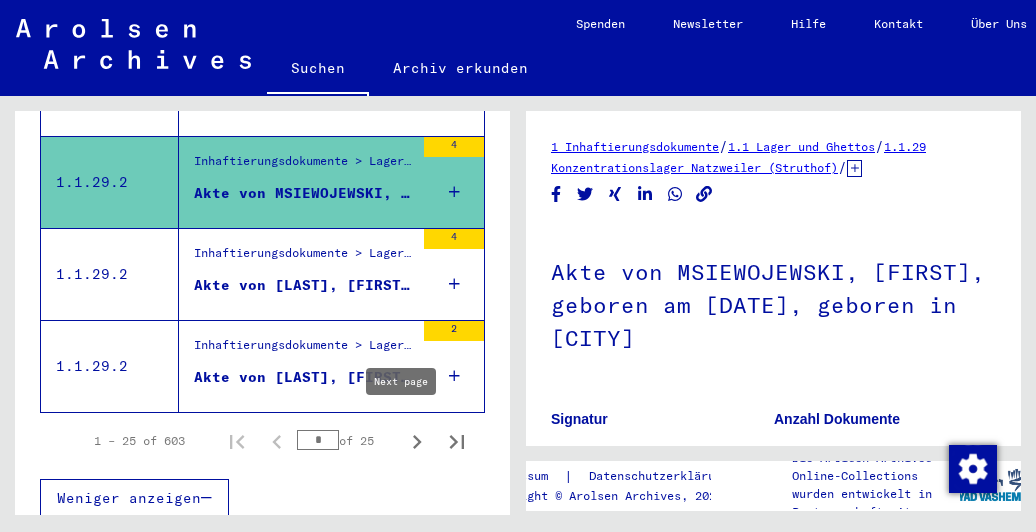 click 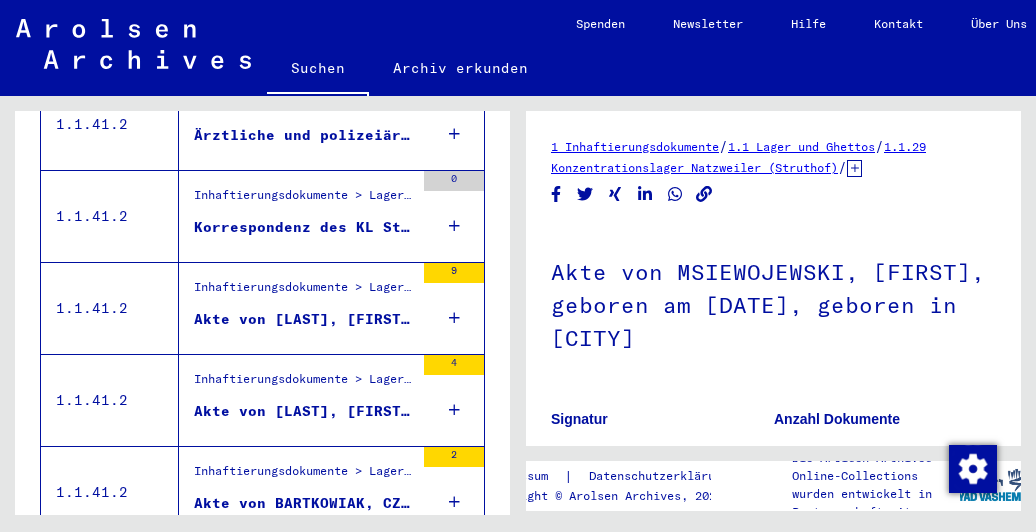 scroll, scrollTop: 1826, scrollLeft: 0, axis: vertical 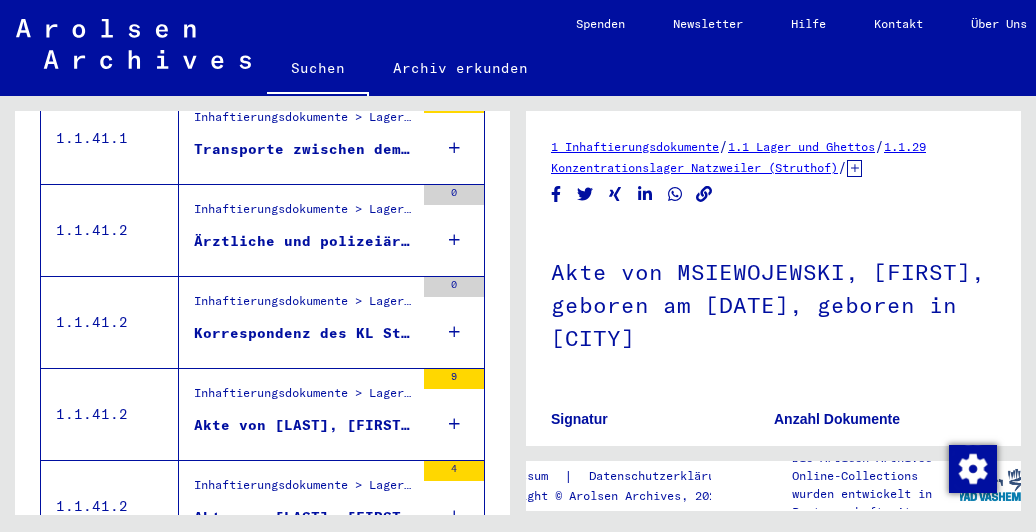 click on "Ärztliche und polizeiärztliche Bescheinigungen zu den Transportzetteln für      die Gefangenenbeförderung; Einweisungsbeschlüsse und Schutzhaftanordnungen" at bounding box center [304, 241] 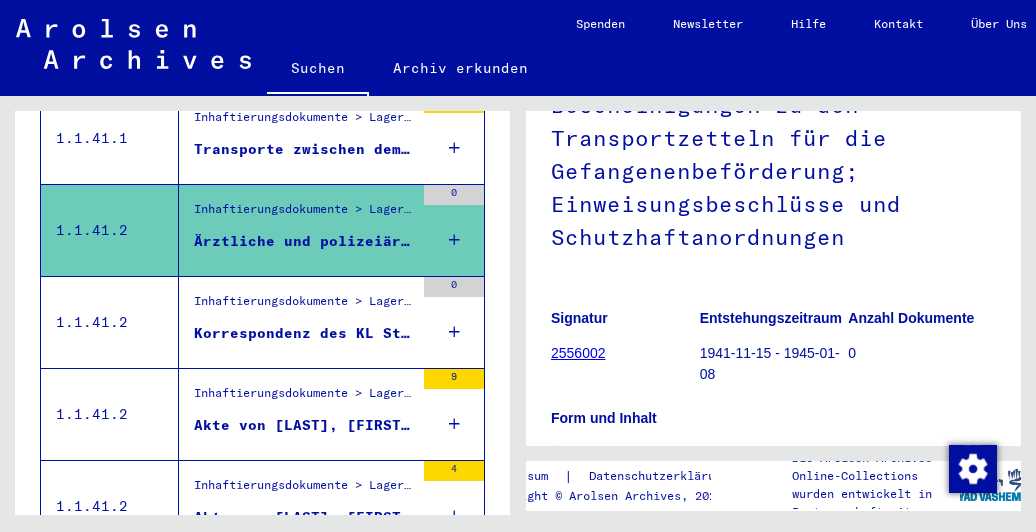 scroll, scrollTop: 0, scrollLeft: 0, axis: both 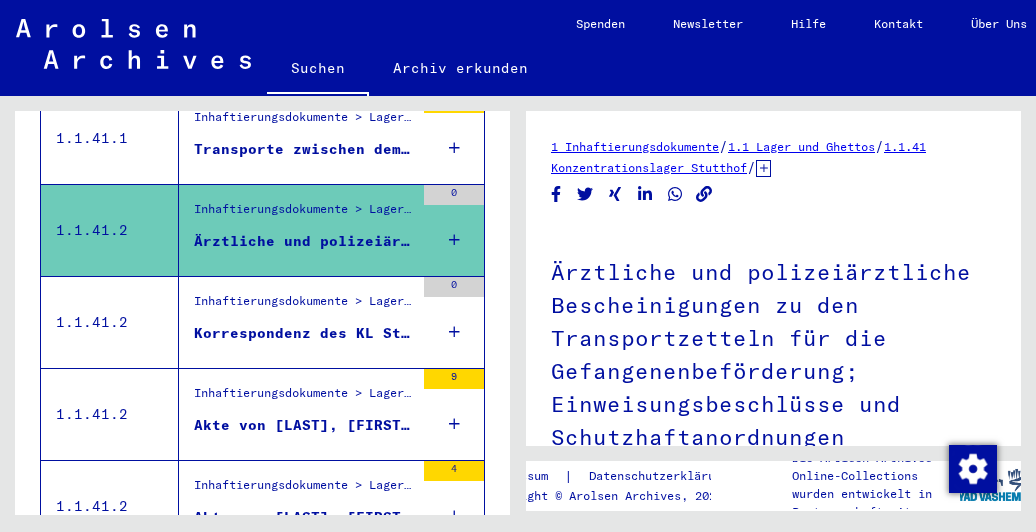 click on "Korrespondenz des KL Stutthof mit verschiedenen Behörden; verschiedene      Meldungen" at bounding box center [304, 333] 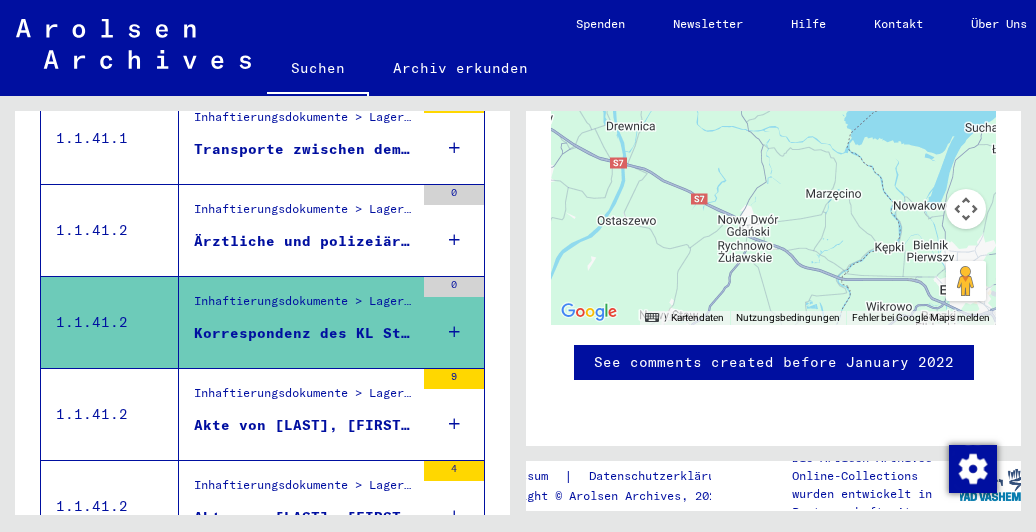 scroll, scrollTop: 2559, scrollLeft: 0, axis: vertical 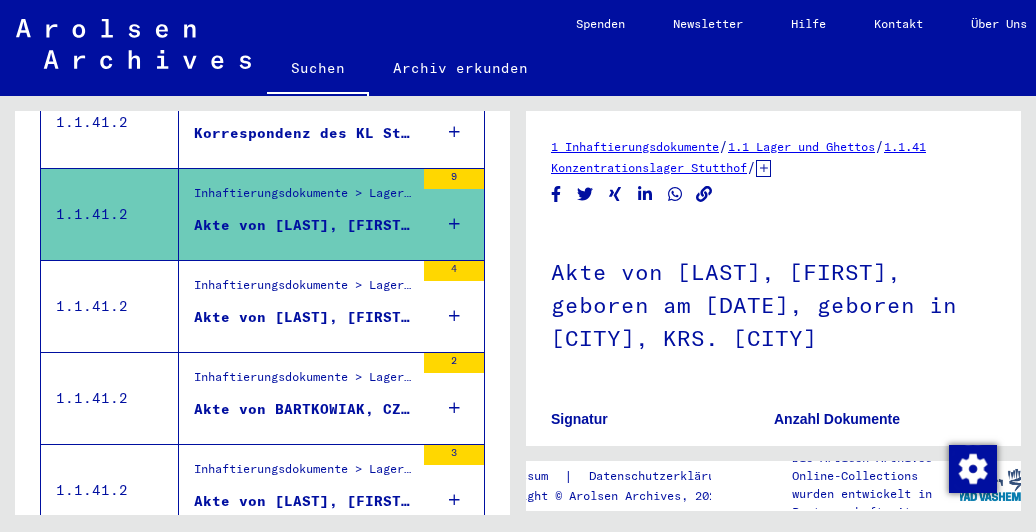 click on "Akte von [LAST], [FIRST], geboren am [DATE], geboren in [CITY]" at bounding box center [304, 317] 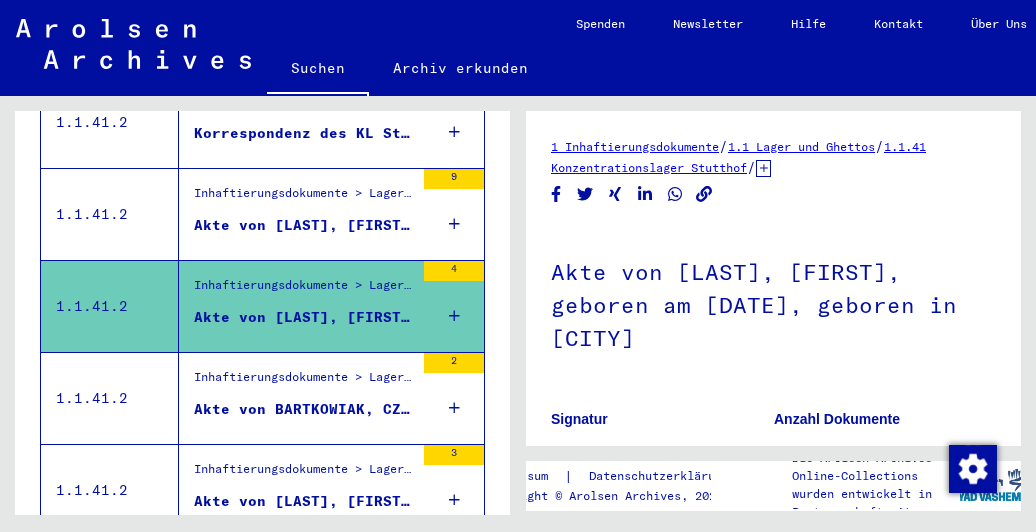 click on "Inhaftierungsdokumente > Lager und Ghettos > Konzentrationslager Stutthof > Individuelle Unterlagen Stutthof > Individuelle Häftlings Unterlagen - KL Stutthof > Akten mit Namen ab BARANOWA" at bounding box center (304, 382) 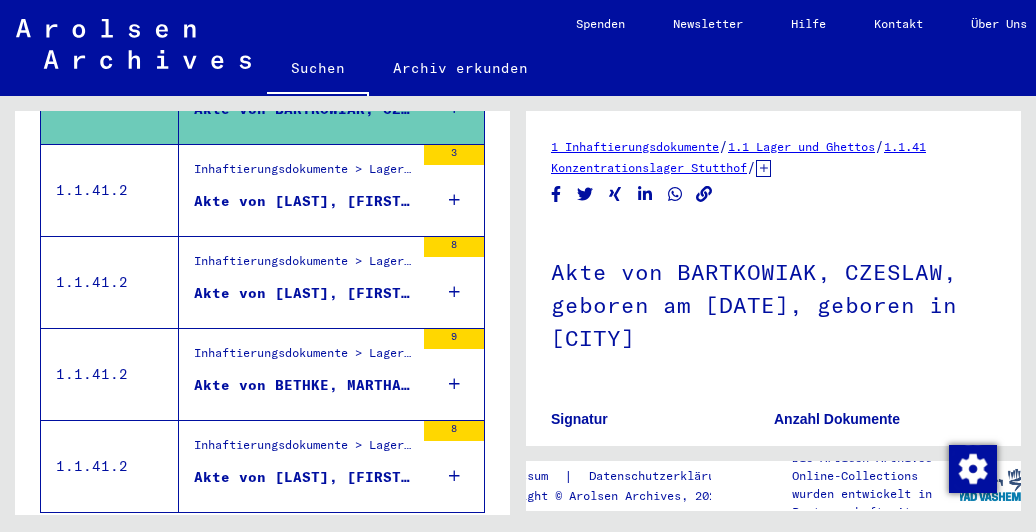scroll, scrollTop: 2426, scrollLeft: 0, axis: vertical 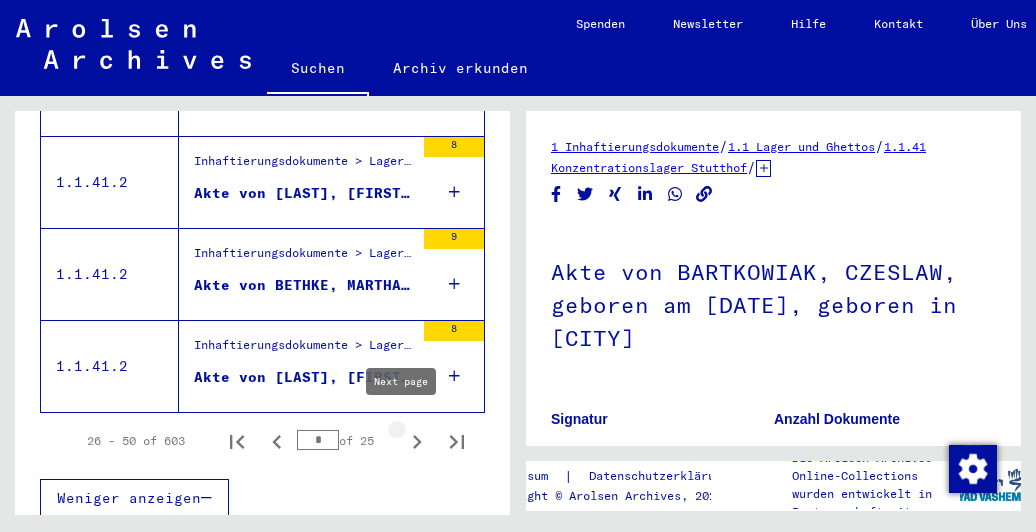 click 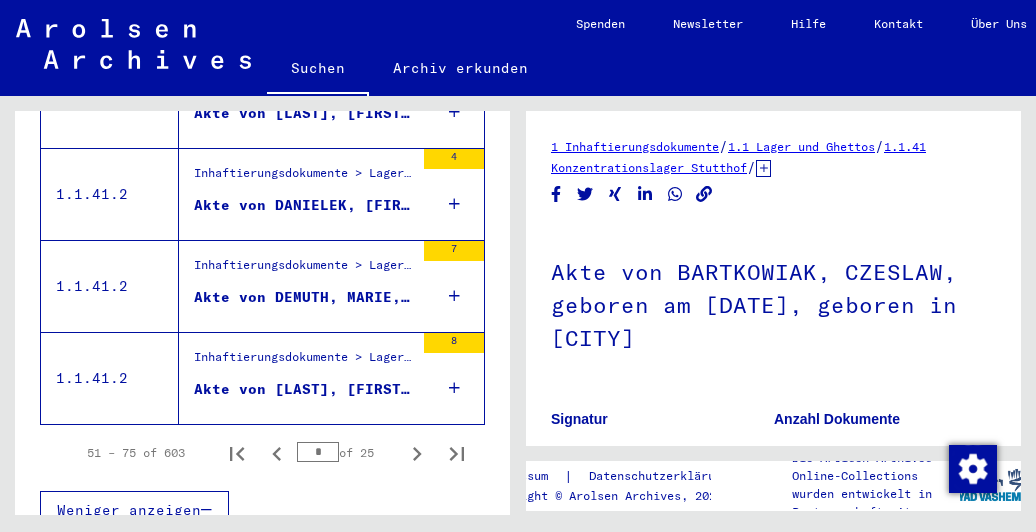 scroll, scrollTop: 2426, scrollLeft: 0, axis: vertical 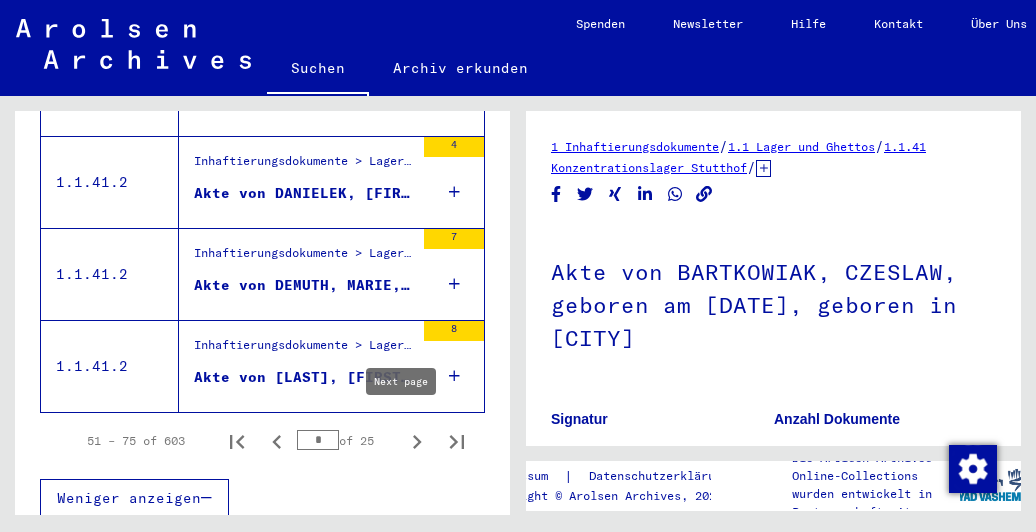 click 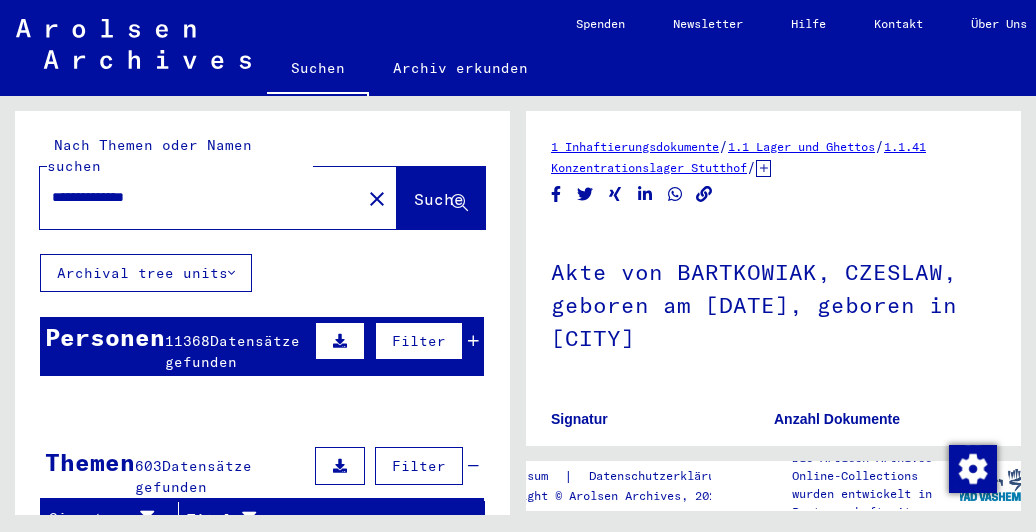 scroll, scrollTop: 0, scrollLeft: 0, axis: both 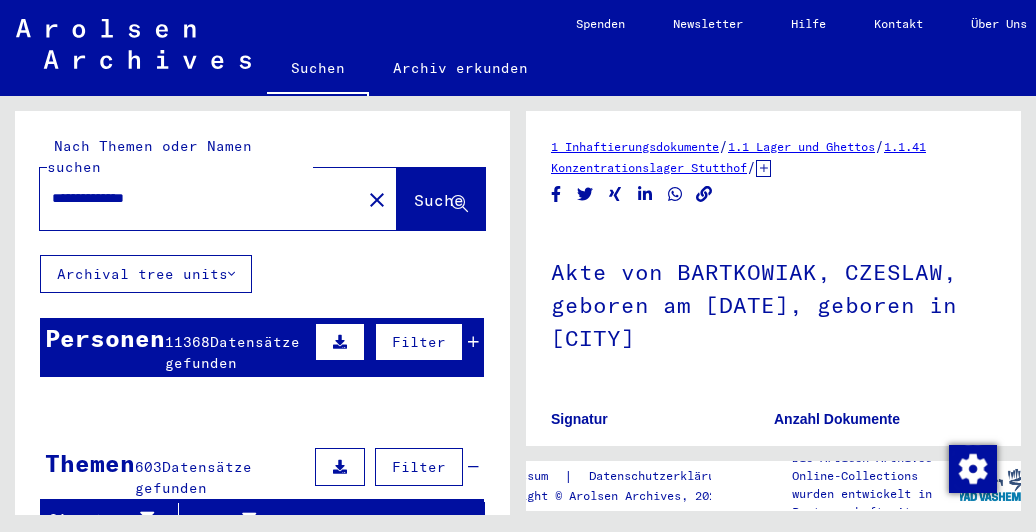drag, startPoint x: 193, startPoint y: 173, endPoint x: -18, endPoint y: 159, distance: 211.46394 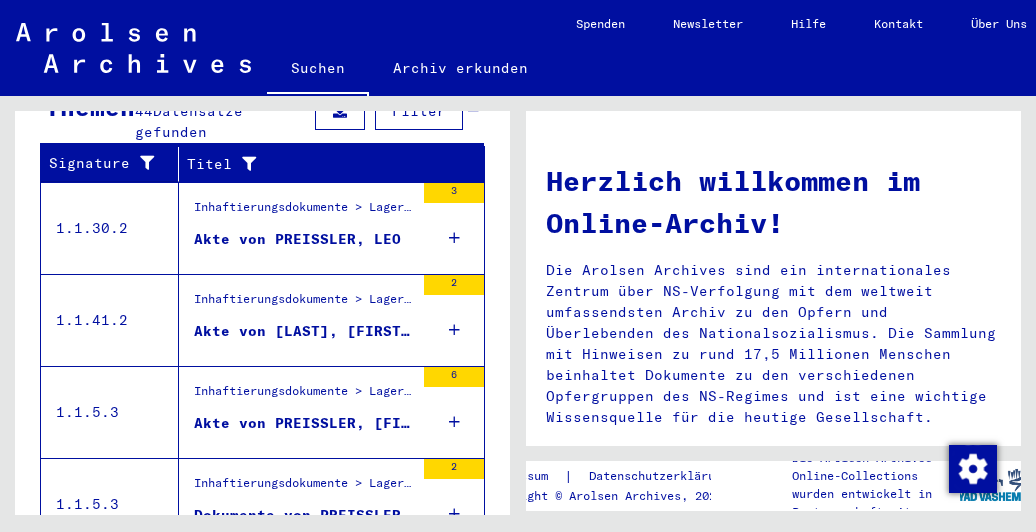 scroll, scrollTop: 400, scrollLeft: 0, axis: vertical 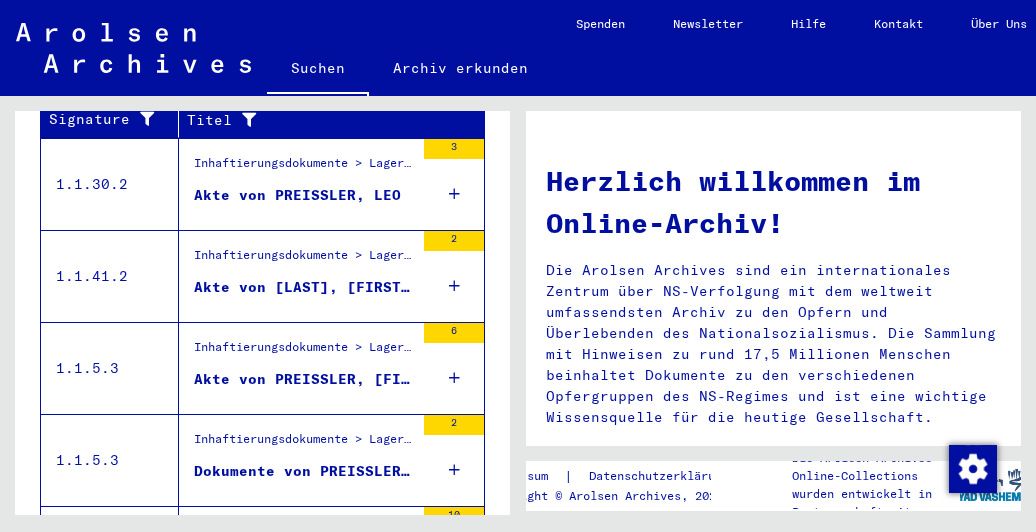 click on "Akte von PREISSLER, LEO" at bounding box center [297, 195] 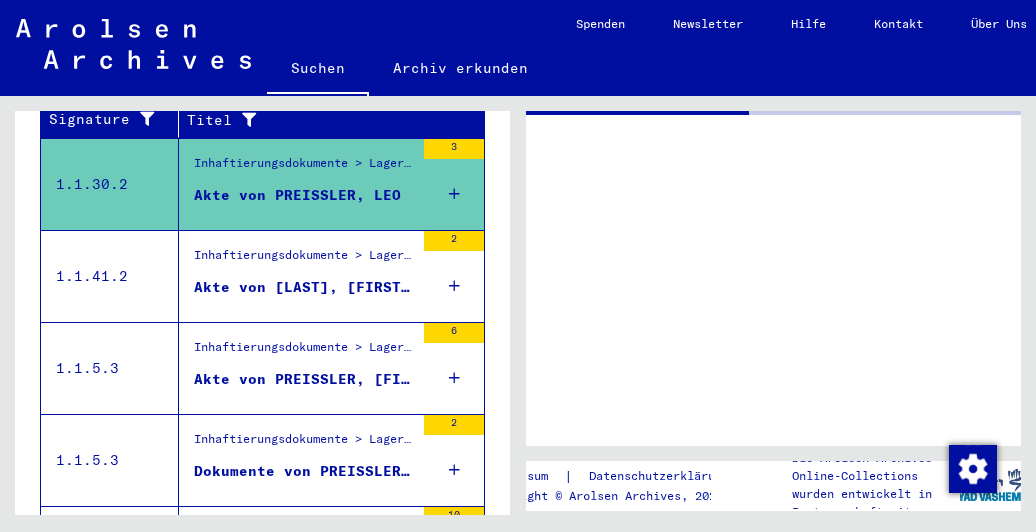 scroll, scrollTop: 401, scrollLeft: 0, axis: vertical 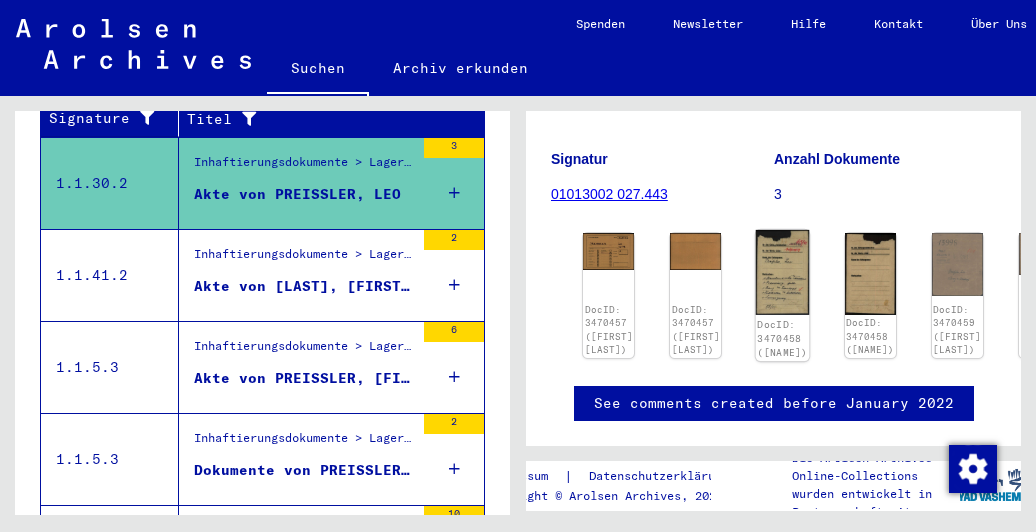 click 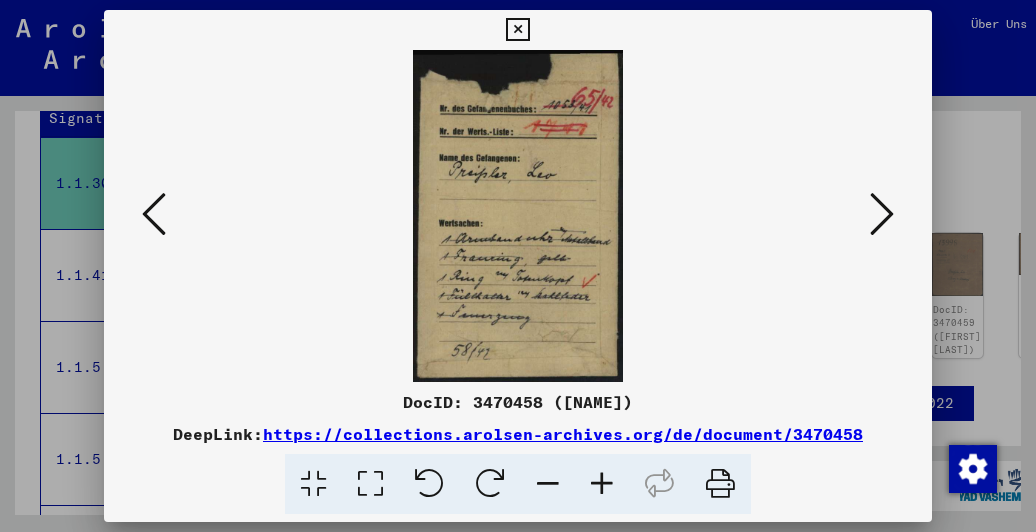 click at bounding box center (882, 214) 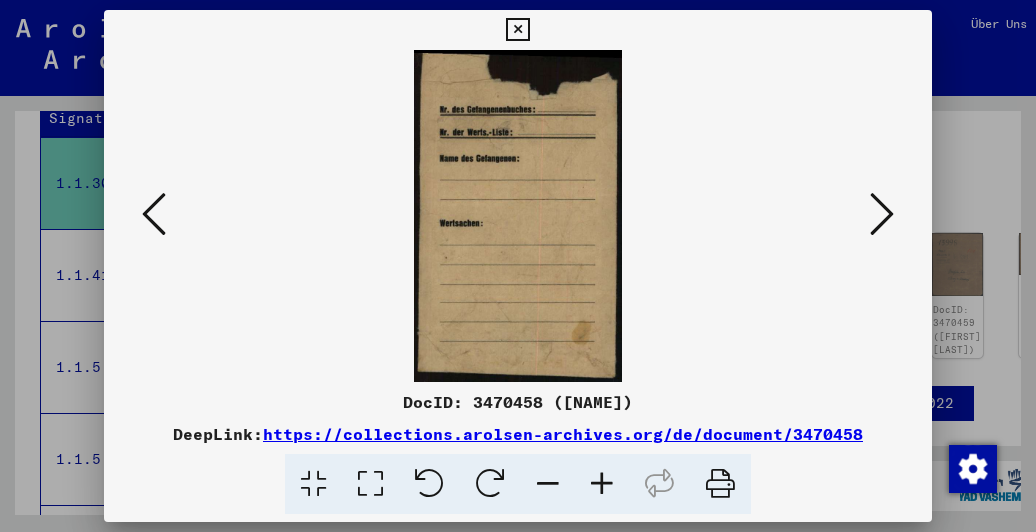 click at bounding box center [882, 214] 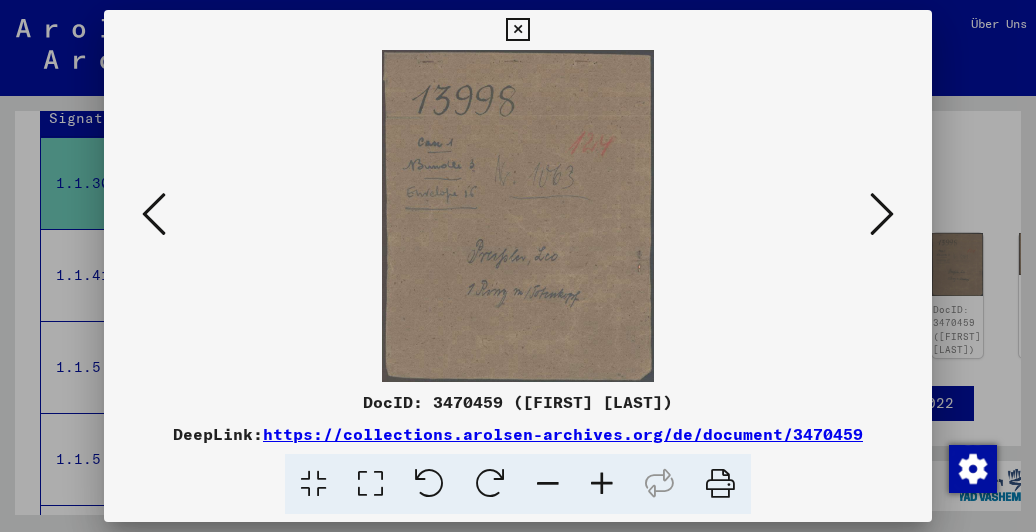 click at bounding box center (882, 214) 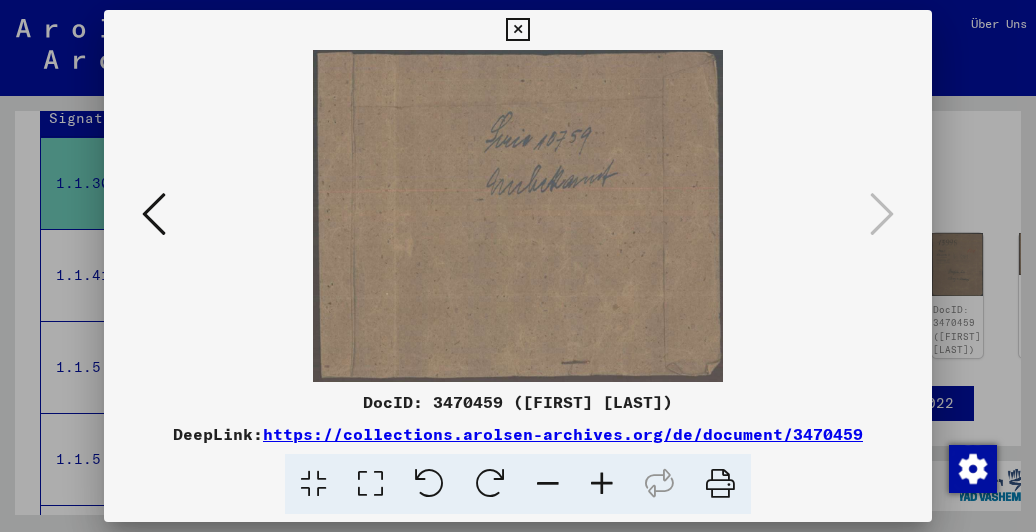click at bounding box center (154, 214) 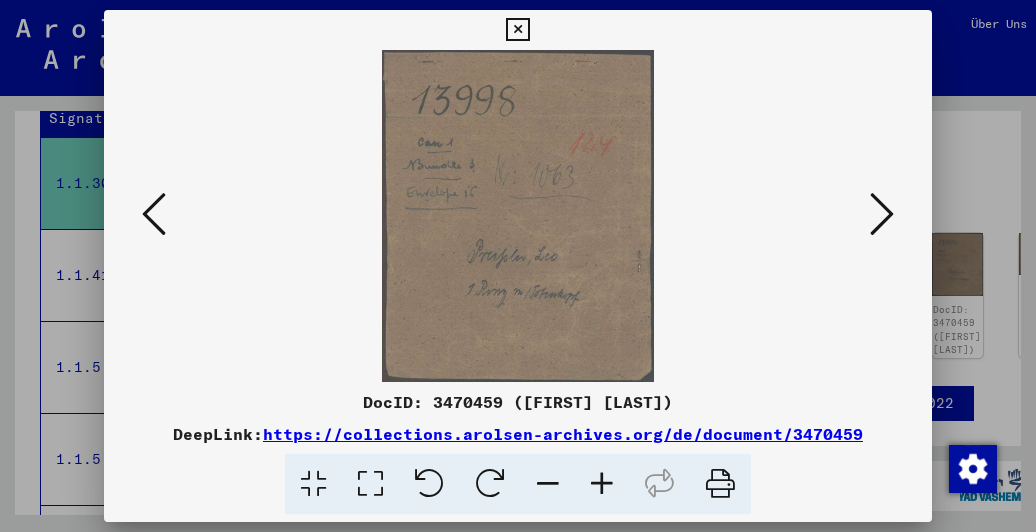 click at bounding box center (517, 30) 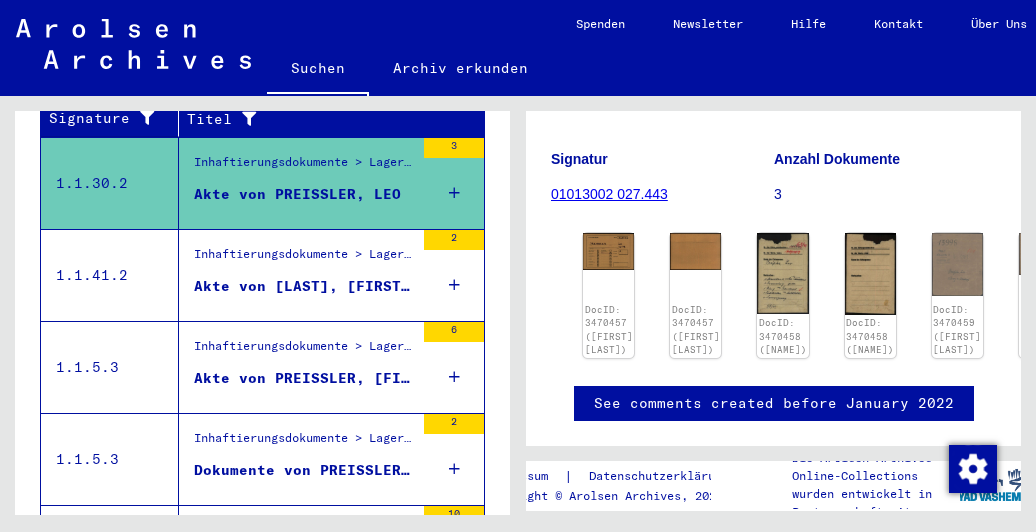 click on "Akte von [LAST], [FIRST], geboren am [DATE], geboren in [LOCATION], [LOCATION]" at bounding box center [304, 286] 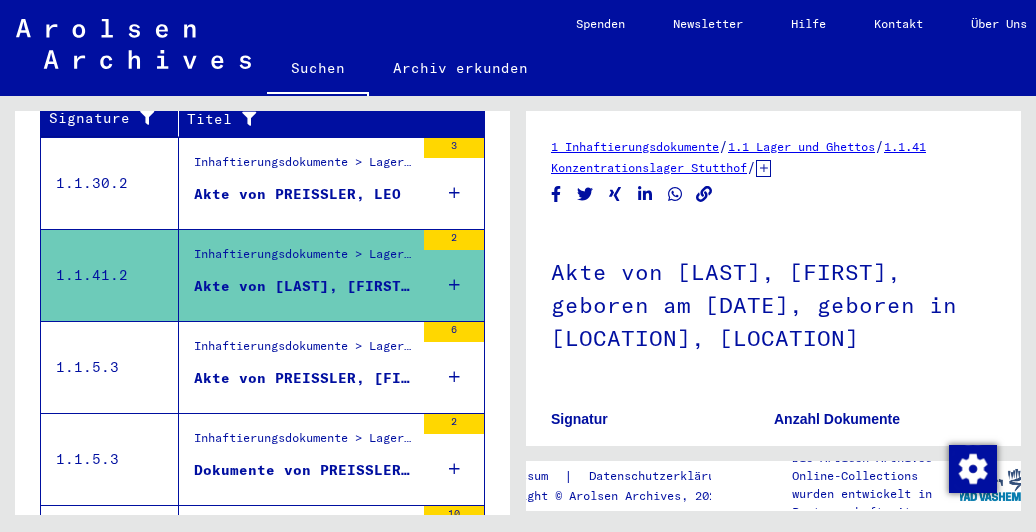 scroll, scrollTop: 317, scrollLeft: 0, axis: vertical 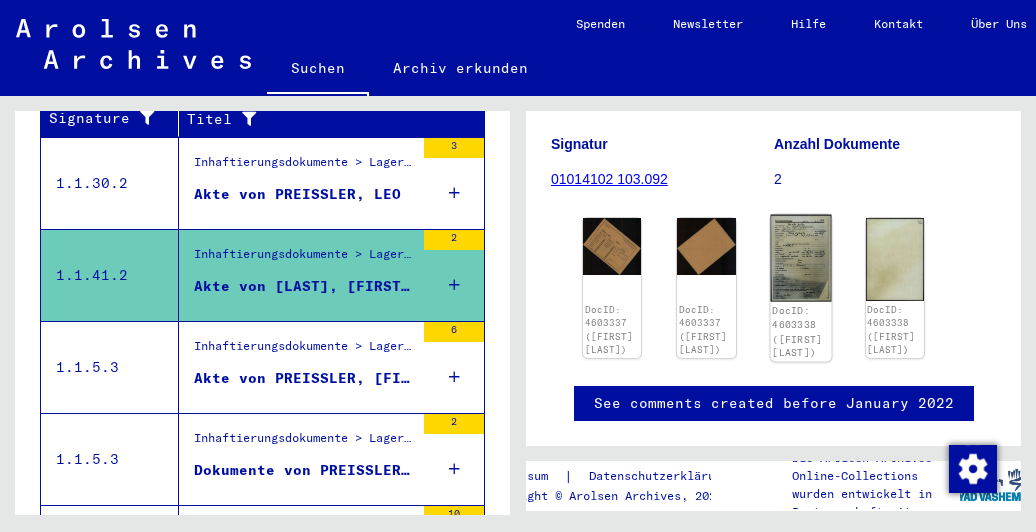click 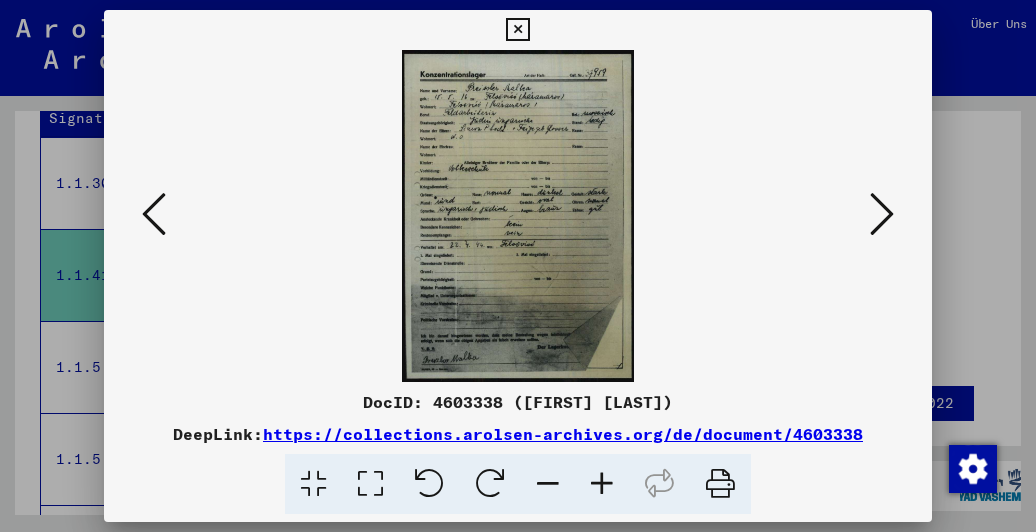 click at bounding box center [518, 216] 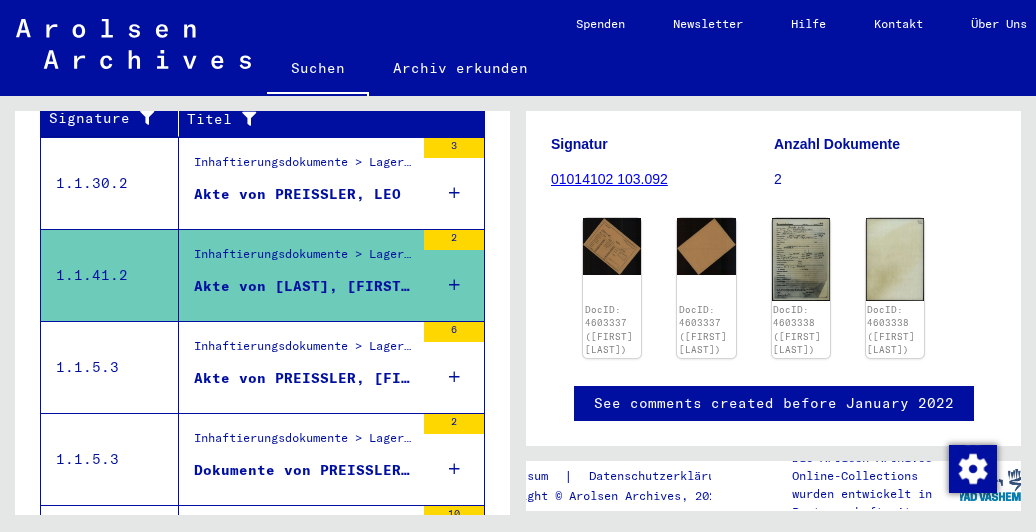 click on "Akte von PREISSLER, [FIRST], geboren am [DATE]" at bounding box center [304, 378] 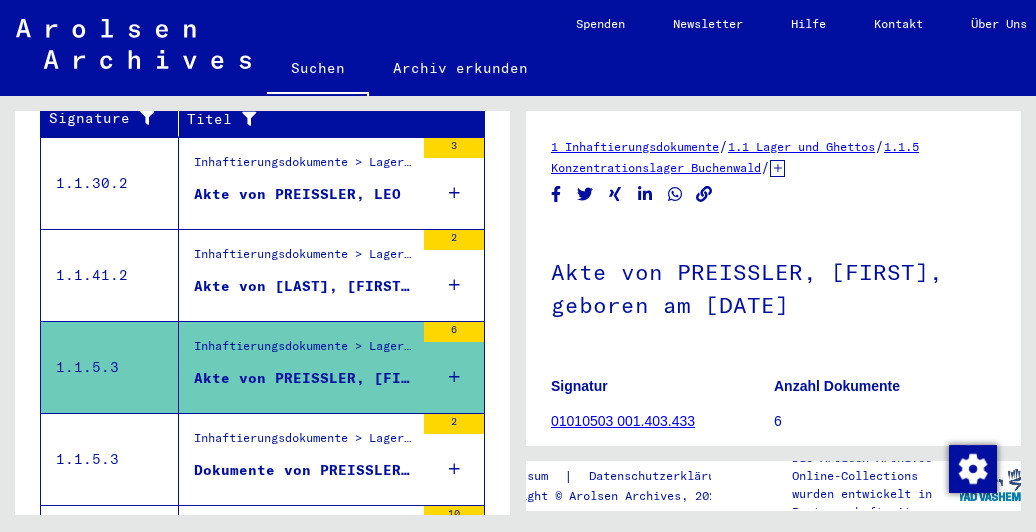 scroll, scrollTop: 300, scrollLeft: 0, axis: vertical 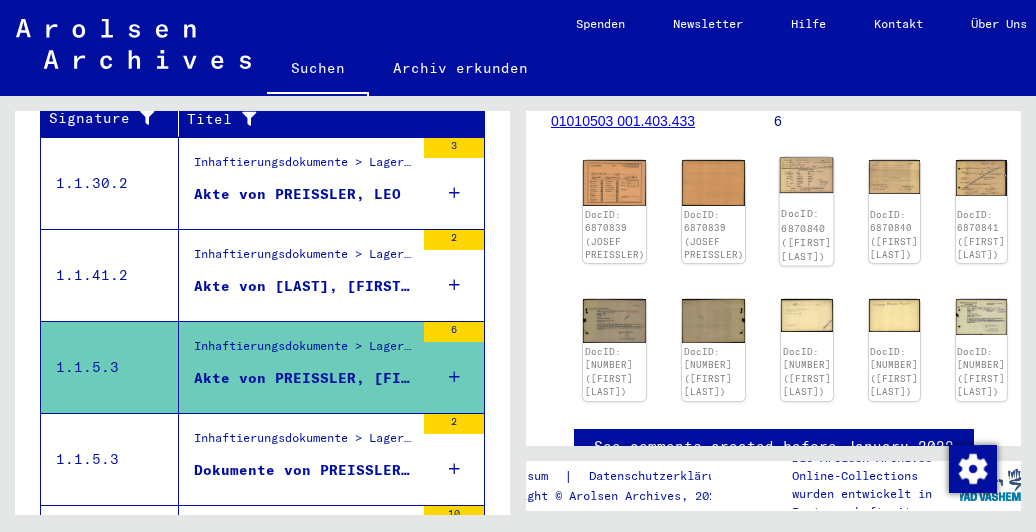 click 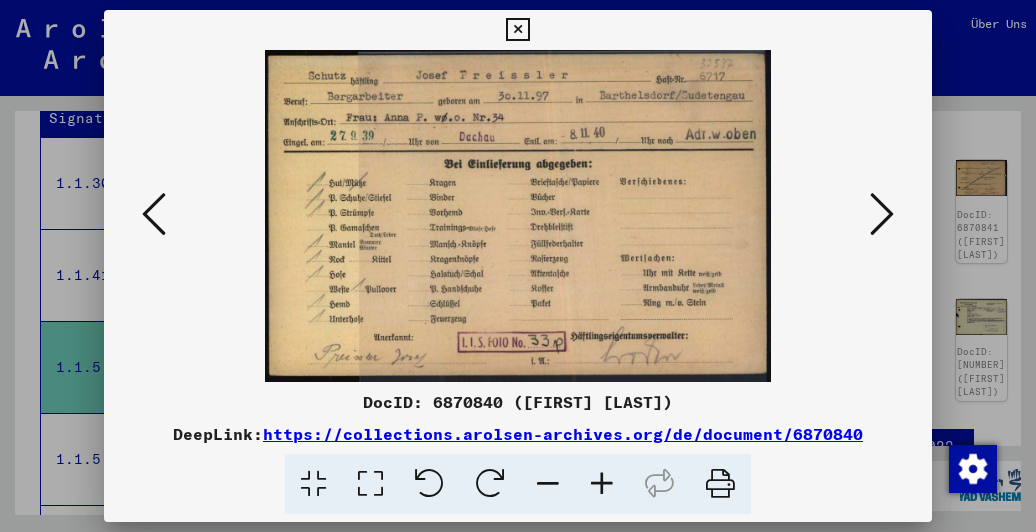 click at bounding box center (882, 214) 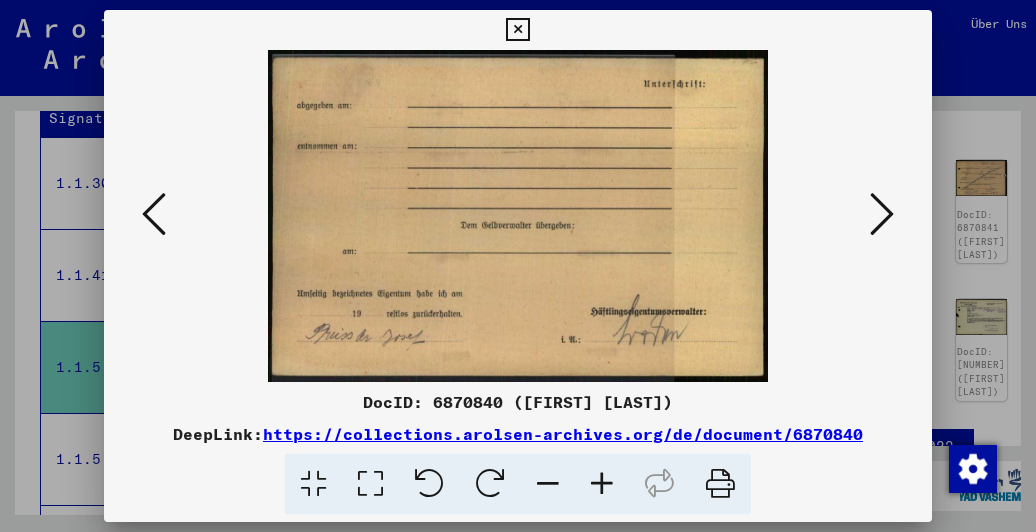 click at bounding box center [882, 214] 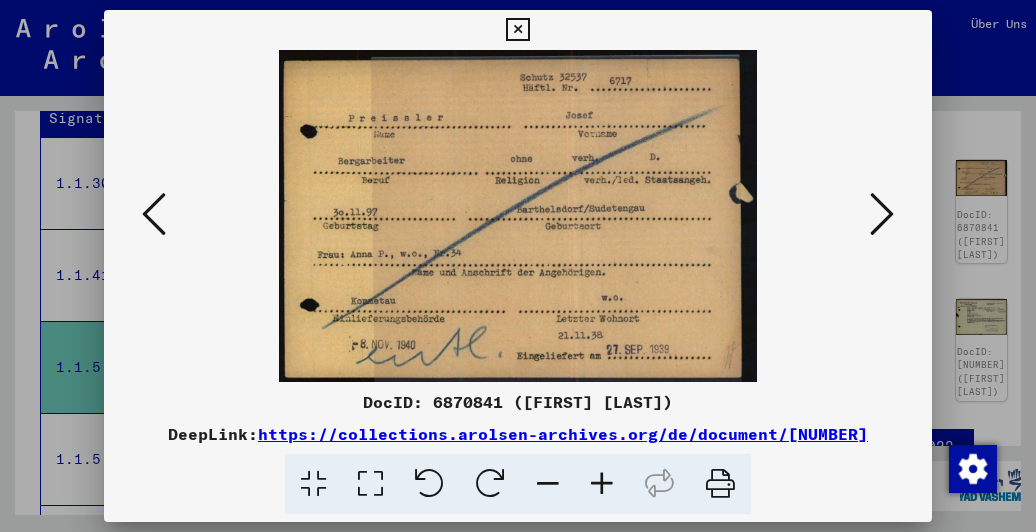 click at bounding box center (882, 214) 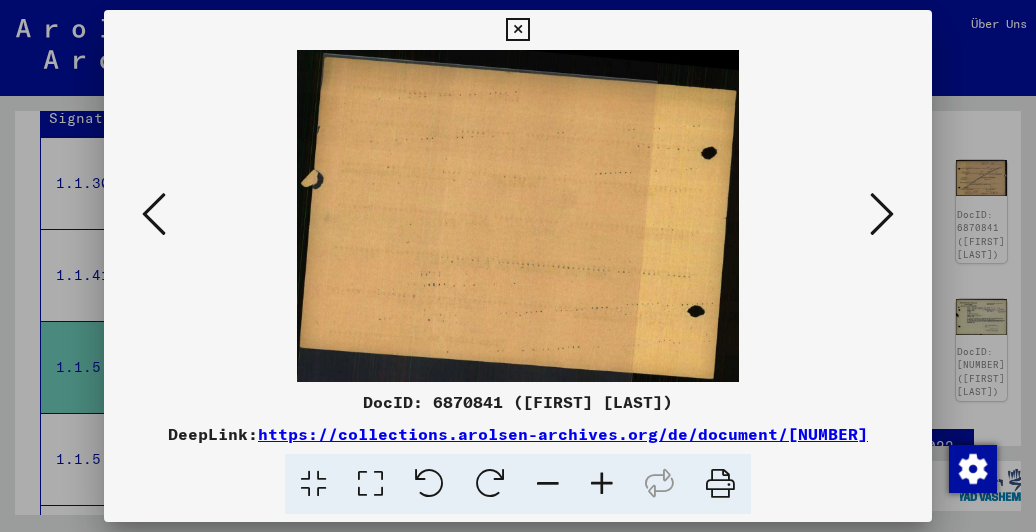 click at bounding box center [882, 214] 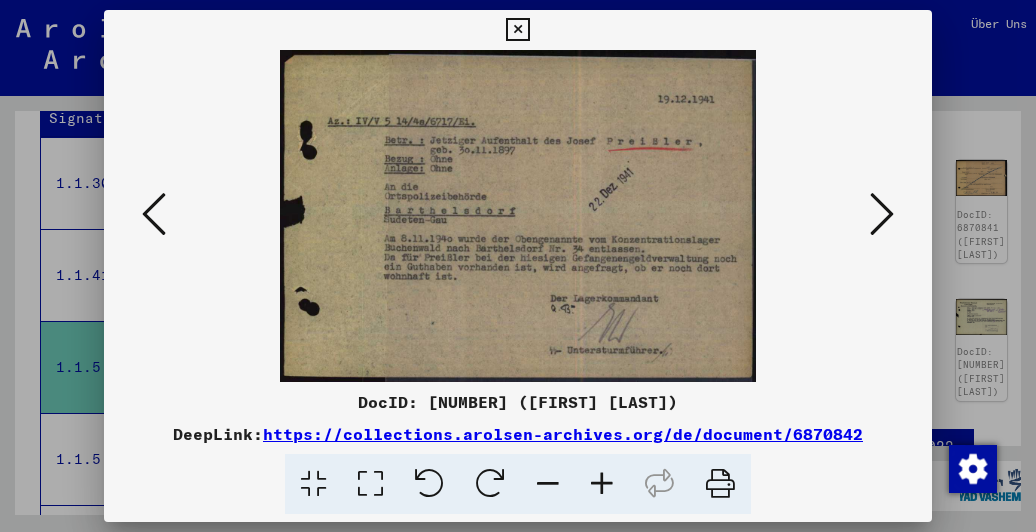 click at bounding box center [882, 214] 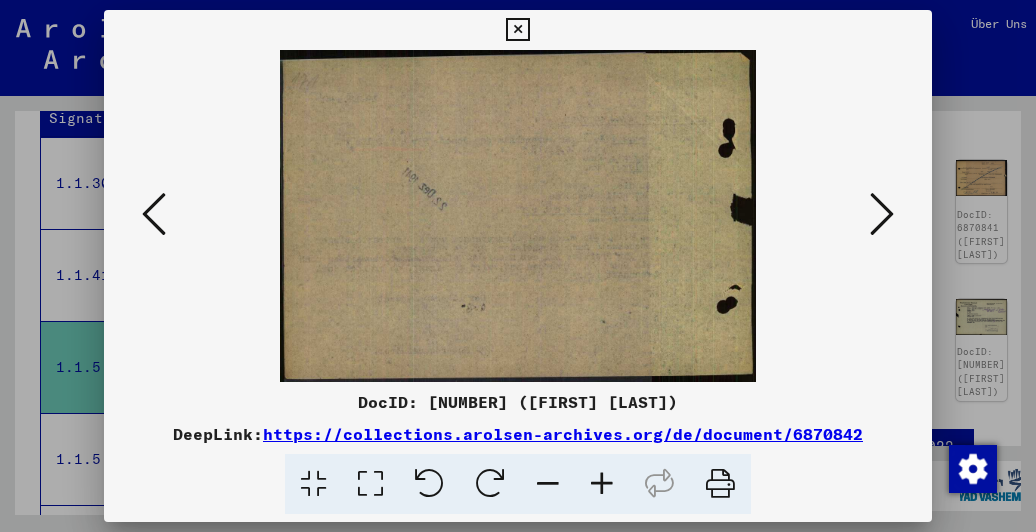 click at bounding box center [882, 214] 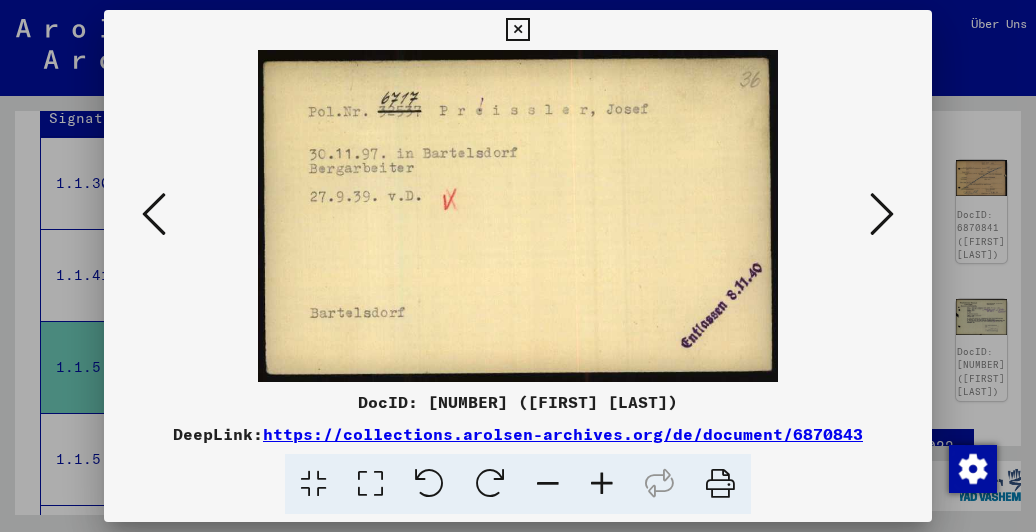 click at bounding box center (882, 214) 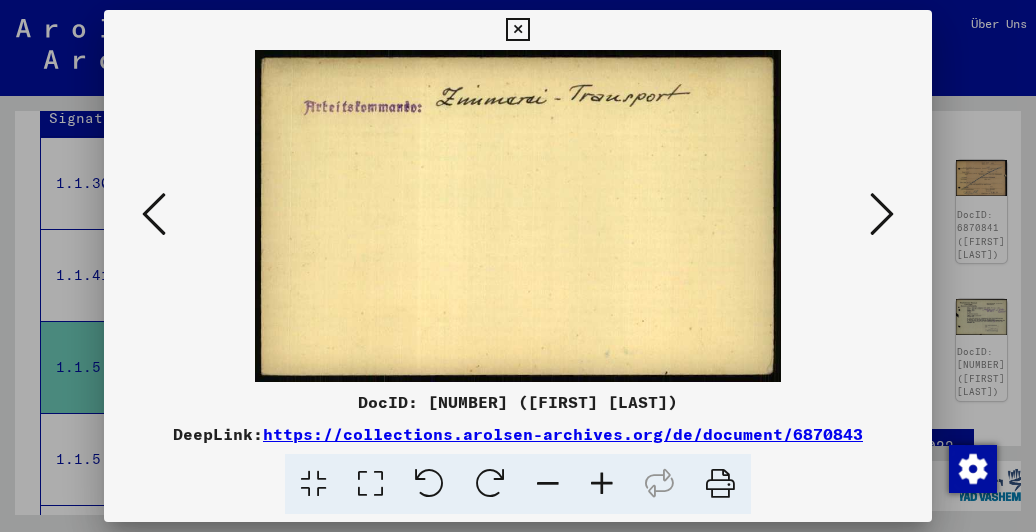 click at bounding box center [882, 214] 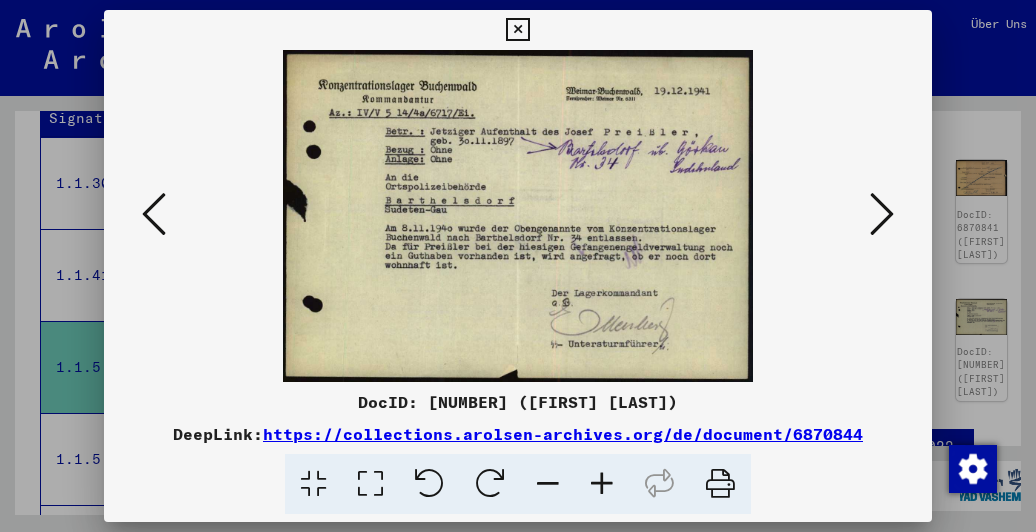 click at bounding box center [882, 214] 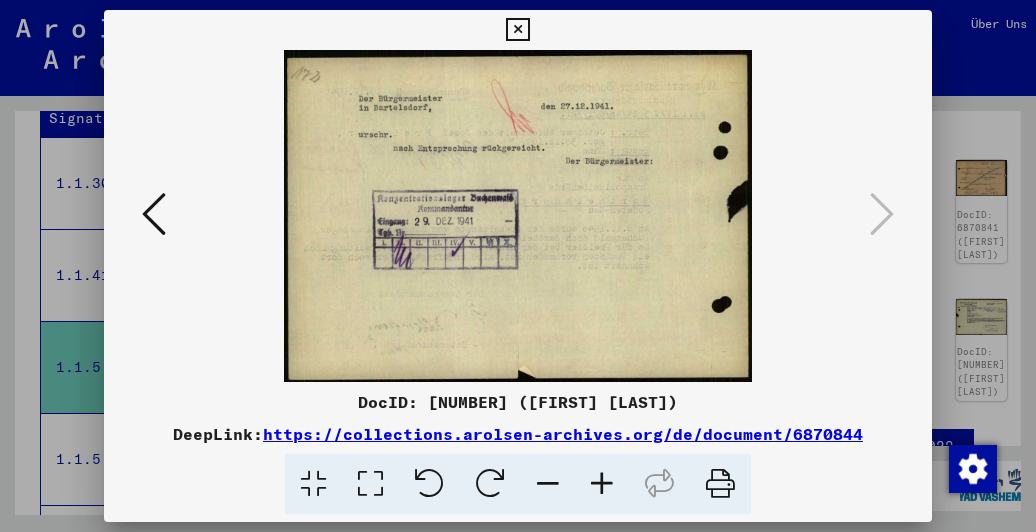 click at bounding box center (517, 30) 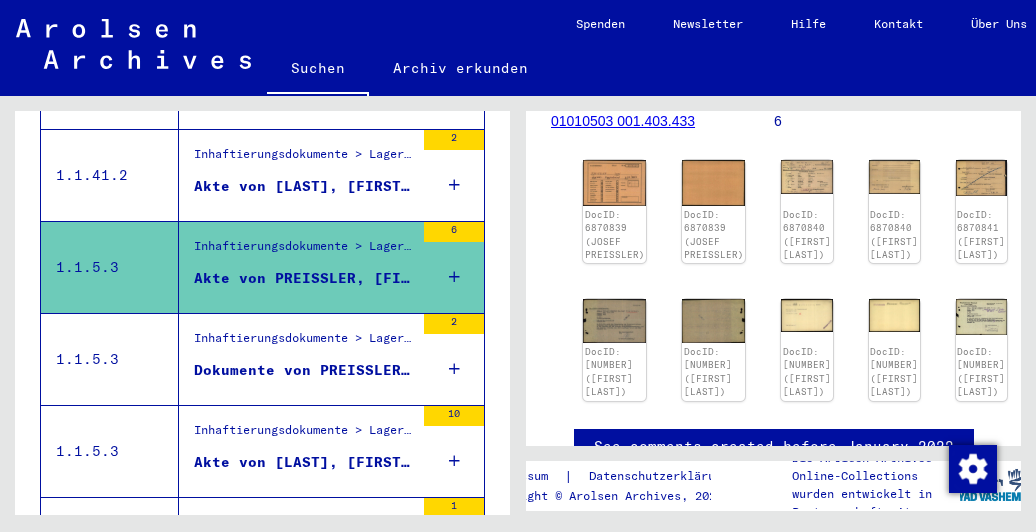 scroll, scrollTop: 601, scrollLeft: 0, axis: vertical 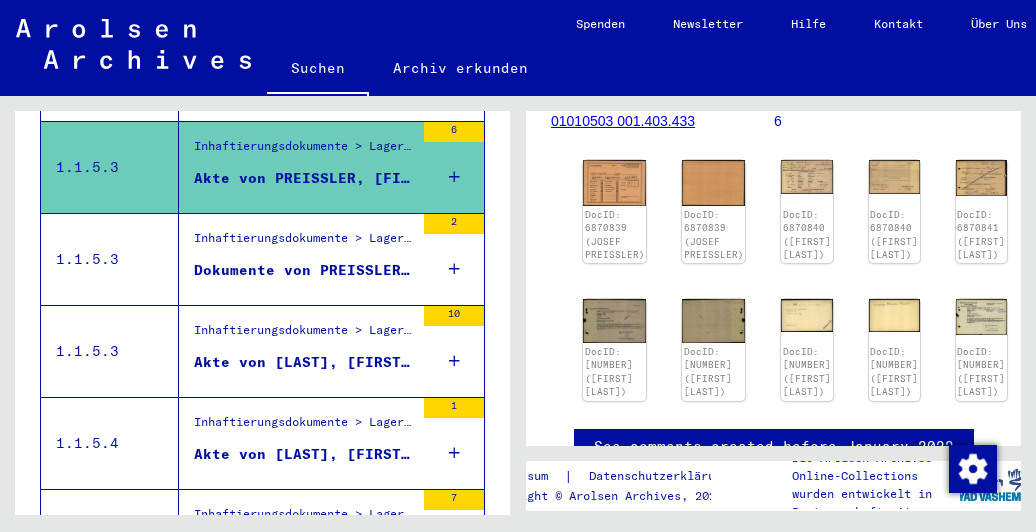 click on "Dokumente von PREISSLER, JOSEF, geboren am [DATE]" at bounding box center (304, 270) 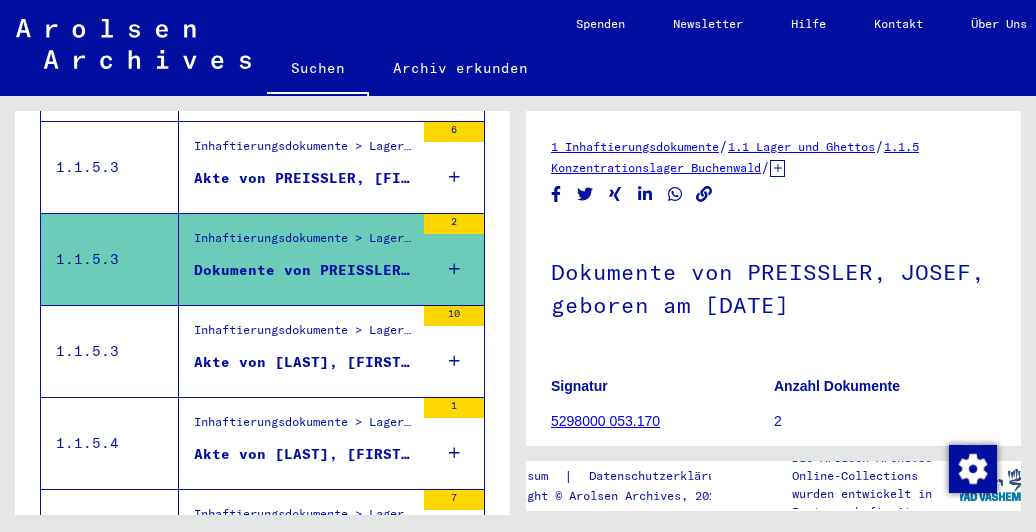 scroll, scrollTop: 300, scrollLeft: 0, axis: vertical 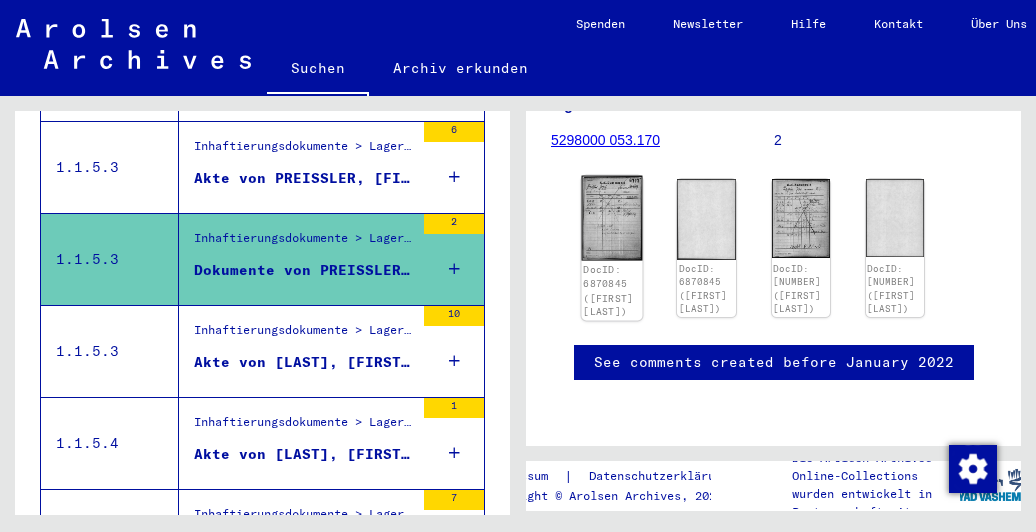 click 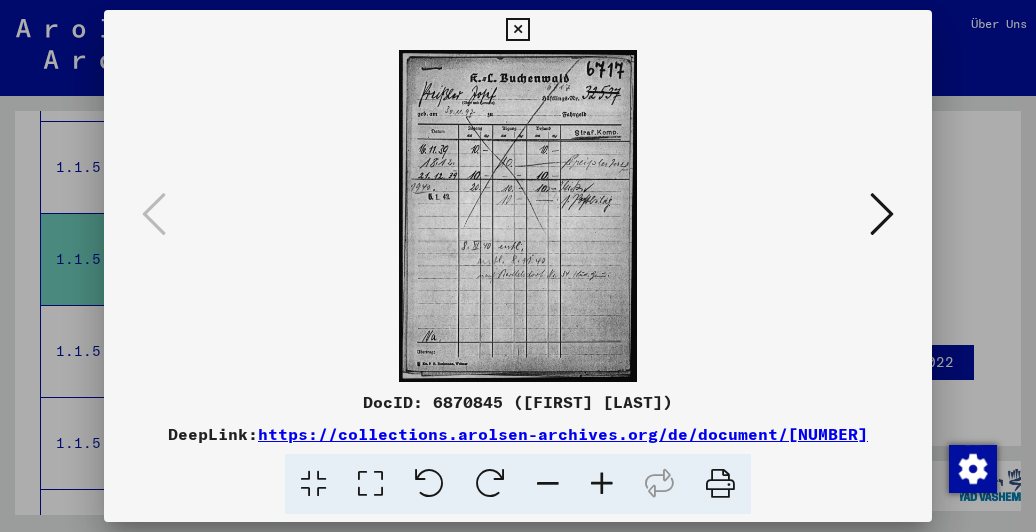 click at bounding box center (882, 214) 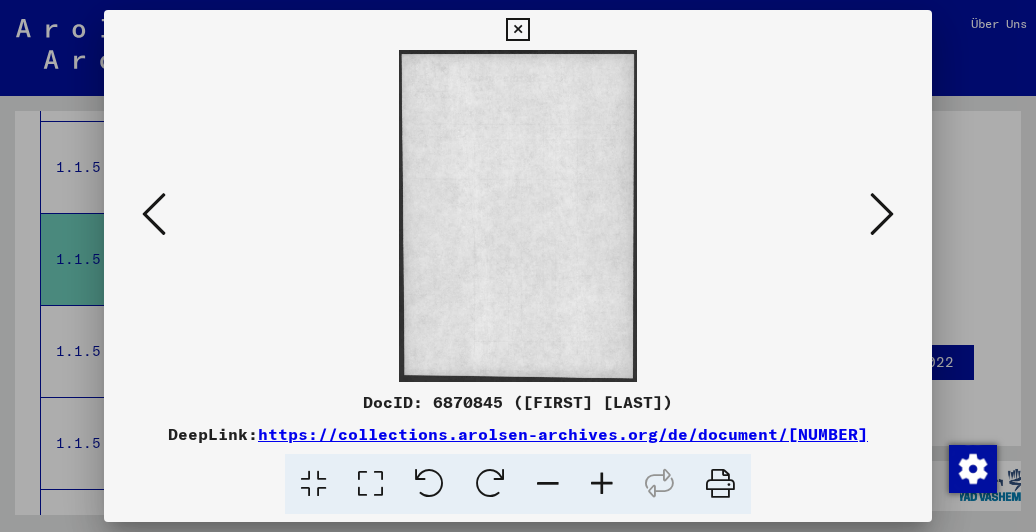 click at bounding box center (882, 214) 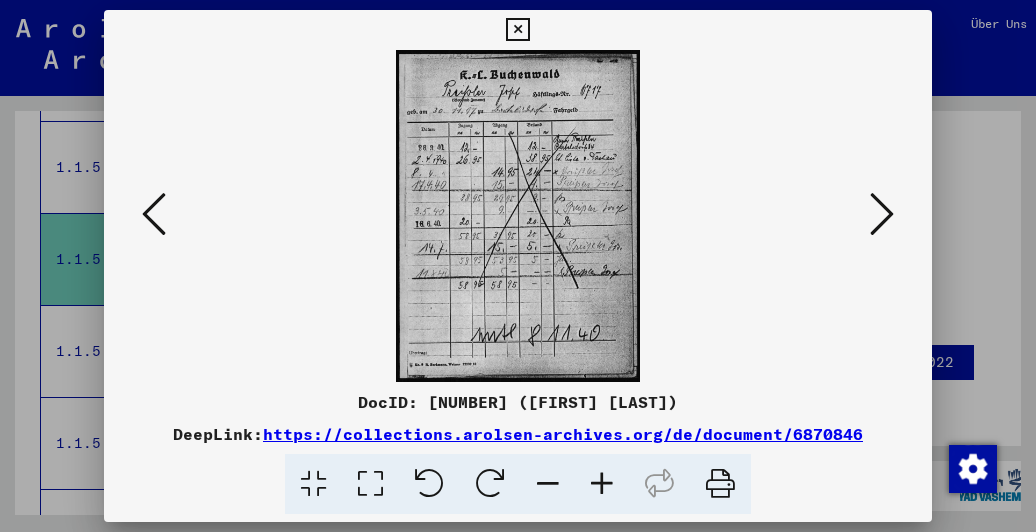 click at bounding box center (517, 30) 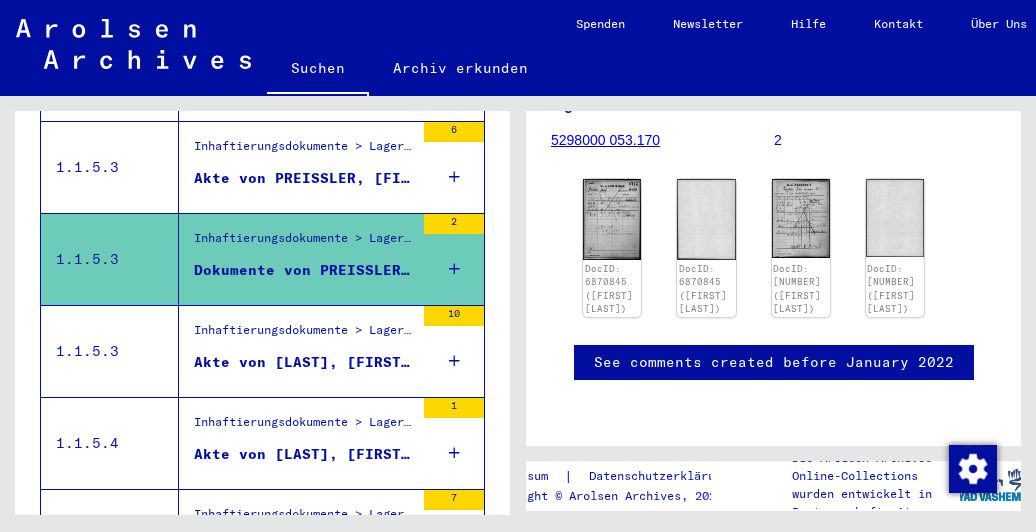 click on "Akte von [LAST], [FIRST], geboren am [DATE]" at bounding box center (304, 362) 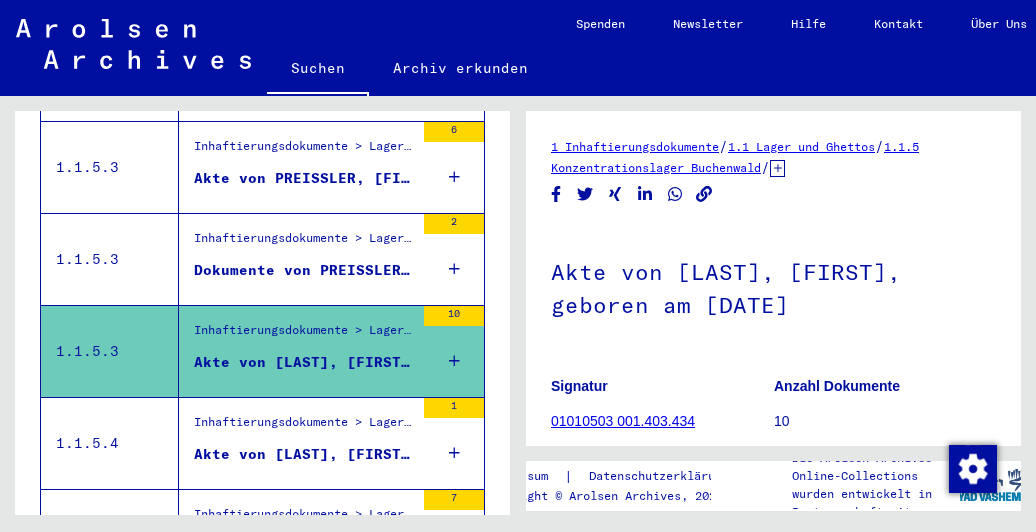 scroll, scrollTop: 300, scrollLeft: 0, axis: vertical 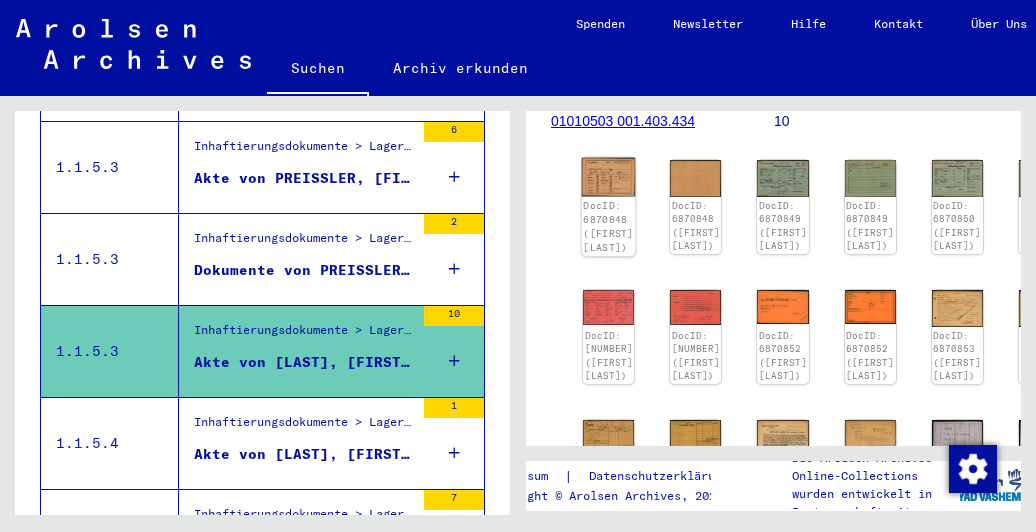 click 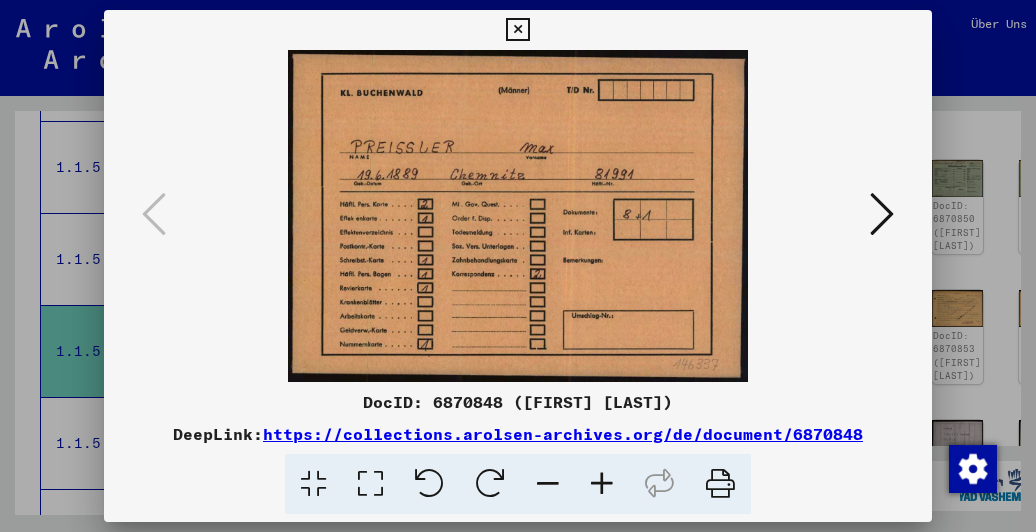 click at bounding box center (882, 214) 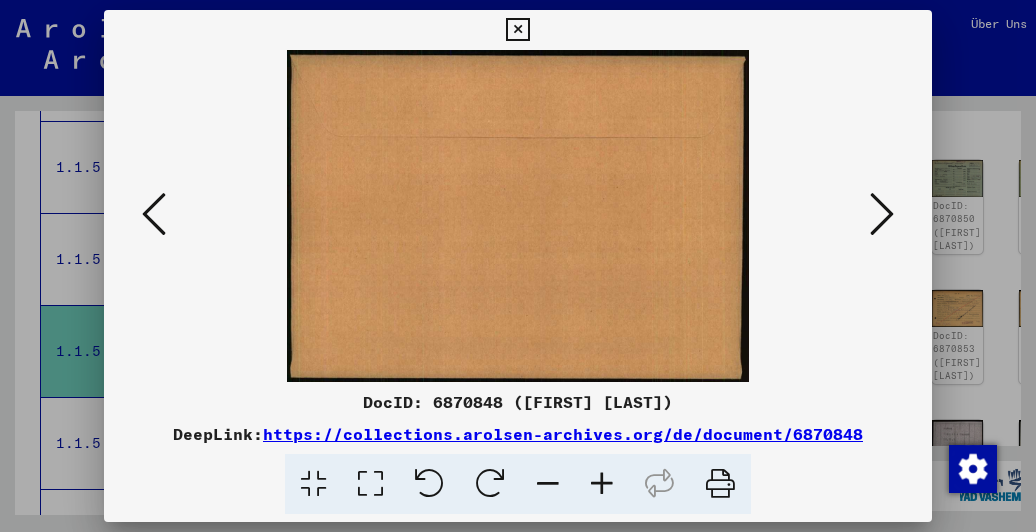 click at bounding box center (882, 214) 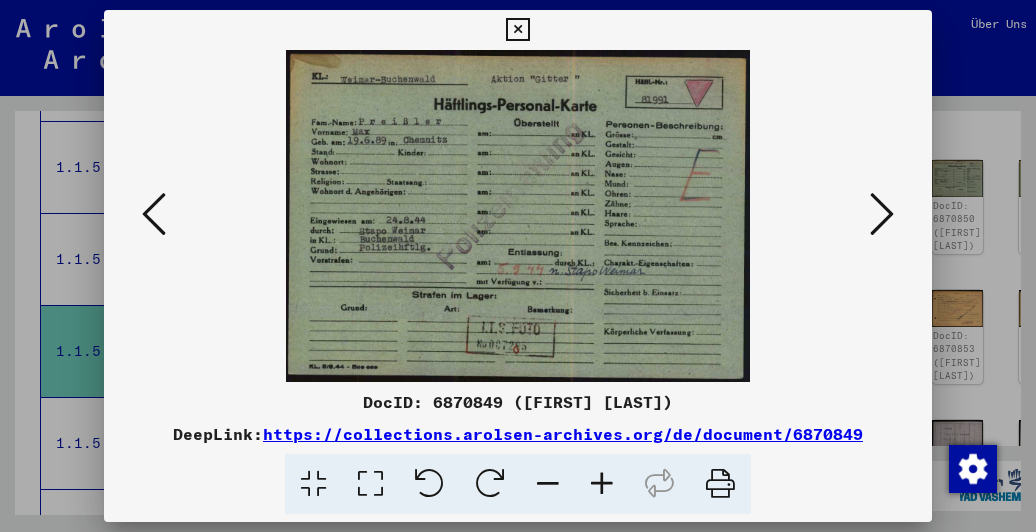 click at bounding box center (882, 214) 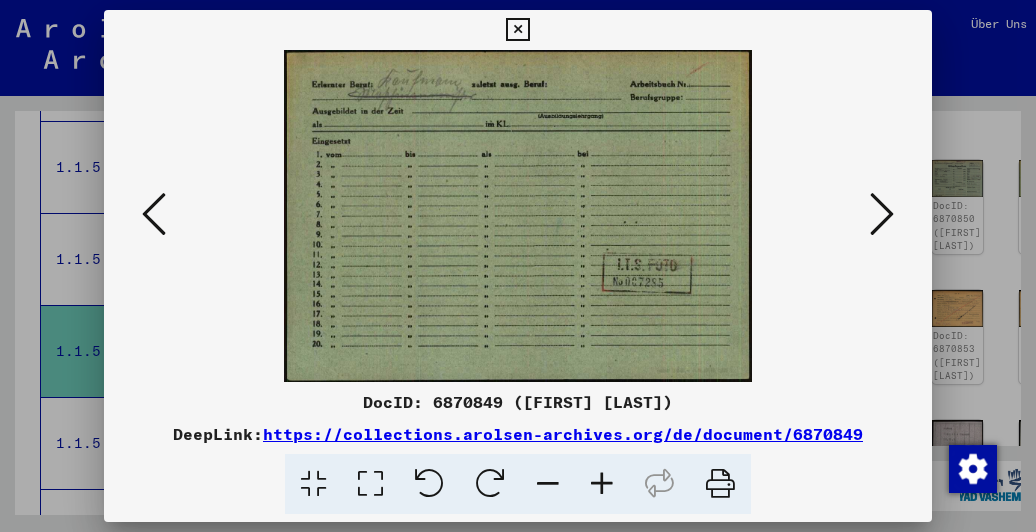 click at bounding box center [882, 214] 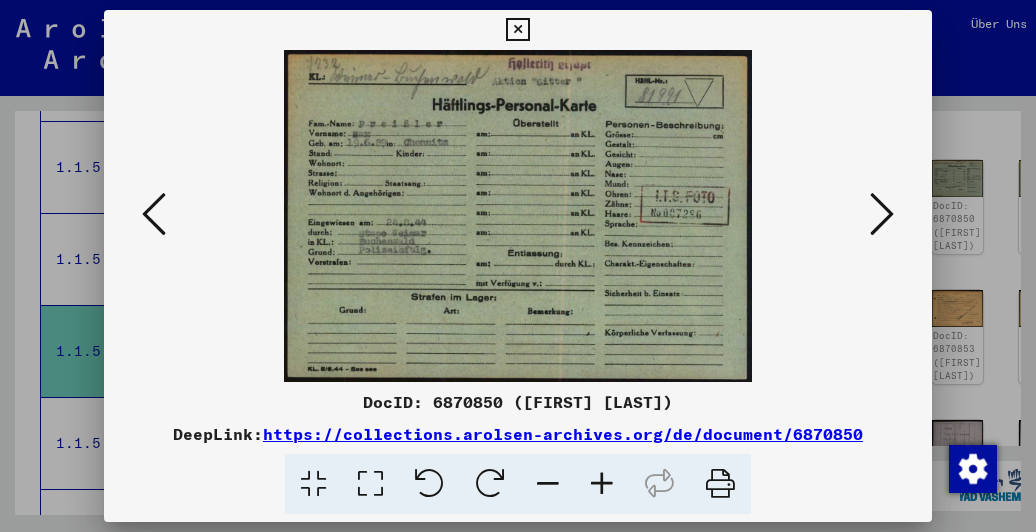 click at bounding box center [882, 214] 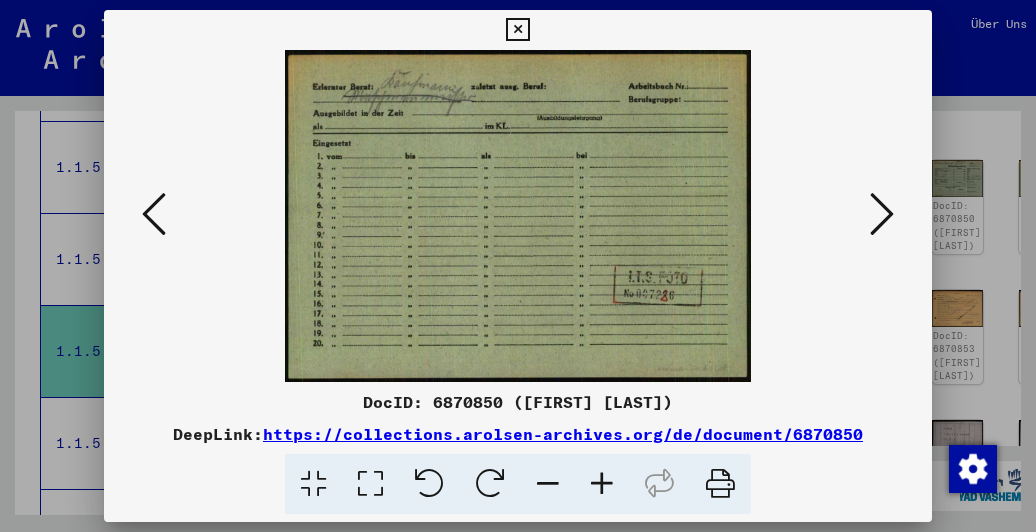 click at bounding box center (882, 214) 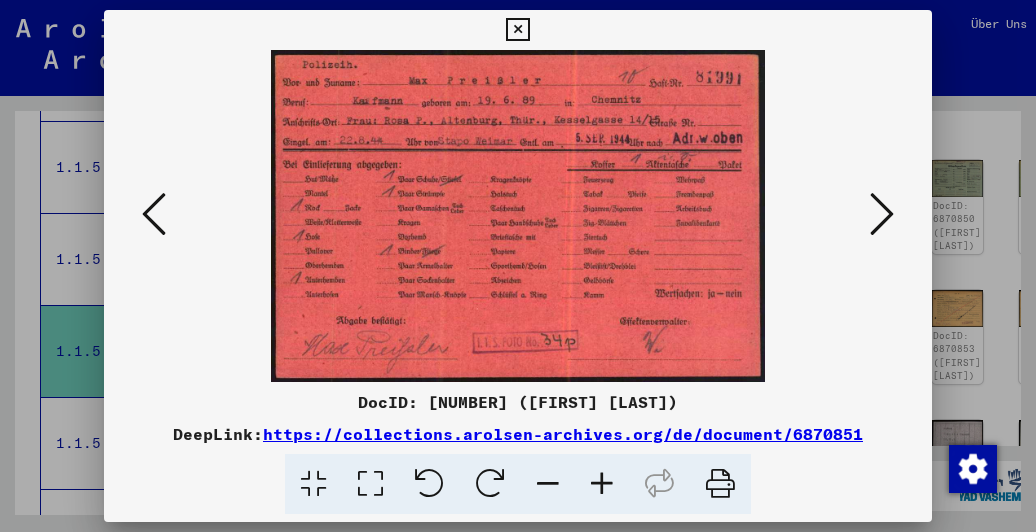 click at bounding box center [882, 214] 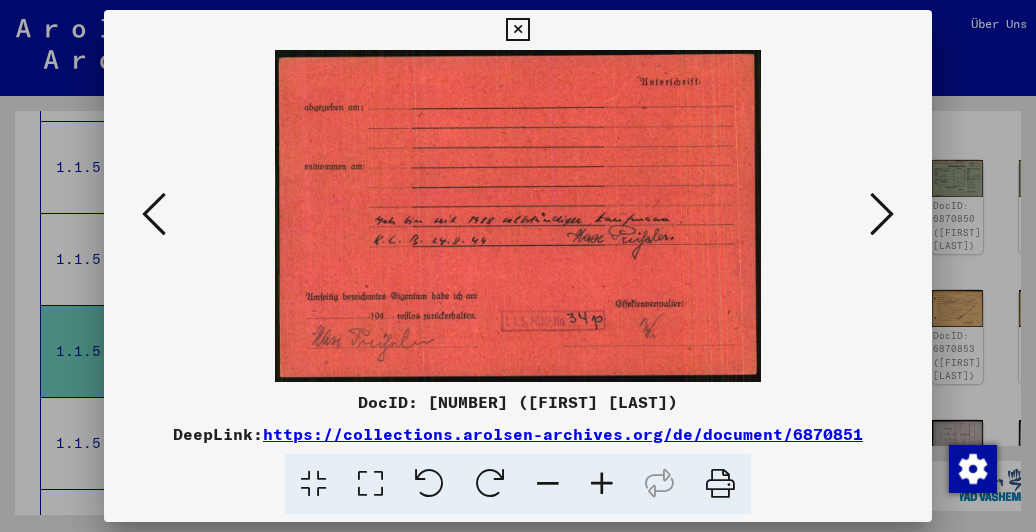 click at bounding box center (882, 214) 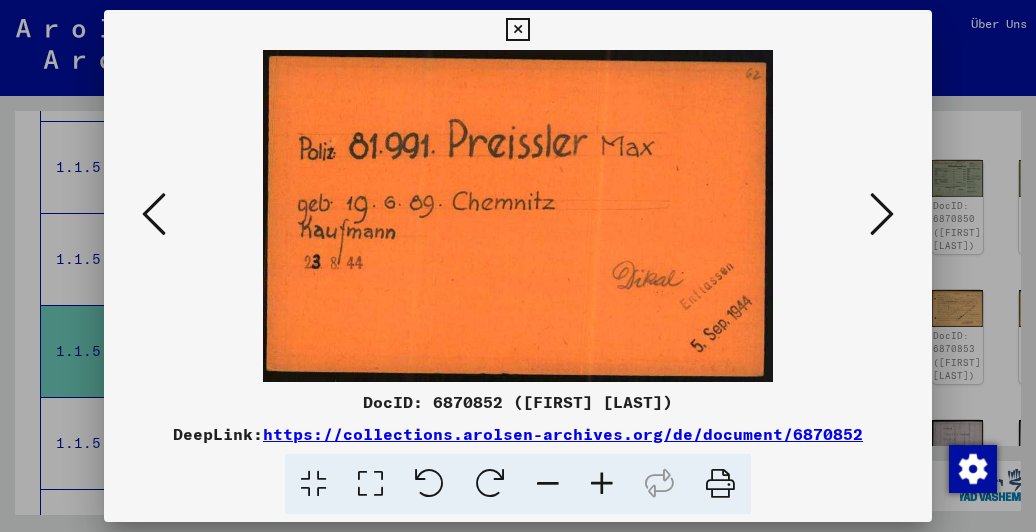 click at bounding box center (882, 214) 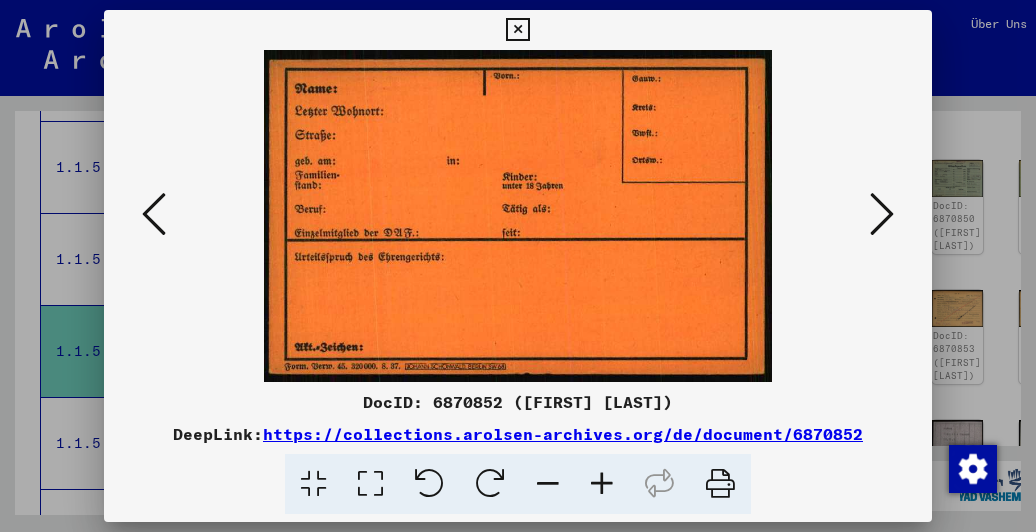 click at bounding box center (882, 214) 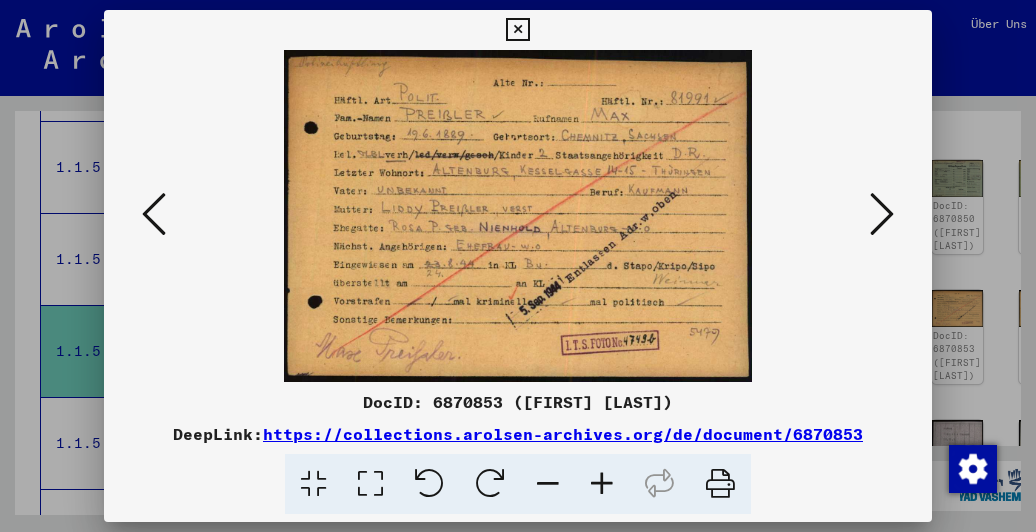 click at bounding box center [882, 214] 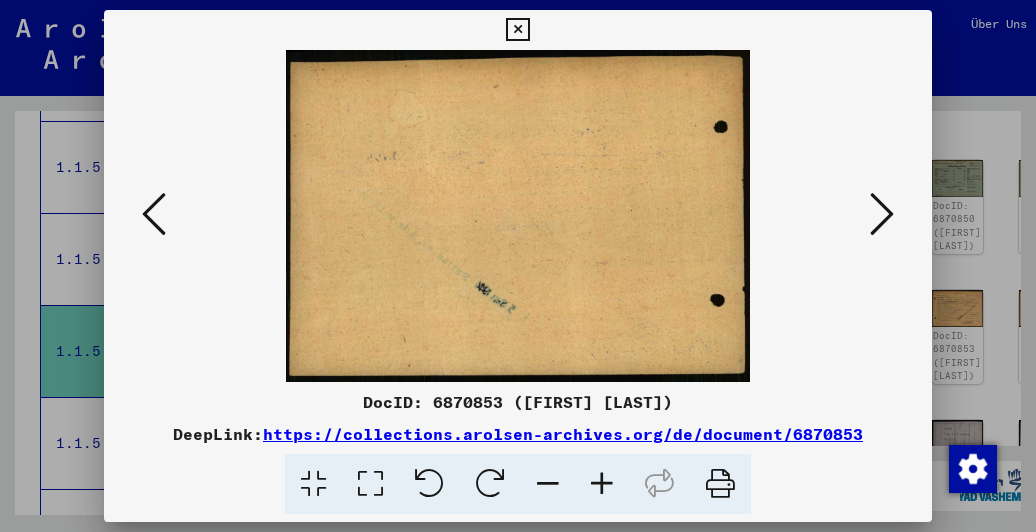 click at bounding box center [882, 214] 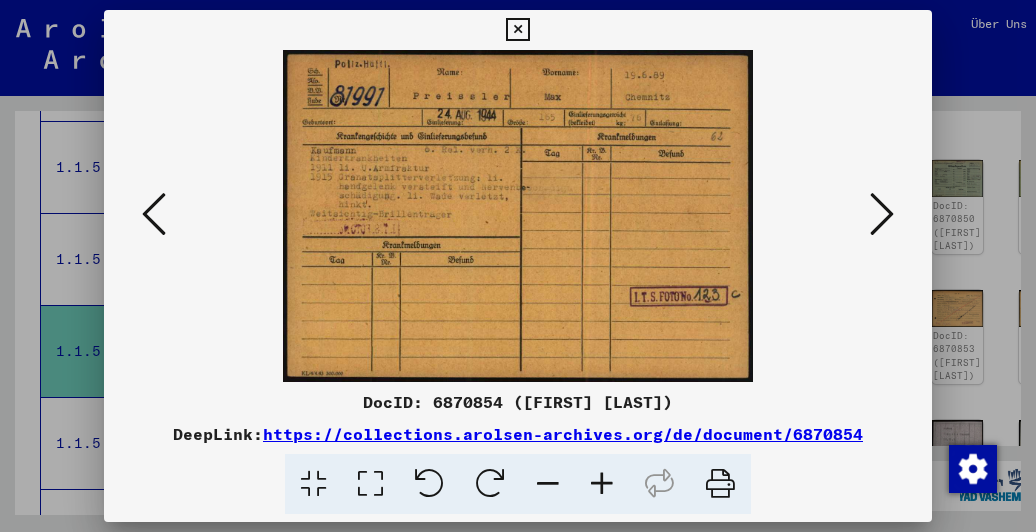 click at bounding box center [882, 214] 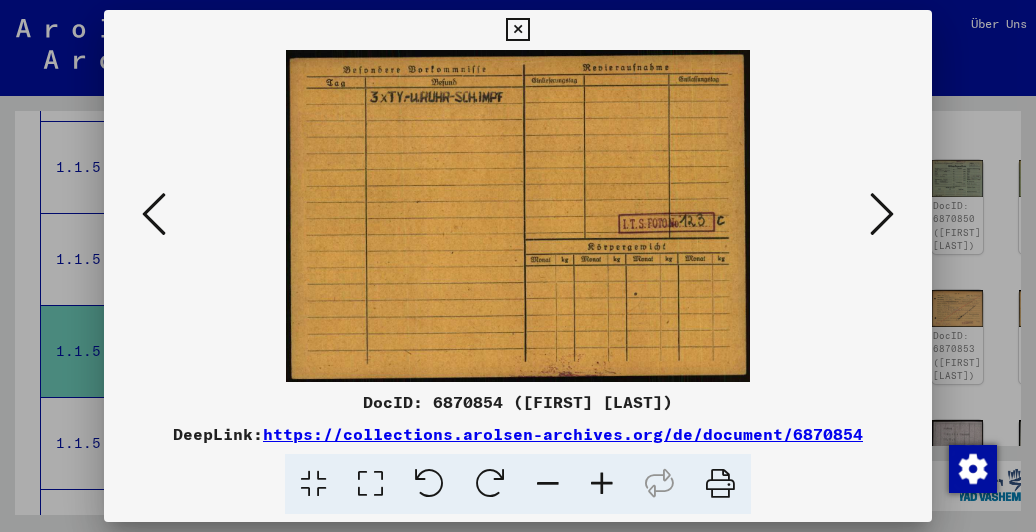click at bounding box center [882, 214] 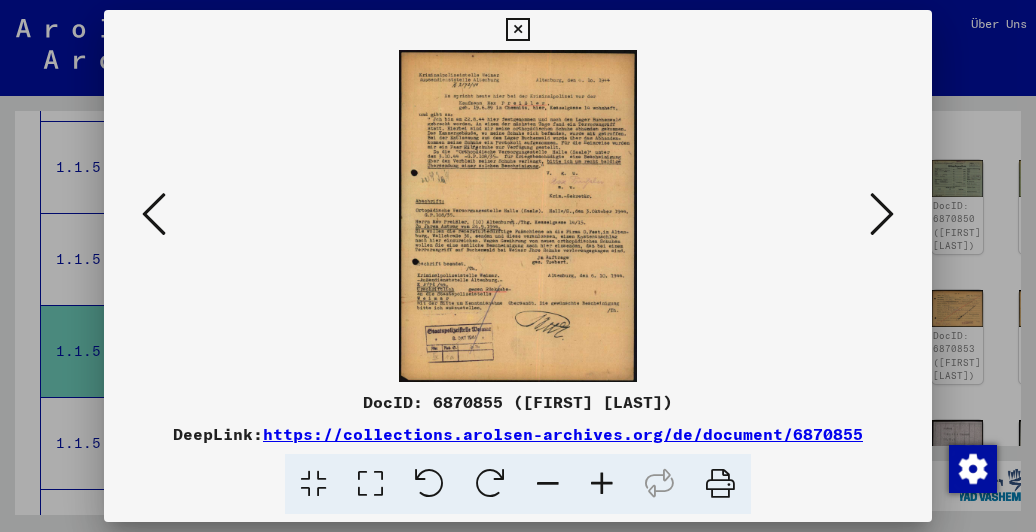 click at bounding box center [882, 214] 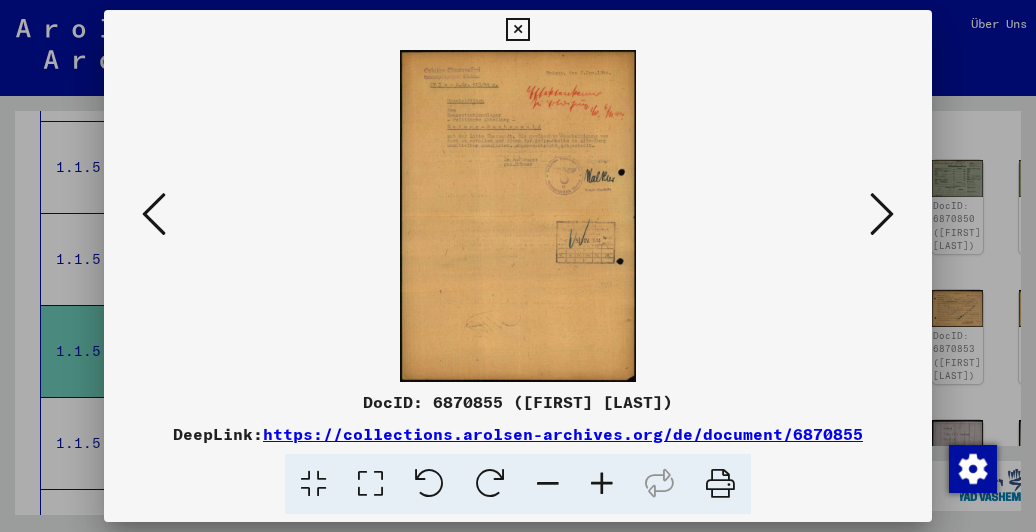click at bounding box center (882, 214) 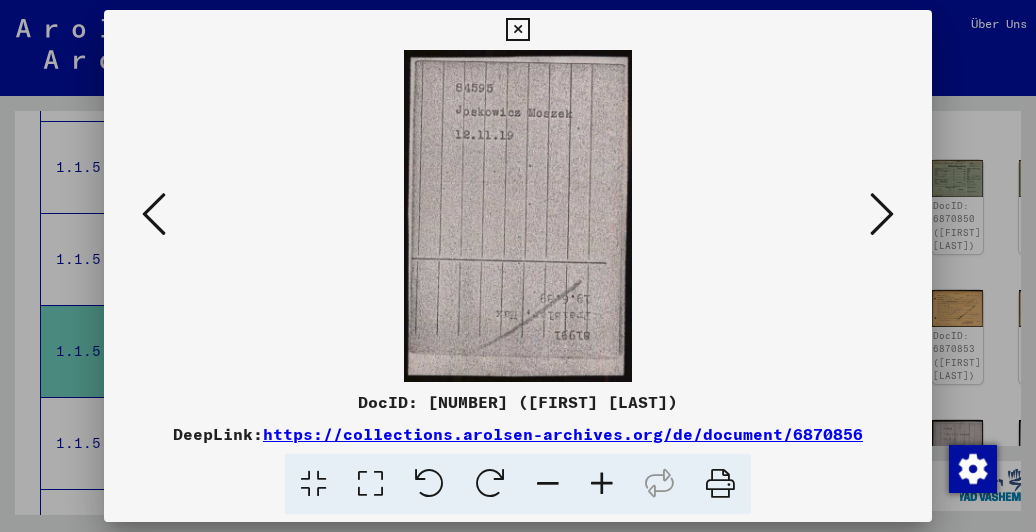 click at bounding box center (882, 214) 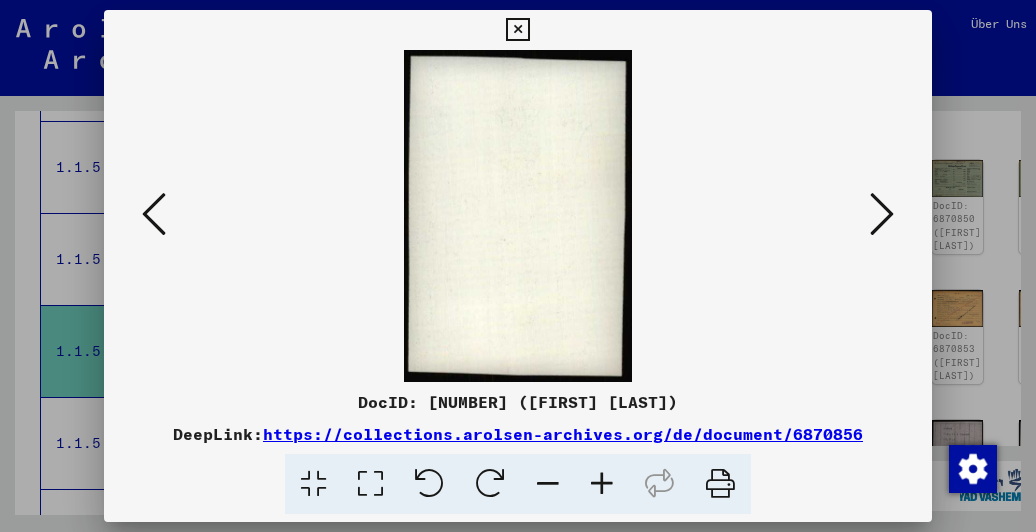 click at bounding box center (882, 214) 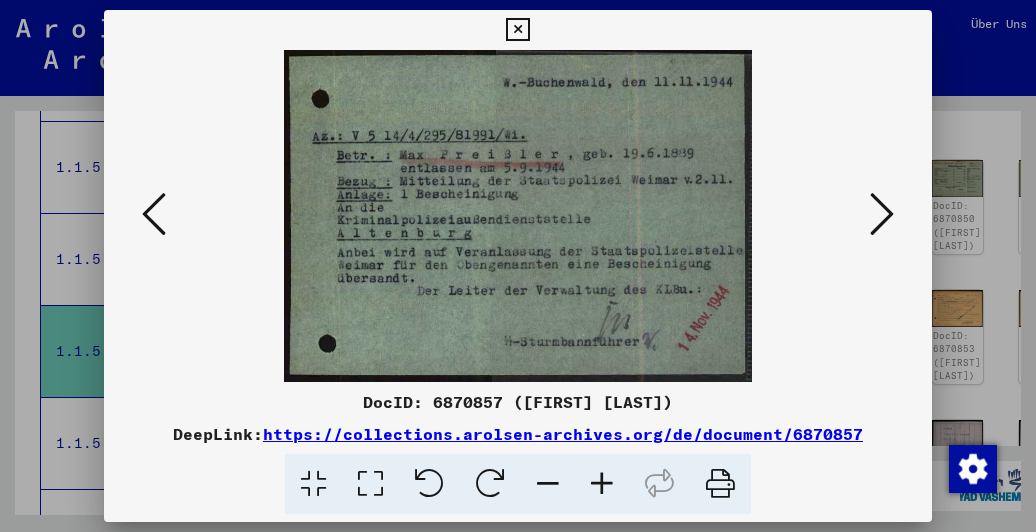 click at bounding box center (882, 214) 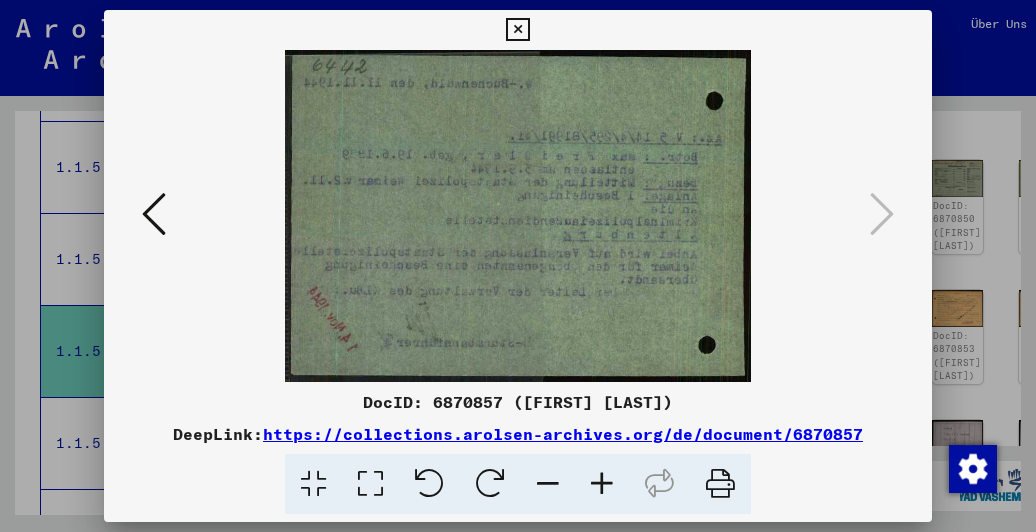 click at bounding box center [517, 30] 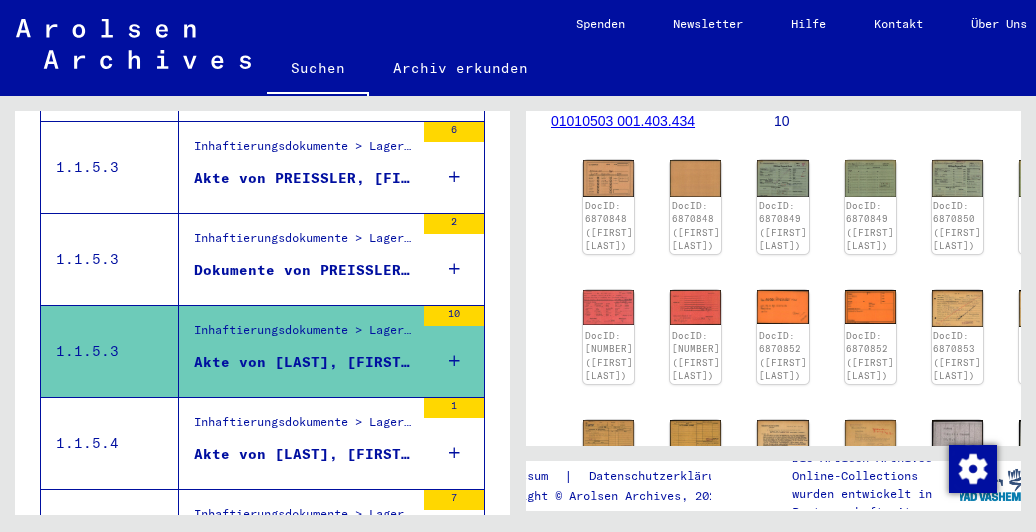 click on "Inhaftierungsdokumente > Lager und Ghettos > Konzentrationslager Buchenwald > Individuelle Unterlagen Frauen Buchenwald > Individuelle Häftlings Unterlagen - KL Buchenwald, Frauen > Akten mit Namen ab PRACHNIK Akte von [LAST], [FIRST], geboren am [DATE] 1" at bounding box center [331, 443] 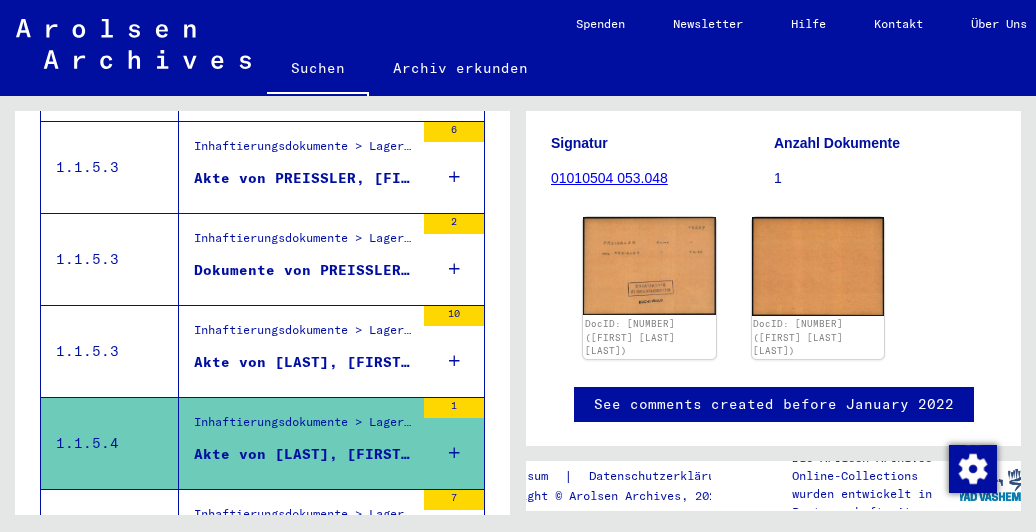 scroll, scrollTop: 266, scrollLeft: 0, axis: vertical 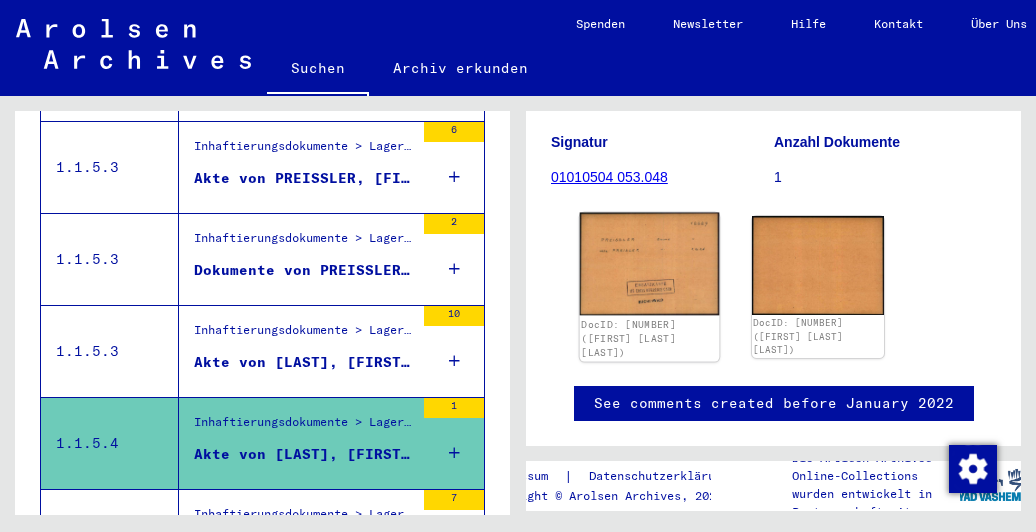 click 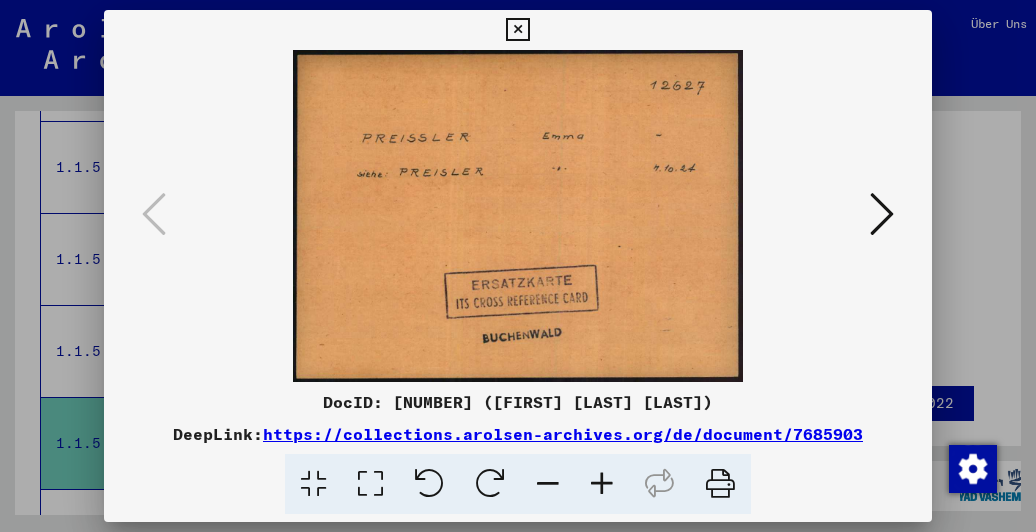 click at bounding box center [882, 214] 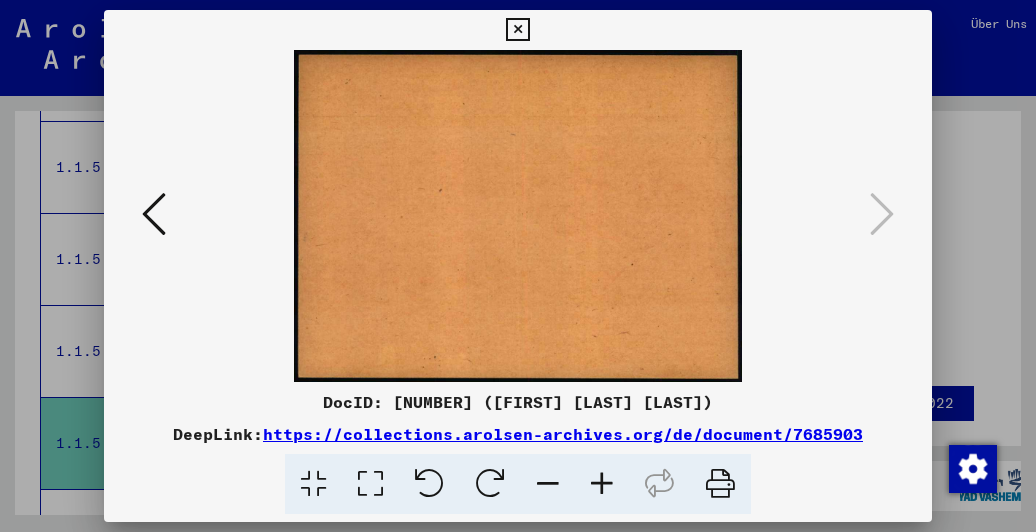click at bounding box center (517, 30) 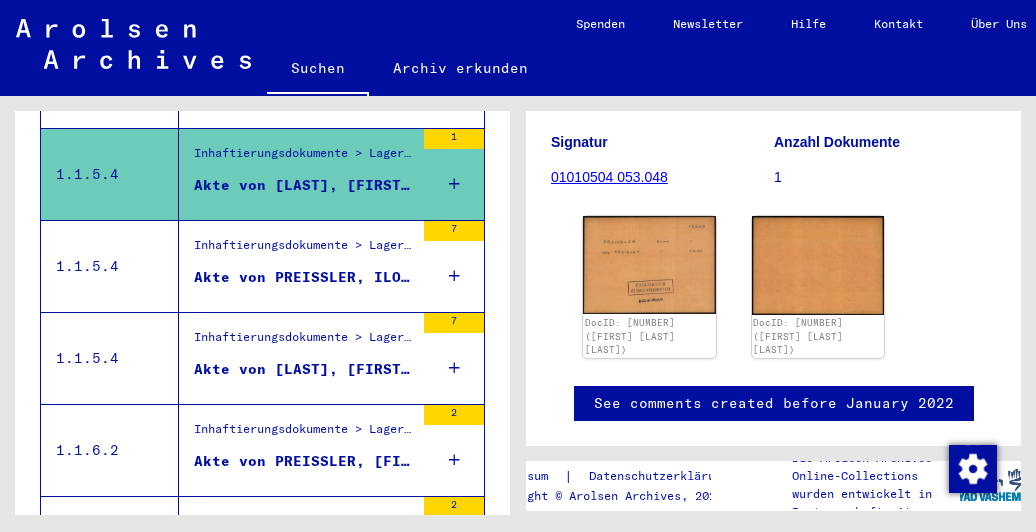 scroll, scrollTop: 901, scrollLeft: 0, axis: vertical 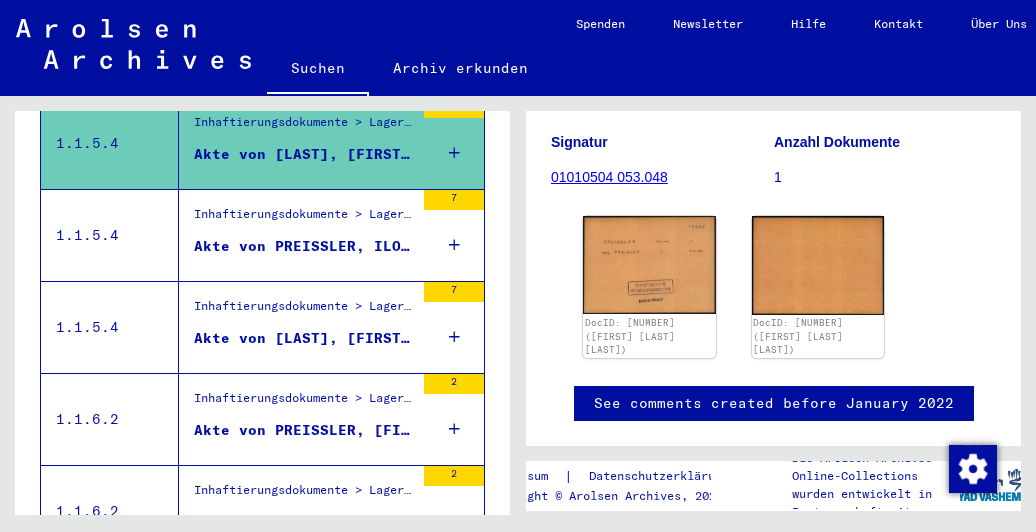 click on "Akte von PREISSLER, ILONA, geboren am [DATE], geboren in [CITY]" at bounding box center (304, 246) 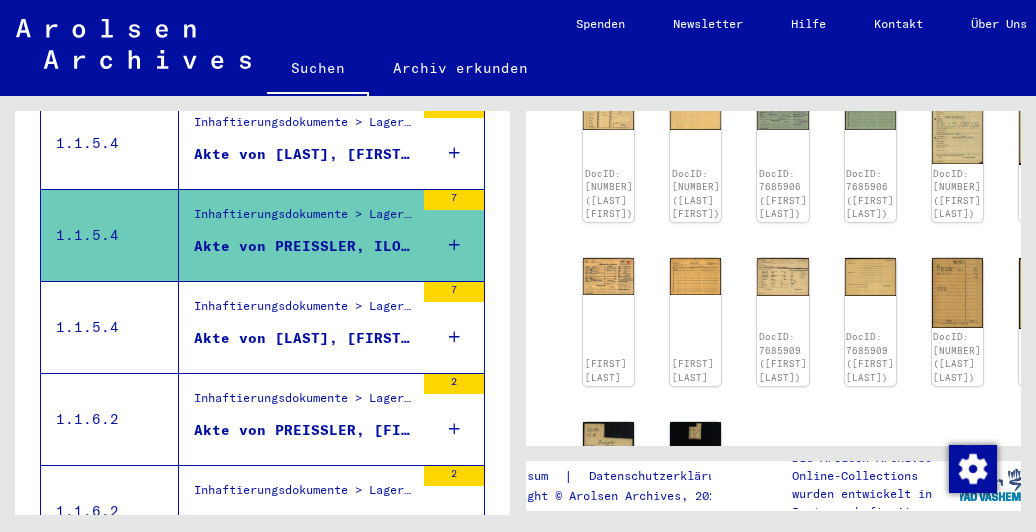 scroll, scrollTop: 300, scrollLeft: 0, axis: vertical 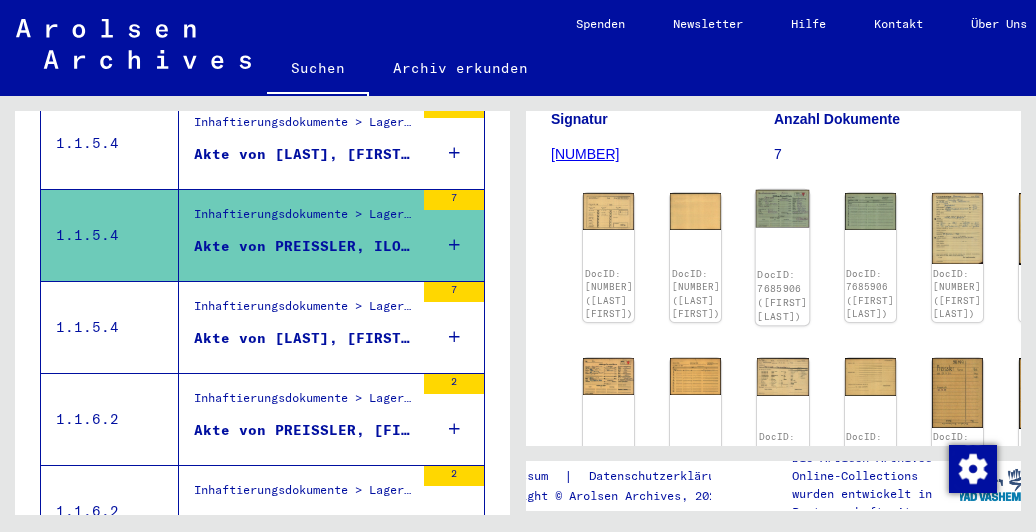 click 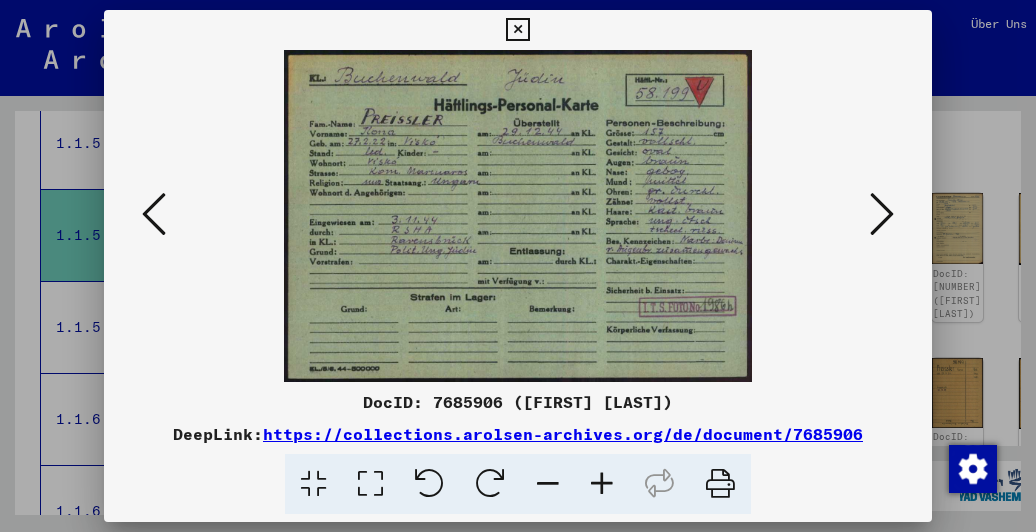 click at bounding box center (517, 30) 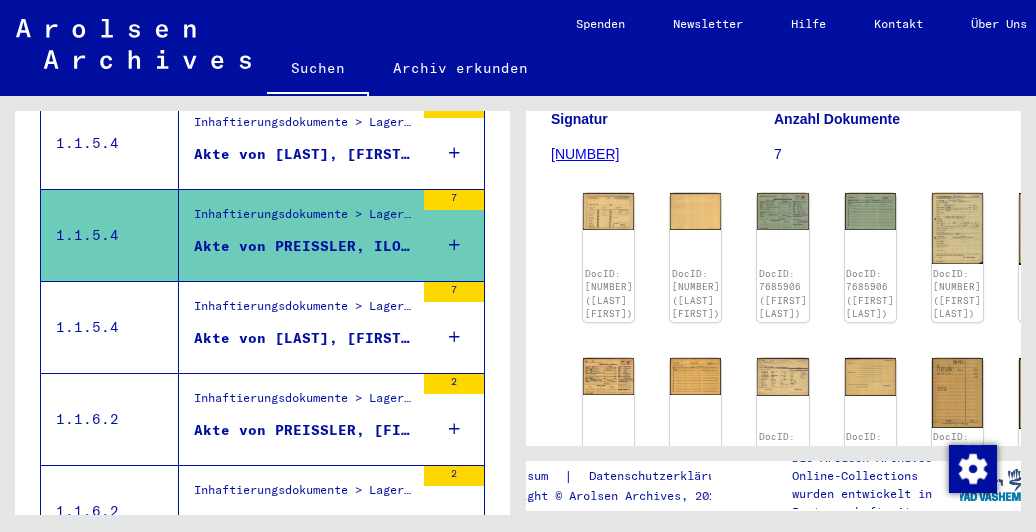 click on "Akte von [LAST], [FIRST], geboren am [DATE], geboren in Visk" at bounding box center [304, 338] 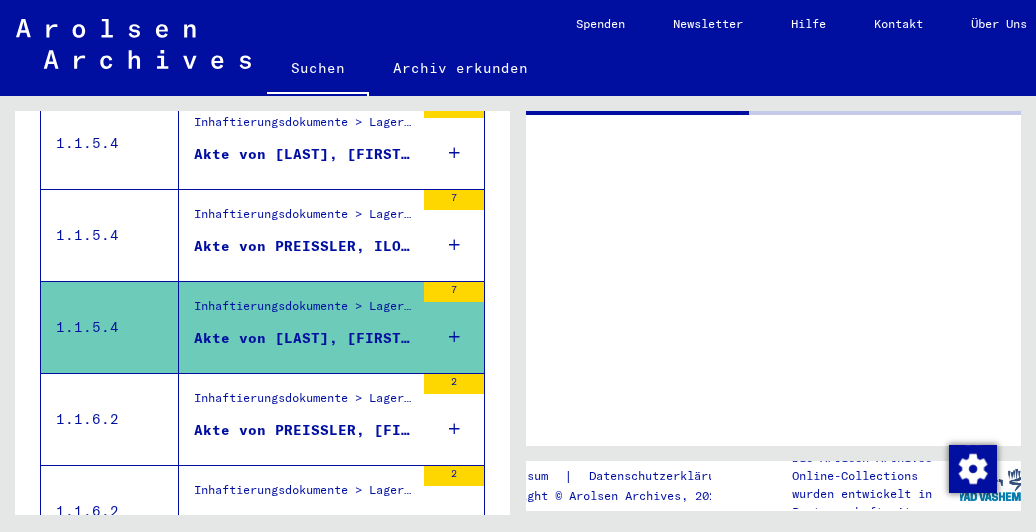 scroll, scrollTop: 0, scrollLeft: 0, axis: both 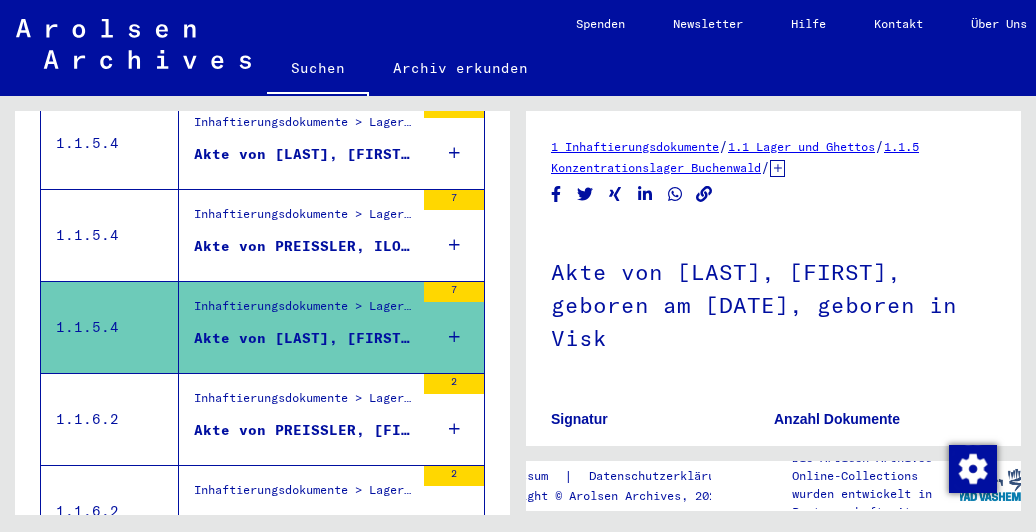 click on "Akte von PREISSLER, [FIRST], geboren am [DATE]" at bounding box center (304, 430) 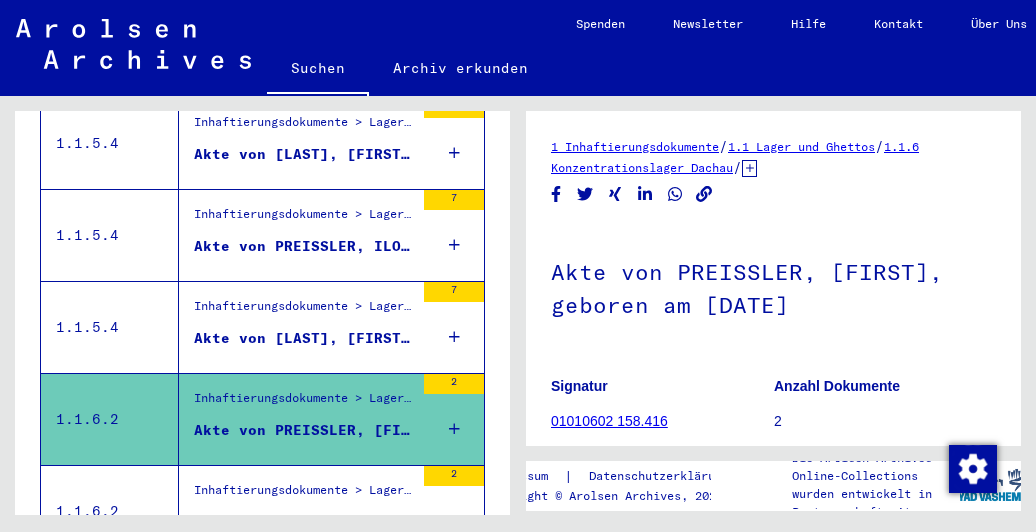 scroll, scrollTop: 200, scrollLeft: 0, axis: vertical 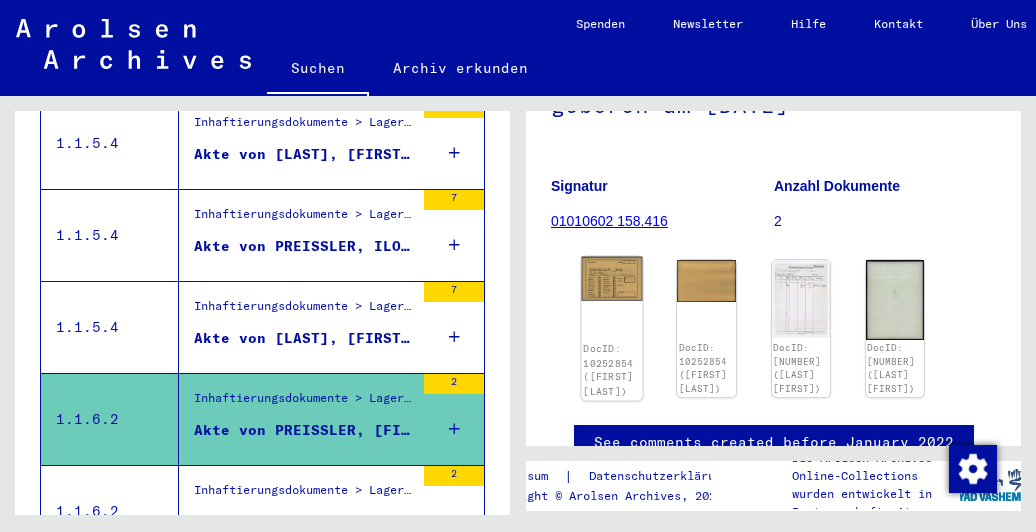 click 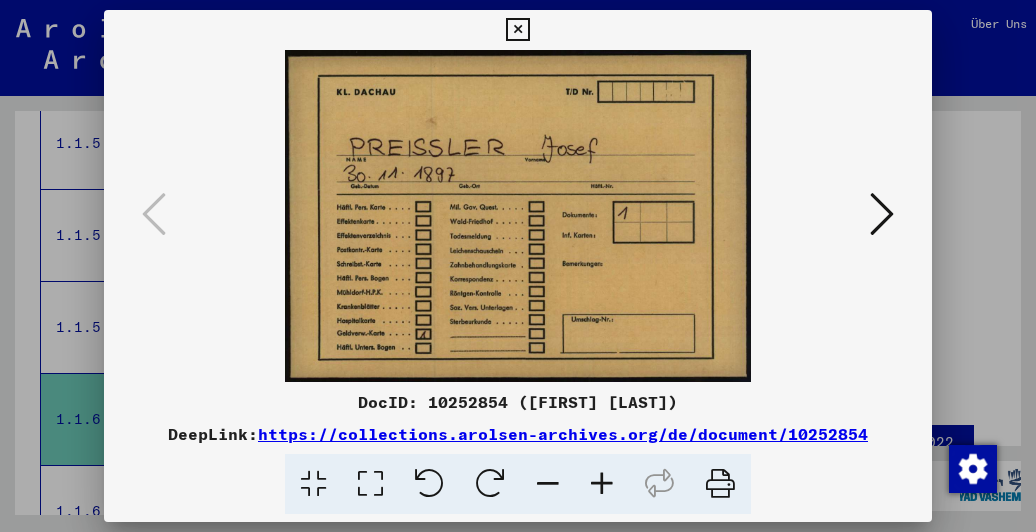 click at bounding box center [882, 214] 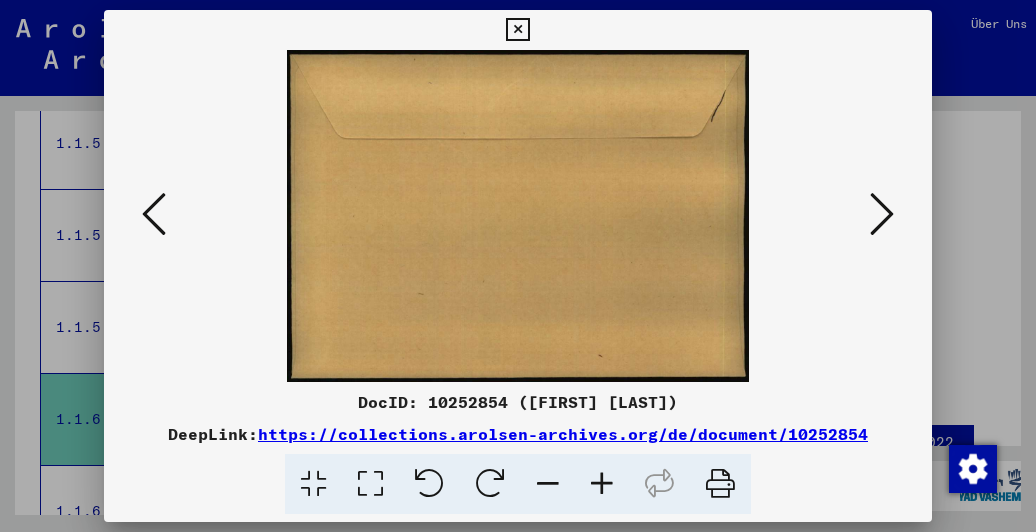 click at bounding box center [882, 214] 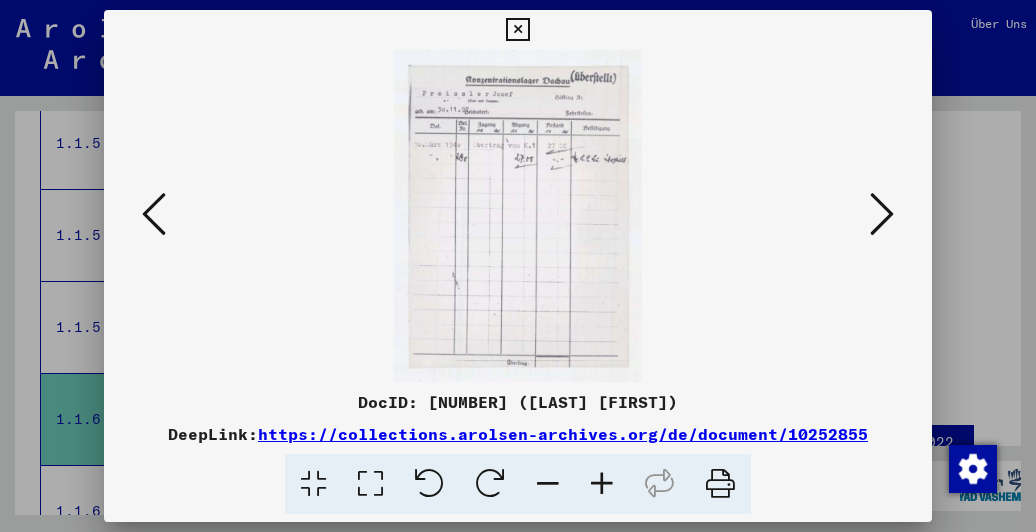 click at bounding box center [518, 216] 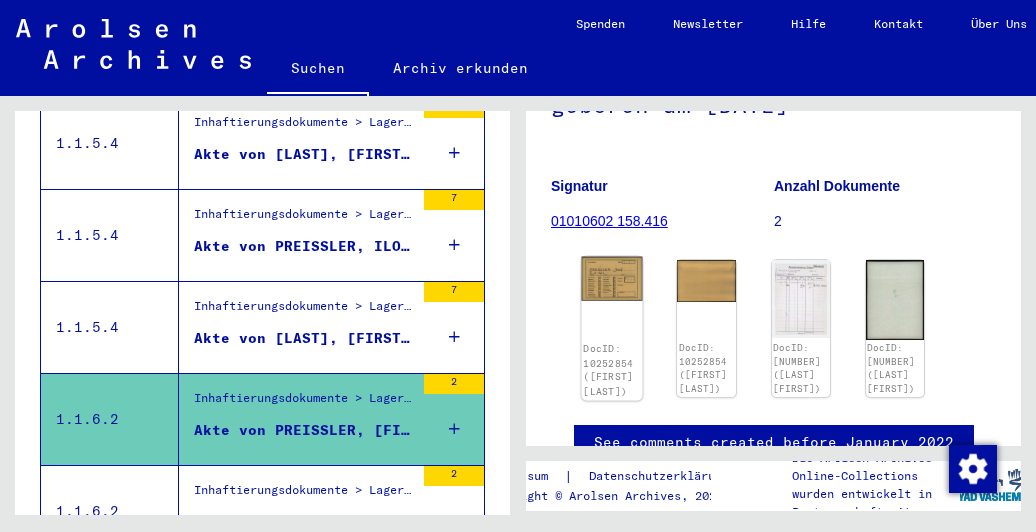 scroll, scrollTop: 314, scrollLeft: 0, axis: vertical 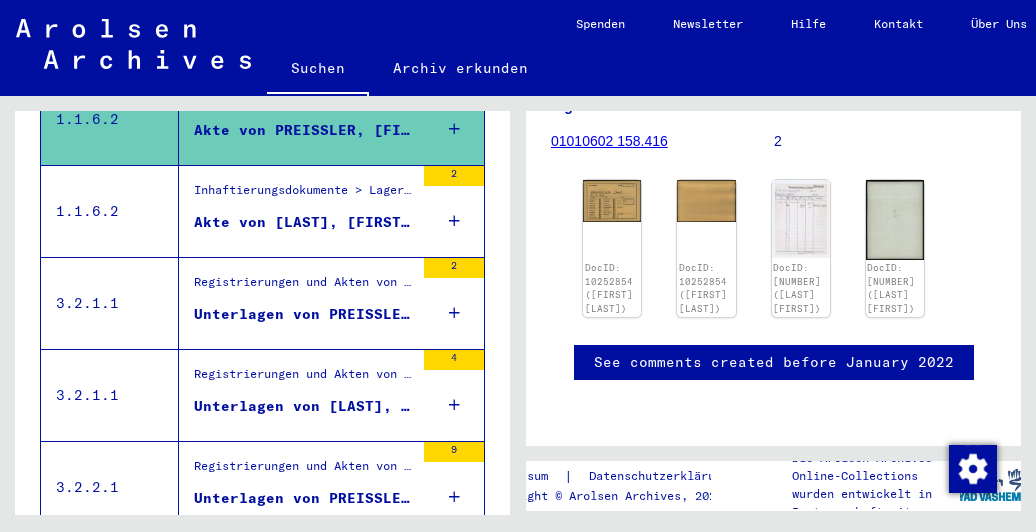 click on "Akte von [LAST], [FIRST], geboren am [DATE]" at bounding box center [304, 222] 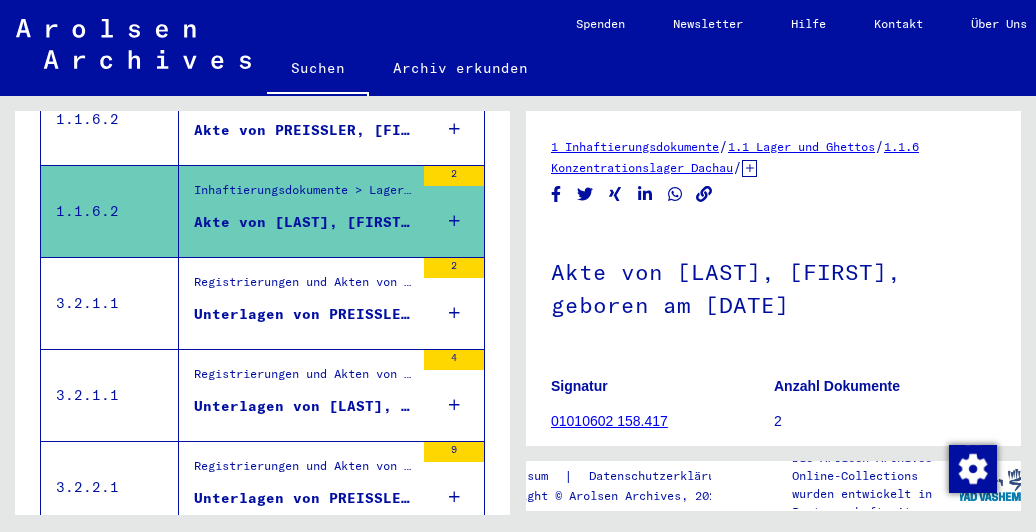 scroll, scrollTop: 200, scrollLeft: 0, axis: vertical 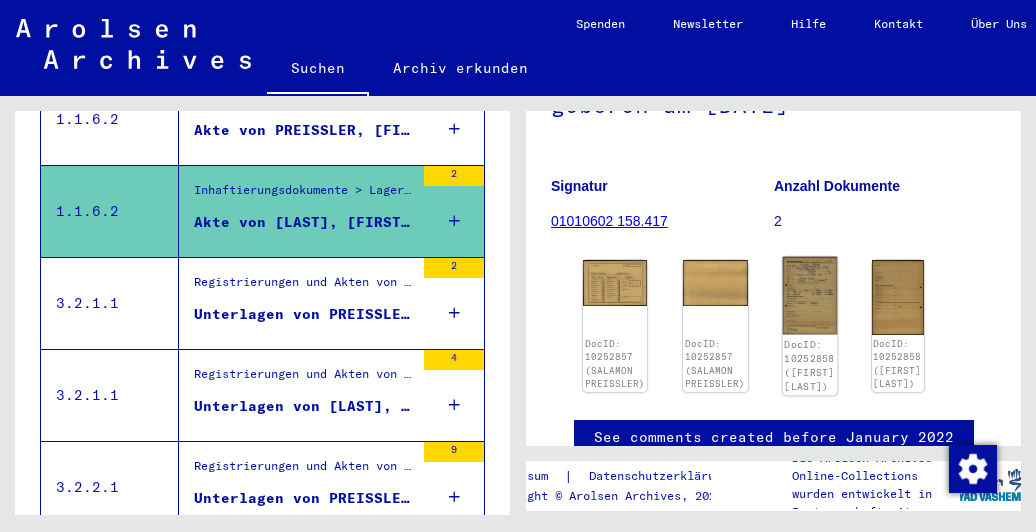 click 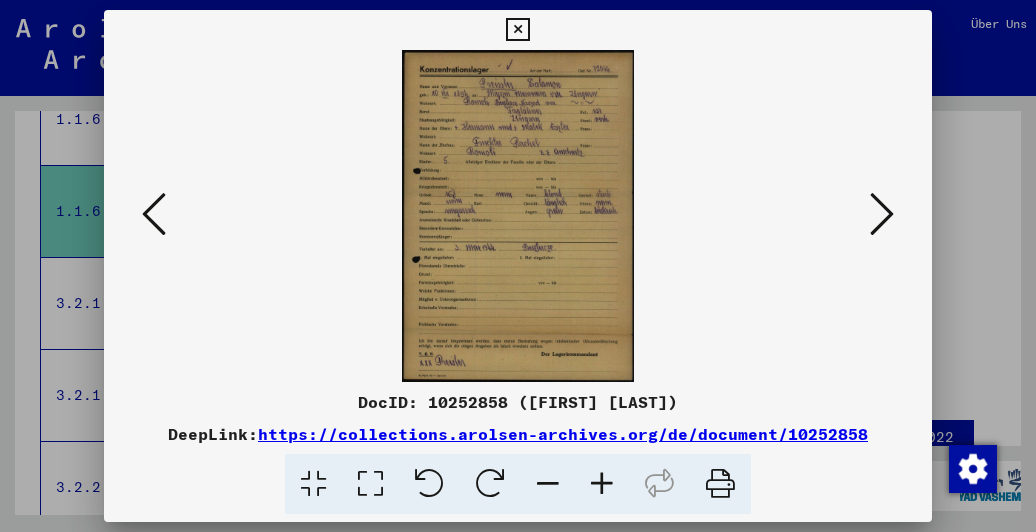 drag, startPoint x: 516, startPoint y: 27, endPoint x: 530, endPoint y: 28, distance: 14.035668 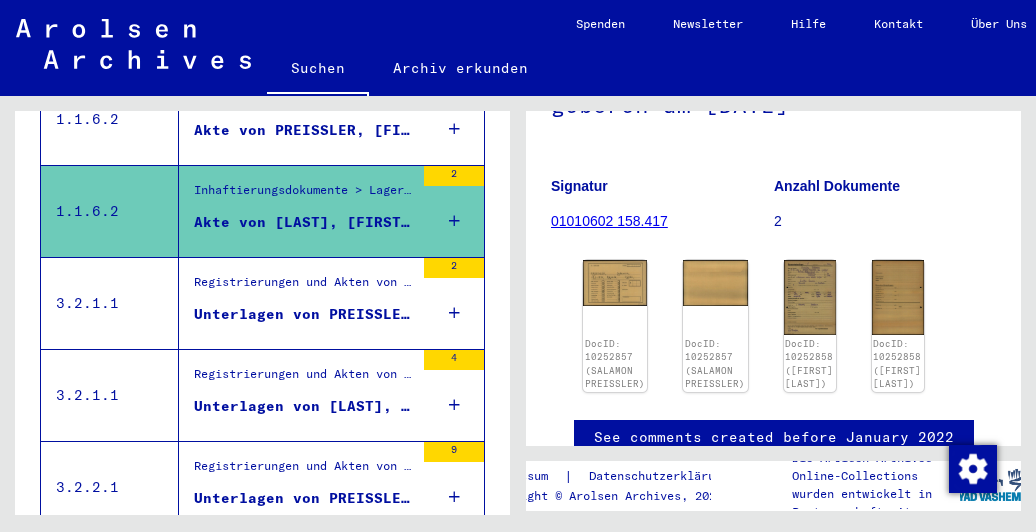 click on "Registrierungen und Akten von Displaced Persons, Kindern und Vermissten > Unterstützungsprogramme unterschiedlicher Organisationen > IRO „Care and Maintenance“ Programm > CM/1 Akten aus Deutschland > CM/1 Akten aus Deutschland, A-Z > Akten mit Namen ab POWASZY Unterlagen von PREISSLER, FRED, geboren am [DATE], geboren in Dresden und von weiteren Personen 2" at bounding box center [331, 303] 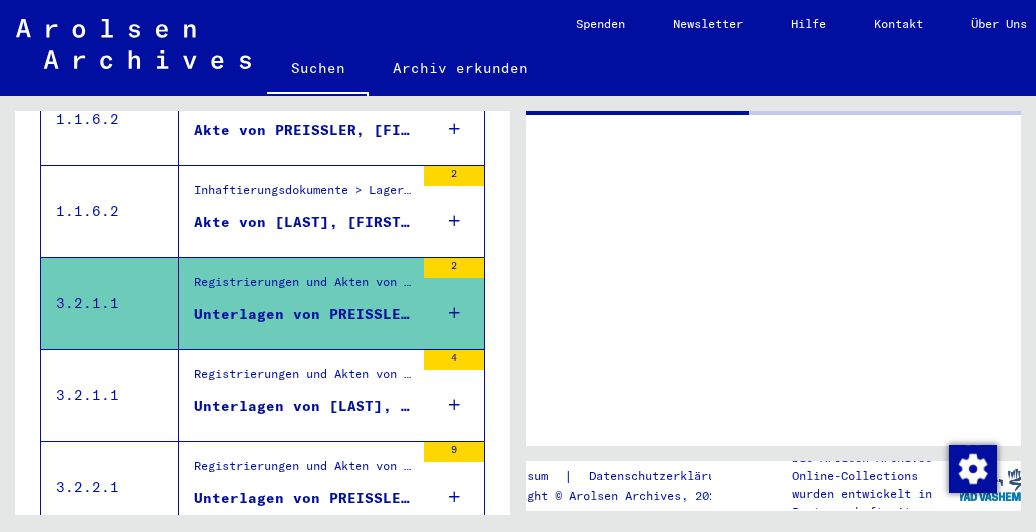 scroll, scrollTop: 0, scrollLeft: 0, axis: both 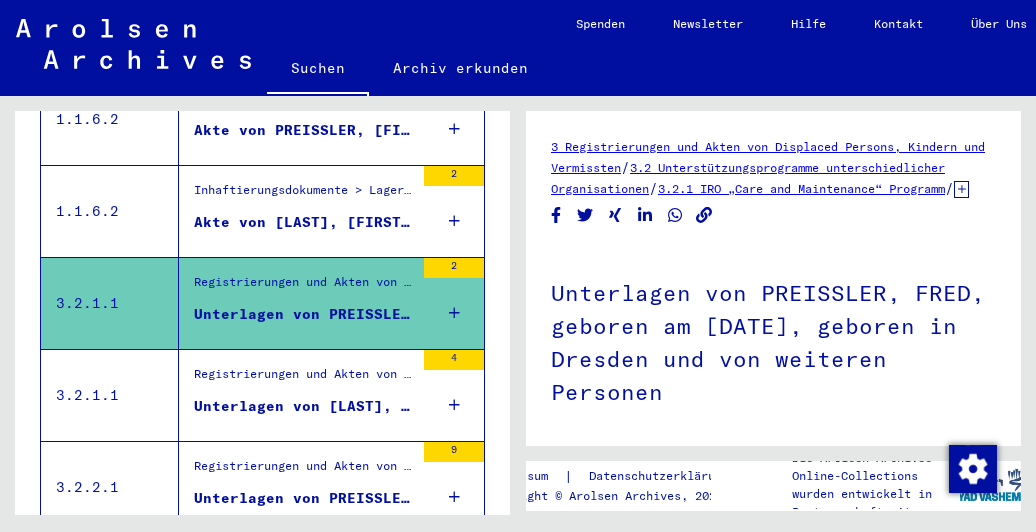 click on "Registrierungen und Akten von Displaced Persons, Kindern und Vermissten > Unterstützungsprogramme unterschiedlicher Organisationen > IRO „Care and Maintenance“ Programm > CM/1 Akten aus Deutschland > CM/1 Akten aus Deutschland, A-Z > Akten mit Namen ab POWASZY" at bounding box center (304, 379) 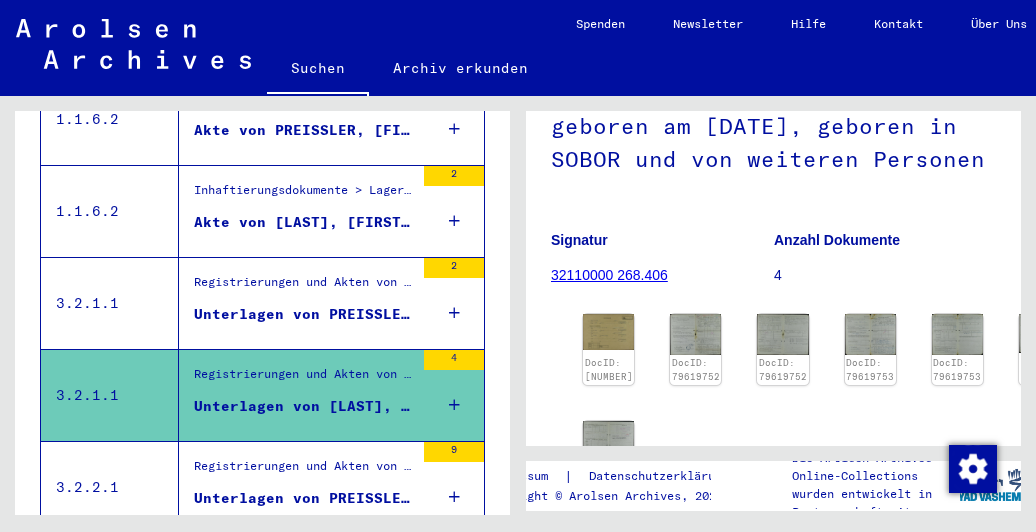 scroll, scrollTop: 300, scrollLeft: 0, axis: vertical 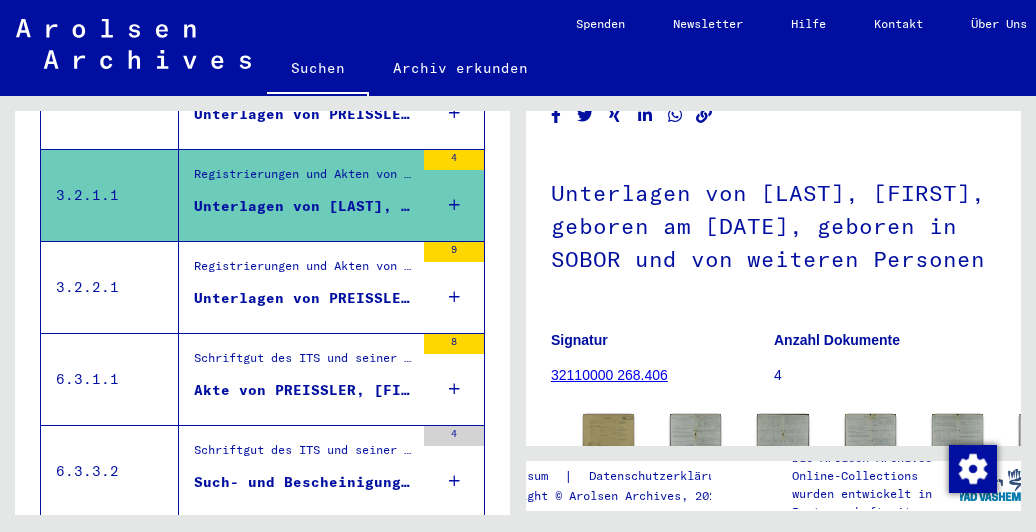 click on "Unterlagen von PREISSLER, [FIRST], geboren am [DATE], geboren in [CITY] und von weiteren Personen" at bounding box center [304, 298] 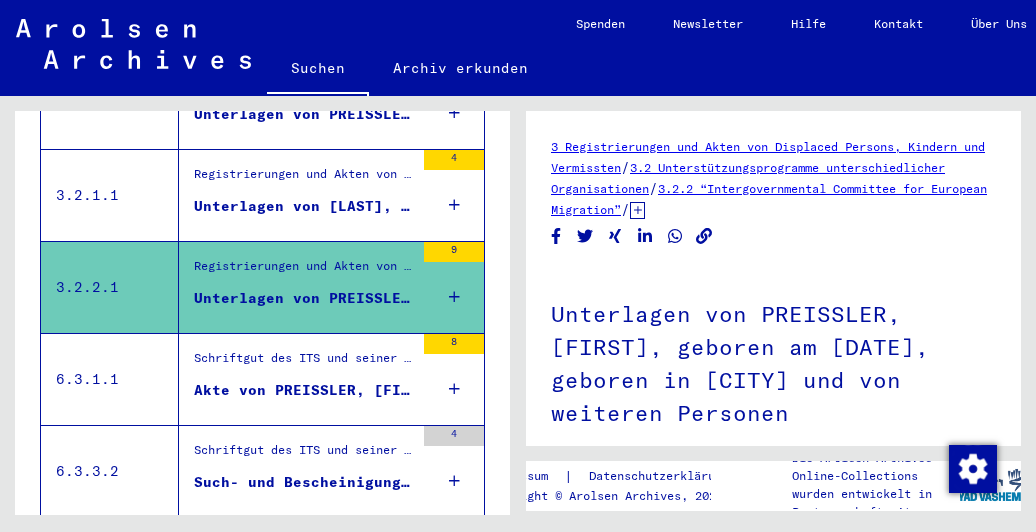 scroll, scrollTop: 200, scrollLeft: 0, axis: vertical 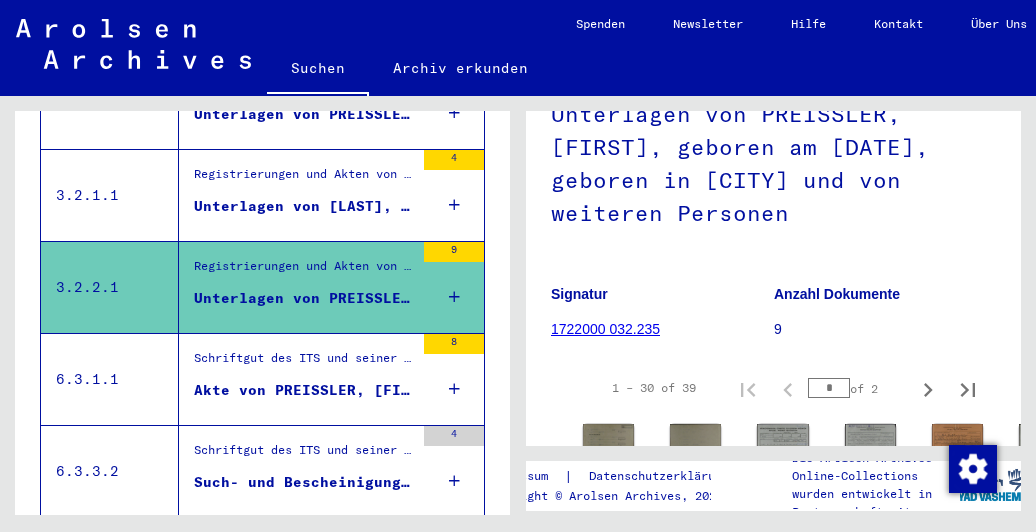click on "Schriftgut des ITS und seiner Vorgänger > Bearbeitung von Anfragen > Suchvorgänge > Suchanfragen 1945 - 1946 > Akten mit Namen ab PREHEIZER" at bounding box center (304, 363) 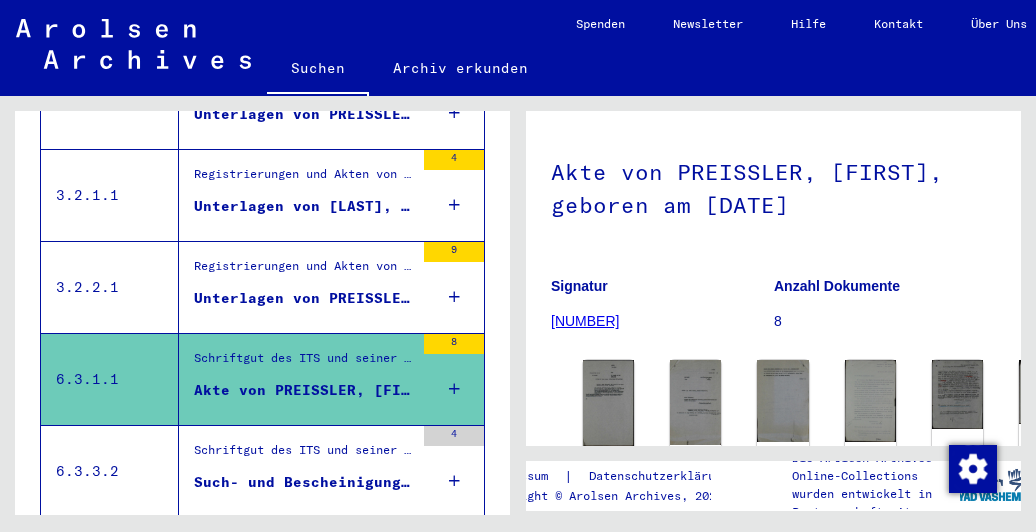 scroll, scrollTop: 200, scrollLeft: 0, axis: vertical 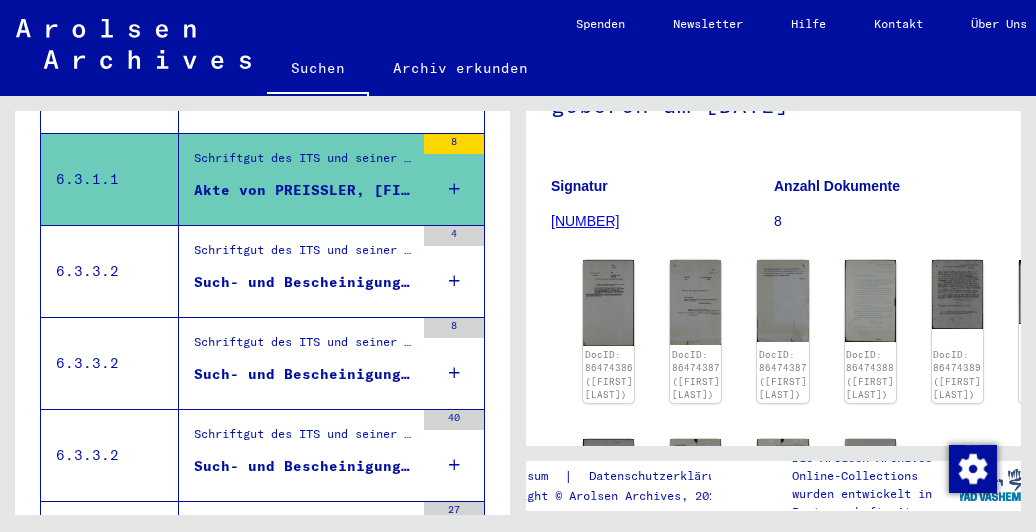 click on "Such- und Bescheinigungsvorgang Nr. 1.052.629 für [LAST], [FIRST] geboren [DATE]" at bounding box center (304, 282) 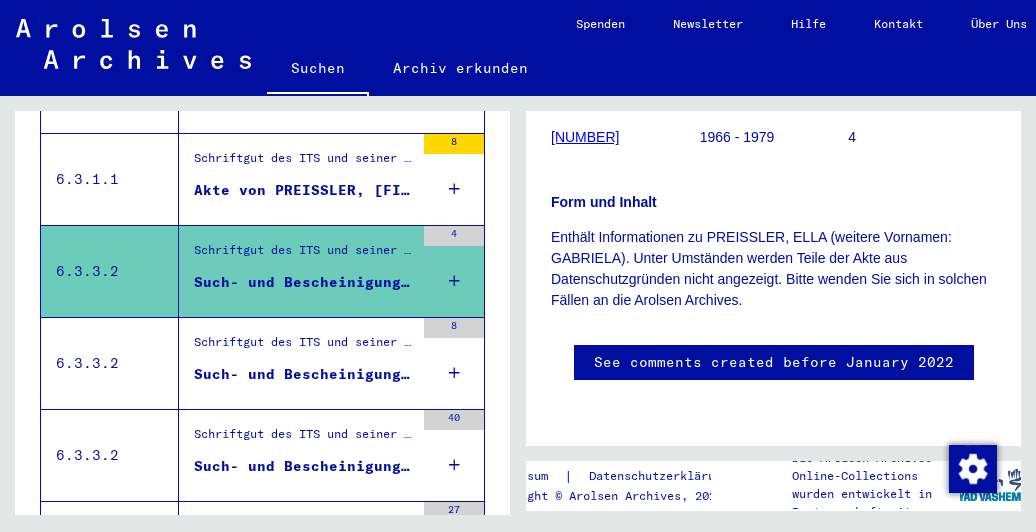 scroll, scrollTop: 270, scrollLeft: 0, axis: vertical 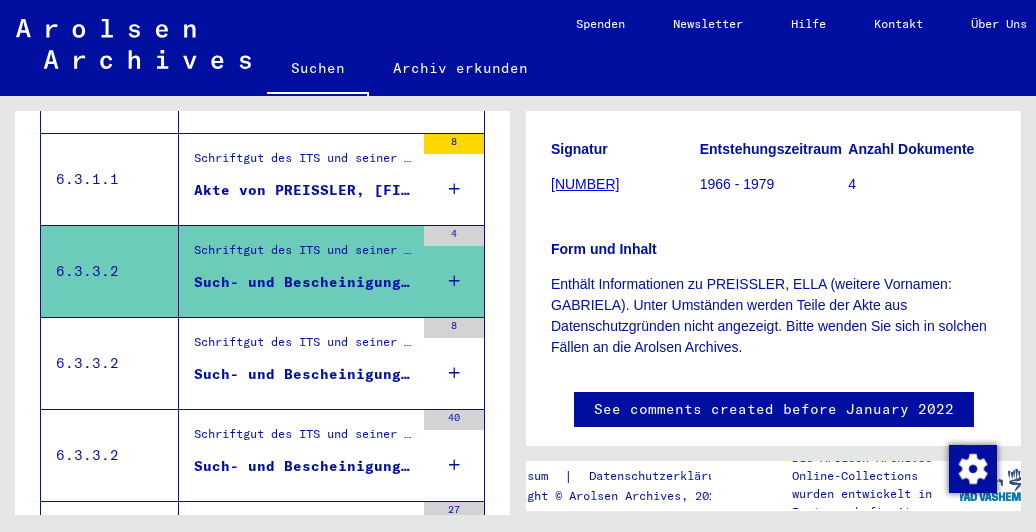 click on "Schriftgut des ITS und seiner Vorgänger > Bearbeitung von Anfragen > Fallbezogene Akten des ITS ab 1947 > T/D-Fallablage > Such- und Bescheinigungsvorgänge mit den (T/D-) Nummern von 1.500.000 bis 1.749.999 > Such- und Bescheinigungsvorgänge mit den (T/D-) Nummern von 1.552.000 bis 1.552.499 Such- und Bescheinigungsvorgang Nr. 1.552.306 für [LAST], [FIRST] geboren [DATE]" at bounding box center [304, 363] 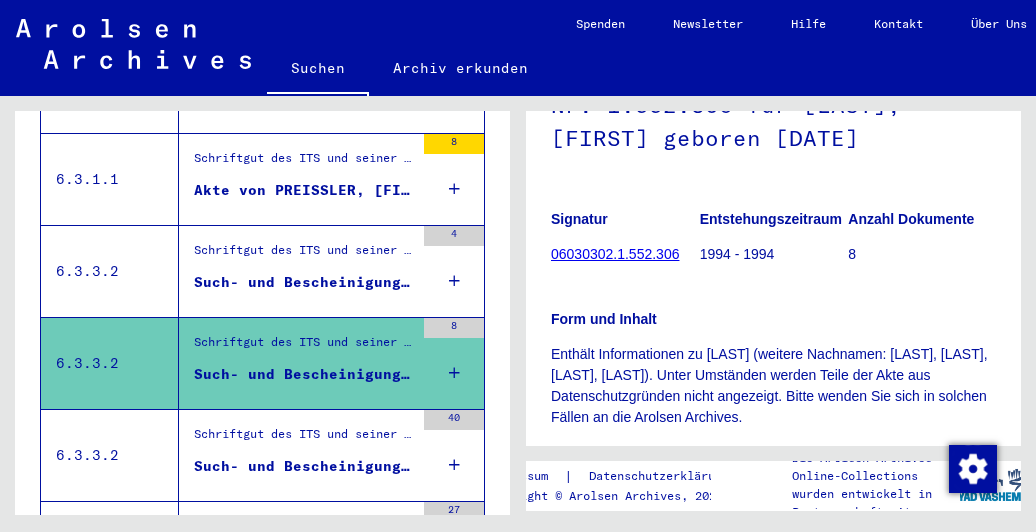 scroll, scrollTop: 300, scrollLeft: 0, axis: vertical 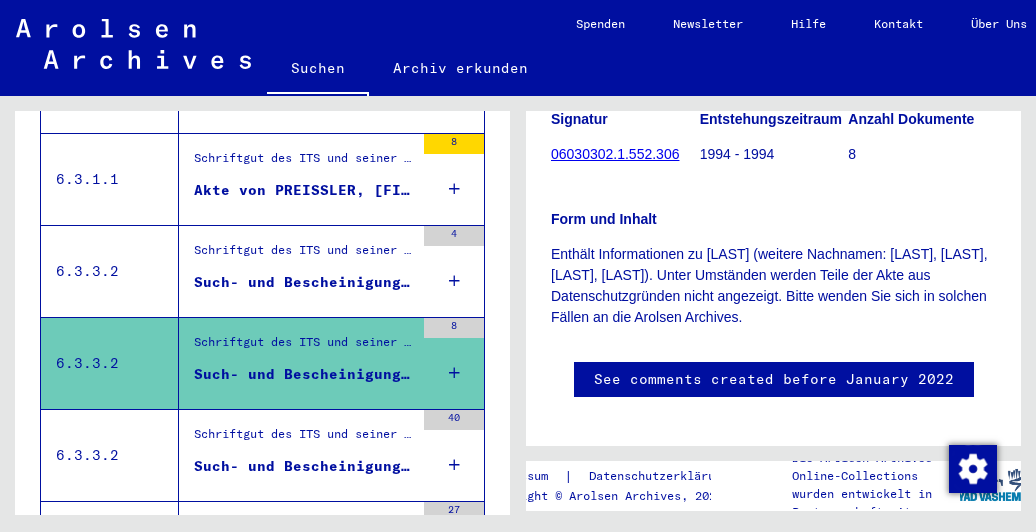 click on "Schriftgut des ITS und seiner Vorgänger > Bearbeitung von Anfragen > Fallbezogene Akten des ITS ab 1947 > T/D-Fallablage > Such- und Bescheinigungsvorgänge mit den (T/D-) Nummern von 1.750.000 bis 1.999.999 > Such- und Bescheinigungsvorgänge mit den (T/D-) Nummern von 1.810.000 bis 1.810.499" at bounding box center [304, 439] 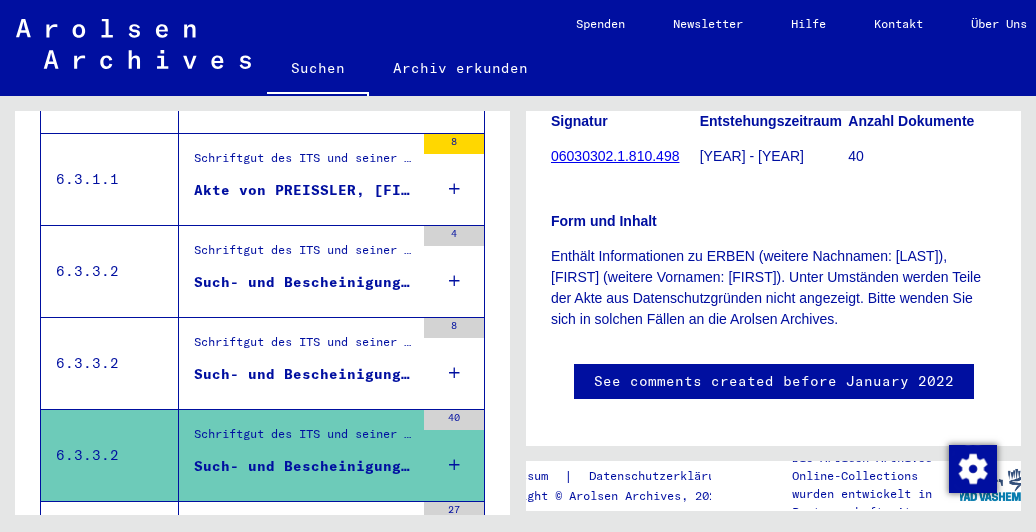scroll, scrollTop: 300, scrollLeft: 0, axis: vertical 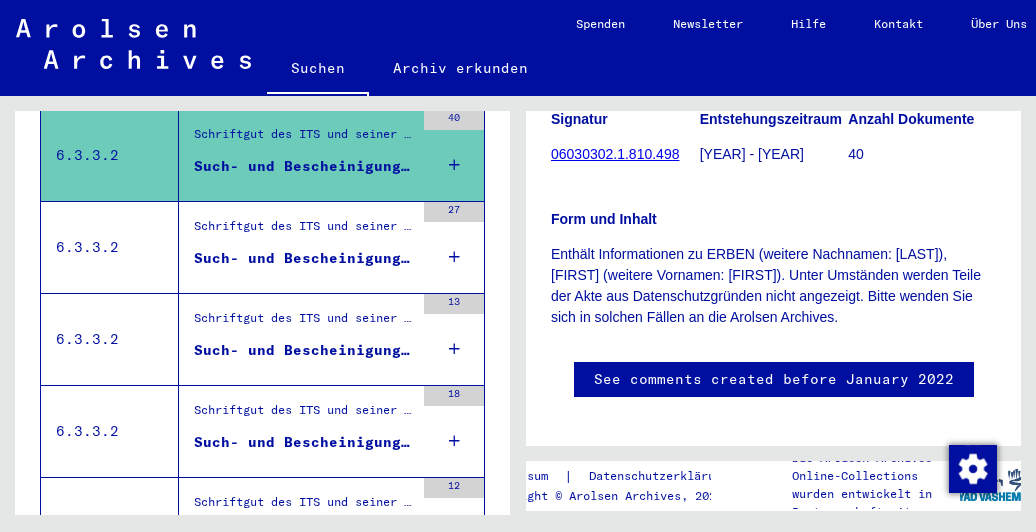 click on "Schriftgut des ITS und seiner Vorgänger > Bearbeitung von Anfragen > Fallbezogene Akten des ITS ab [YEAR] > T/D-Fallablage > Such- und Bescheinigungsvorgänge mit den (T/D-) Nummern von 1.750.000 bis 1.999.999 > Such- und Bescheinigungsvorgänge mit den (T/D-) Nummern von 1.812.000 bis 1.812.499 Such- und Bescheinigungsvorgang Nr. 1.812.001 für [LAST], [FIRST] geboren [DATE] 27" at bounding box center [331, 247] 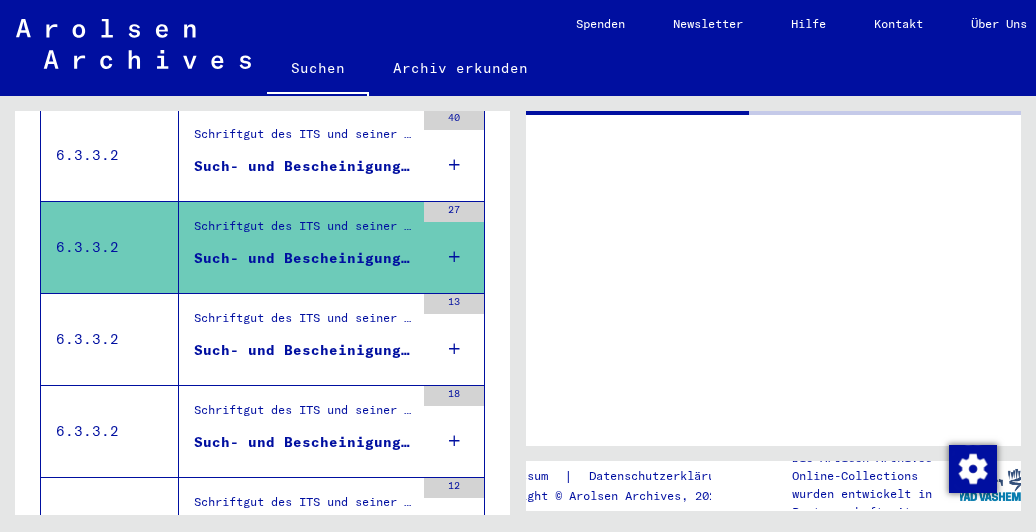 scroll, scrollTop: 0, scrollLeft: 0, axis: both 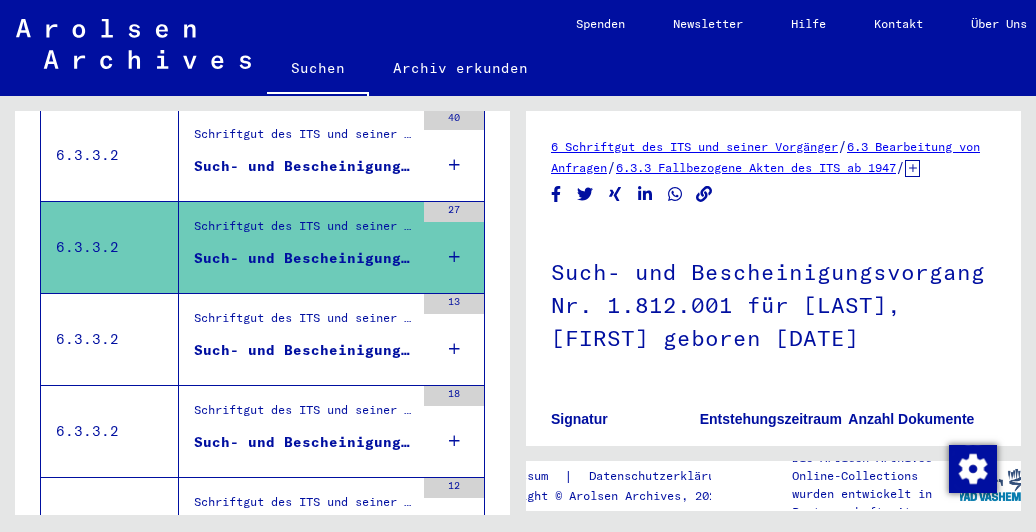 click on "Such- und Bescheinigungsvorgang Nr. 1.832.463 für [LAST], [FIRST] geboren 1927" at bounding box center (304, 355) 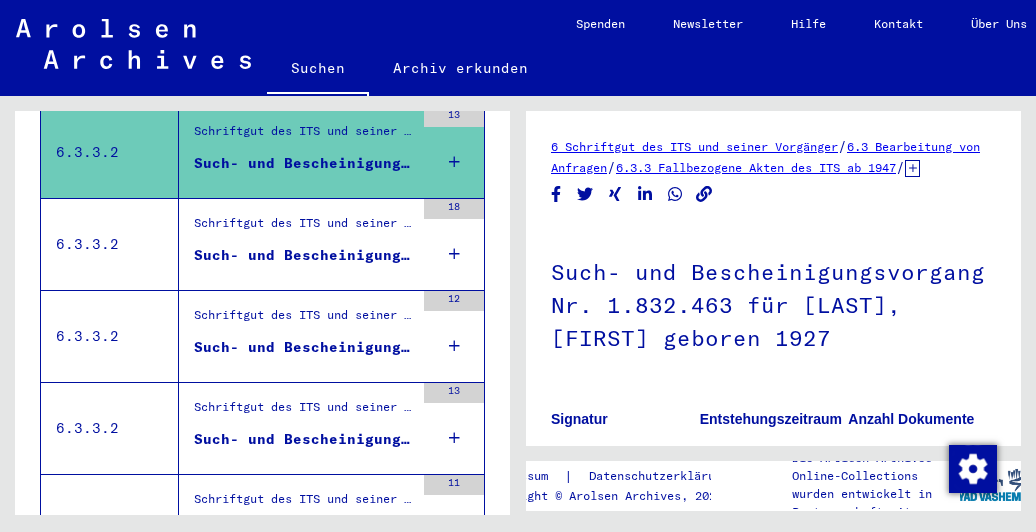 scroll, scrollTop: 2101, scrollLeft: 0, axis: vertical 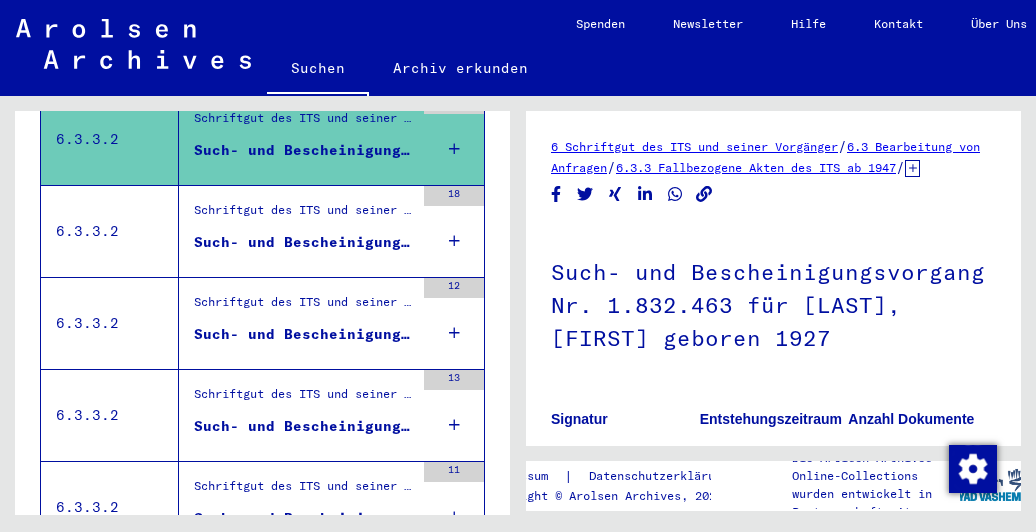 click on "Such- und Bescheinigungsvorgang Nr. 1.832.464 für [LAST], [FIRST] geboren [DATE]" at bounding box center (304, 242) 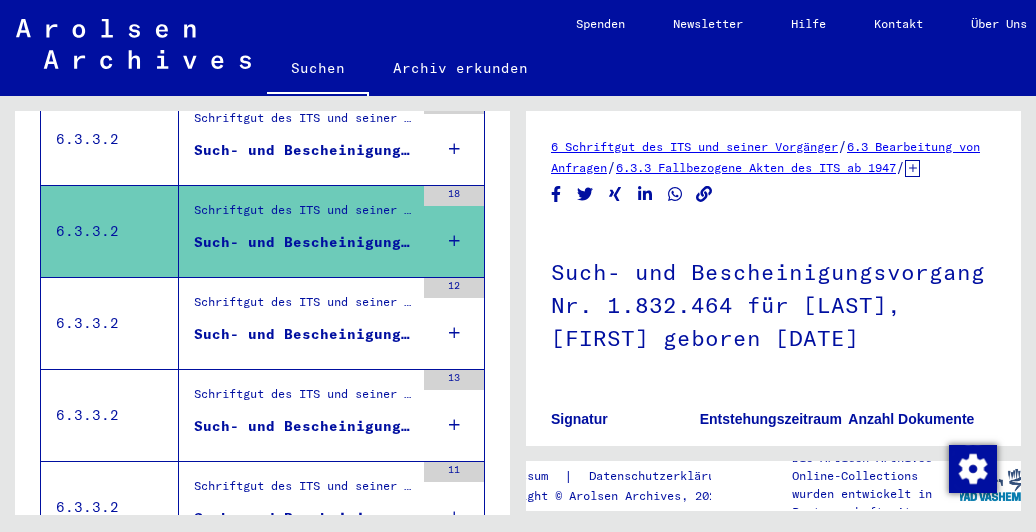 click on "Such- und Bescheinigungsvorgang Nr. 1.832.465 für [LAST], [FIRST]" at bounding box center (304, 339) 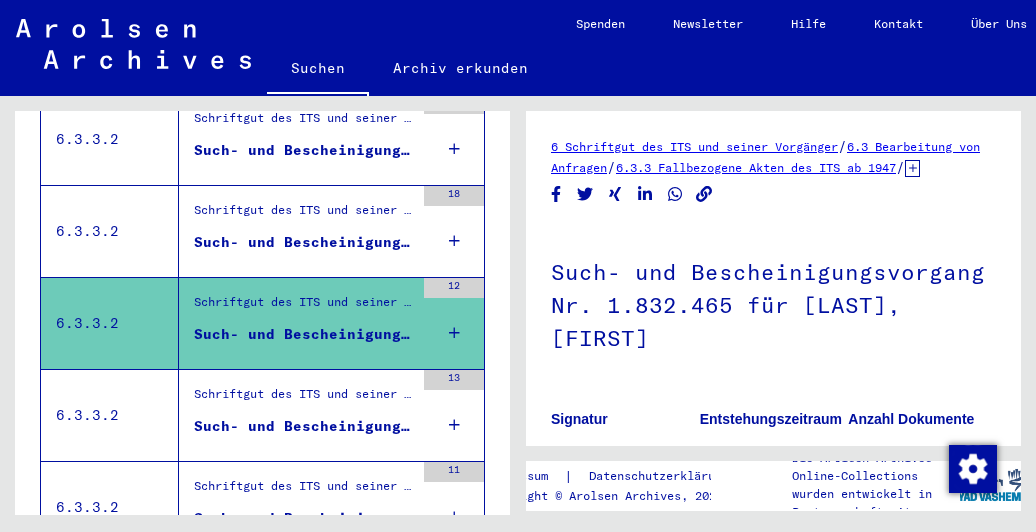 click on "Such- und Bescheinigungsvorgang Nr. 1.832.466 für [LAST], [FIRST] geboren [YEAR]" at bounding box center [304, 426] 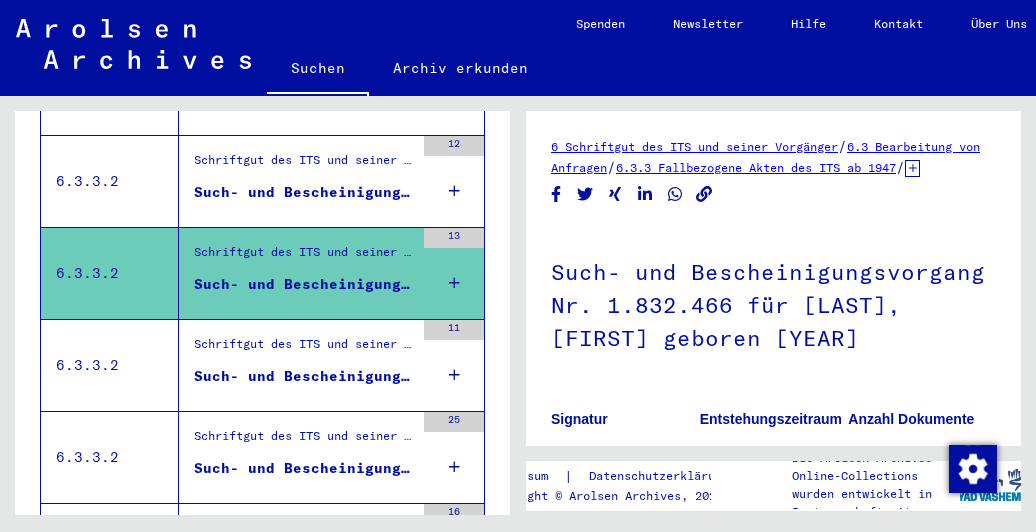 scroll, scrollTop: 2301, scrollLeft: 0, axis: vertical 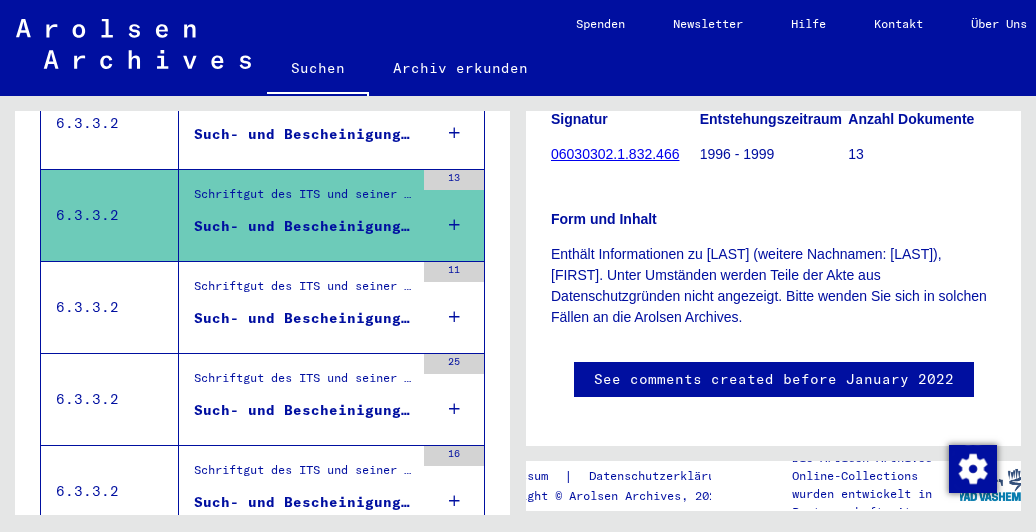 click on "Such- und Bescheinigungsvorgang Nr. 134.461 für [LAST], [FIRST] geboren [DATE] oder[DATE]" at bounding box center (304, 318) 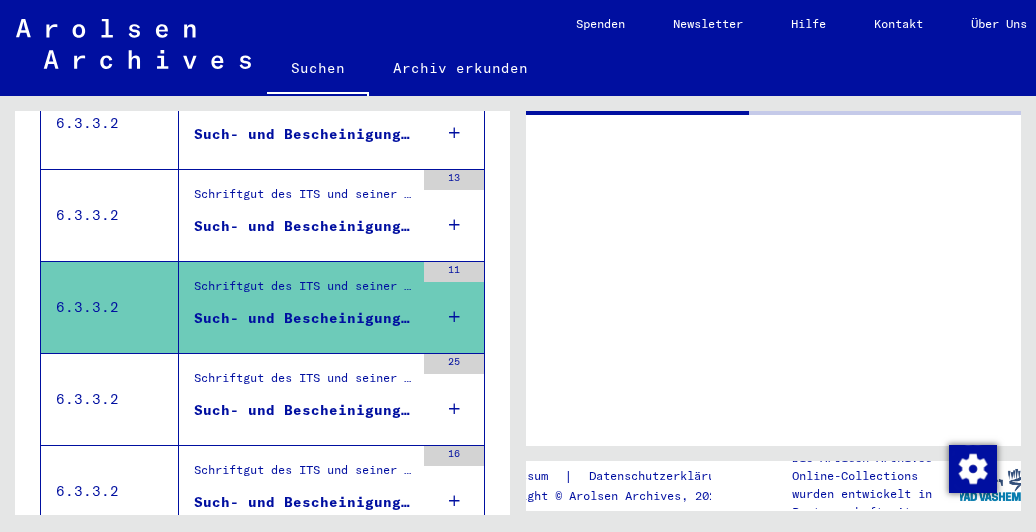 scroll, scrollTop: 0, scrollLeft: 0, axis: both 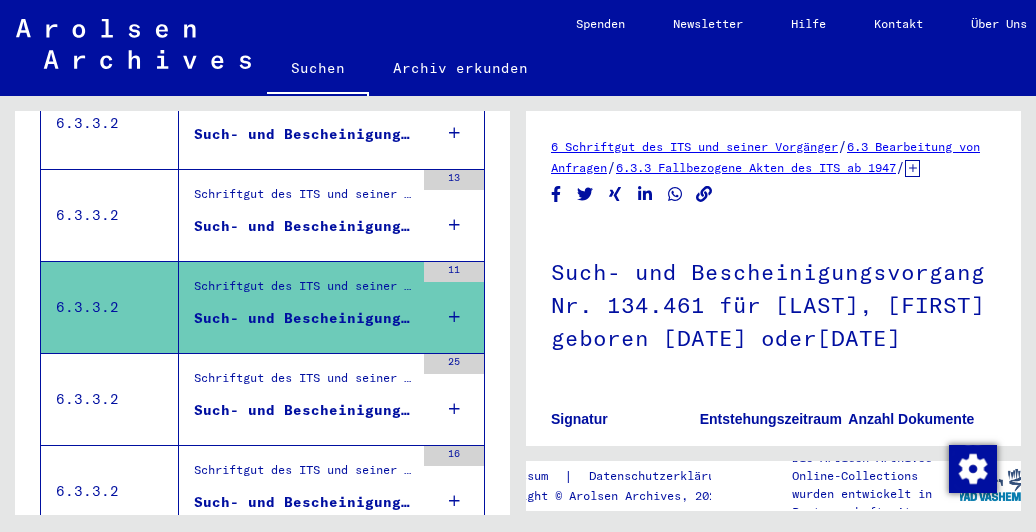click on "Schriftgut des ITS und seiner Vorgänger > Bearbeitung von Anfragen > Fallbezogene Akten des ITS ab 1947 > T/D-Fallablage > Such- und Bescheinigungsvorgänge mit den (T/D-) Nummern von 1 bis 249.999 > Such- und Bescheinigungsvorgänge mit den (T/D-) Nummern von 205.000 bis 205.499" at bounding box center [304, 383] 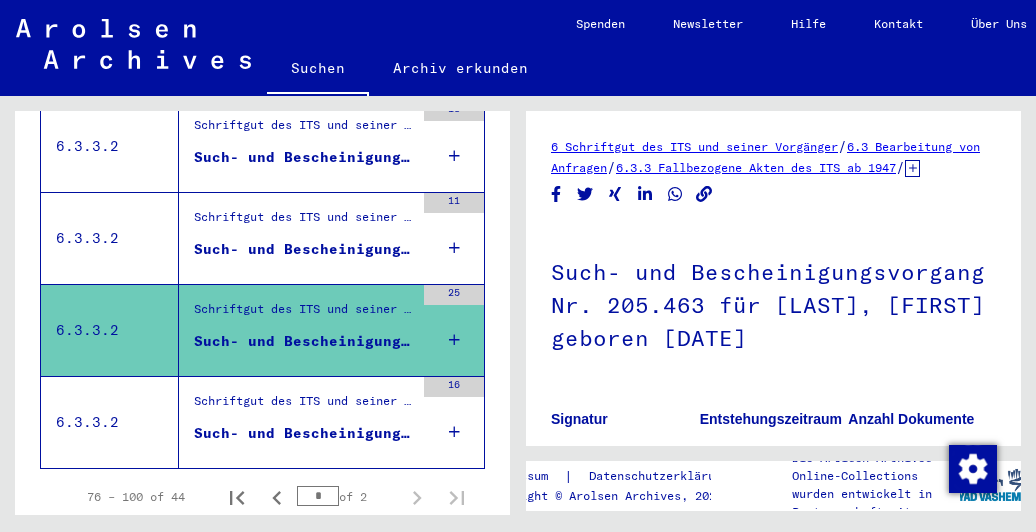 scroll, scrollTop: 2405, scrollLeft: 0, axis: vertical 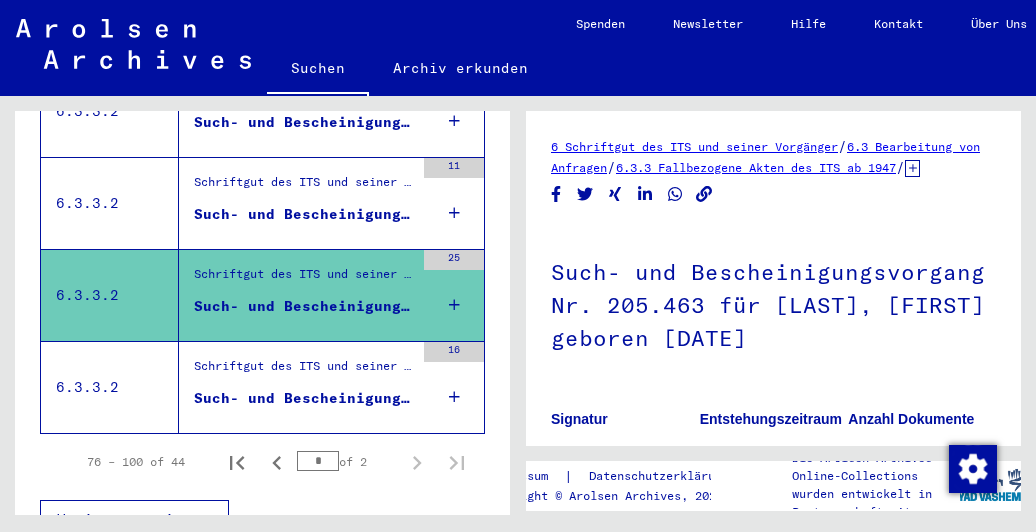 click on "Schriftgut des ITS und seiner Vorgänger > Bearbeitung von Anfragen > Fallbezogene Akten des ITS ab 1947 > T/D-Fallablage > Such- und Bescheinigungsvorgänge mit den (T/D-) Nummern von 1 bis 249.999 > Such- und Bescheinigungsvorgänge mit den (T/D-) Nummern von 245.500 bis 245.999" at bounding box center (304, 372) 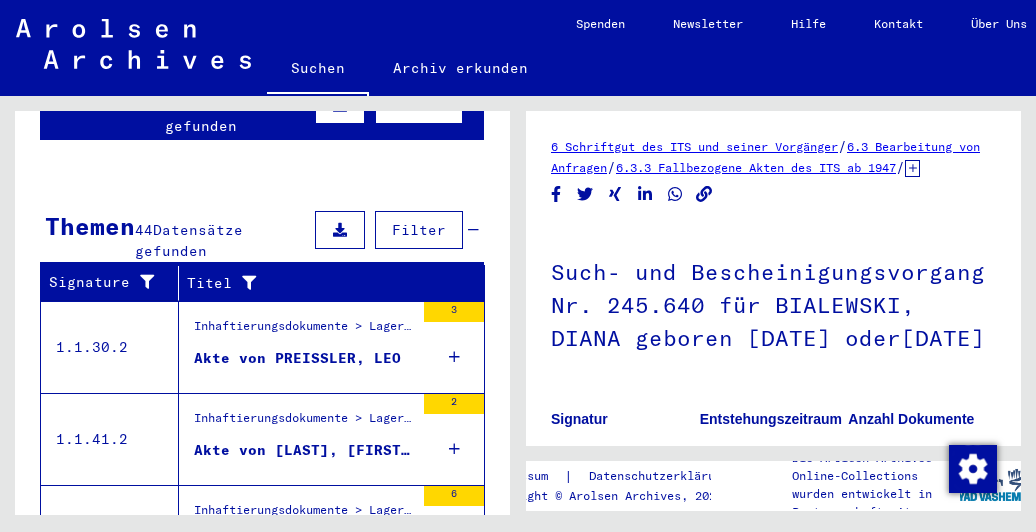 scroll, scrollTop: 0, scrollLeft: 0, axis: both 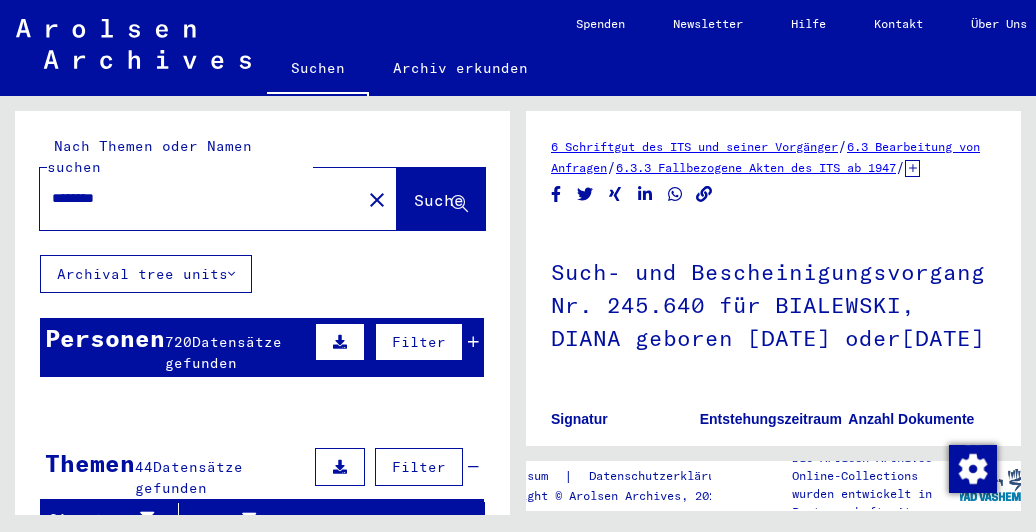click on "********" at bounding box center [200, 198] 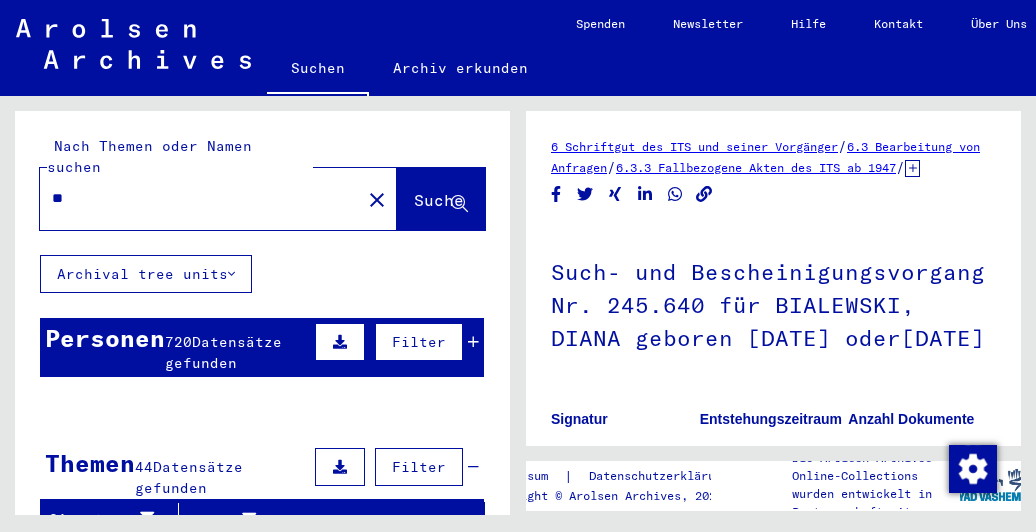 type on "*" 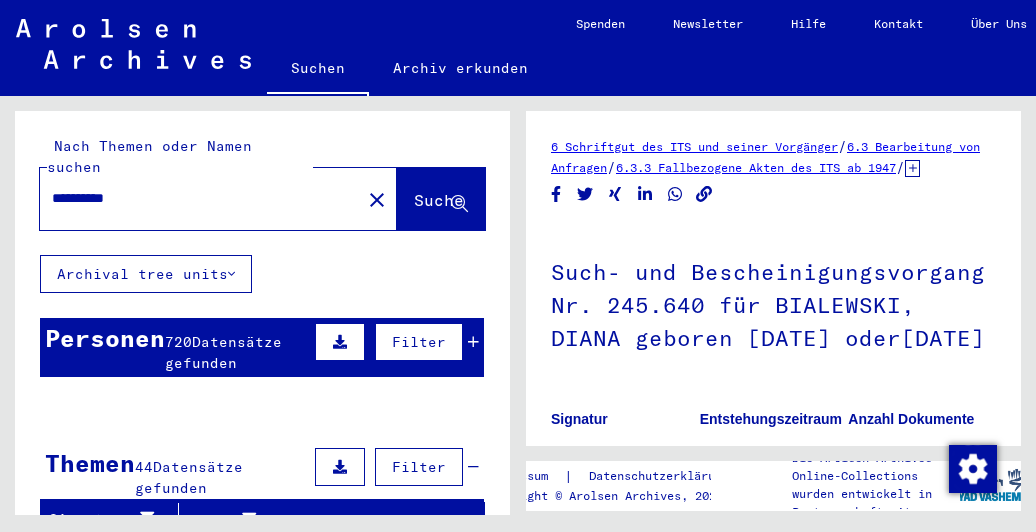 type on "**********" 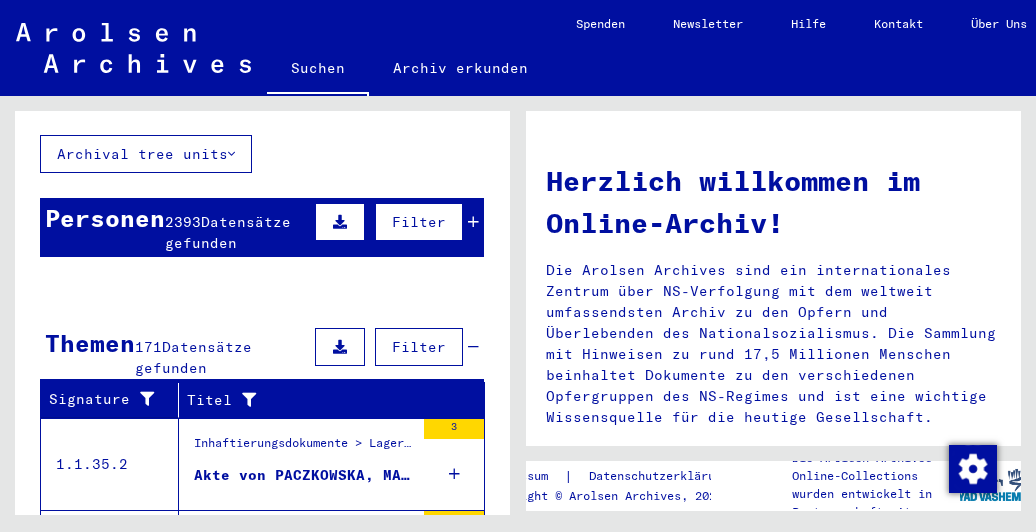 scroll, scrollTop: 100, scrollLeft: 0, axis: vertical 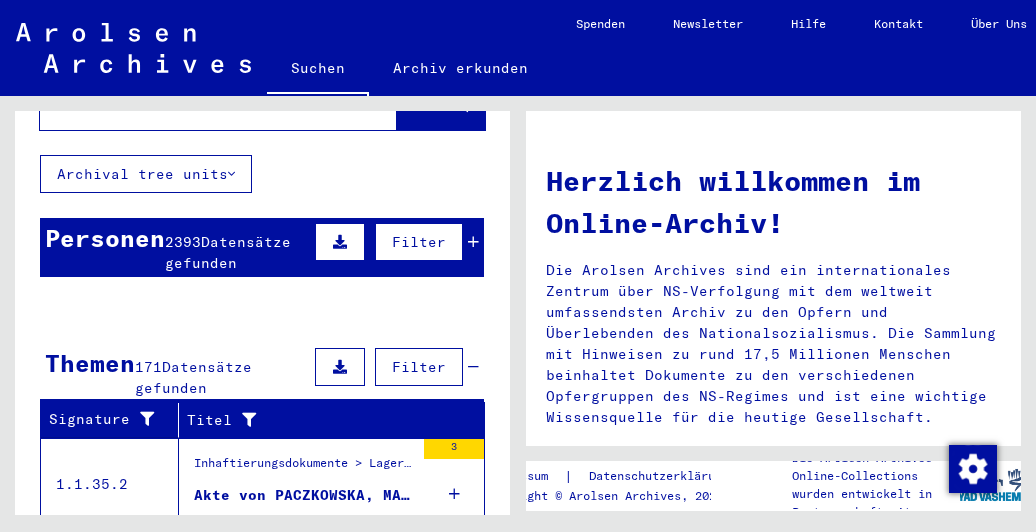 click on "2393  Datensätze gefunden" at bounding box center [237, 253] 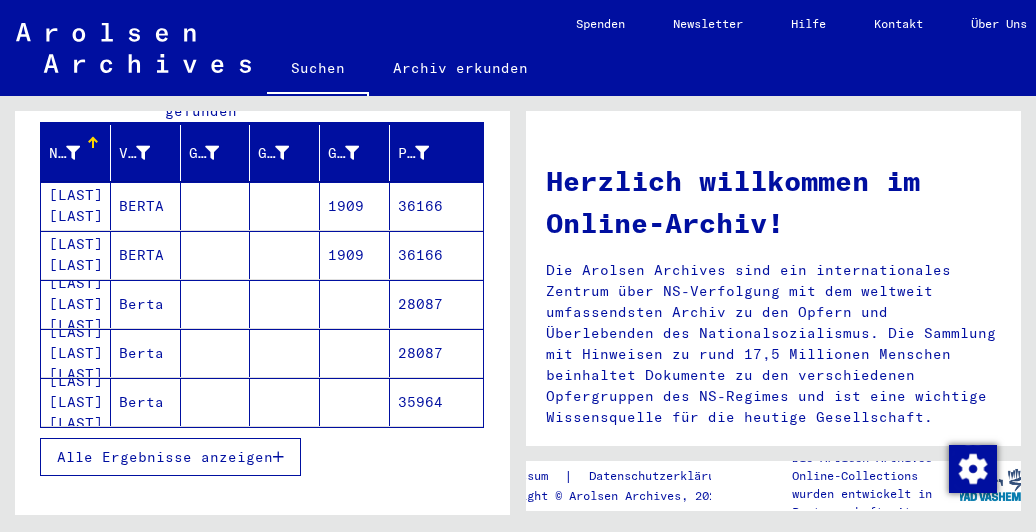 scroll, scrollTop: 300, scrollLeft: 0, axis: vertical 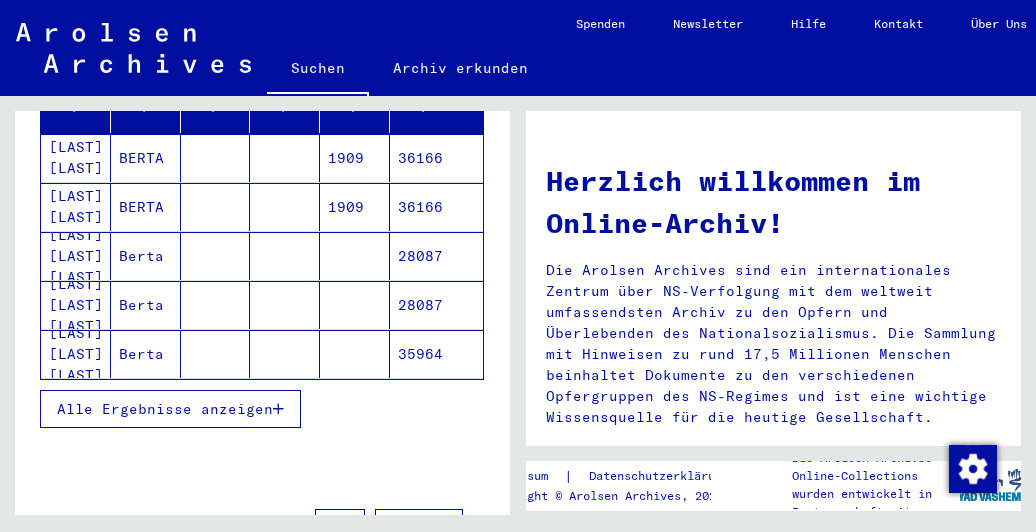 click on "Alle Ergebnisse anzeigen" at bounding box center (165, 409) 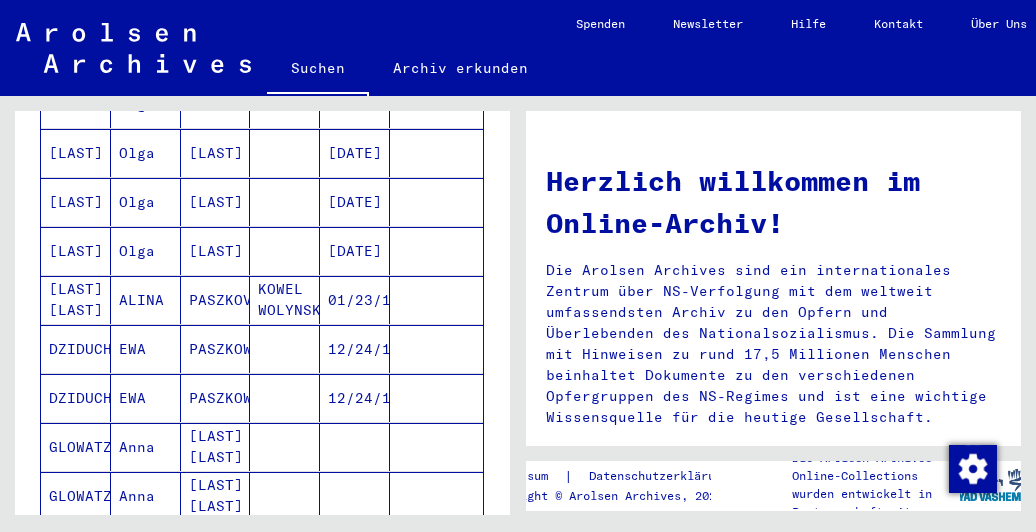 scroll, scrollTop: 1100, scrollLeft: 0, axis: vertical 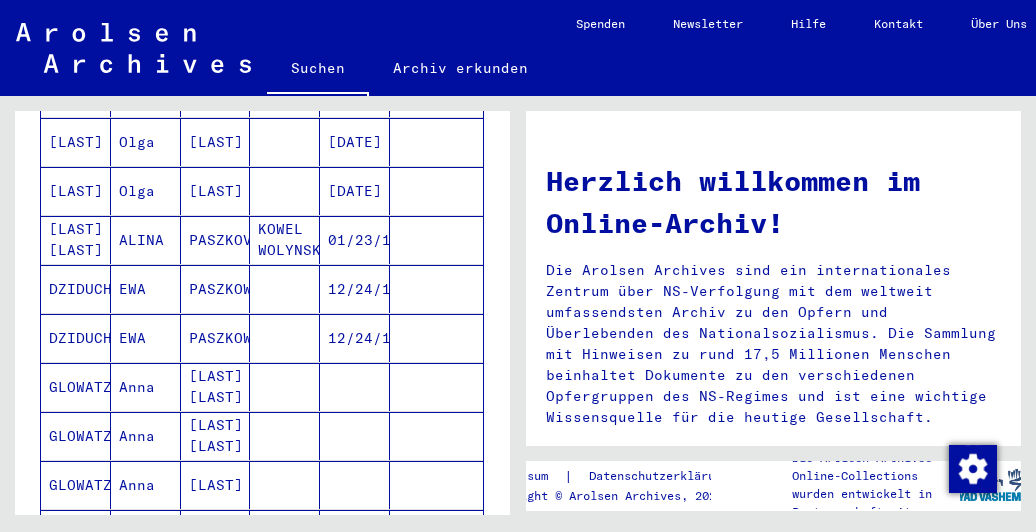 click on "[LAST] [LAST]" at bounding box center (216, 436) 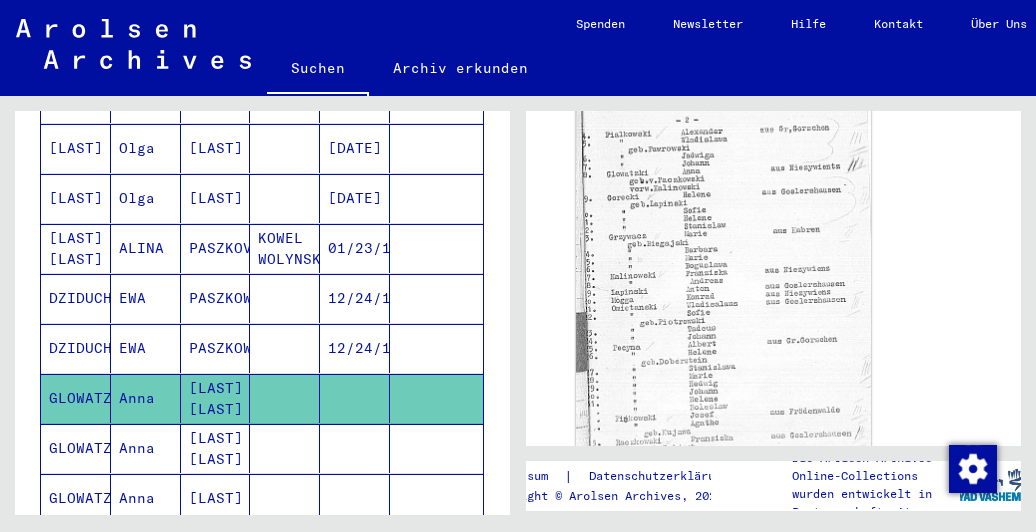 scroll, scrollTop: 500, scrollLeft: 0, axis: vertical 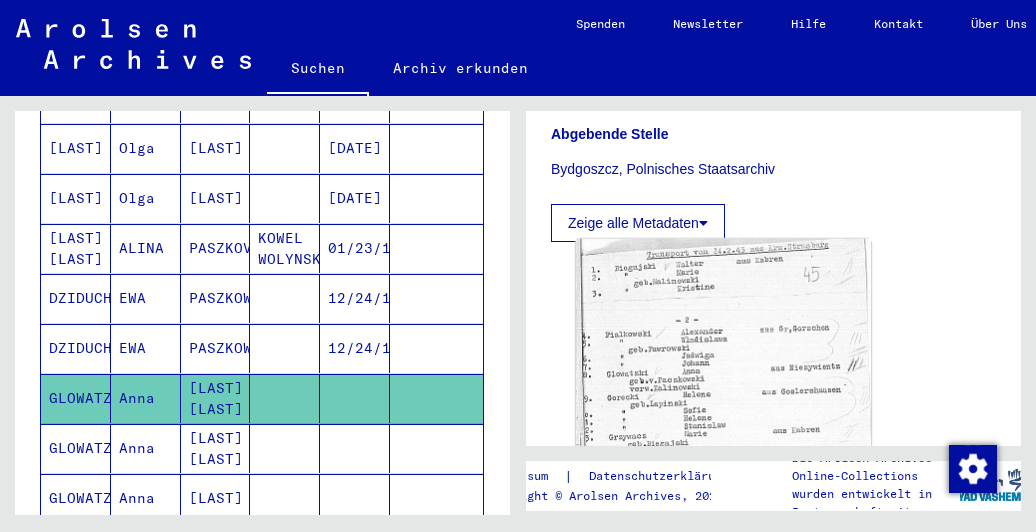 click 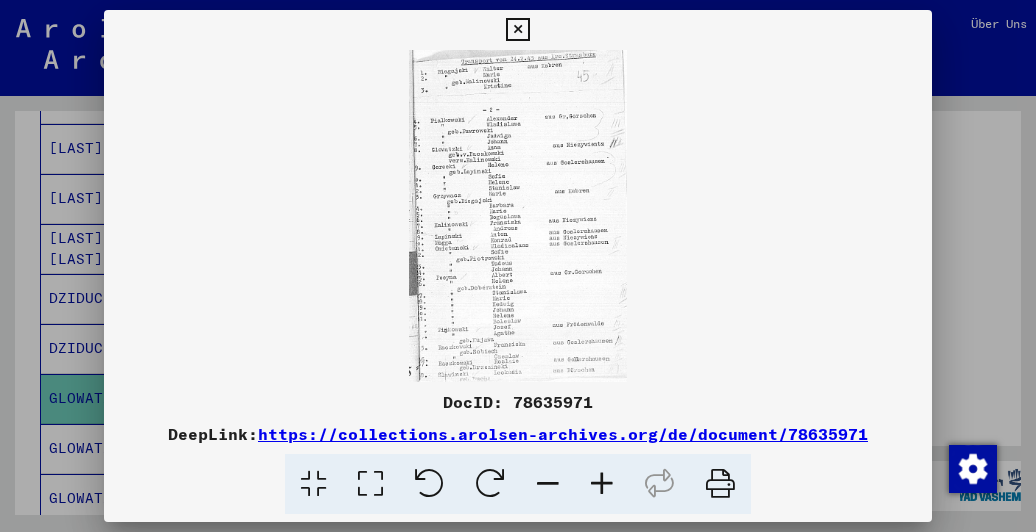 click at bounding box center [517, 30] 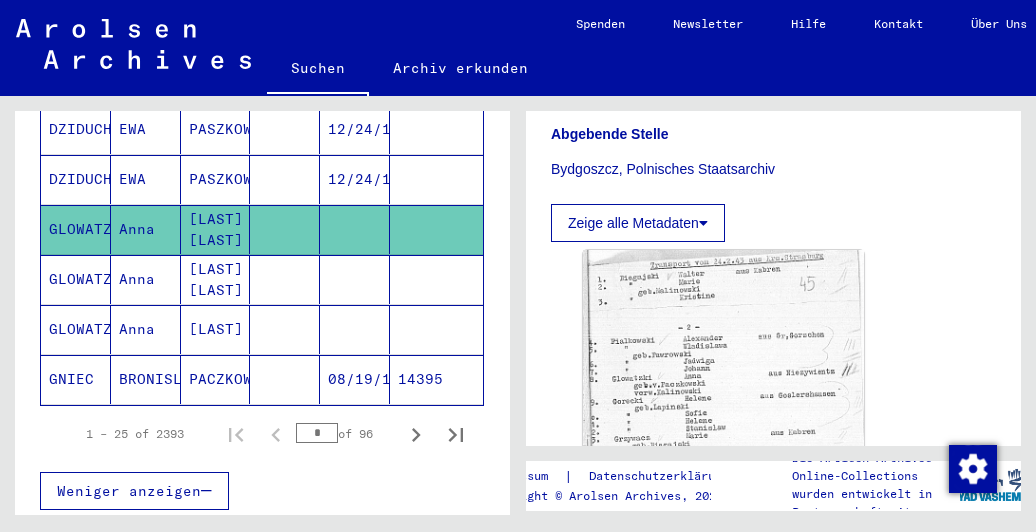scroll, scrollTop: 1310, scrollLeft: 0, axis: vertical 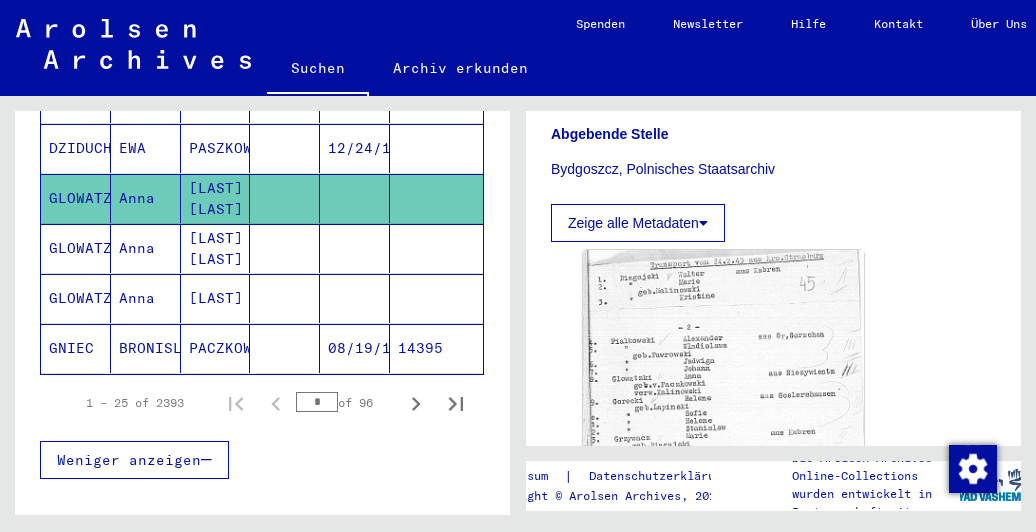 click on "[LAST] [LAST]" at bounding box center (216, 298) 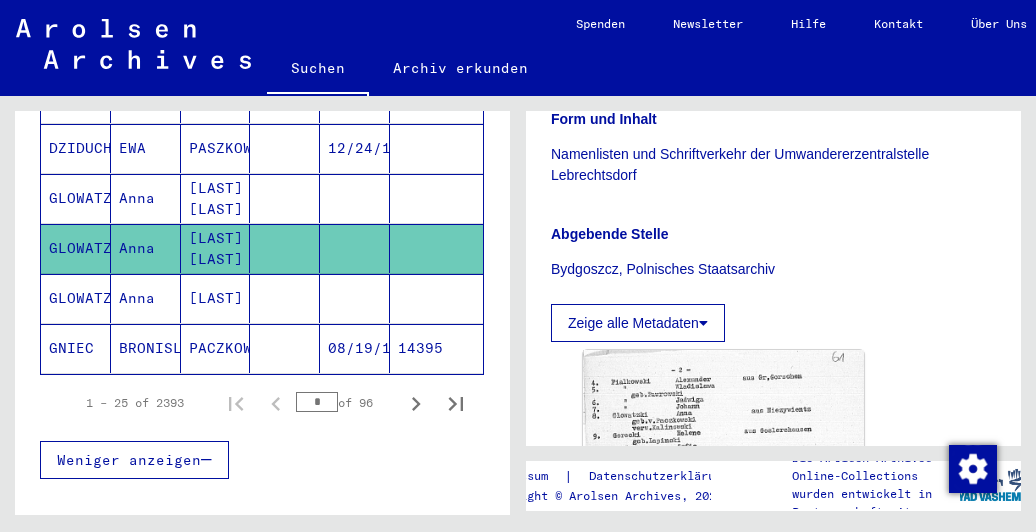 scroll, scrollTop: 700, scrollLeft: 0, axis: vertical 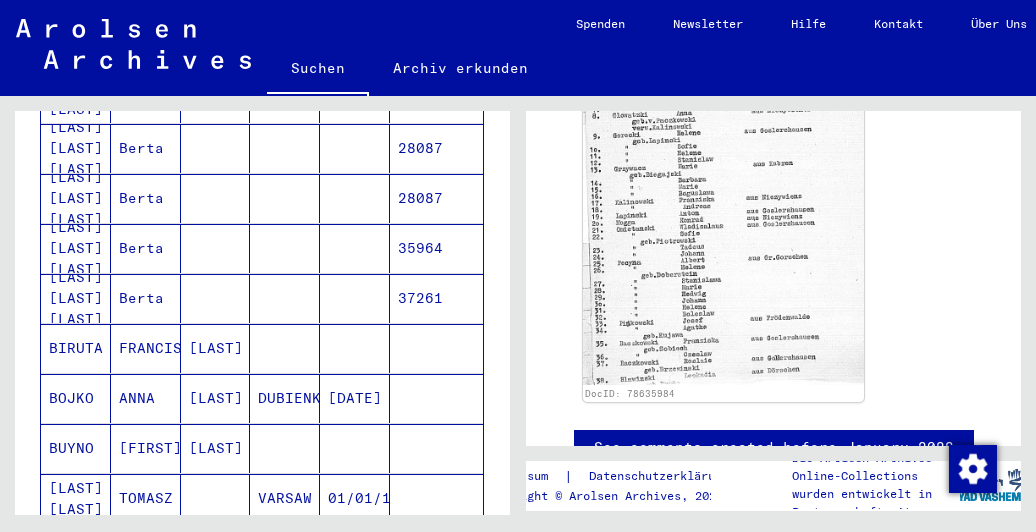click on "Berta" at bounding box center (146, 198) 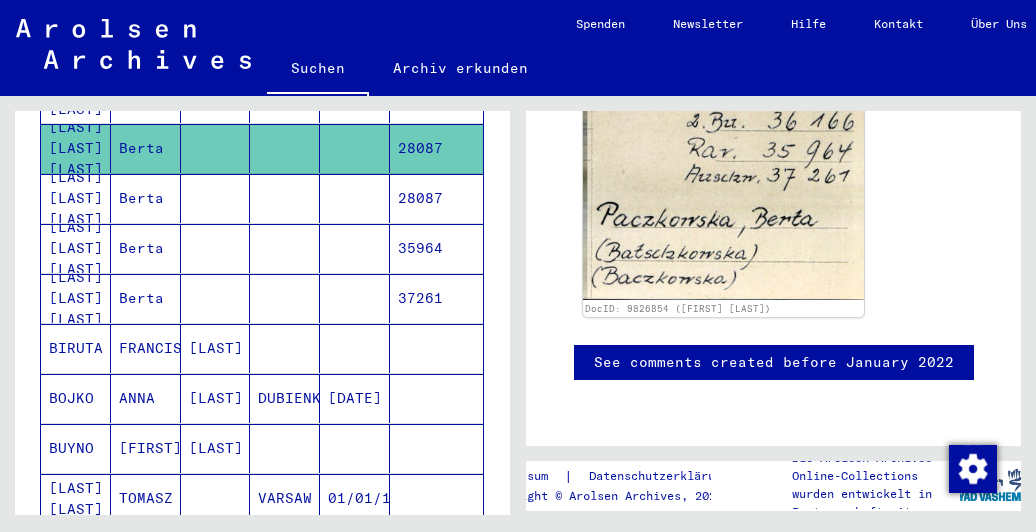 scroll, scrollTop: 191, scrollLeft: 0, axis: vertical 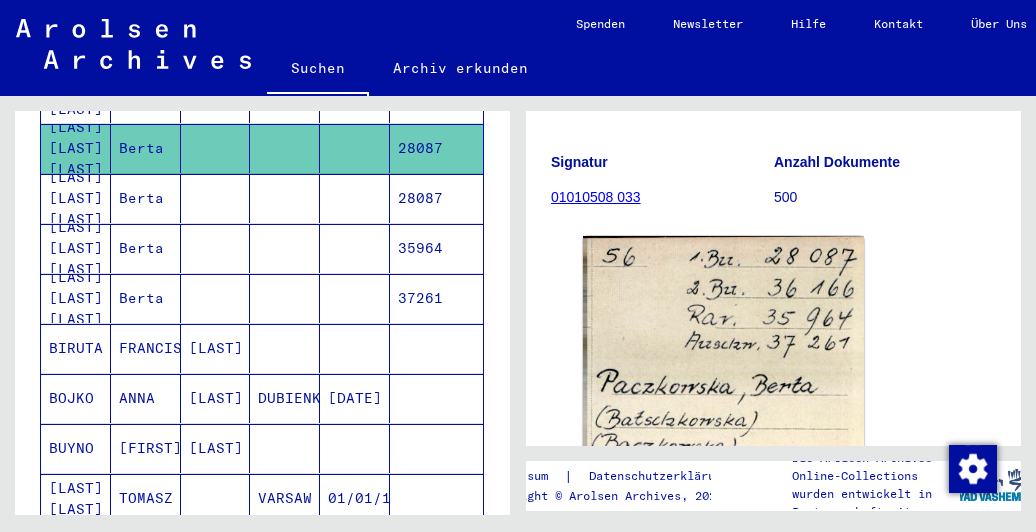 click on "Berta" at bounding box center [146, 248] 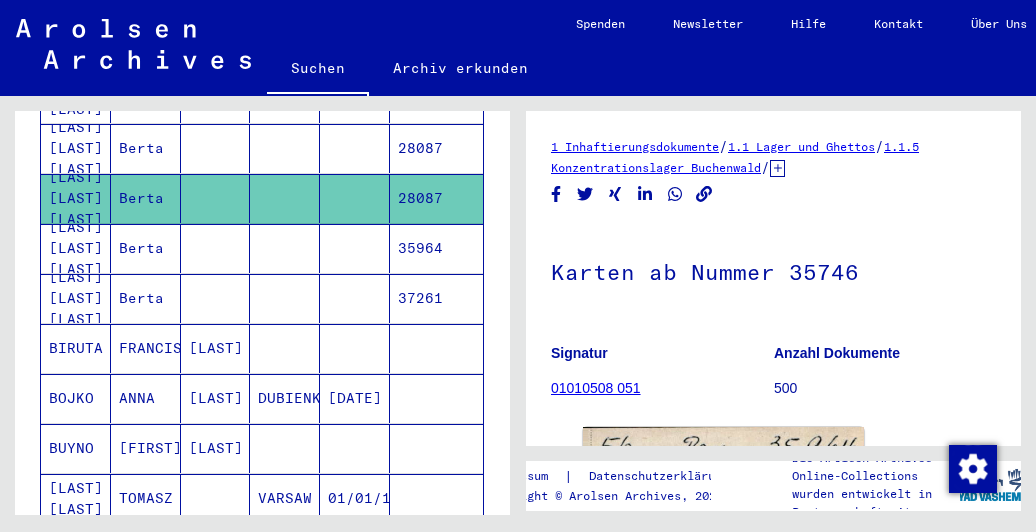 scroll, scrollTop: 300, scrollLeft: 0, axis: vertical 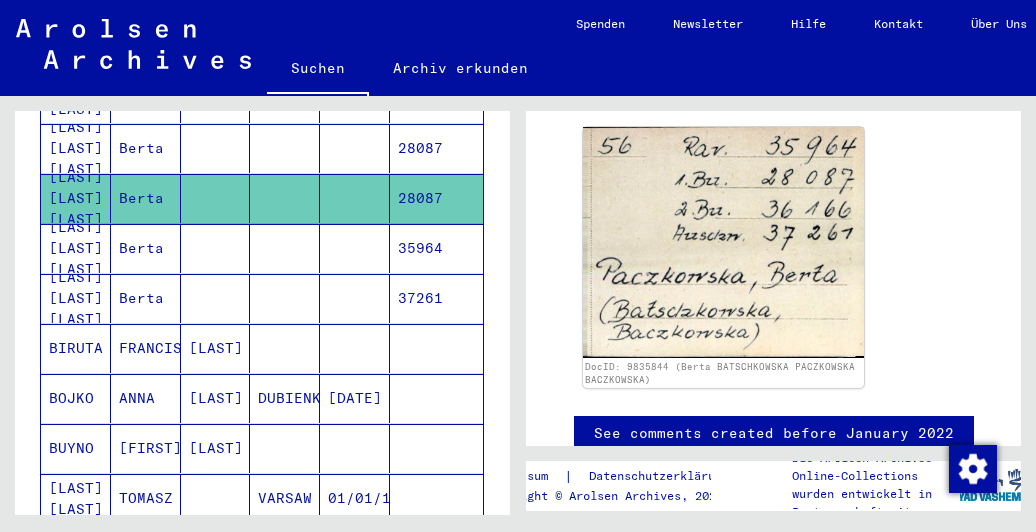 click at bounding box center [216, 298] 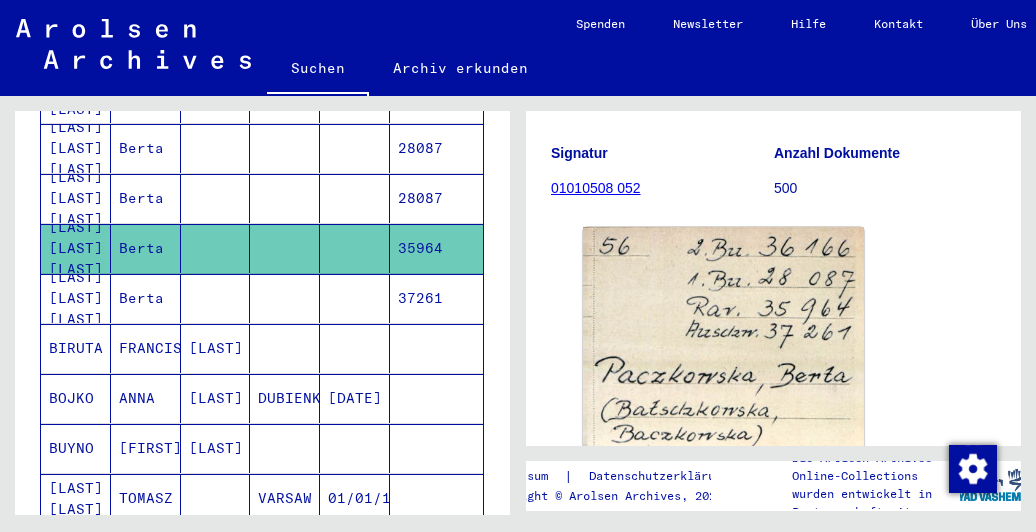 scroll, scrollTop: 391, scrollLeft: 0, axis: vertical 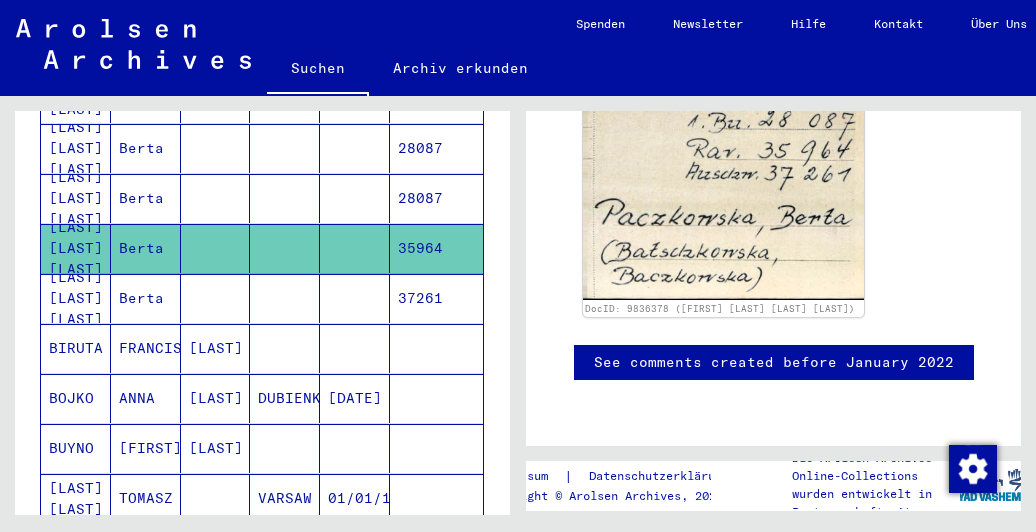 click on "Berta" at bounding box center [146, 348] 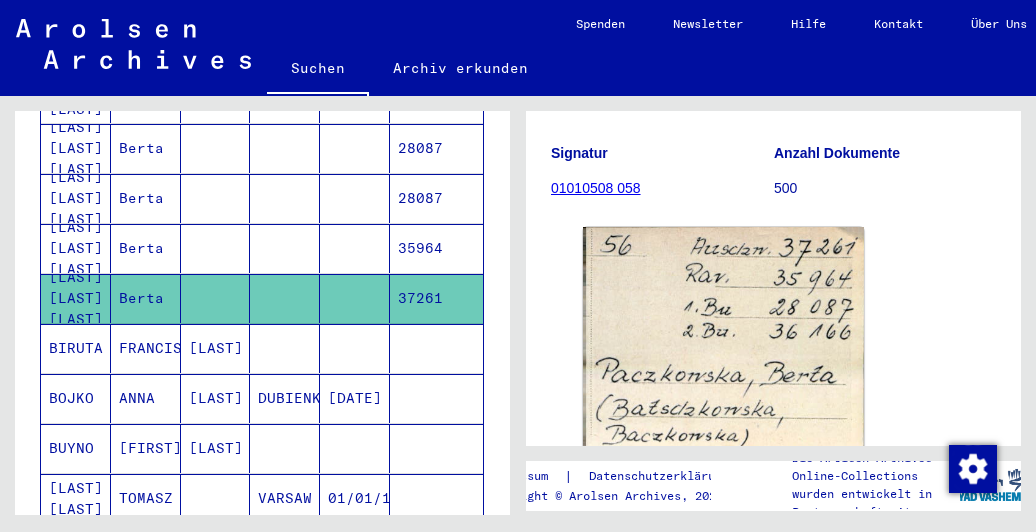 scroll, scrollTop: 300, scrollLeft: 0, axis: vertical 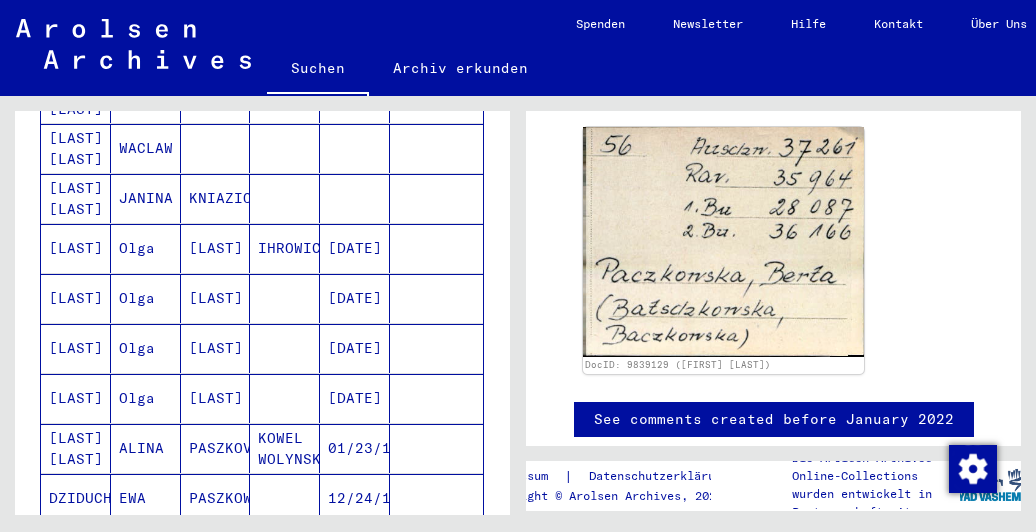 click at bounding box center [285, 348] 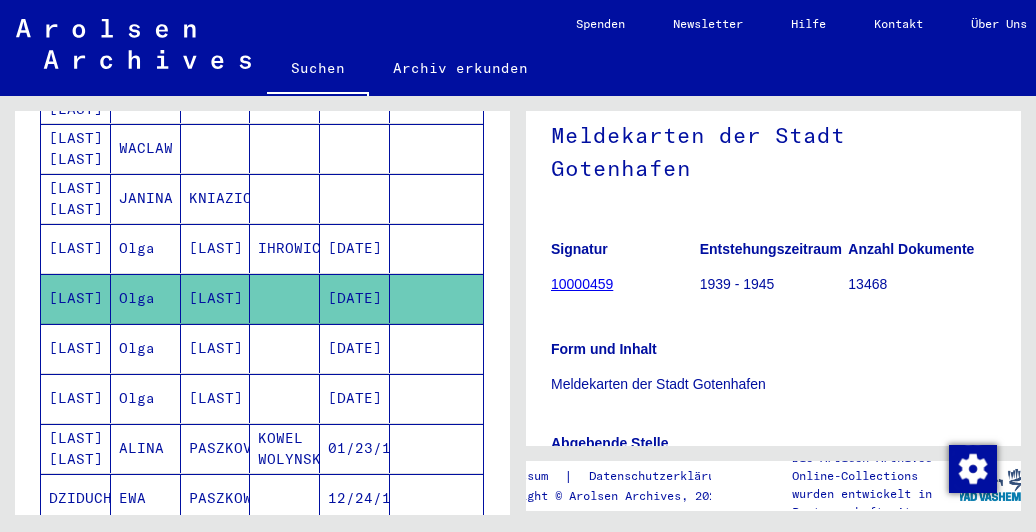 scroll, scrollTop: 479, scrollLeft: 0, axis: vertical 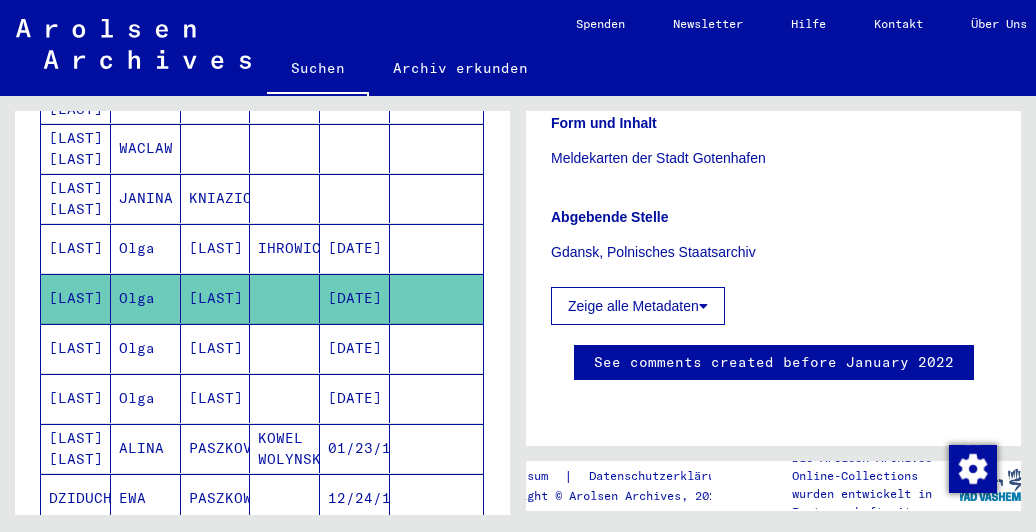 click on "[DATE]" at bounding box center (355, 298) 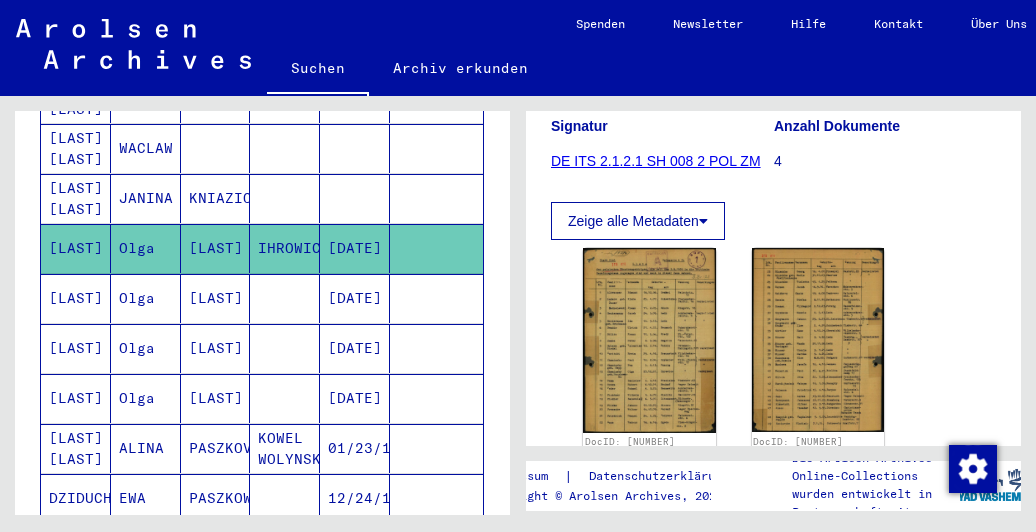 scroll, scrollTop: 300, scrollLeft: 0, axis: vertical 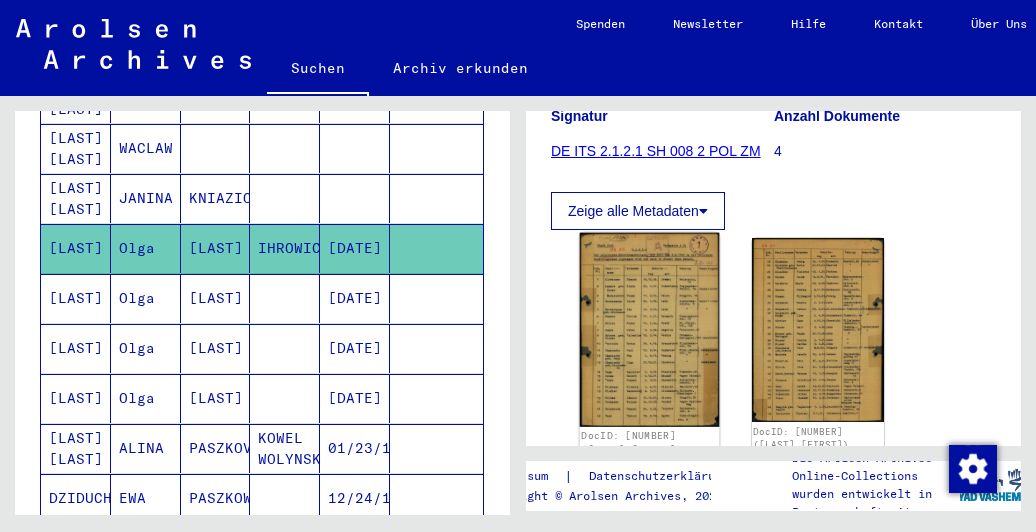 click 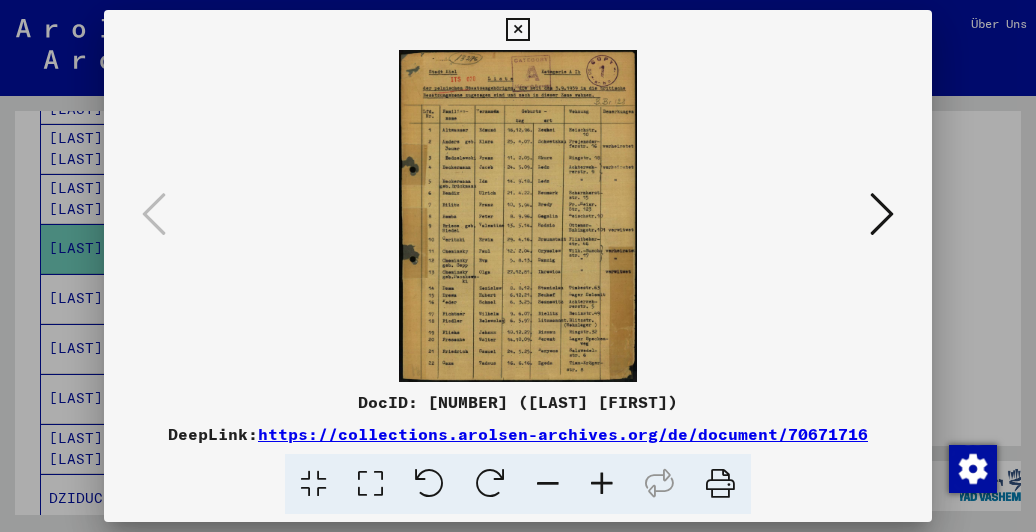 click at bounding box center (517, 30) 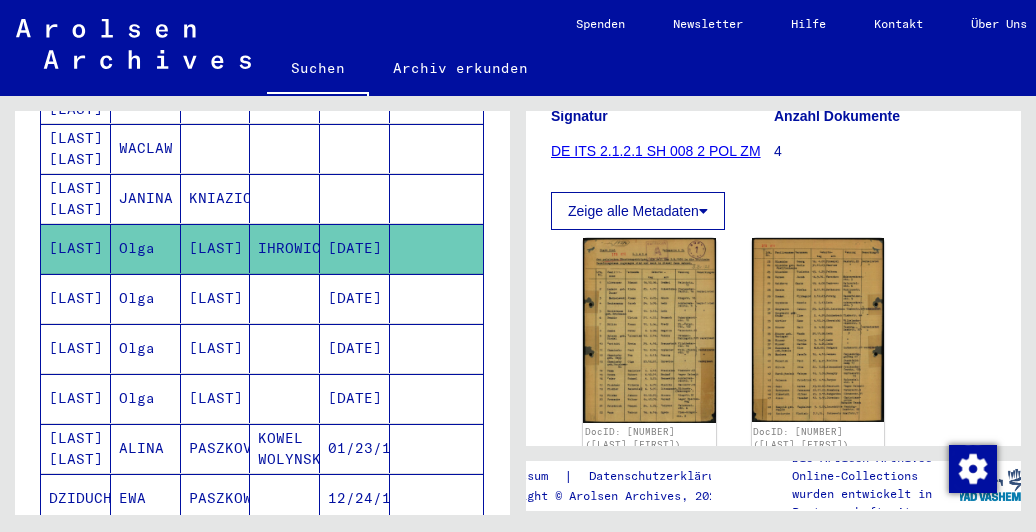 click at bounding box center (285, 348) 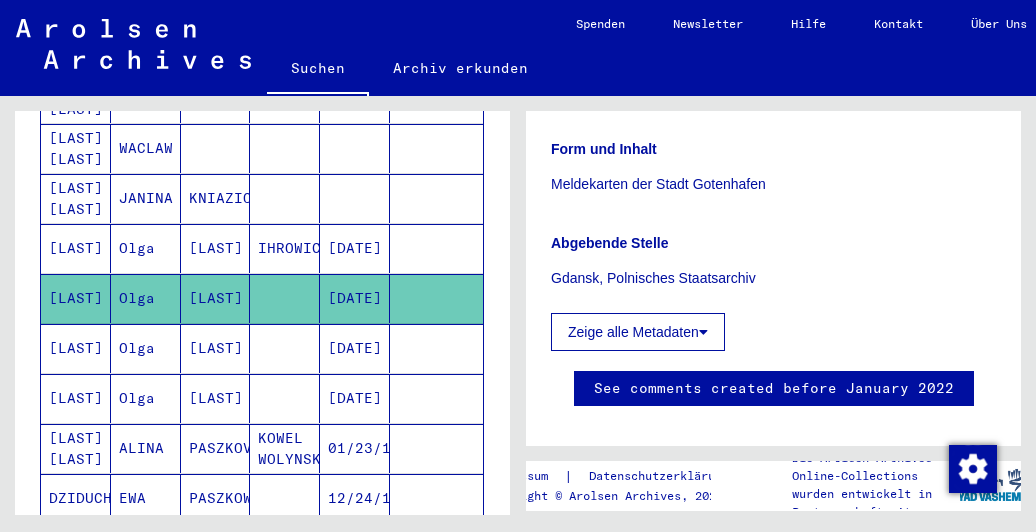 scroll, scrollTop: 479, scrollLeft: 0, axis: vertical 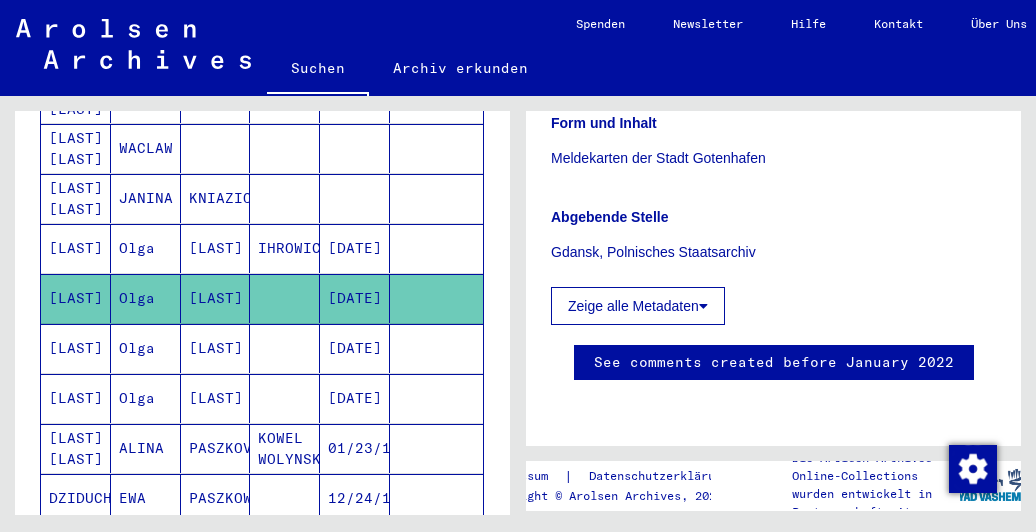 click on "Zeige alle Metadaten" 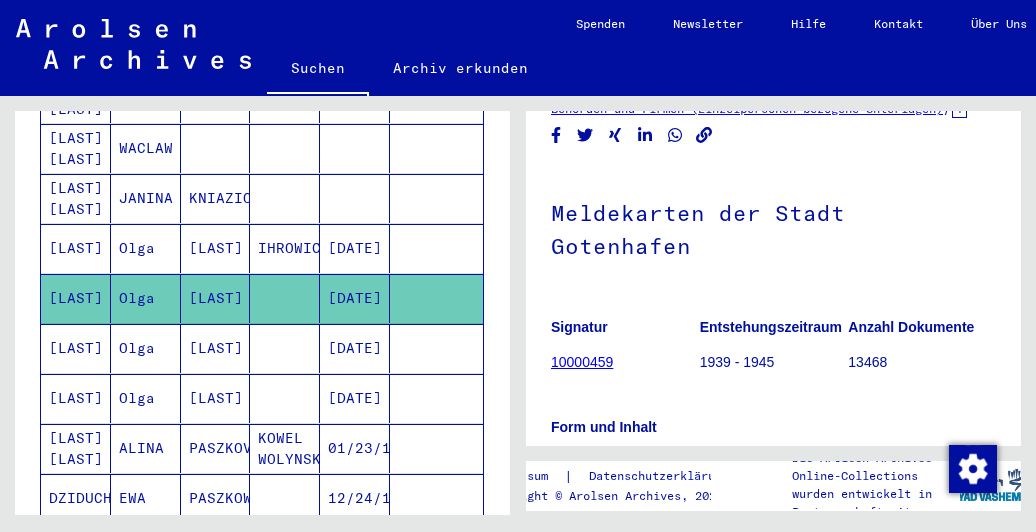 scroll, scrollTop: 322, scrollLeft: 0, axis: vertical 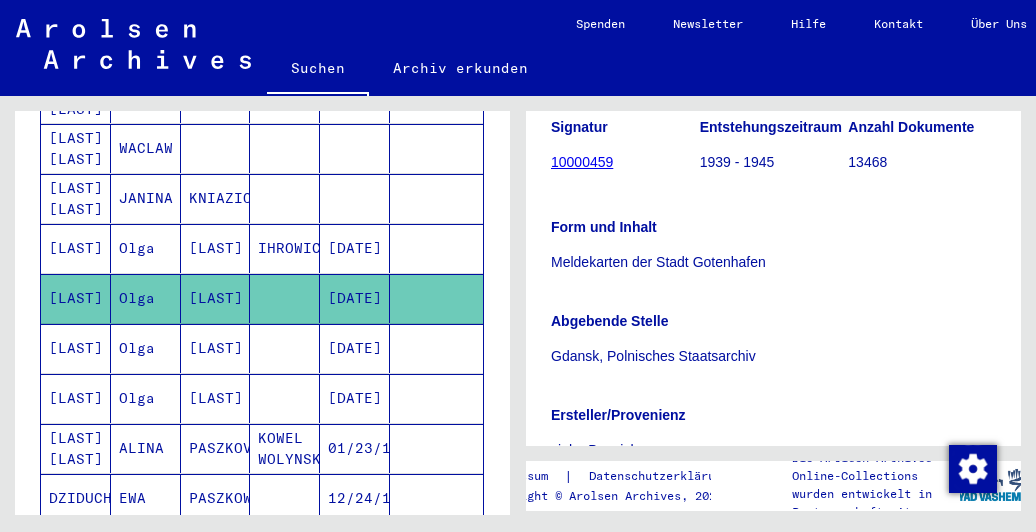 click on "[LAST]" at bounding box center [216, 398] 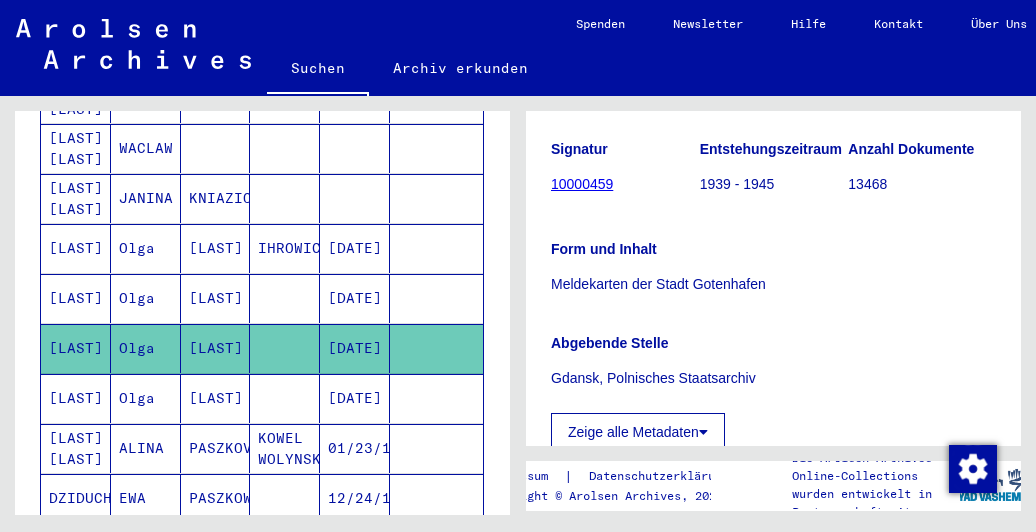 scroll, scrollTop: 479, scrollLeft: 0, axis: vertical 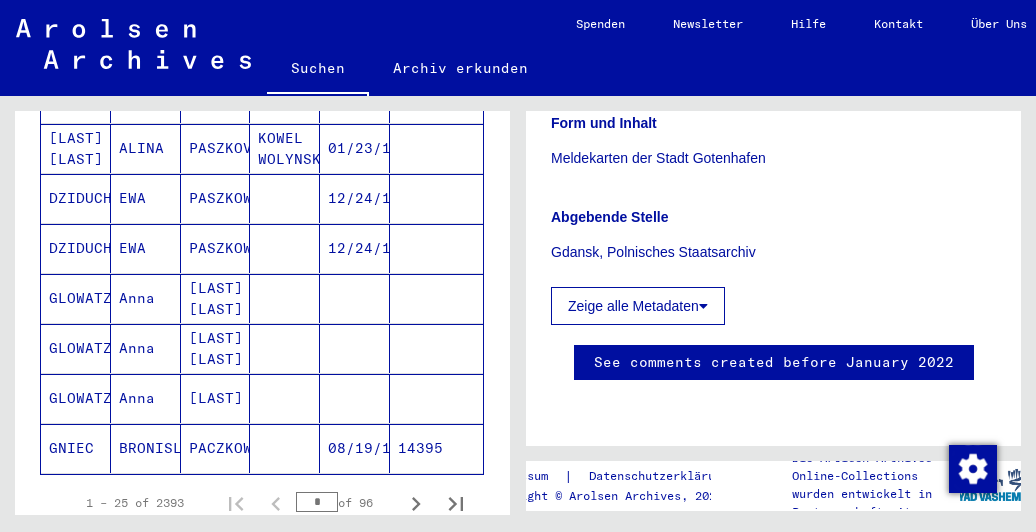 click on "[LAST] [LAST]" at bounding box center [216, 348] 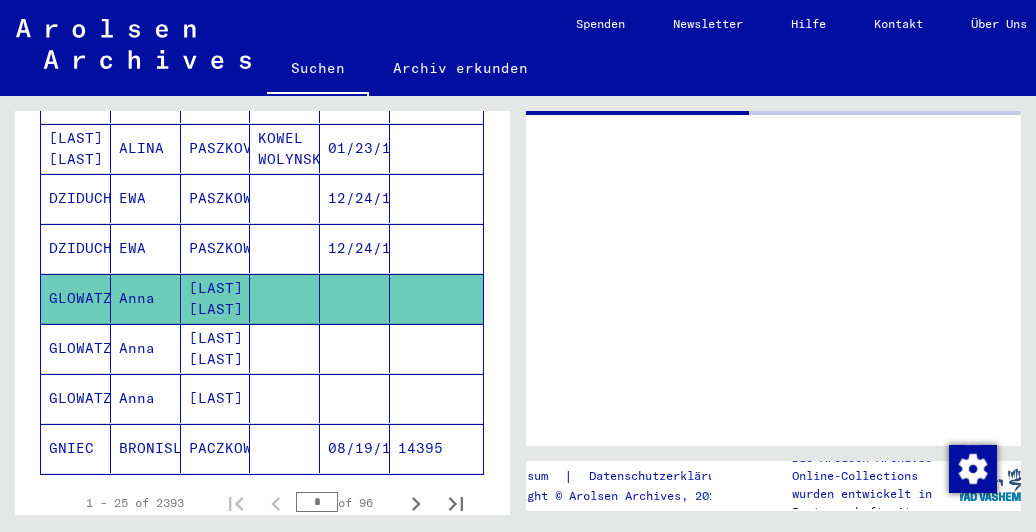 scroll, scrollTop: 0, scrollLeft: 0, axis: both 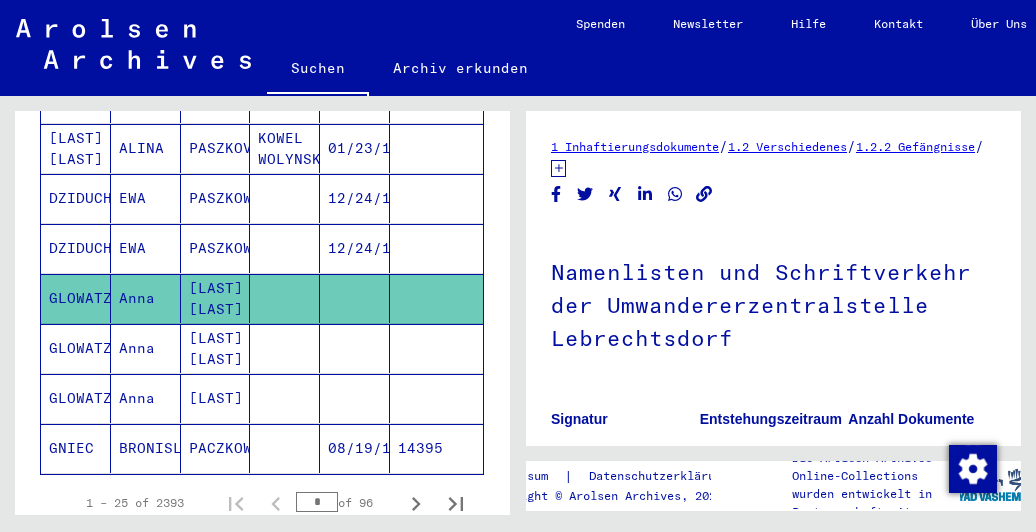 click on "[LAST] [LAST]" at bounding box center (216, 398) 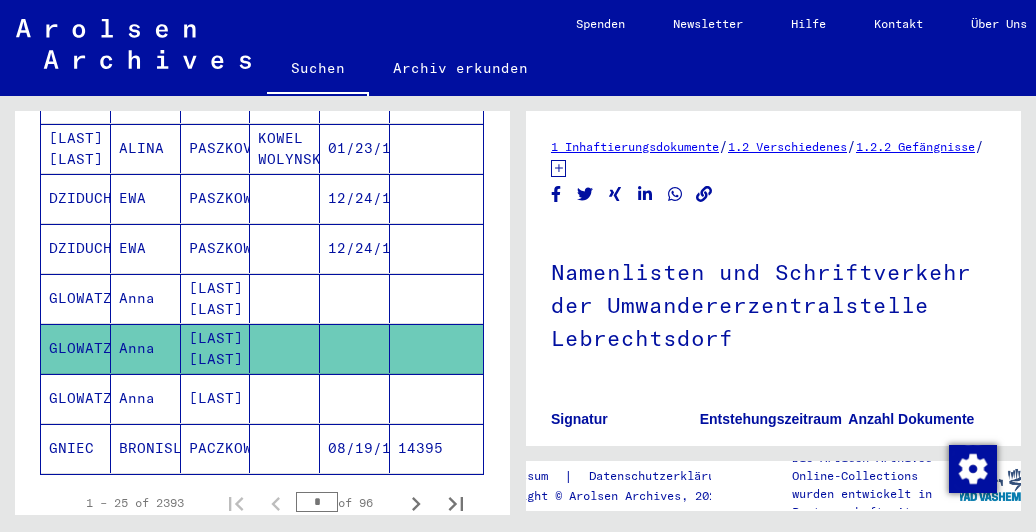click on "[LAST]" at bounding box center (216, 448) 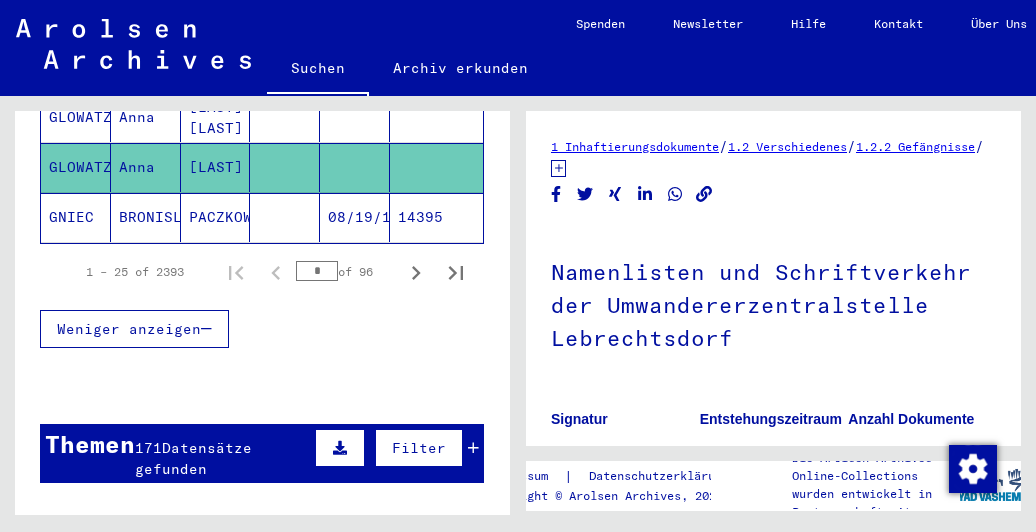 scroll, scrollTop: 1410, scrollLeft: 0, axis: vertical 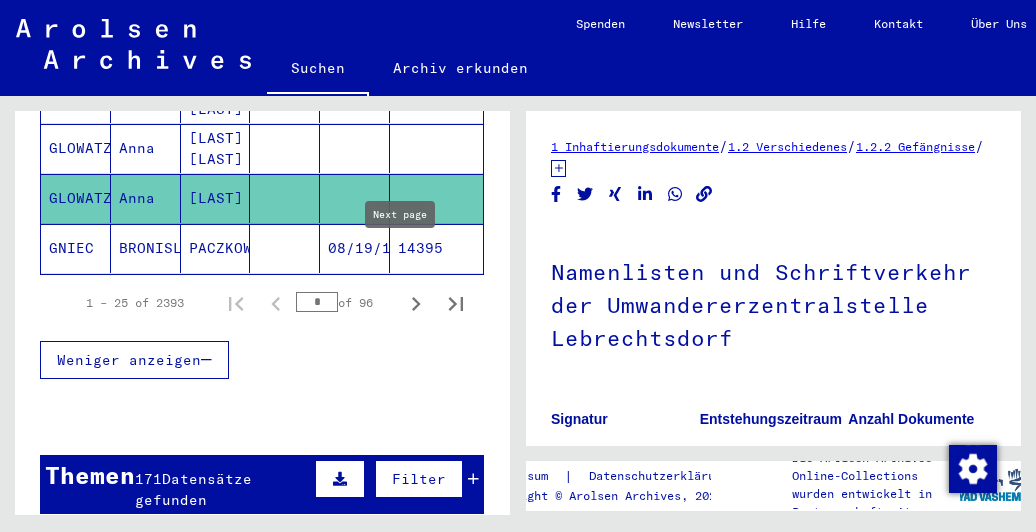 click 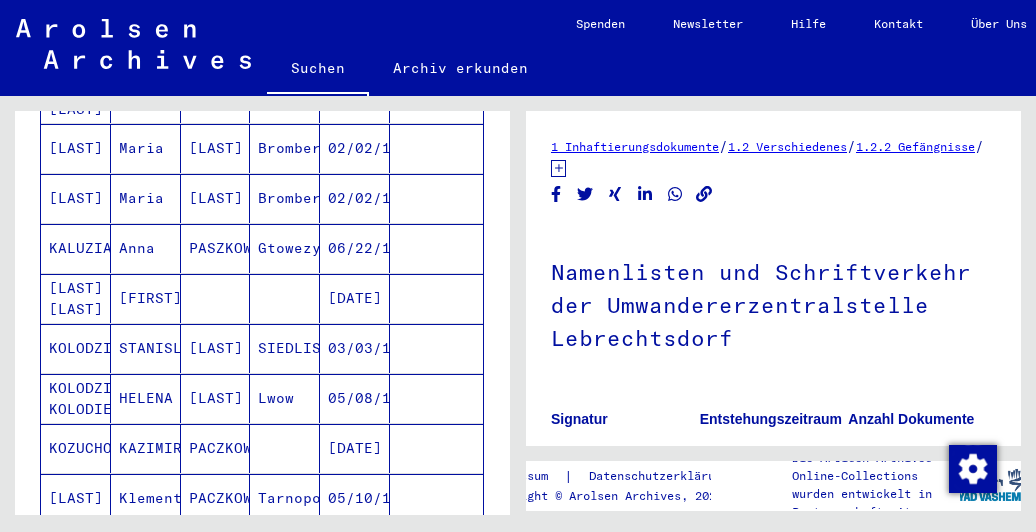 scroll, scrollTop: 210, scrollLeft: 0, axis: vertical 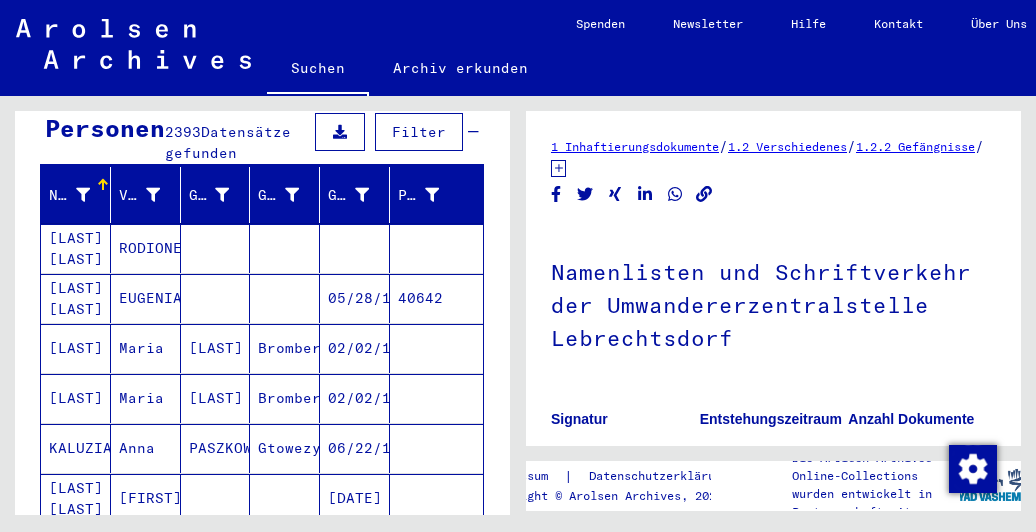 click on "Bromberg" at bounding box center [285, 398] 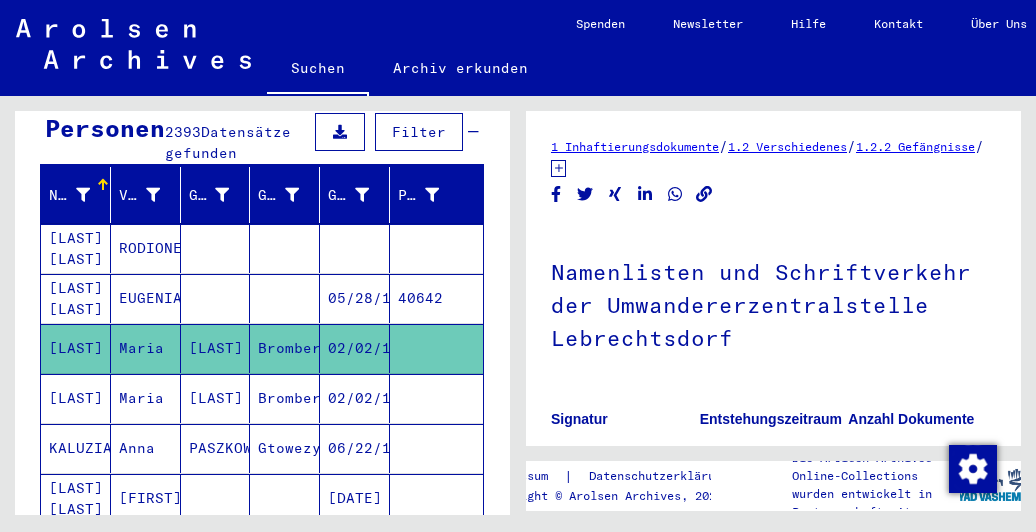 click on "[LAST]" at bounding box center (216, 448) 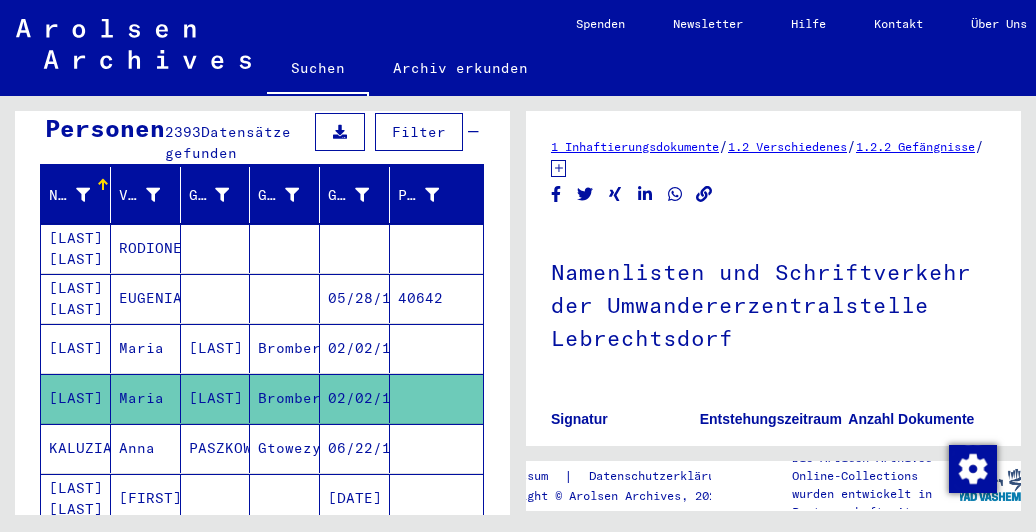 scroll, scrollTop: 600, scrollLeft: 0, axis: vertical 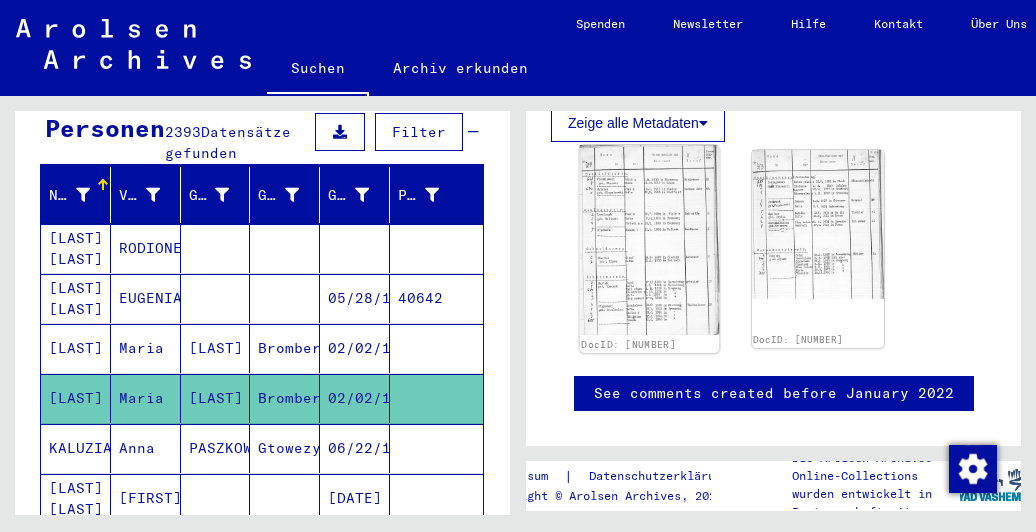 click 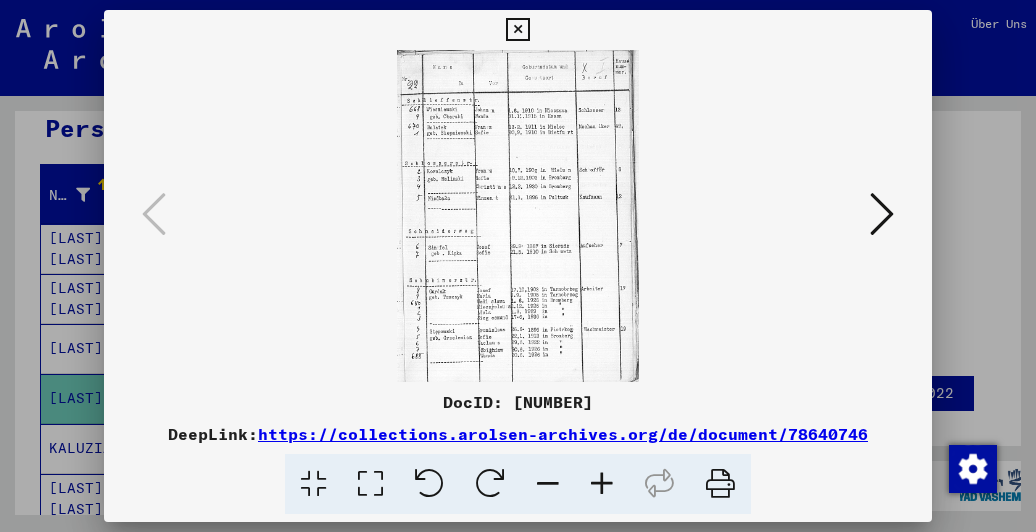 click at bounding box center (517, 30) 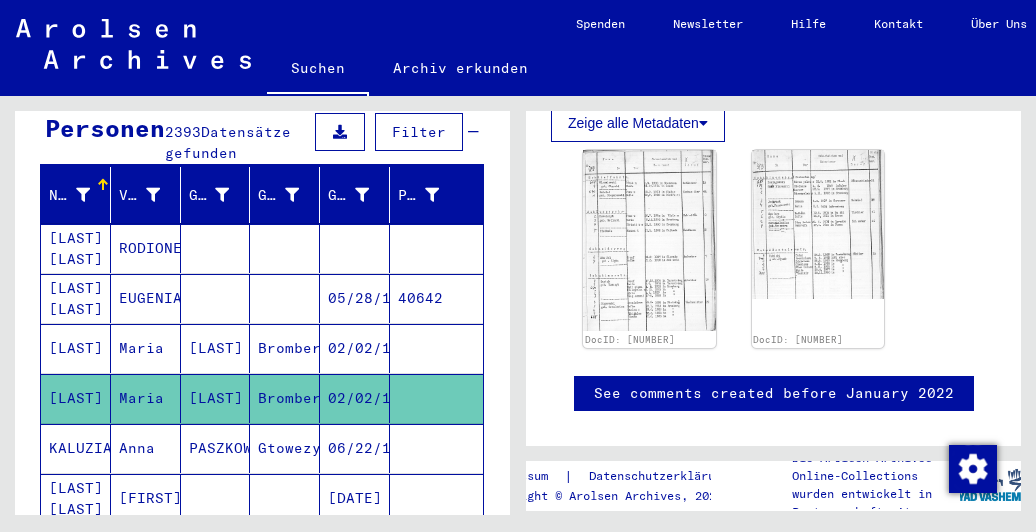 click on "Gtowezyn" at bounding box center (285, 498) 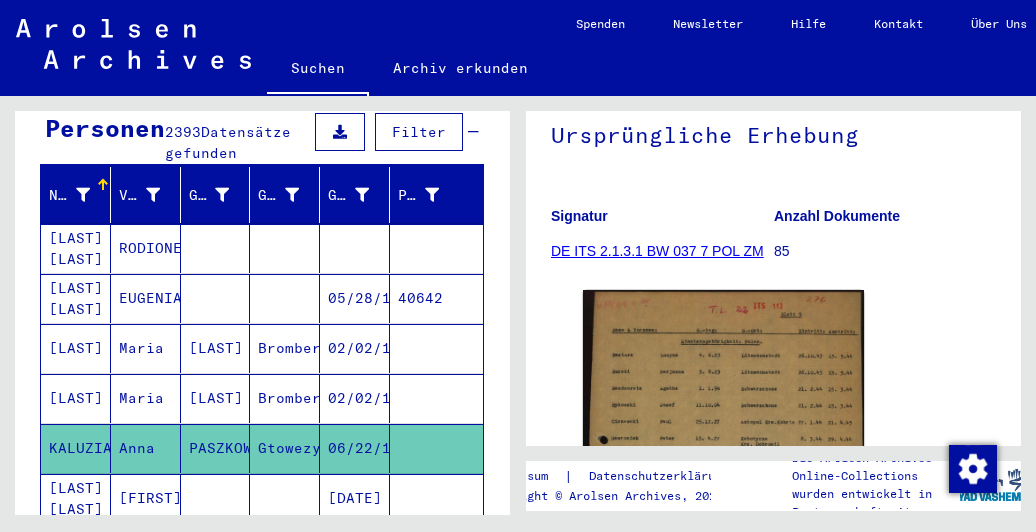 scroll, scrollTop: 400, scrollLeft: 0, axis: vertical 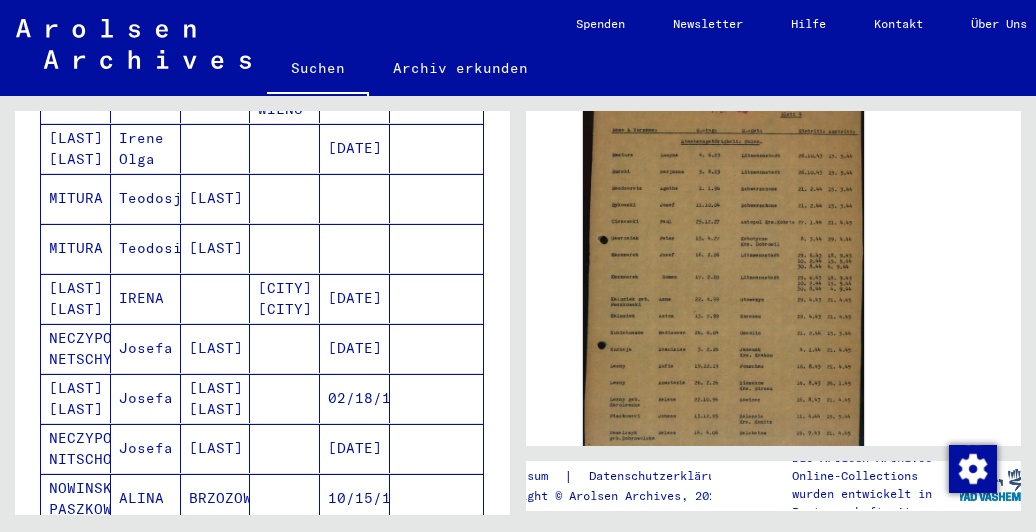 click at bounding box center (216, 348) 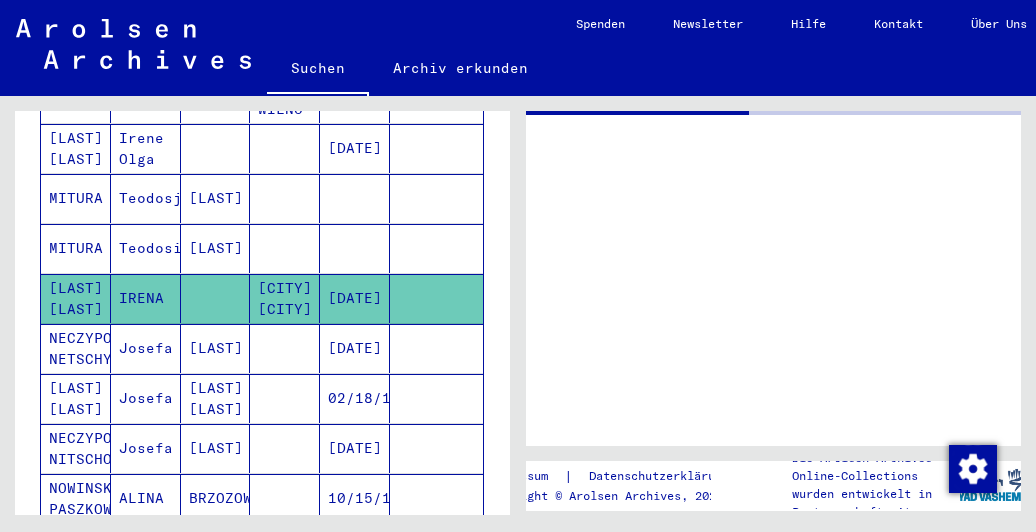 scroll, scrollTop: 0, scrollLeft: 0, axis: both 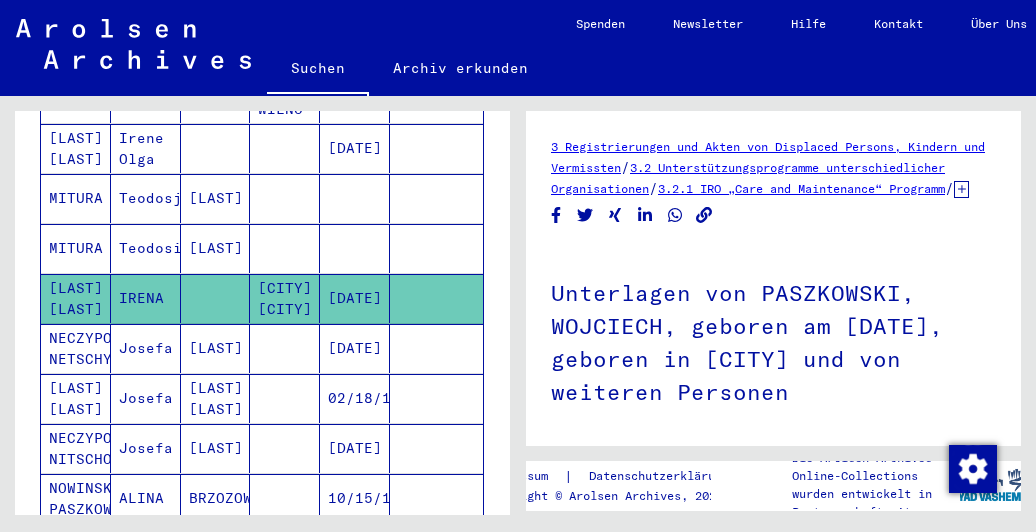 click on "Josefa" at bounding box center [146, 398] 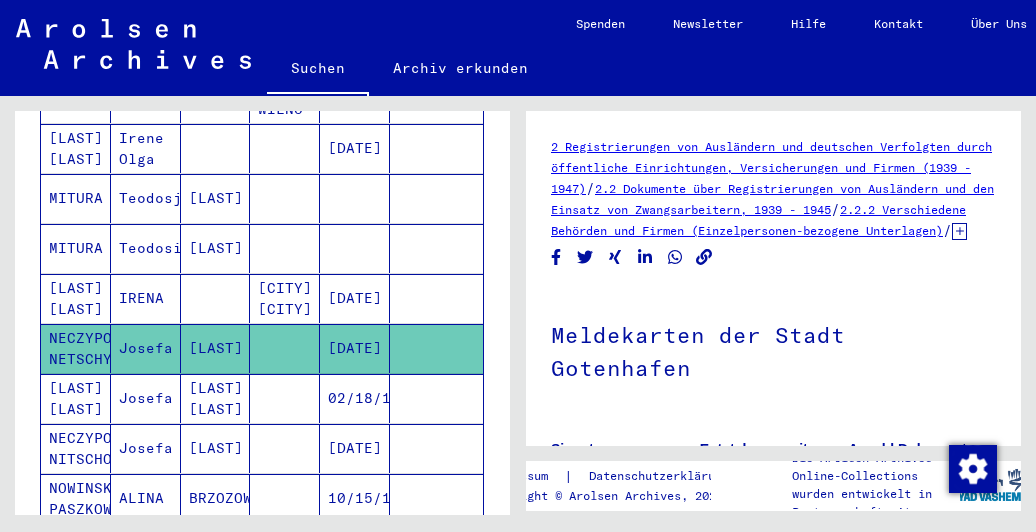click on "Josefa" at bounding box center (146, 448) 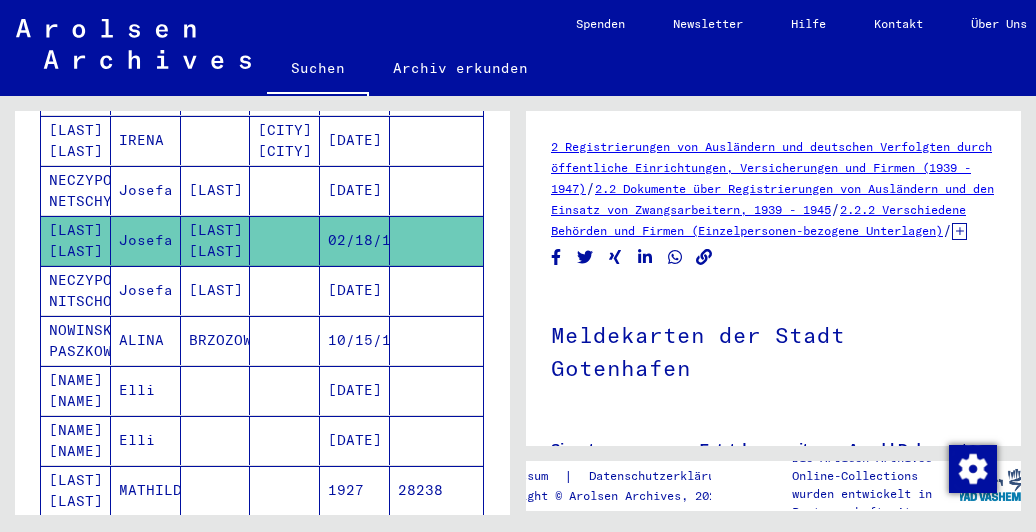 scroll, scrollTop: 1110, scrollLeft: 0, axis: vertical 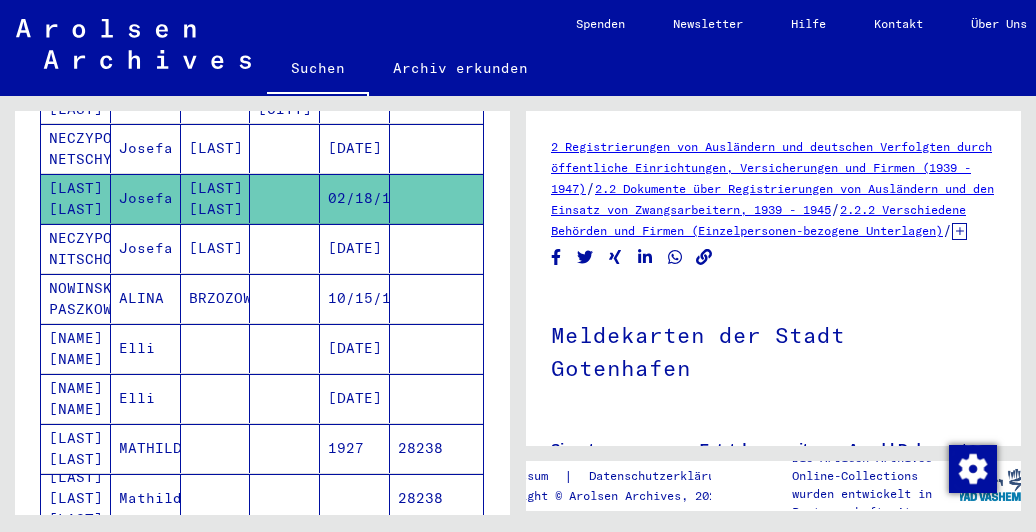 click on "ALINA" at bounding box center (146, 348) 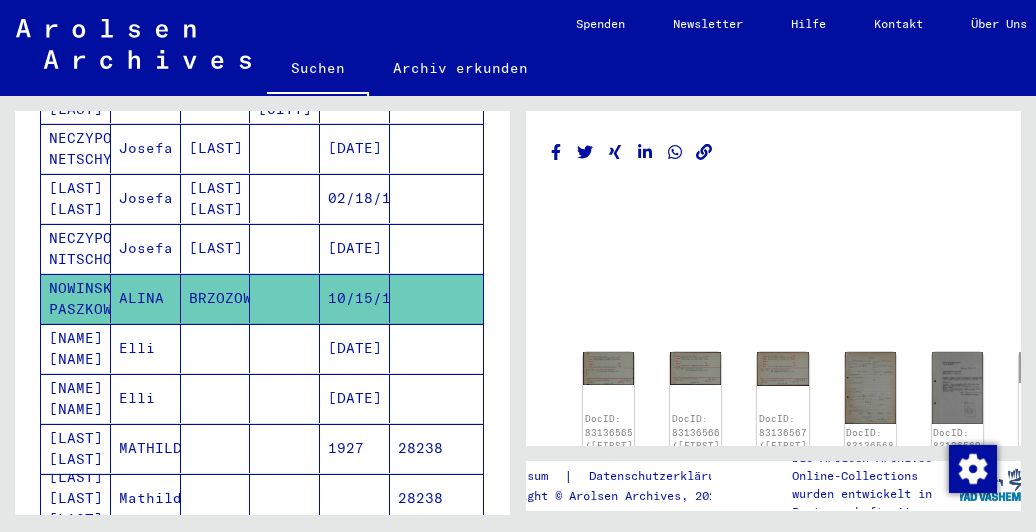 click on "Elli" at bounding box center (146, 398) 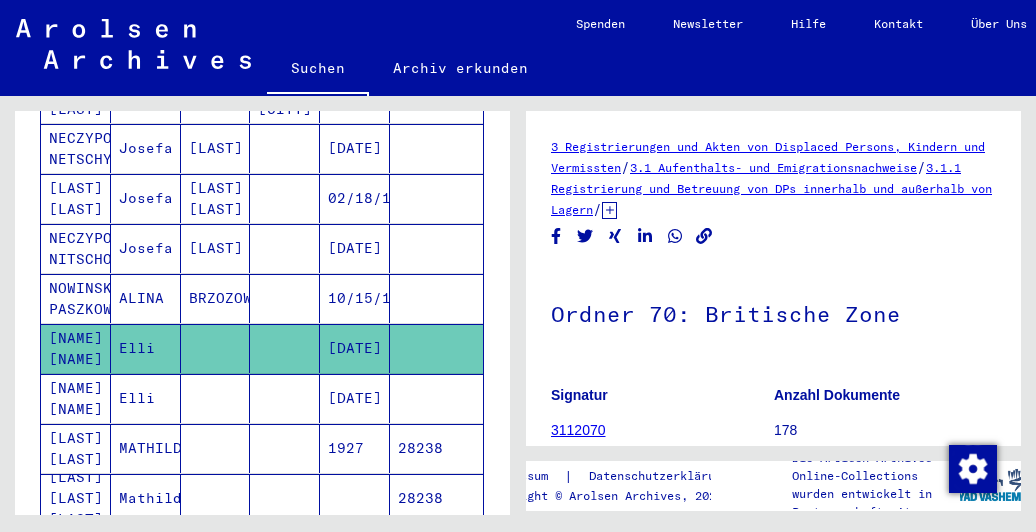 click on "Elli" at bounding box center (146, 448) 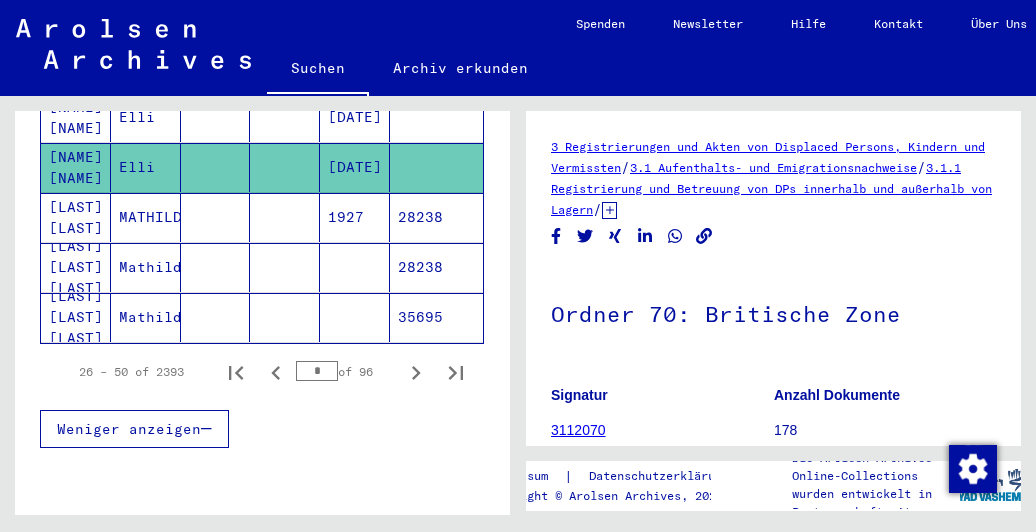 scroll, scrollTop: 1310, scrollLeft: 0, axis: vertical 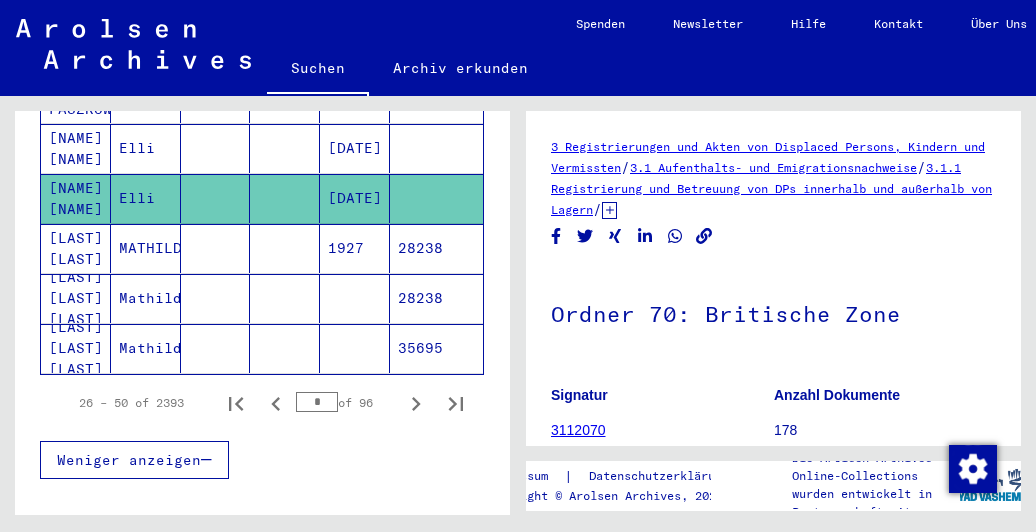 click on "MATHILDA" at bounding box center [146, 298] 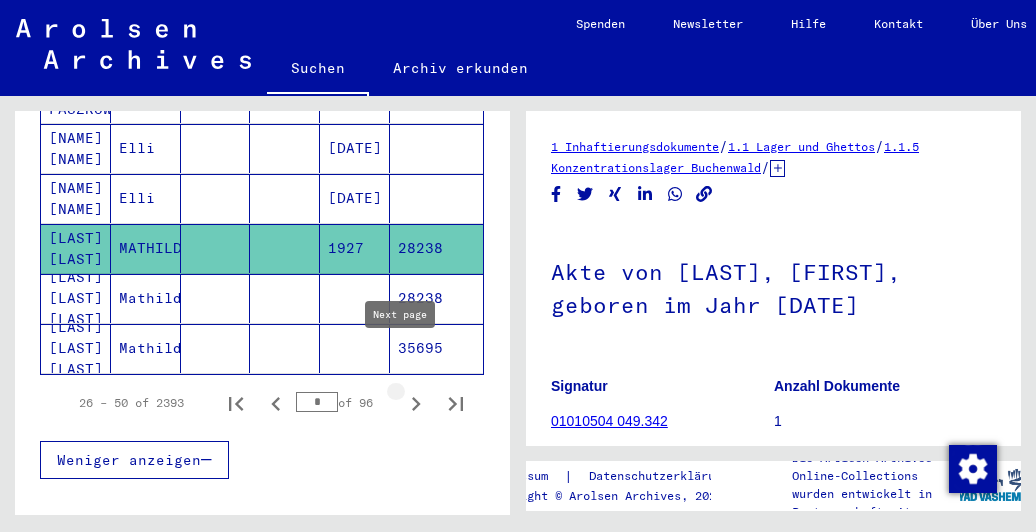 click 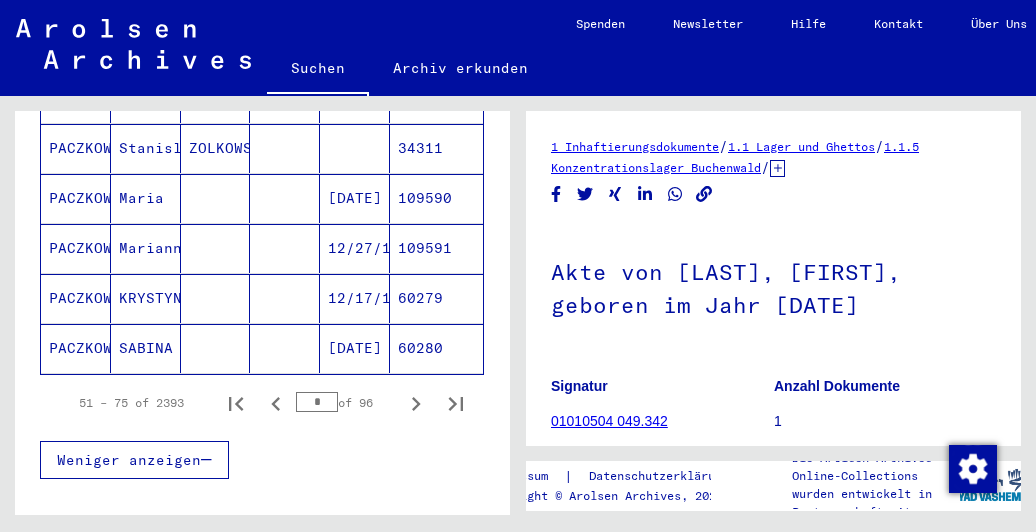 click 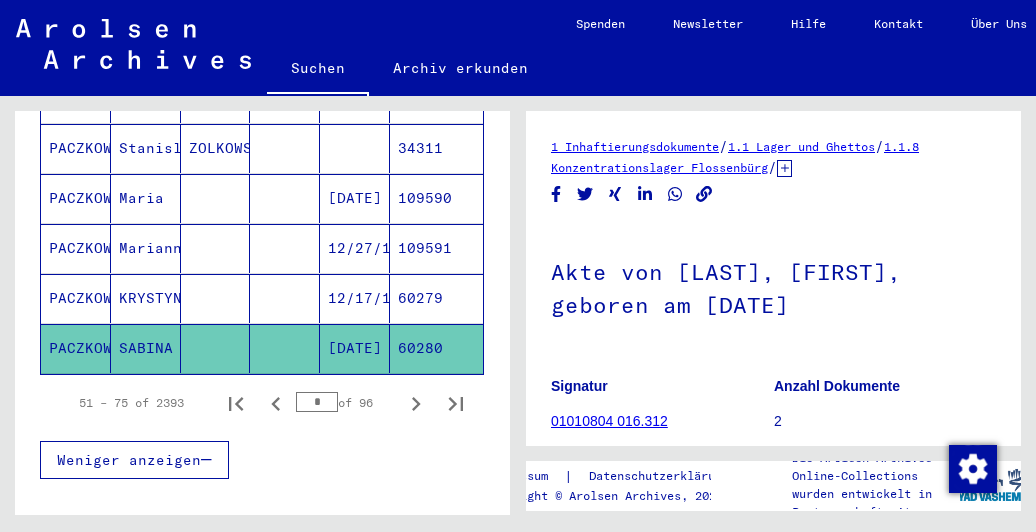 scroll, scrollTop: 282, scrollLeft: 0, axis: vertical 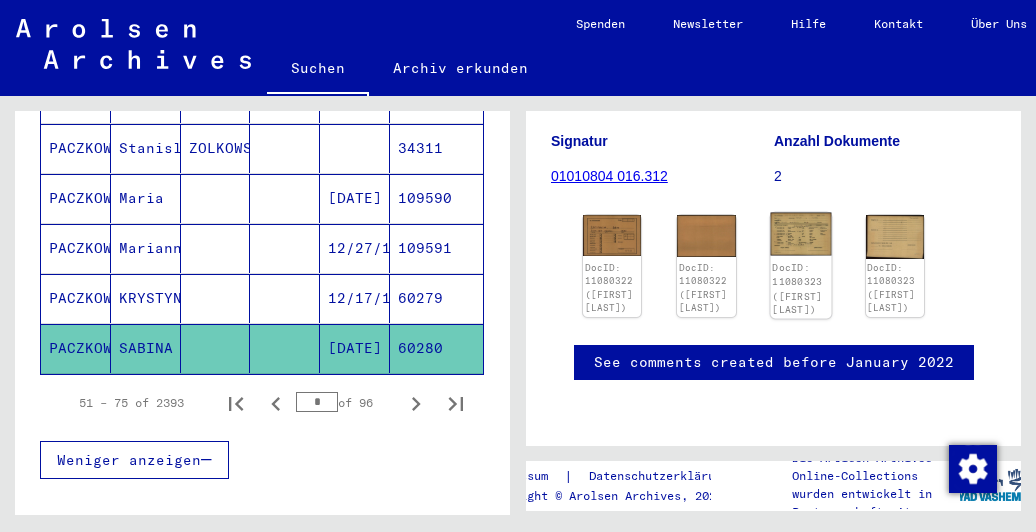 click 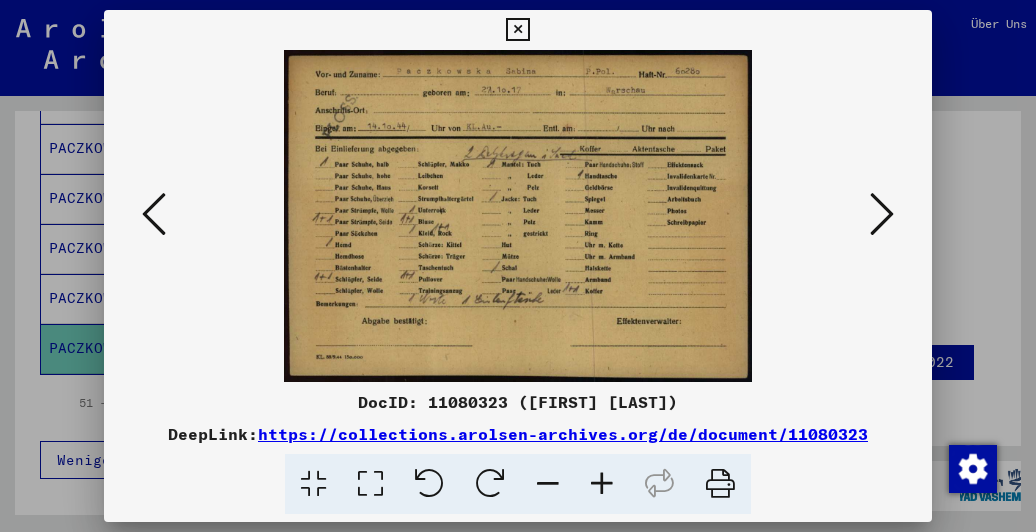 click at bounding box center [518, 216] 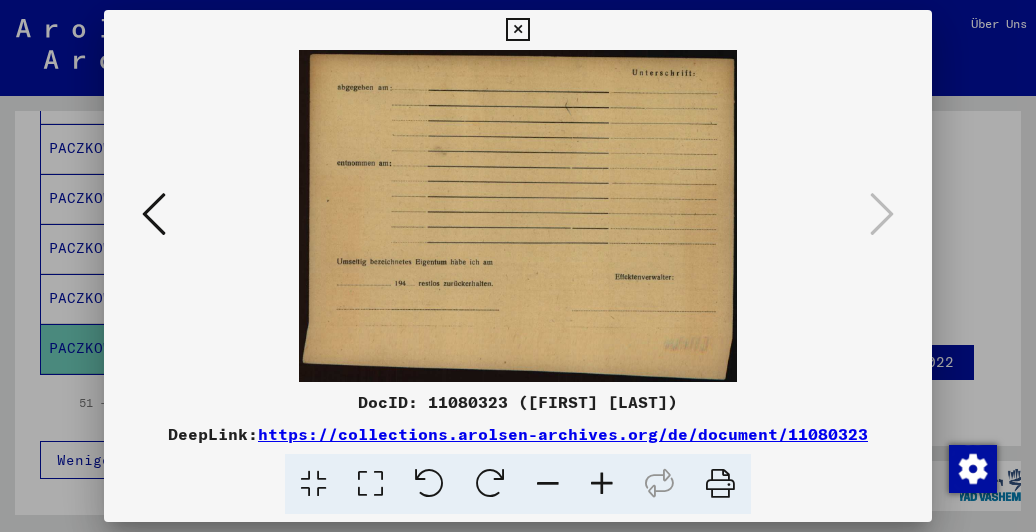 click at bounding box center (154, 214) 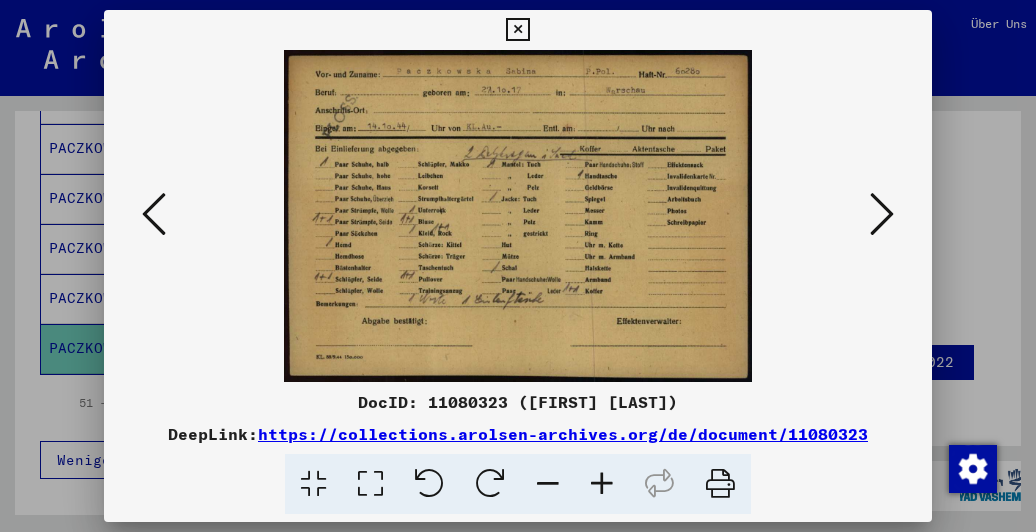 click at bounding box center (517, 30) 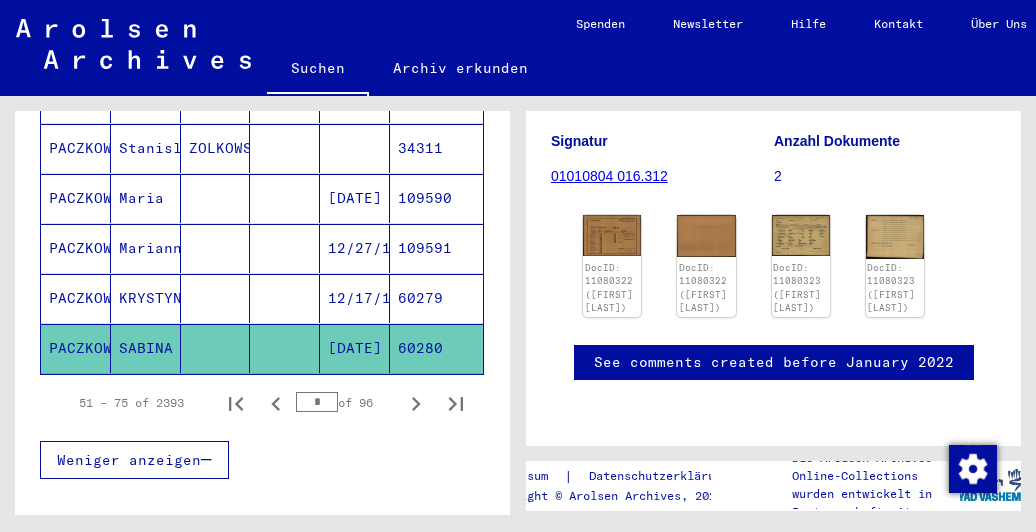 click at bounding box center [216, 348] 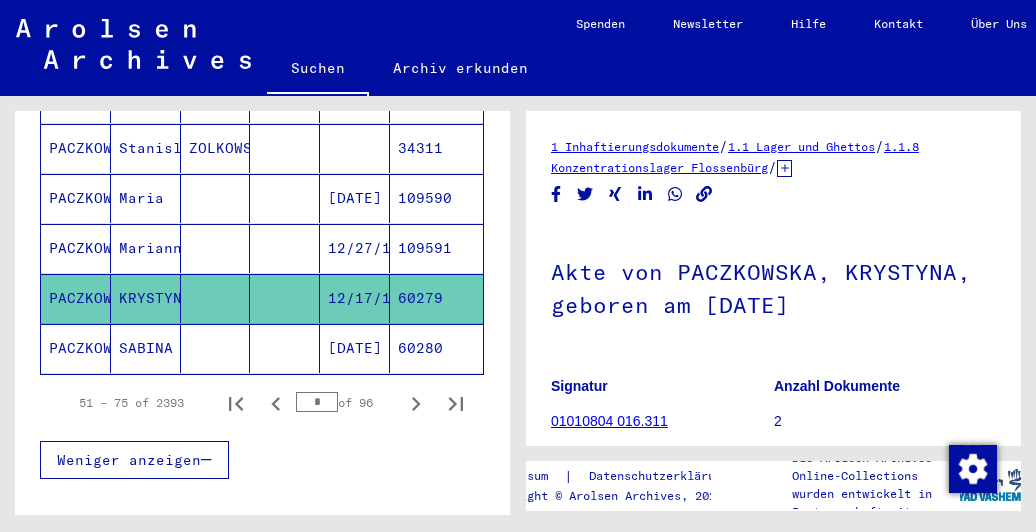 scroll, scrollTop: 279, scrollLeft: 0, axis: vertical 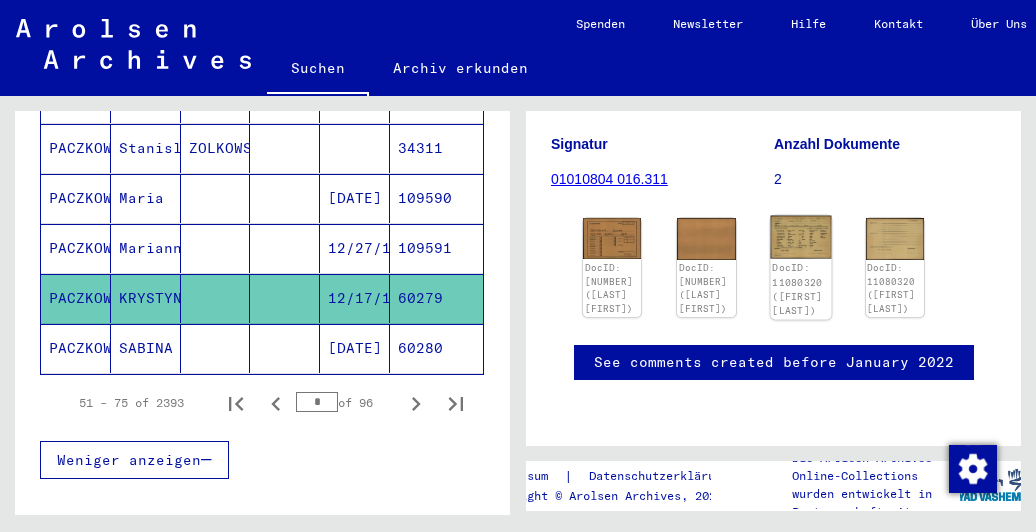 click 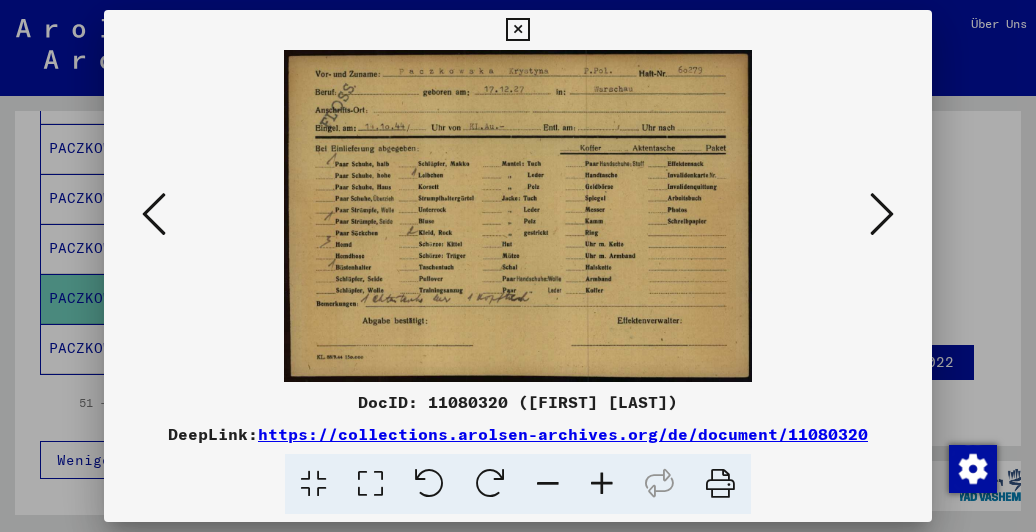 click at bounding box center (517, 30) 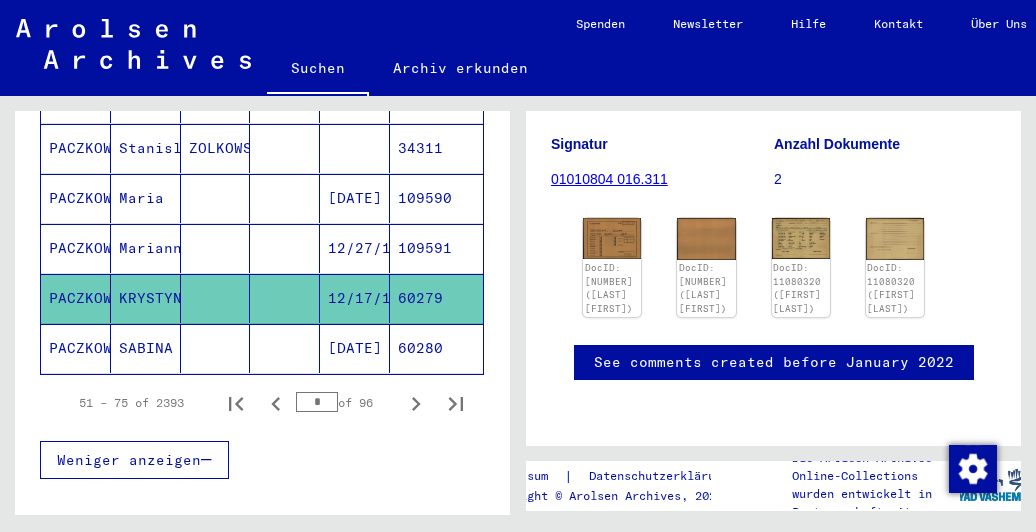 click at bounding box center (216, 248) 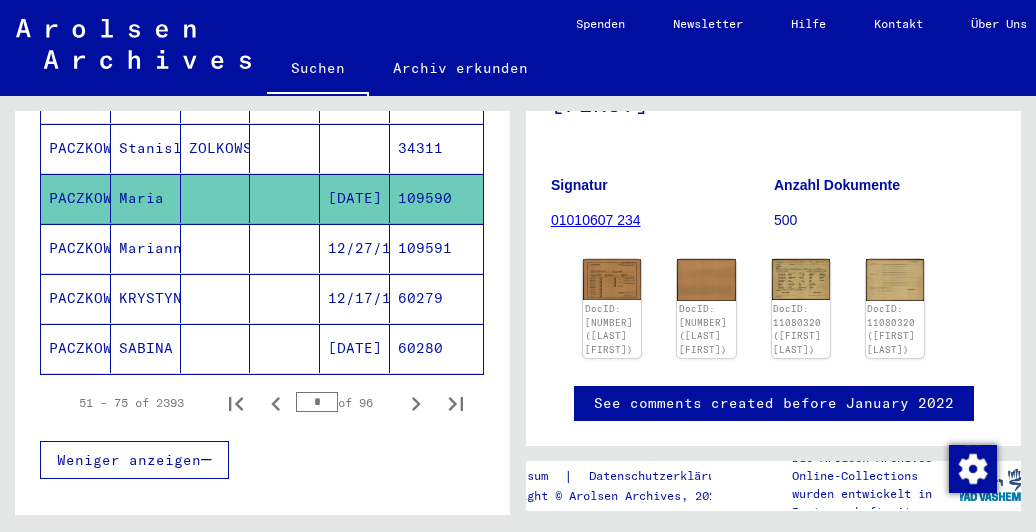 scroll, scrollTop: 0, scrollLeft: 0, axis: both 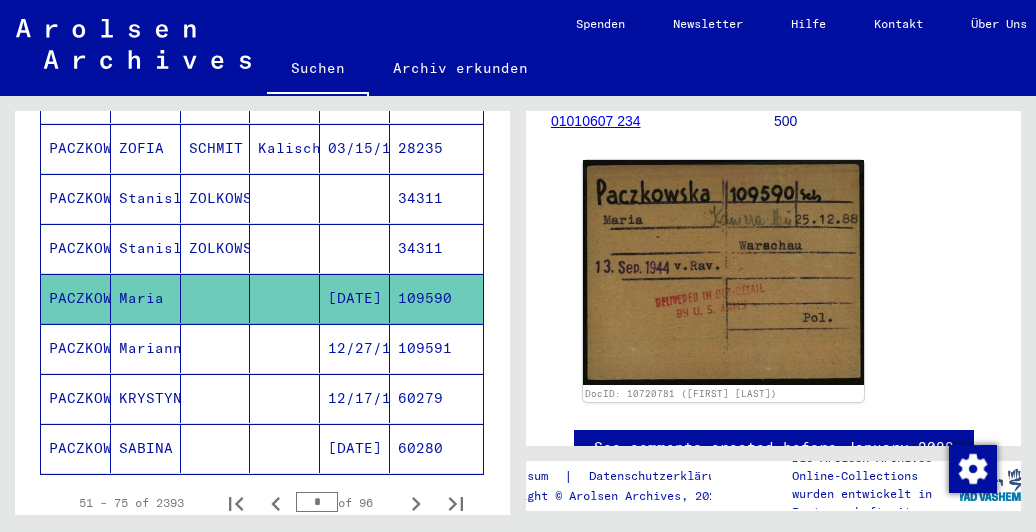 drag, startPoint x: 460, startPoint y: 185, endPoint x: 312, endPoint y: 177, distance: 148.21606 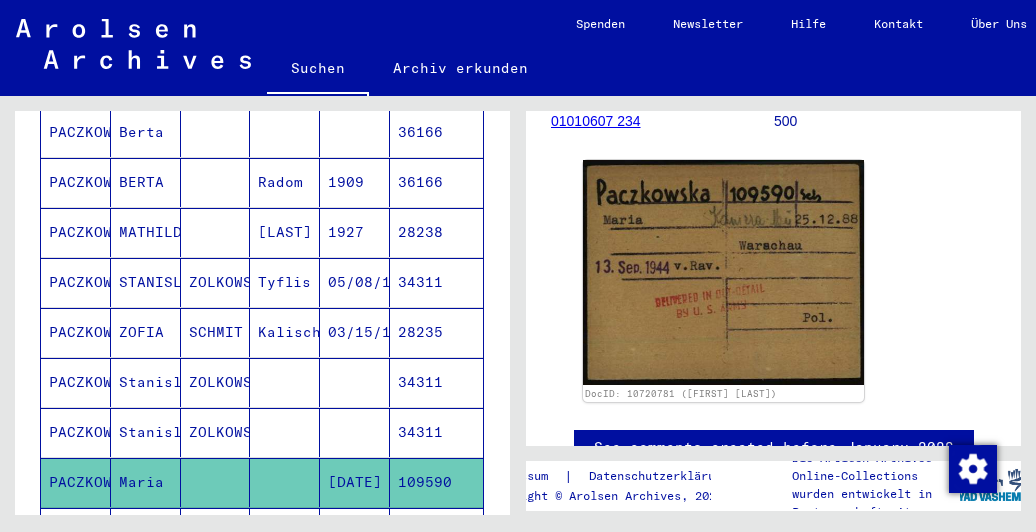 scroll, scrollTop: 1010, scrollLeft: 0, axis: vertical 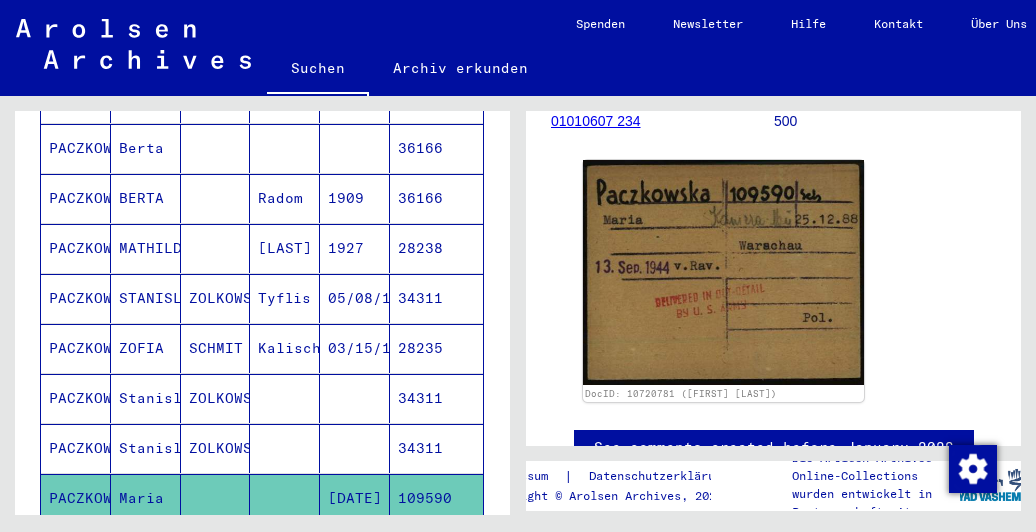 click on "ZOLKOWSKA" at bounding box center (216, 498) 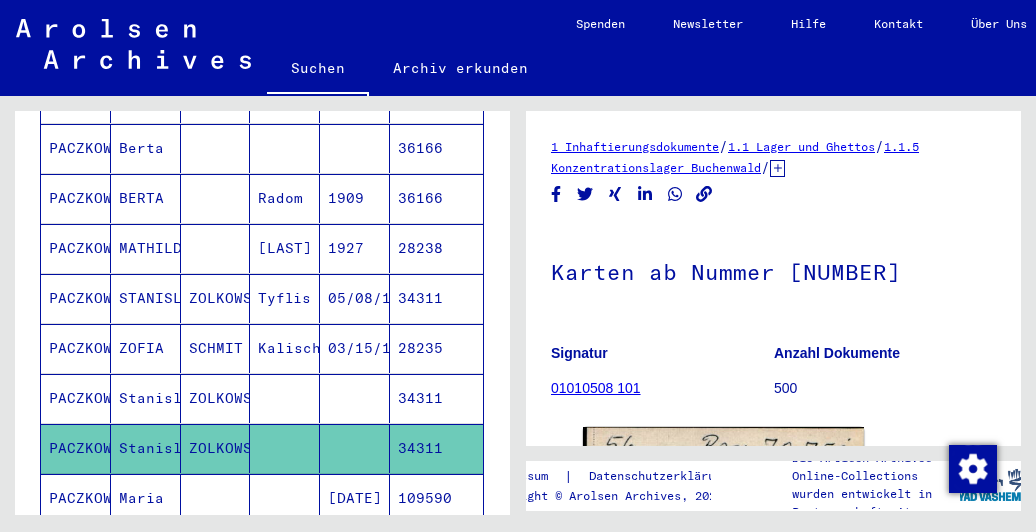 scroll, scrollTop: 200, scrollLeft: 0, axis: vertical 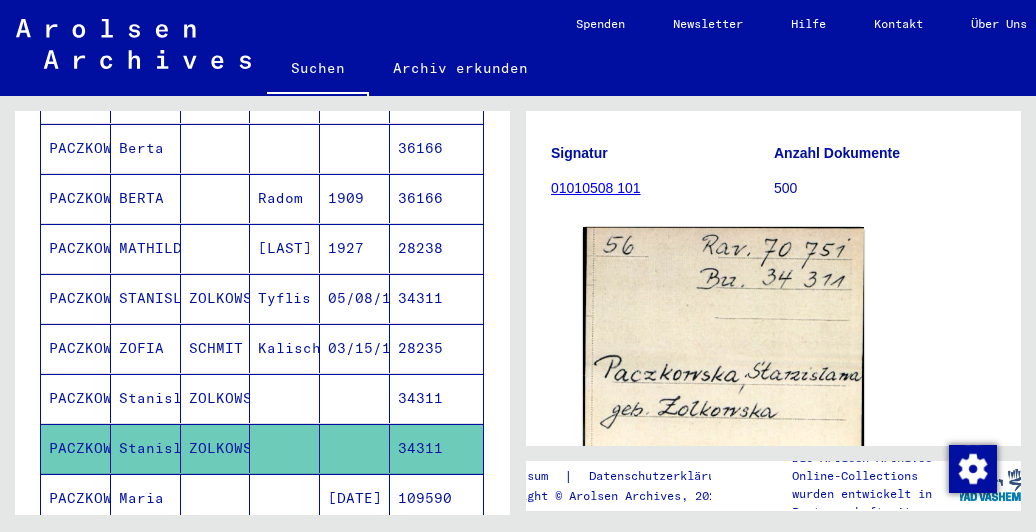 click on "Stanislawa" at bounding box center [146, 448] 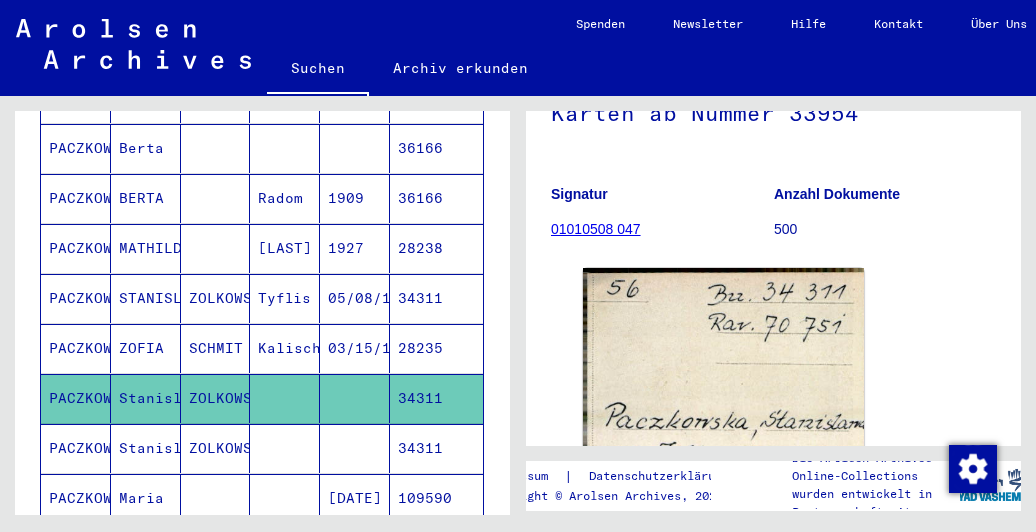 scroll, scrollTop: 259, scrollLeft: 0, axis: vertical 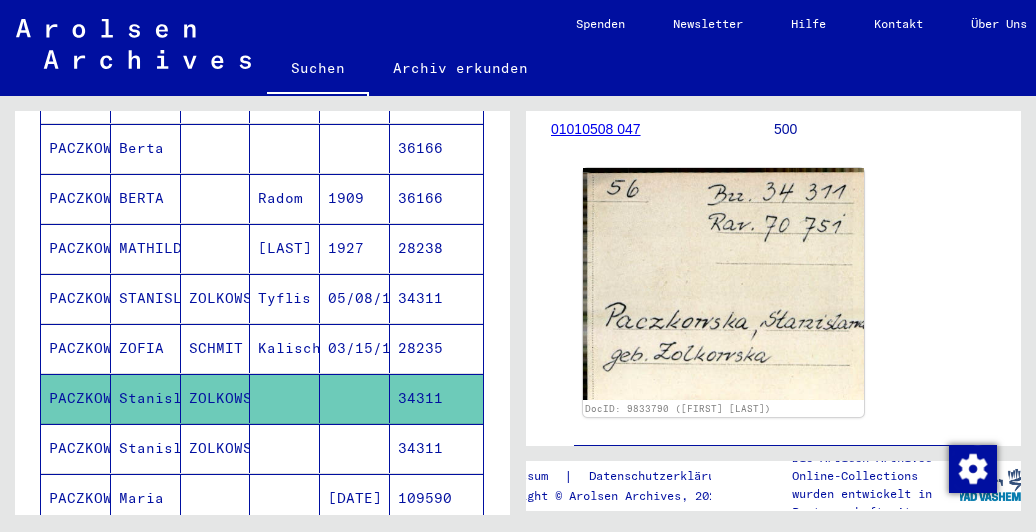 click on "ZOFIA" at bounding box center (146, 398) 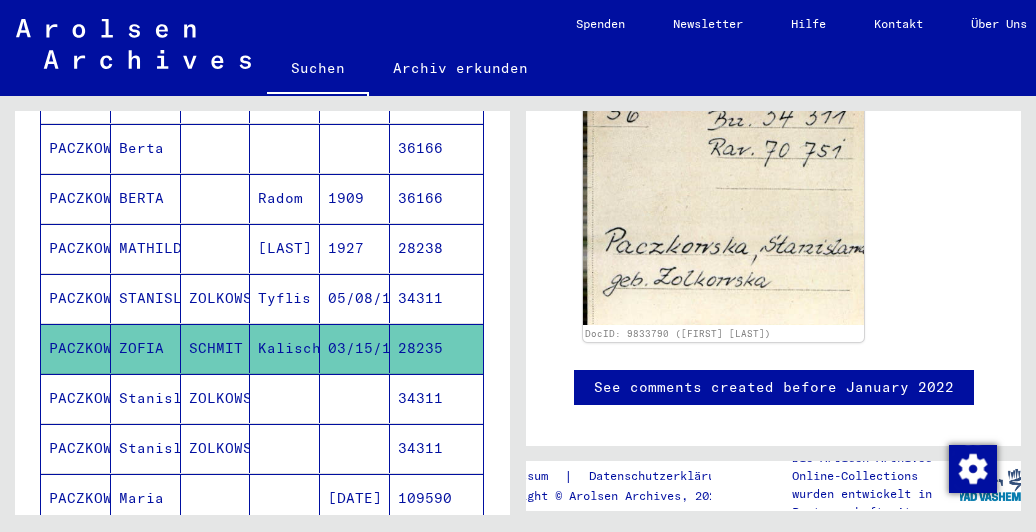 scroll, scrollTop: 184, scrollLeft: 0, axis: vertical 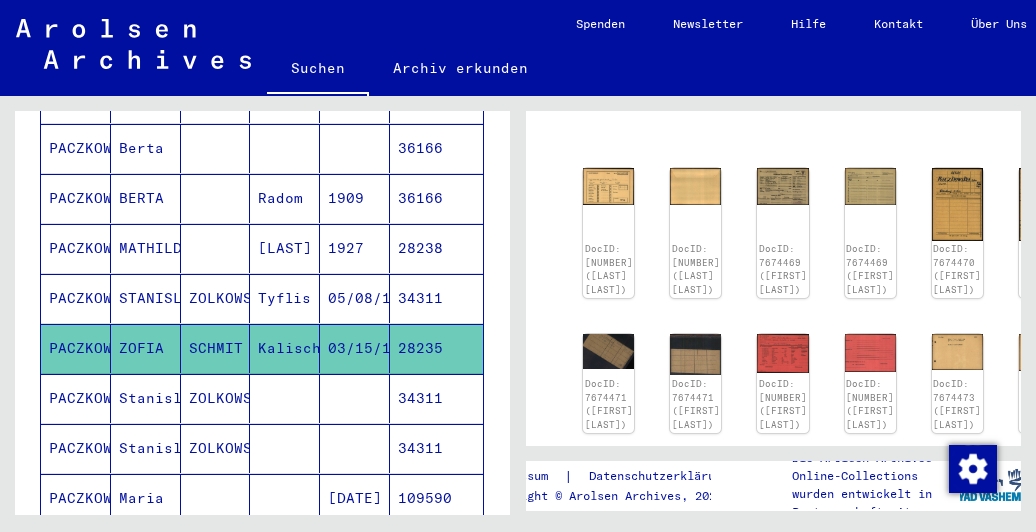 click on "ZOFIA" 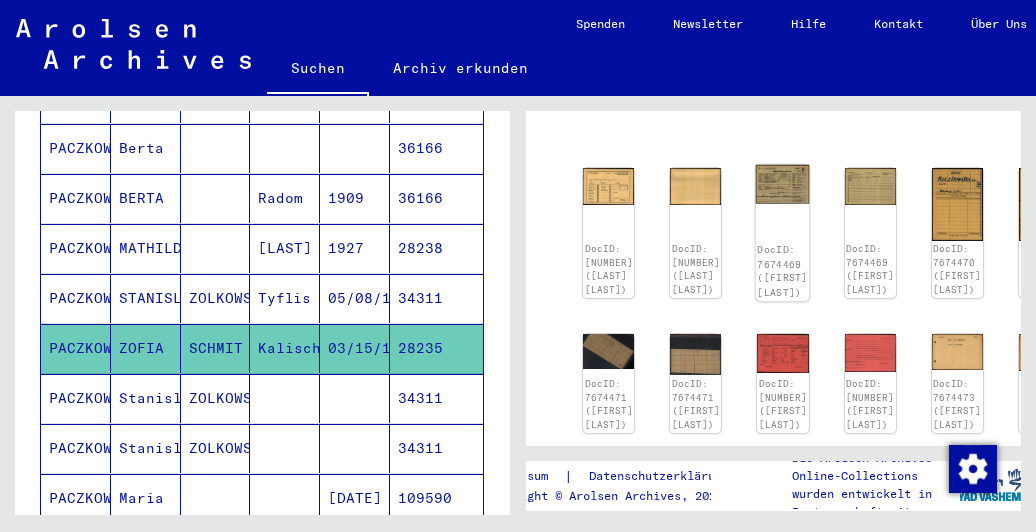 click 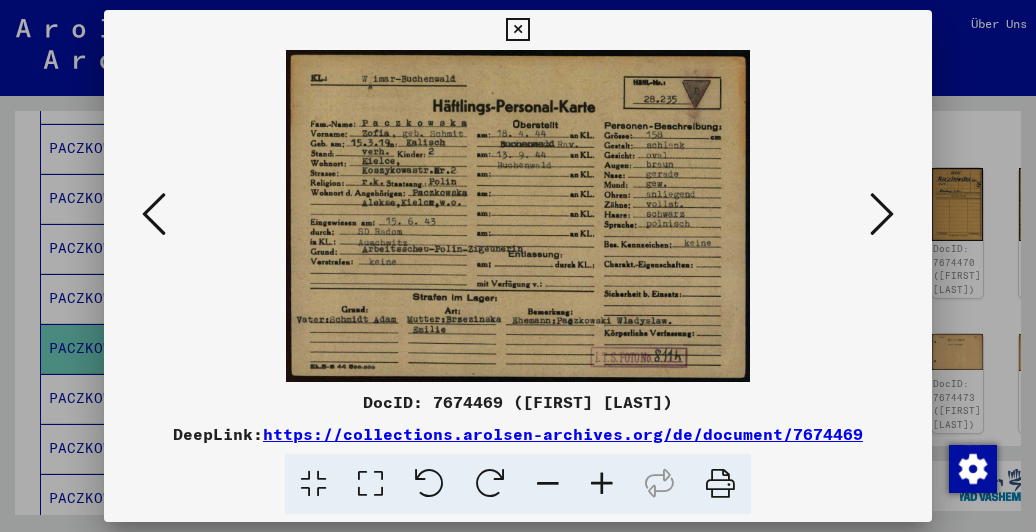 click at bounding box center [518, 216] 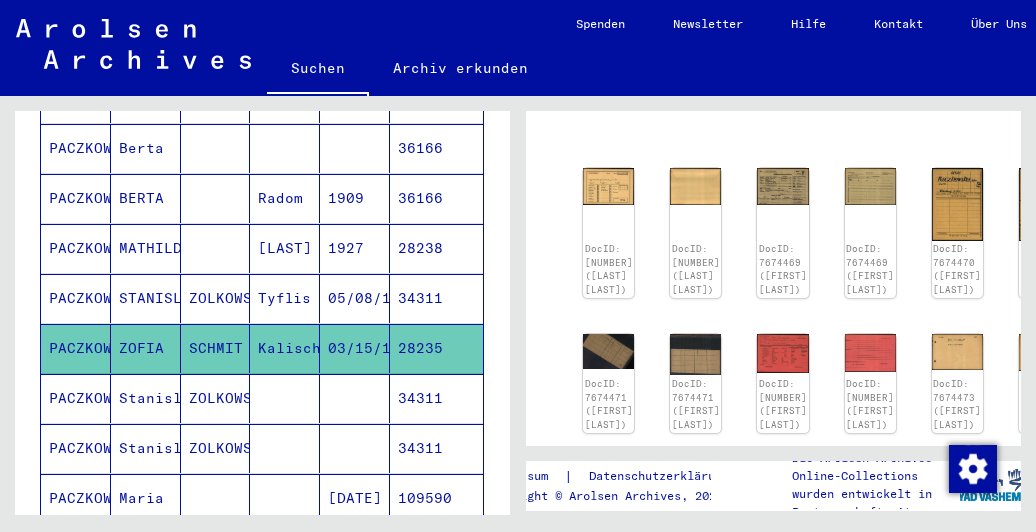 click on "ZOLKOWSKA" at bounding box center [216, 348] 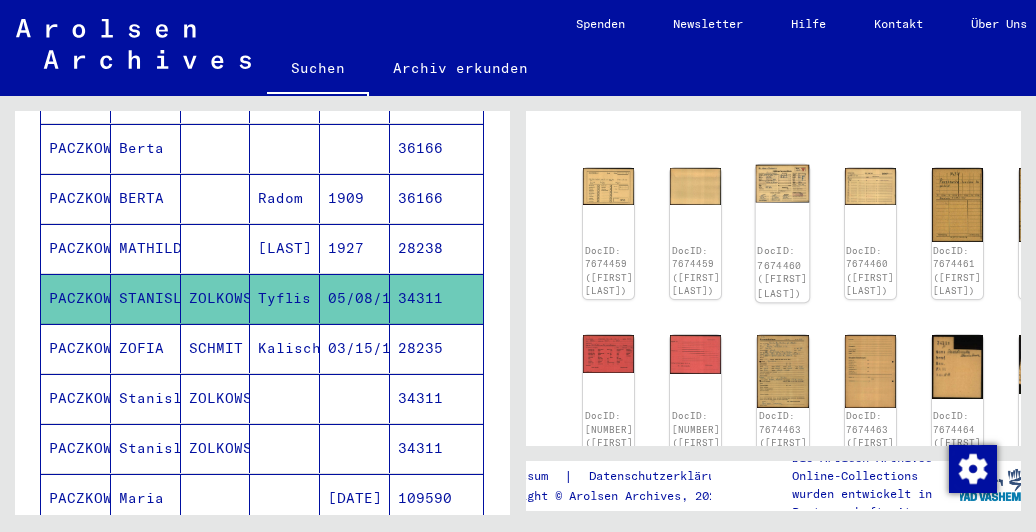click 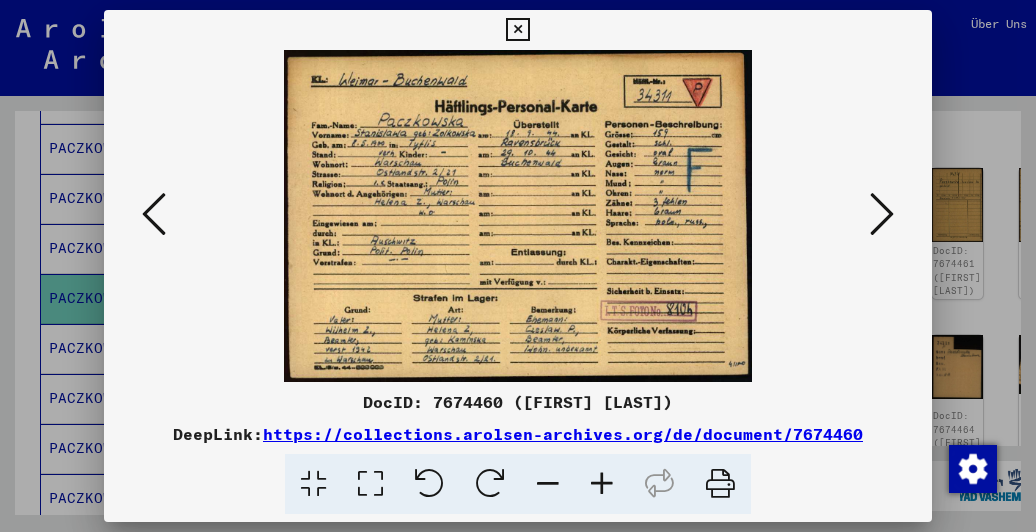click at bounding box center (517, 30) 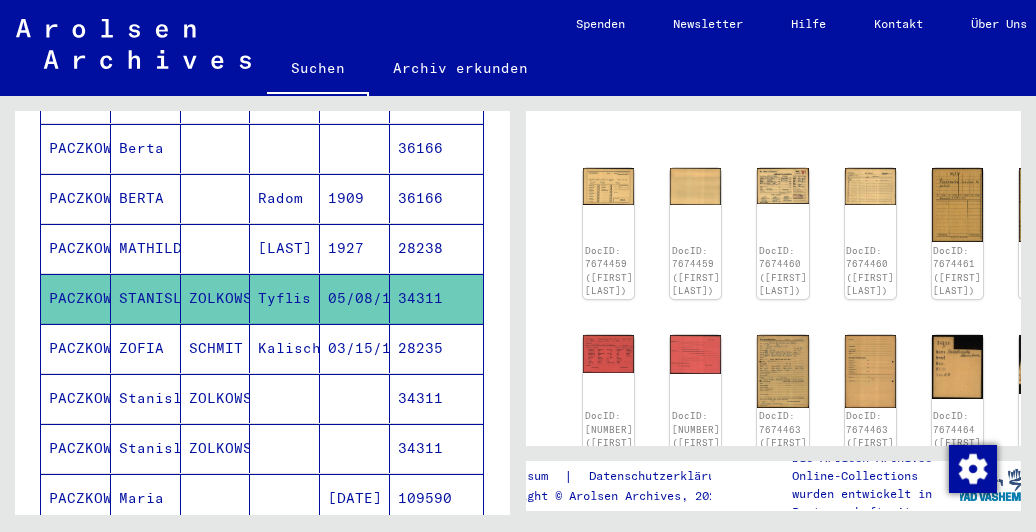 click on "[LAST]" at bounding box center (285, 298) 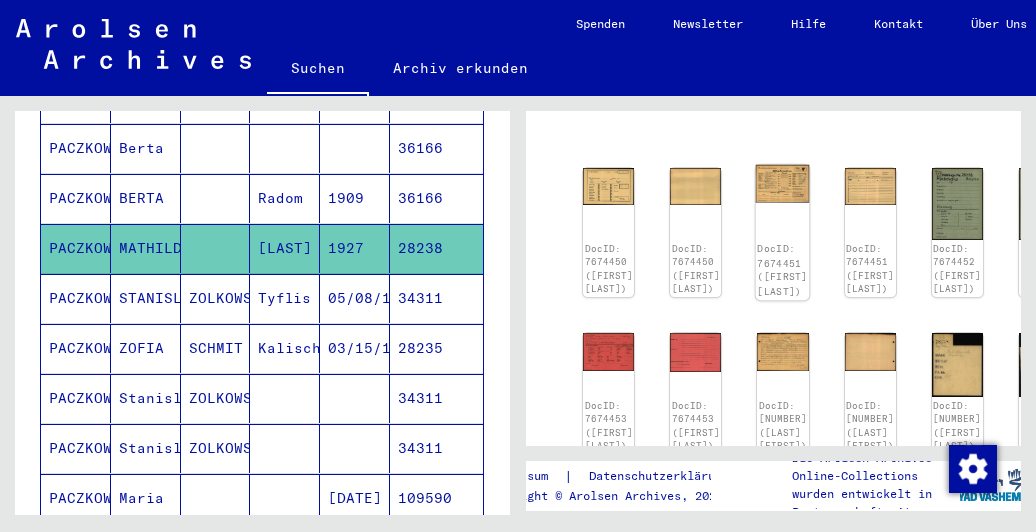 click 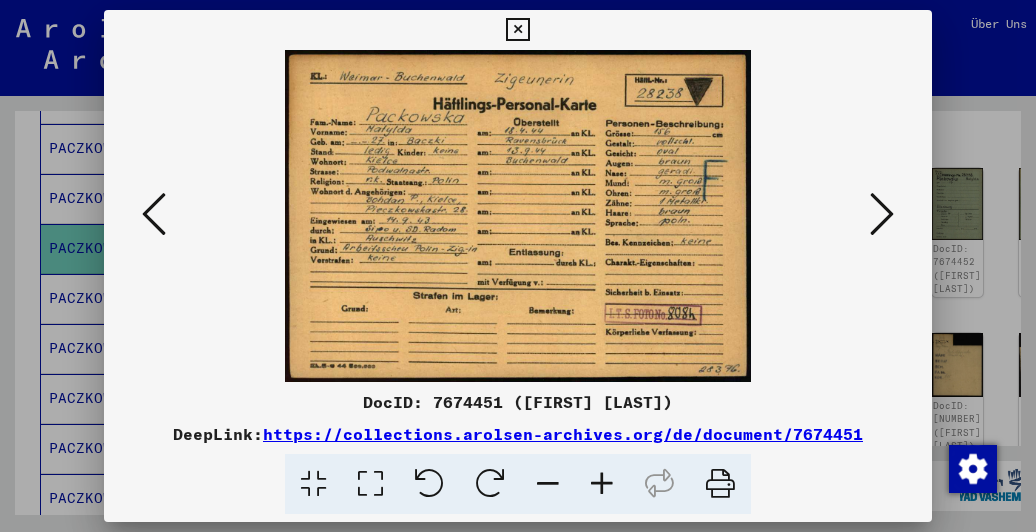 click at bounding box center [882, 214] 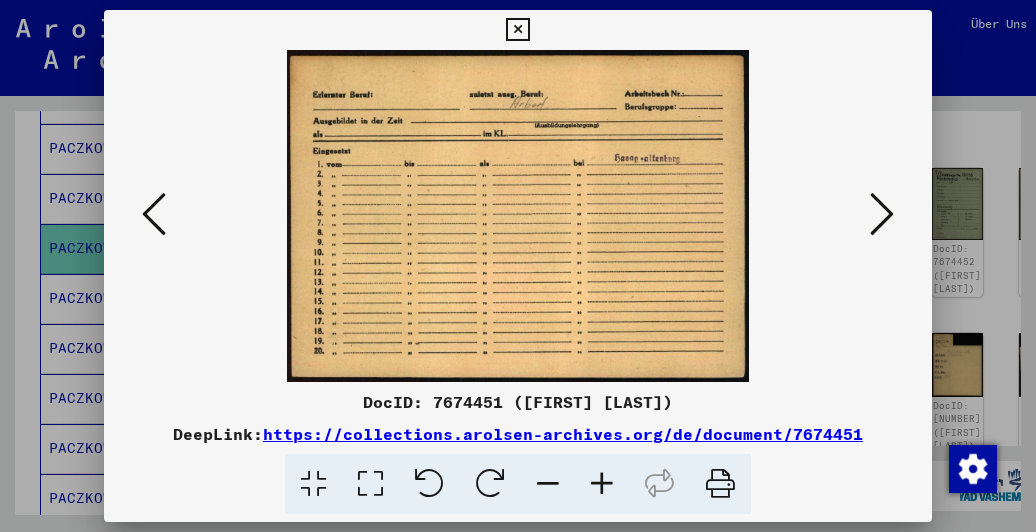 click at bounding box center (517, 30) 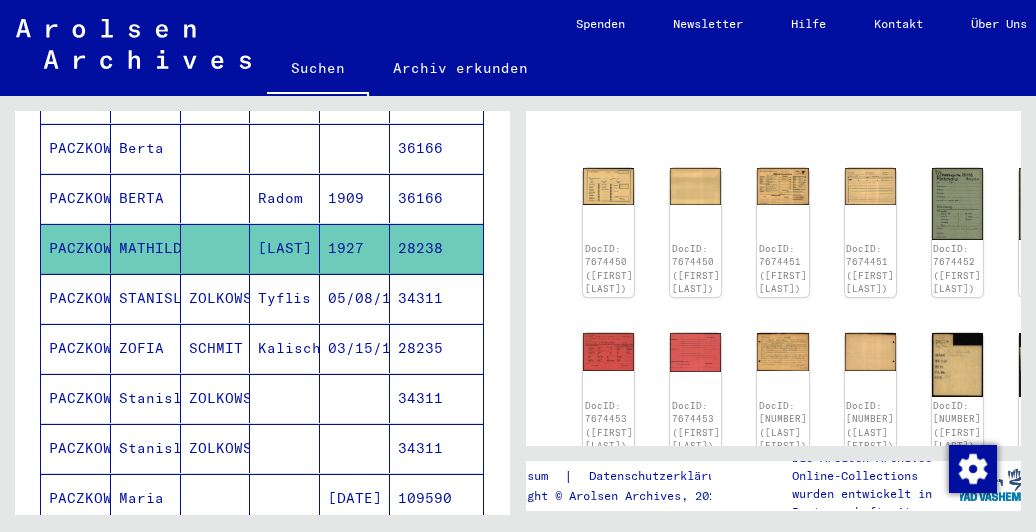click at bounding box center [216, 248] 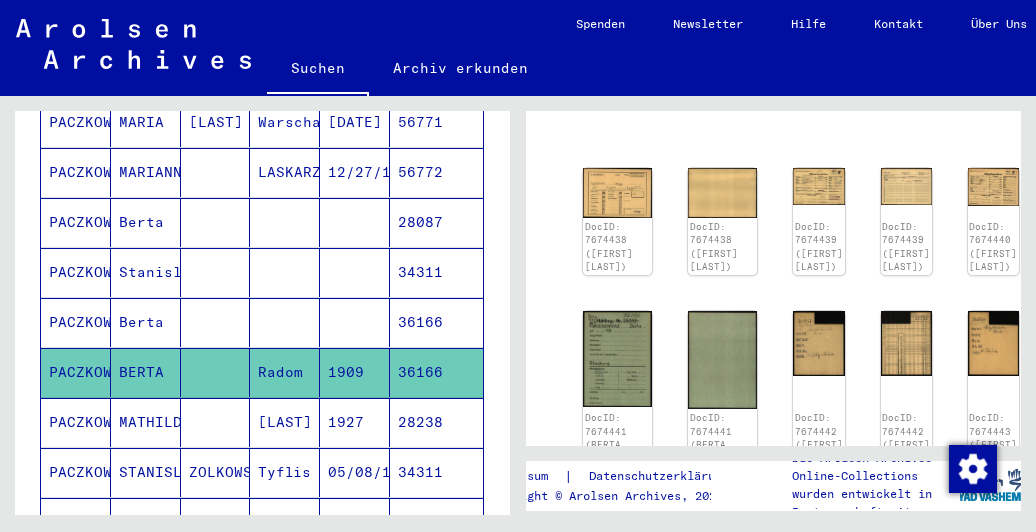scroll, scrollTop: 810, scrollLeft: 0, axis: vertical 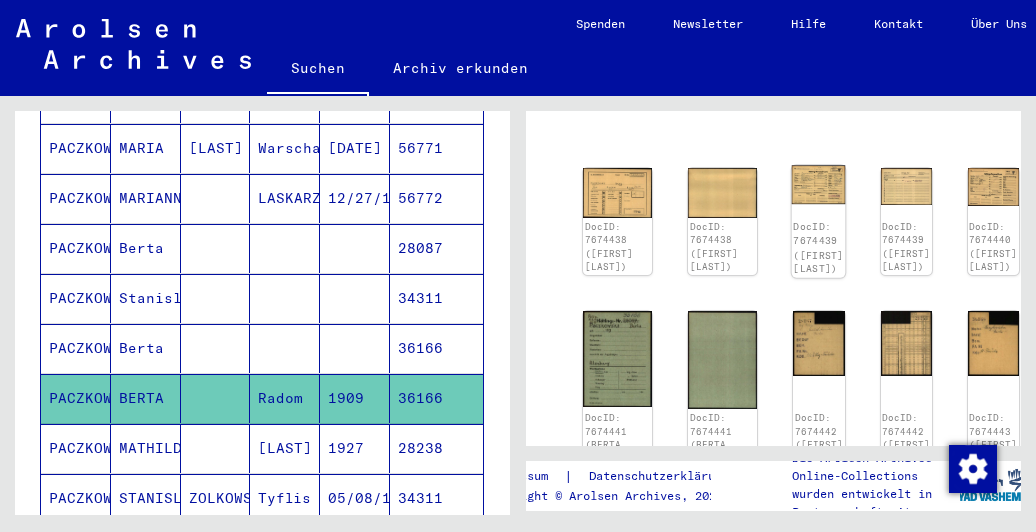click 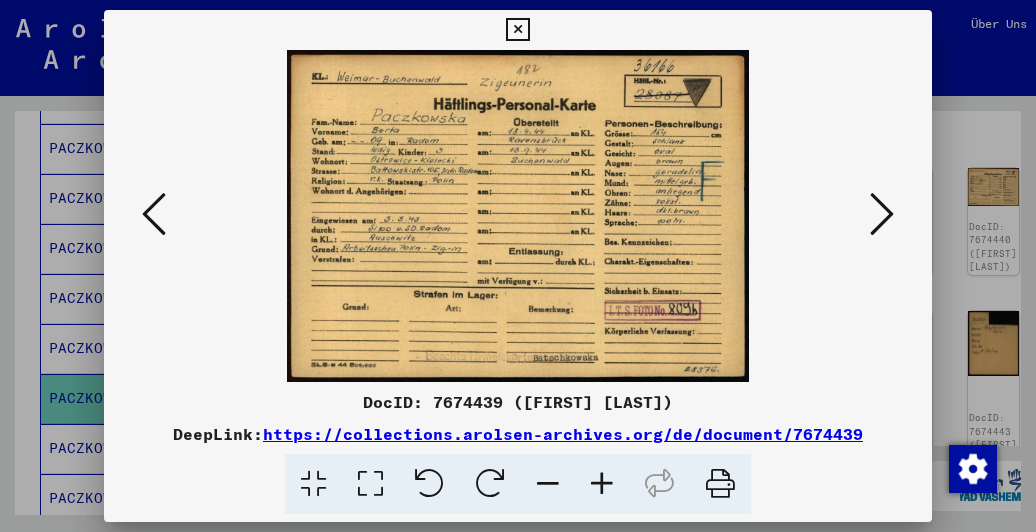click at bounding box center (517, 30) 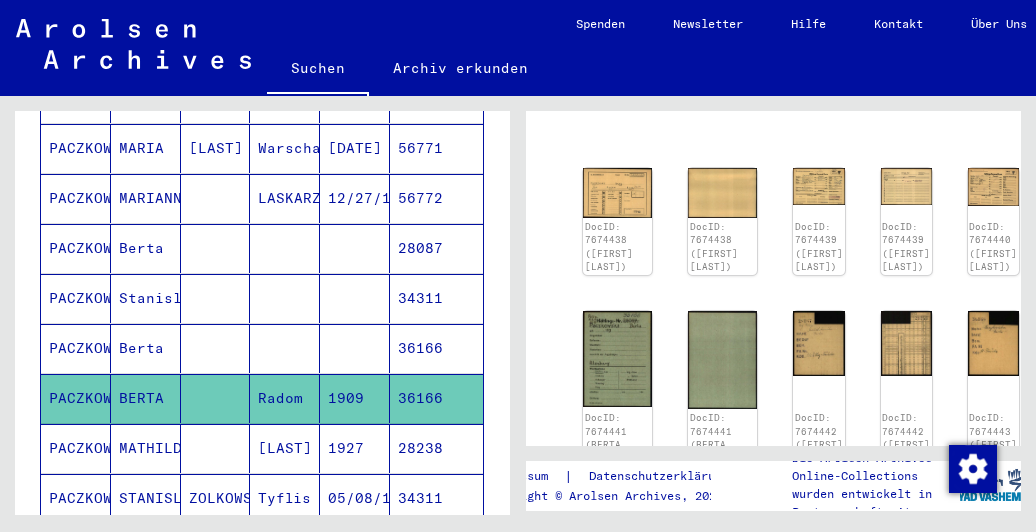 click on "Berta" at bounding box center [146, 398] 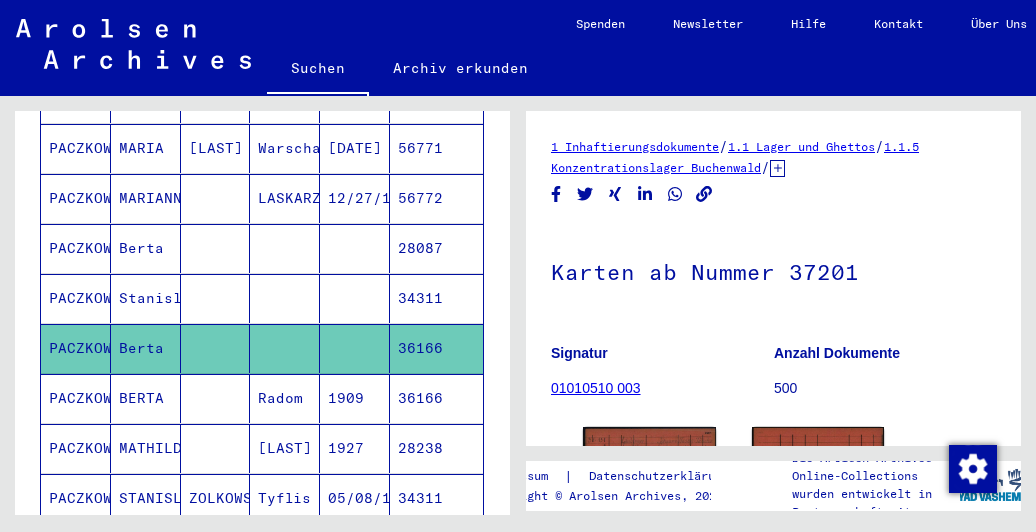 scroll, scrollTop: 200, scrollLeft: 0, axis: vertical 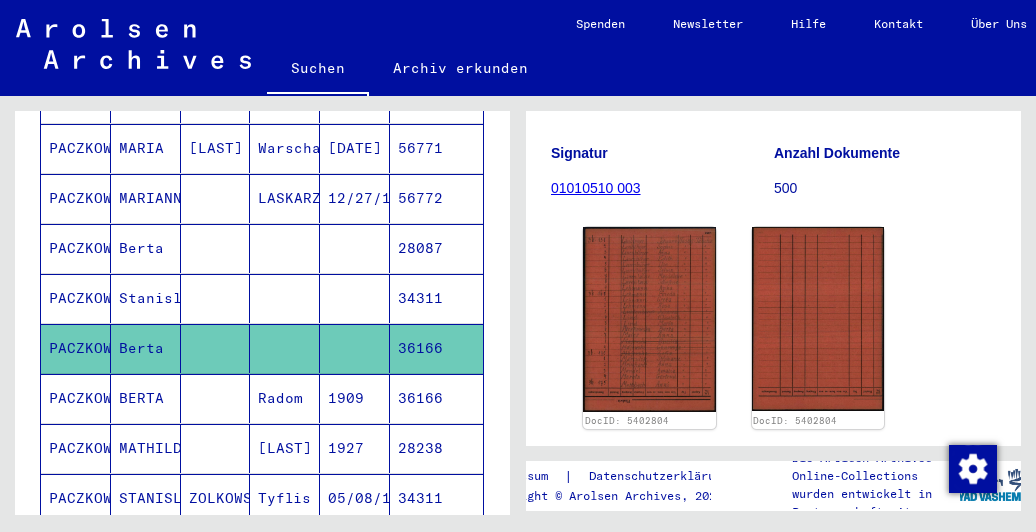 click at bounding box center [355, 348] 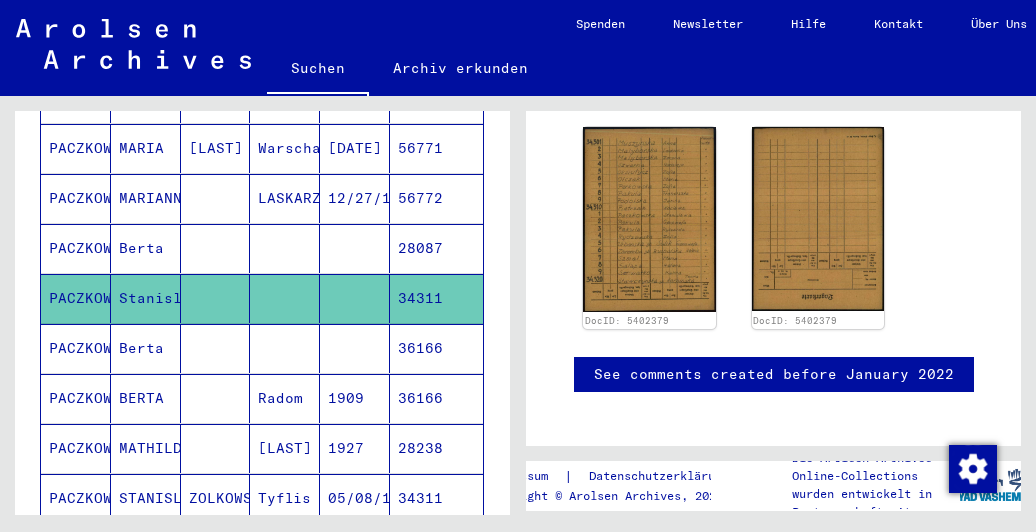 scroll, scrollTop: 100, scrollLeft: 0, axis: vertical 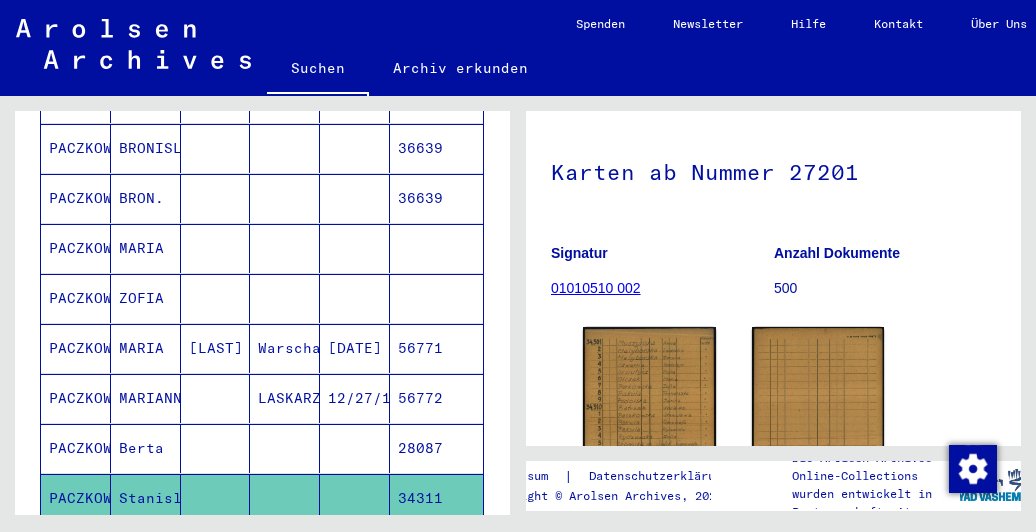 click on "ZOFIA" at bounding box center (146, 348) 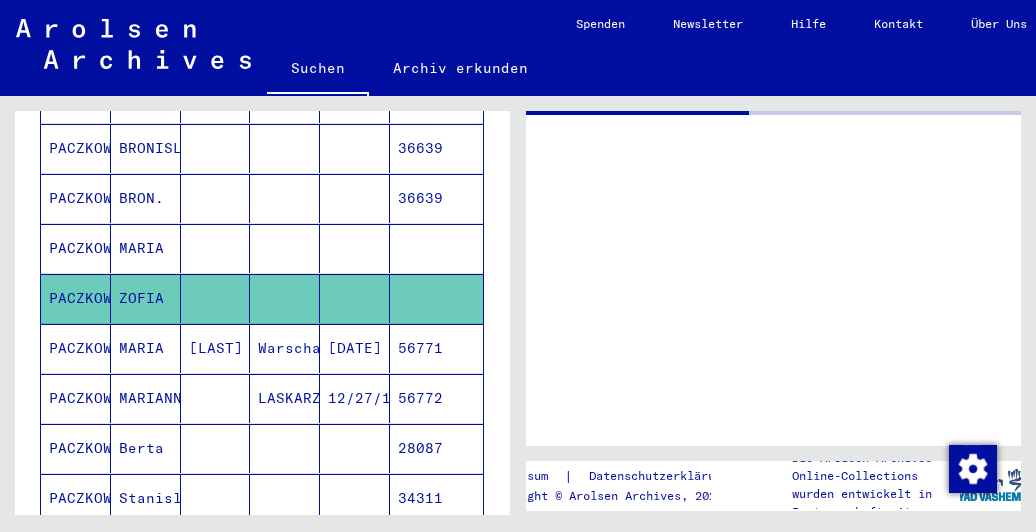 scroll, scrollTop: 0, scrollLeft: 0, axis: both 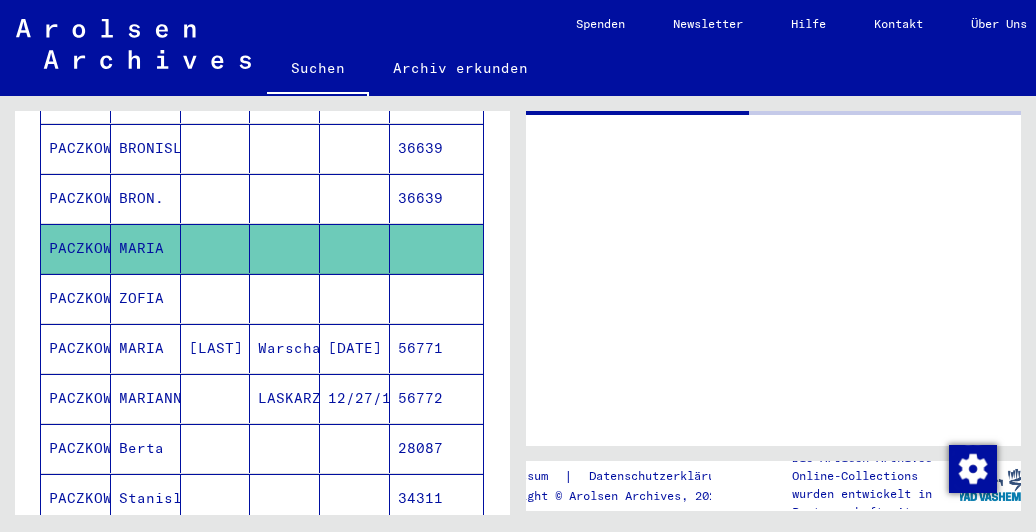 click on "PACZKOWSKA" at bounding box center (76, 348) 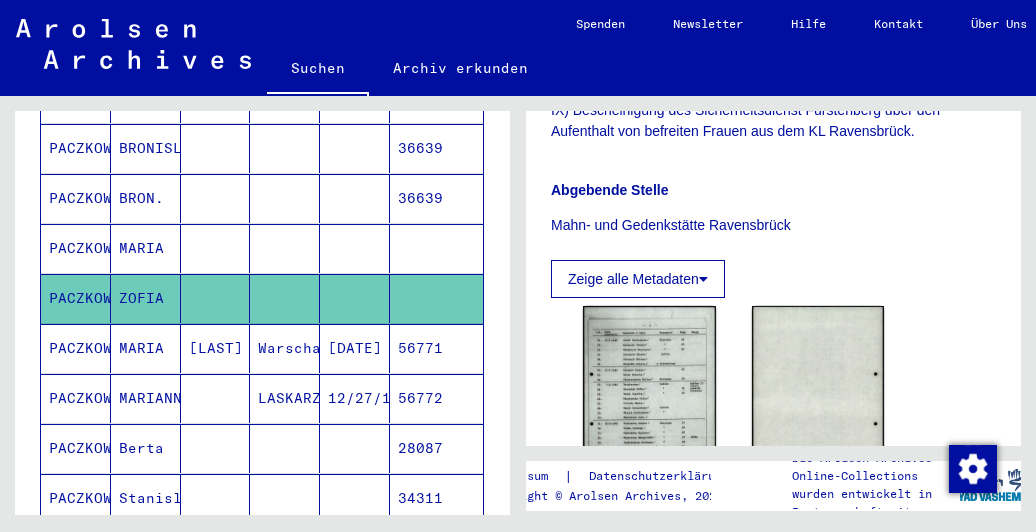 scroll, scrollTop: 1200, scrollLeft: 0, axis: vertical 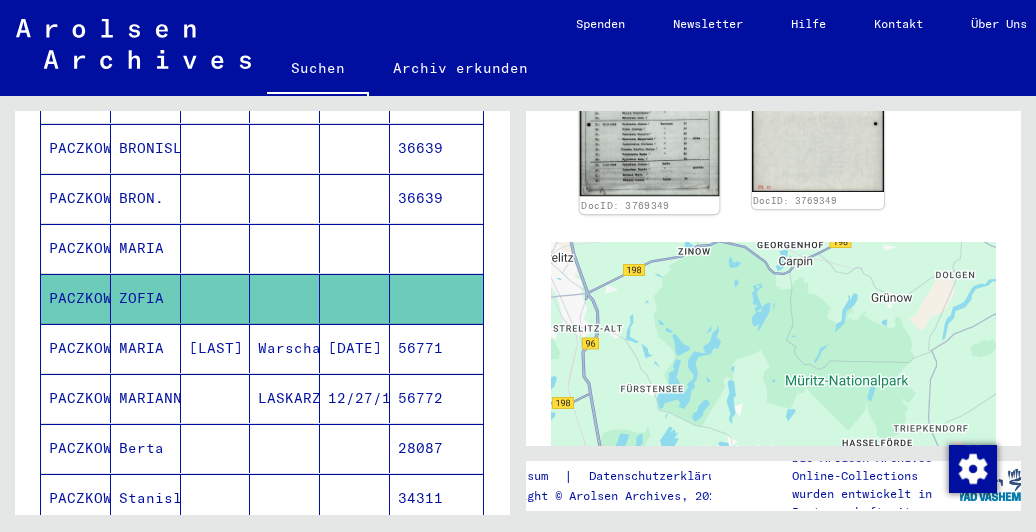 click 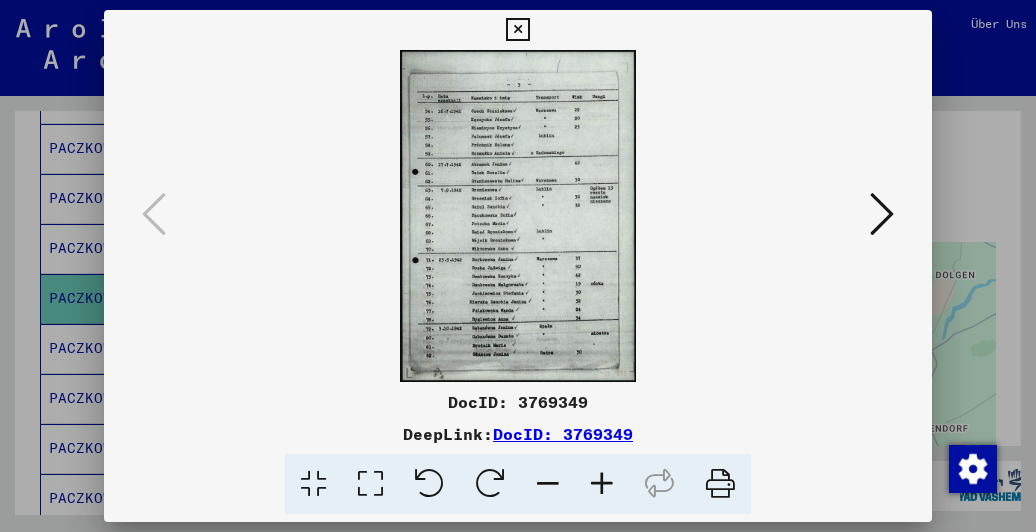 click at bounding box center (882, 214) 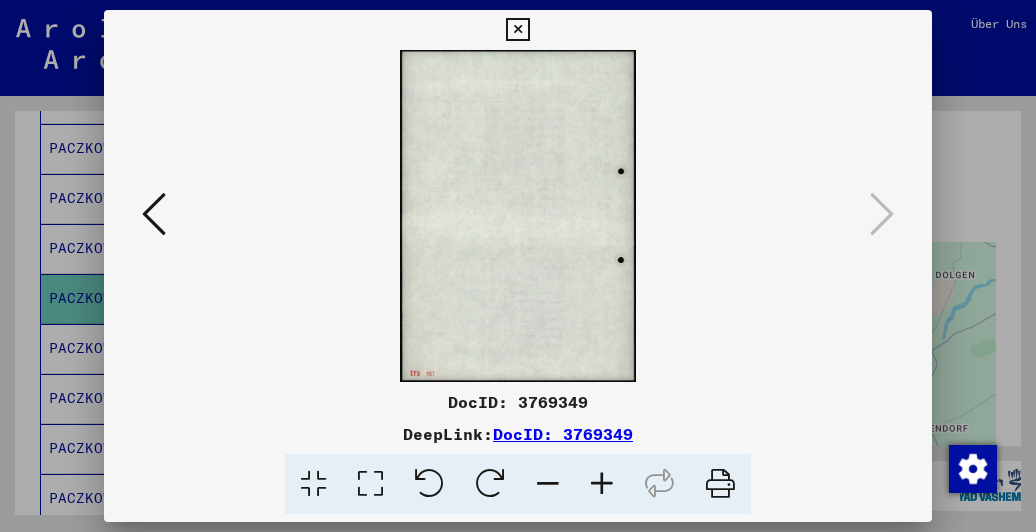 click at bounding box center (517, 30) 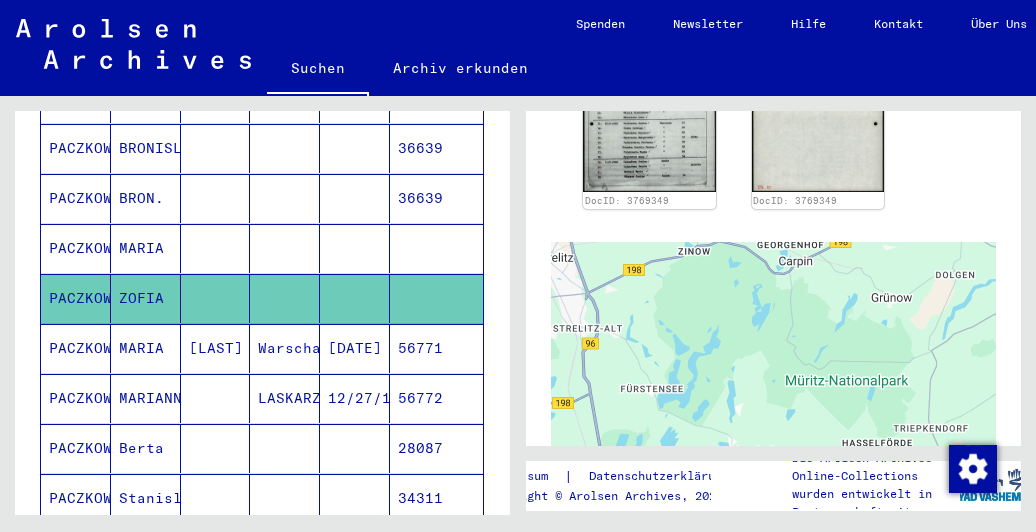 click at bounding box center (355, 298) 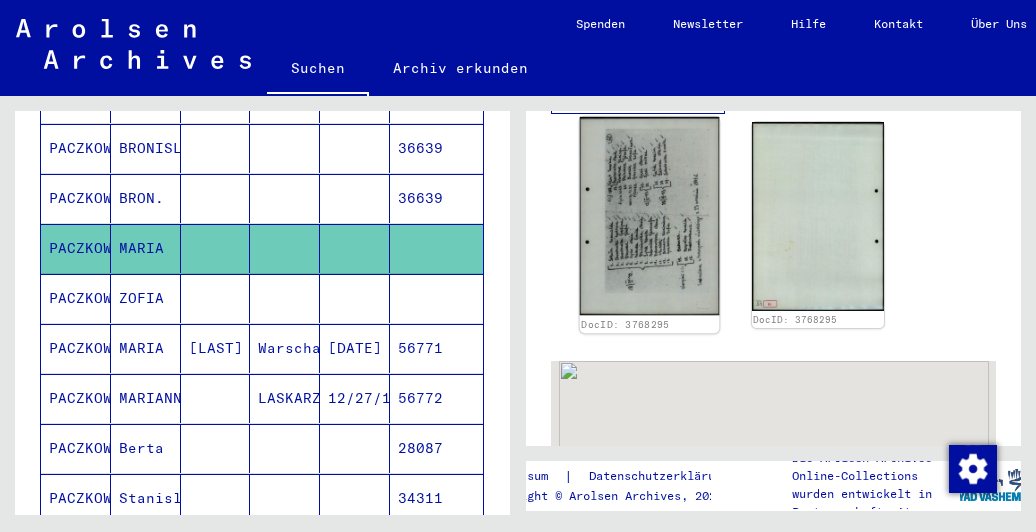 scroll, scrollTop: 1000, scrollLeft: 0, axis: vertical 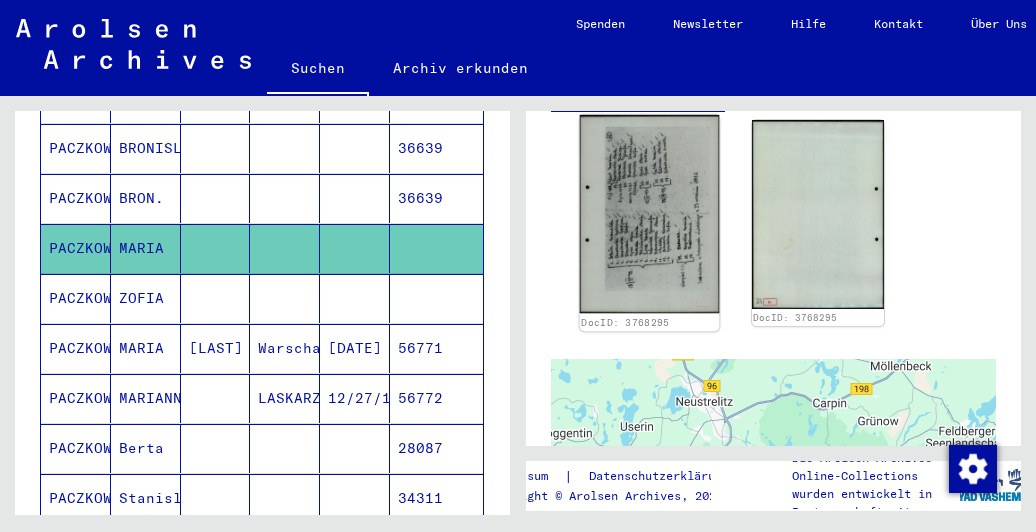 click 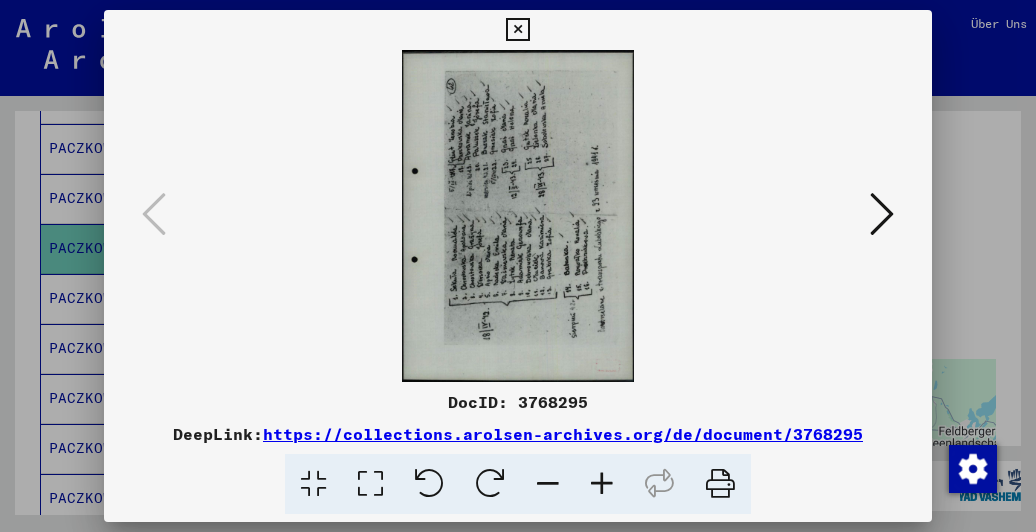 click at bounding box center (490, 484) 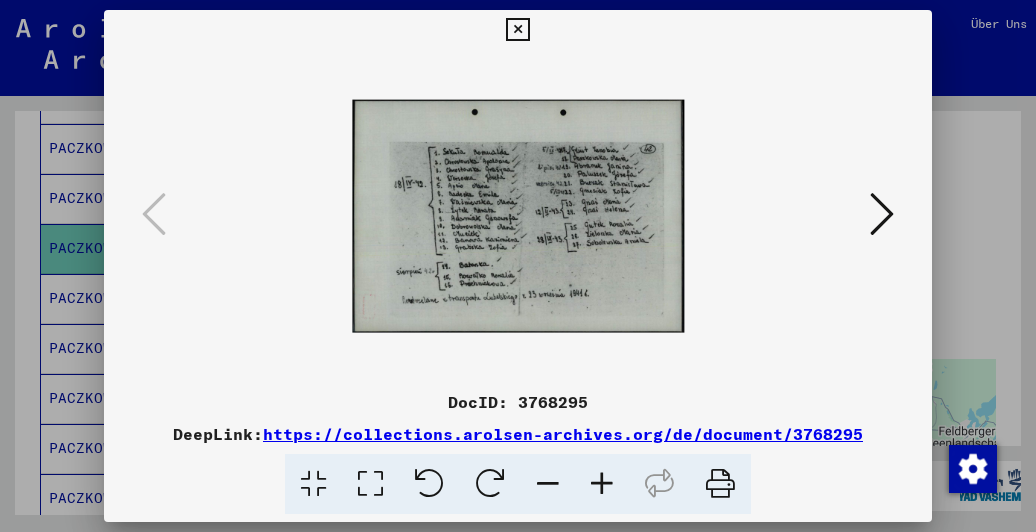 click at bounding box center [517, 30] 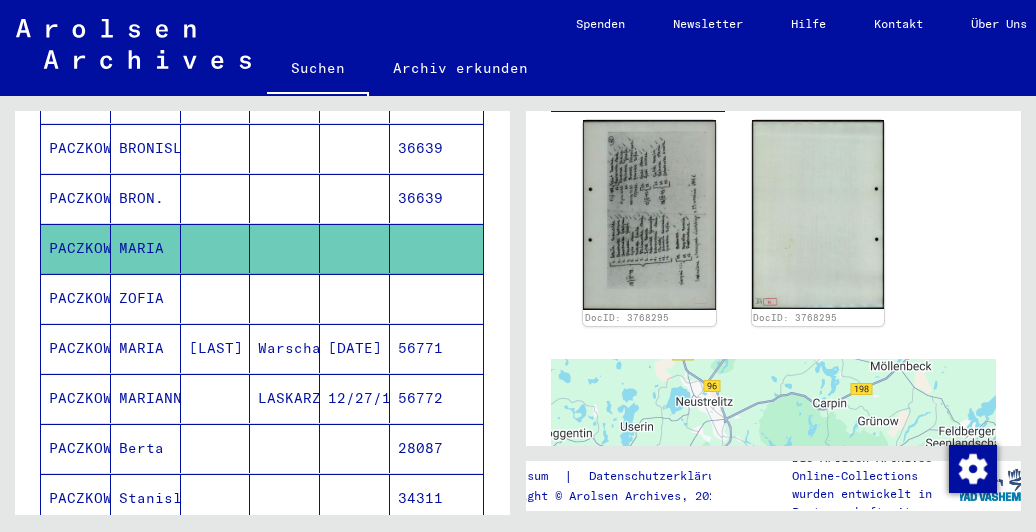click on "BRON." at bounding box center (146, 248) 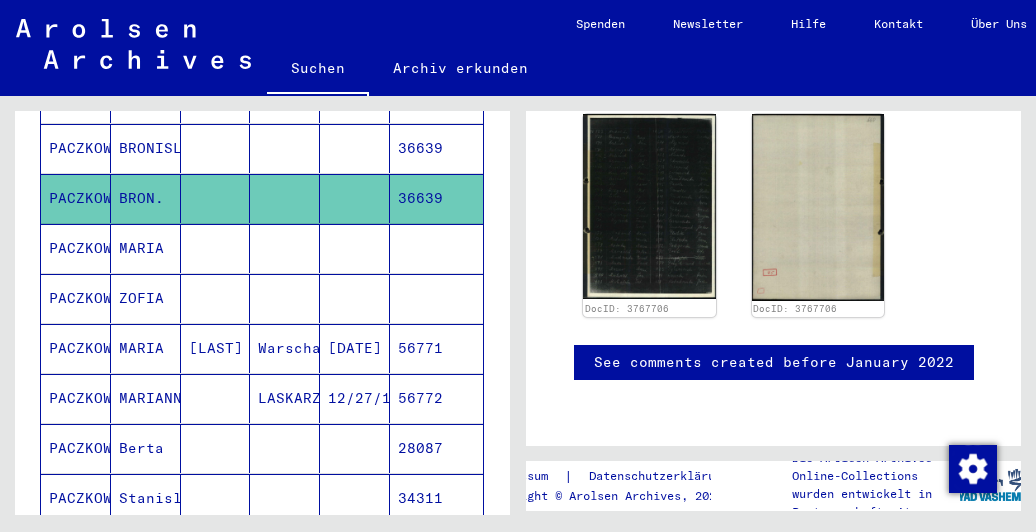 scroll, scrollTop: 500, scrollLeft: 0, axis: vertical 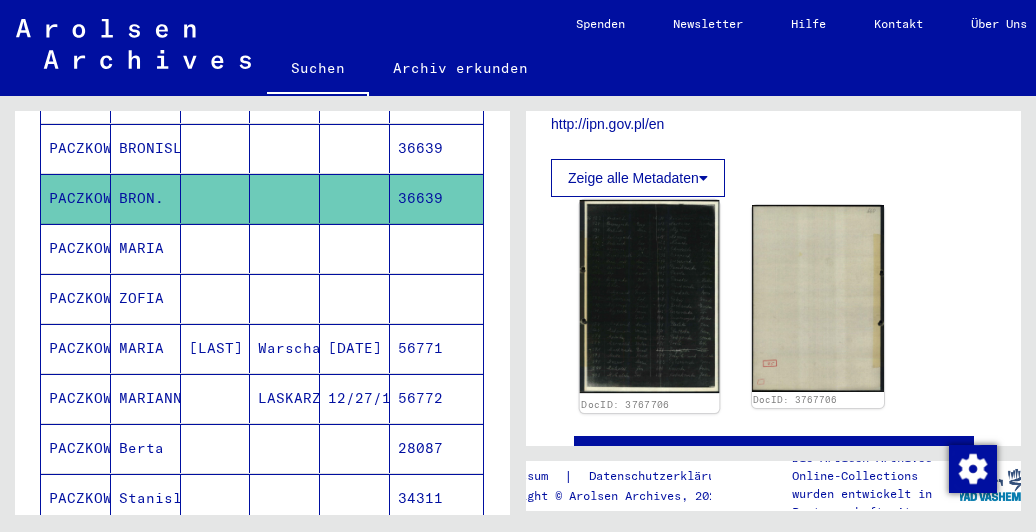 click 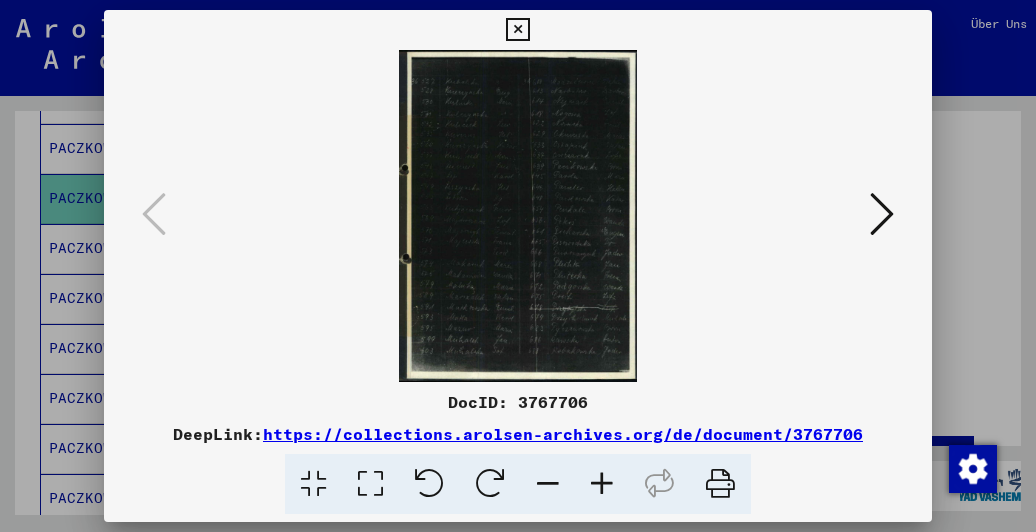 click at bounding box center (517, 30) 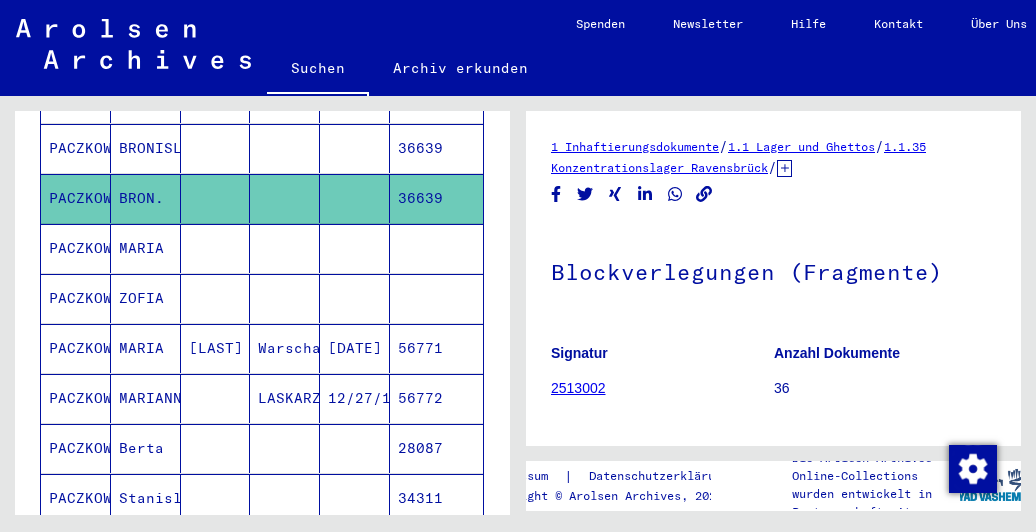 scroll, scrollTop: 200, scrollLeft: 0, axis: vertical 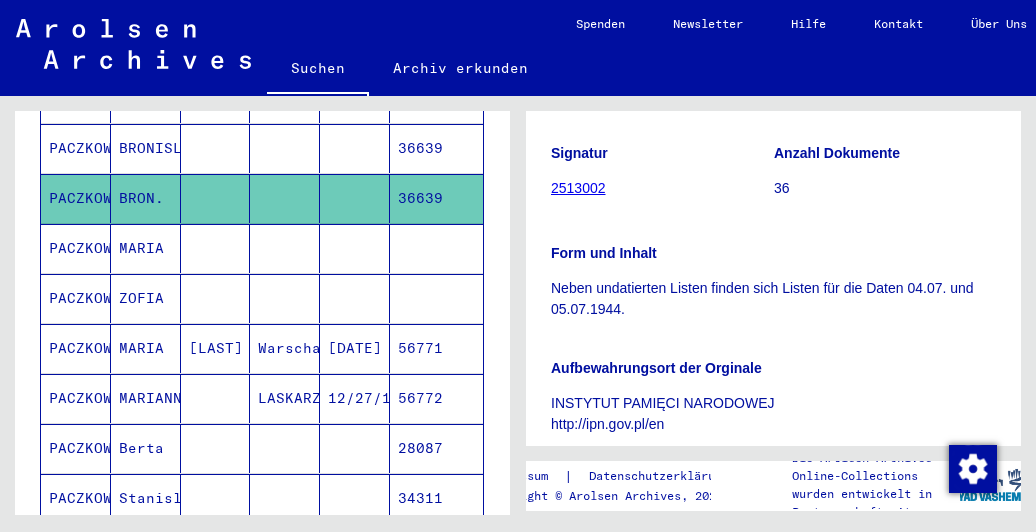 click on "ZOFIA" at bounding box center (146, 348) 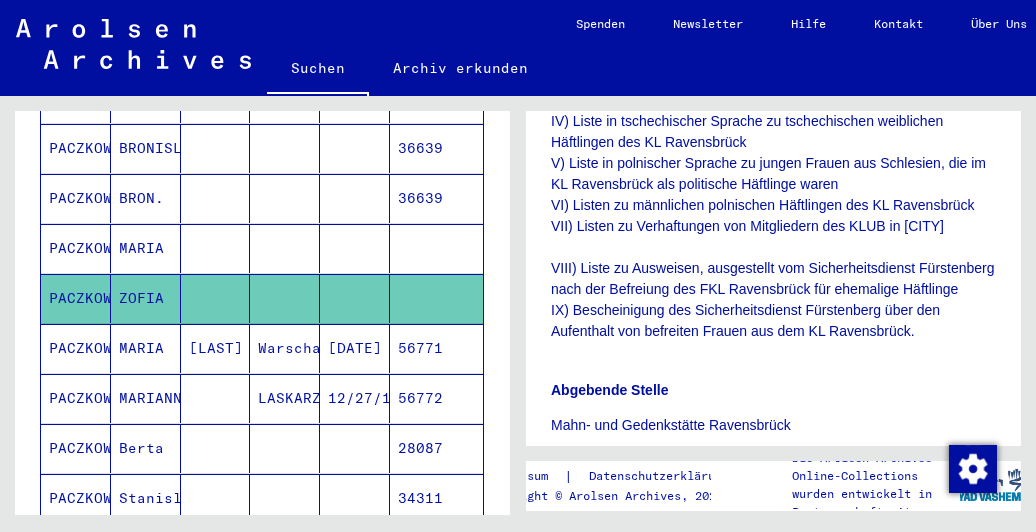 scroll, scrollTop: 1200, scrollLeft: 0, axis: vertical 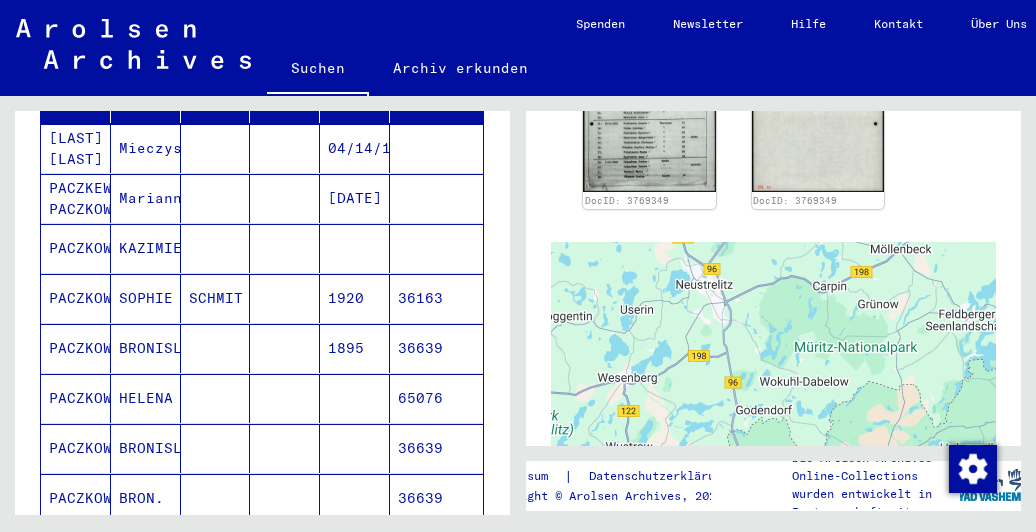 click on "HELENA" at bounding box center (146, 448) 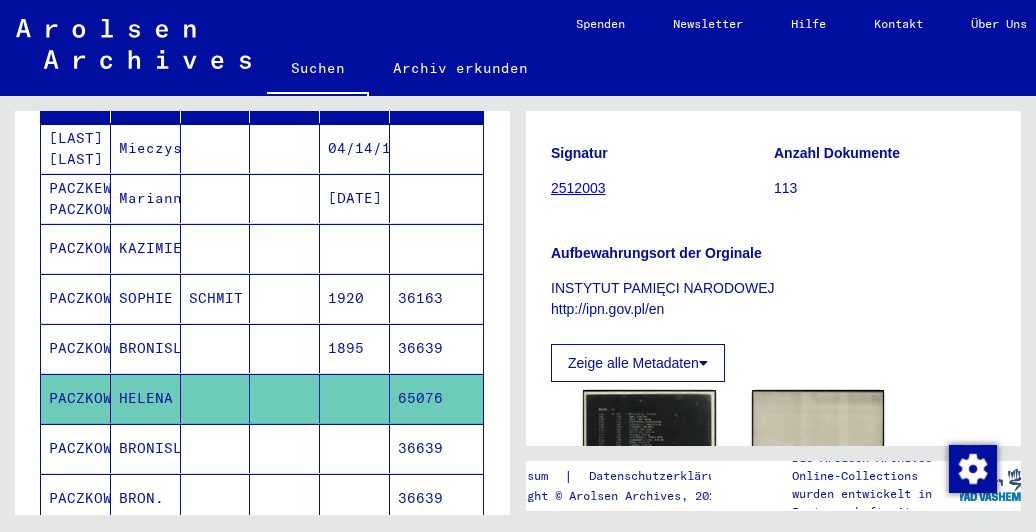 scroll, scrollTop: 400, scrollLeft: 0, axis: vertical 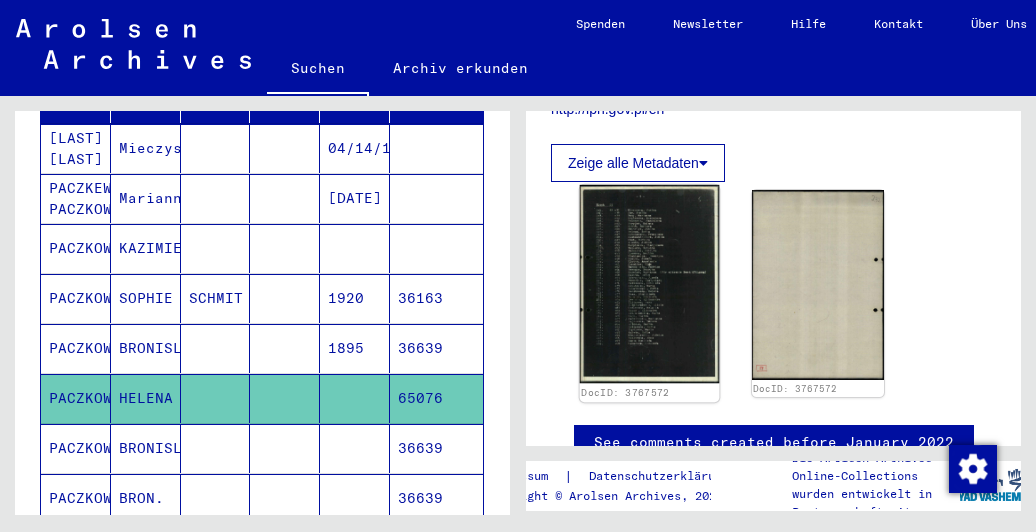 click 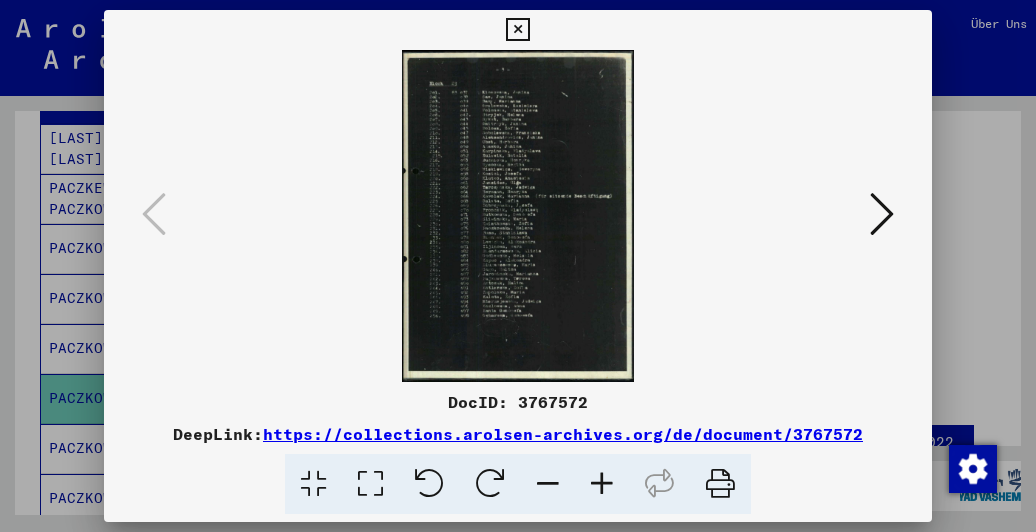 click at bounding box center [517, 30] 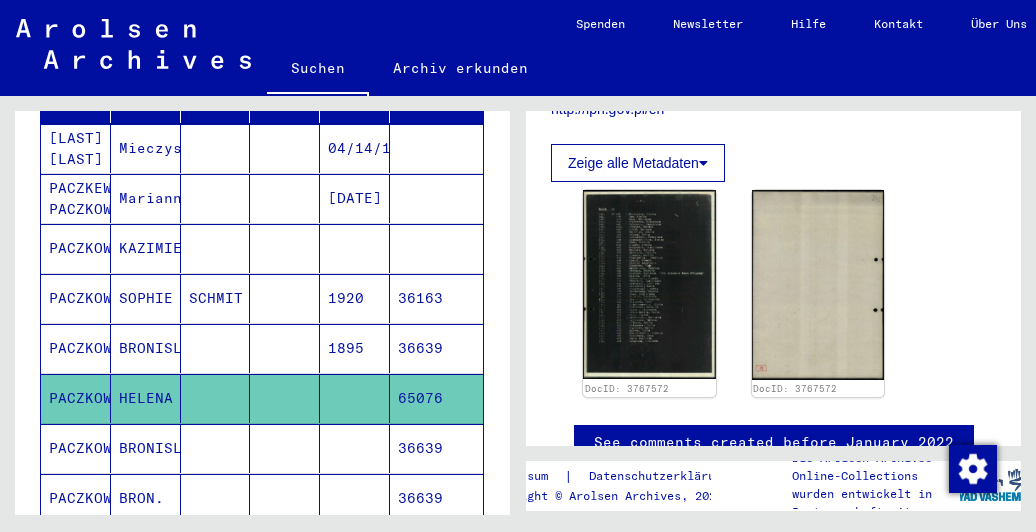 click at bounding box center [216, 398] 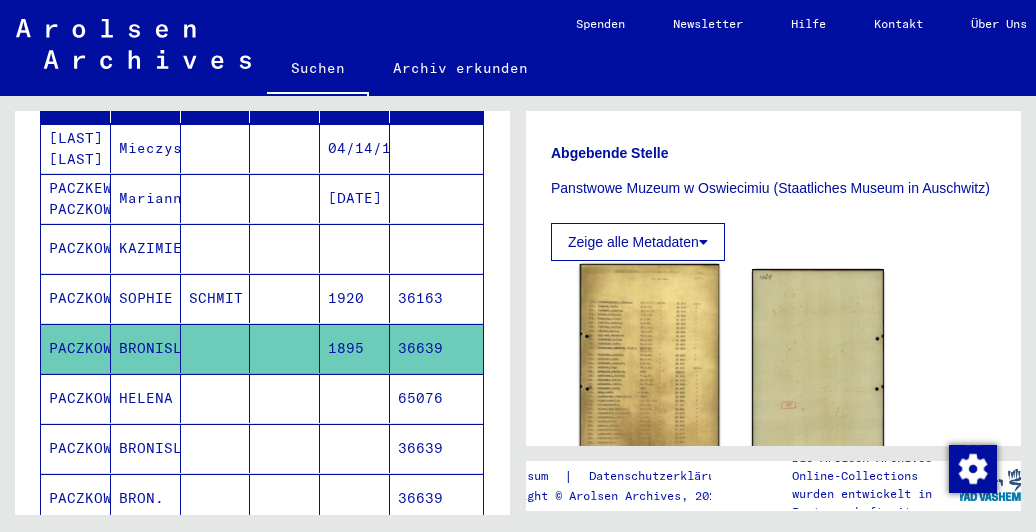 scroll, scrollTop: 400, scrollLeft: 0, axis: vertical 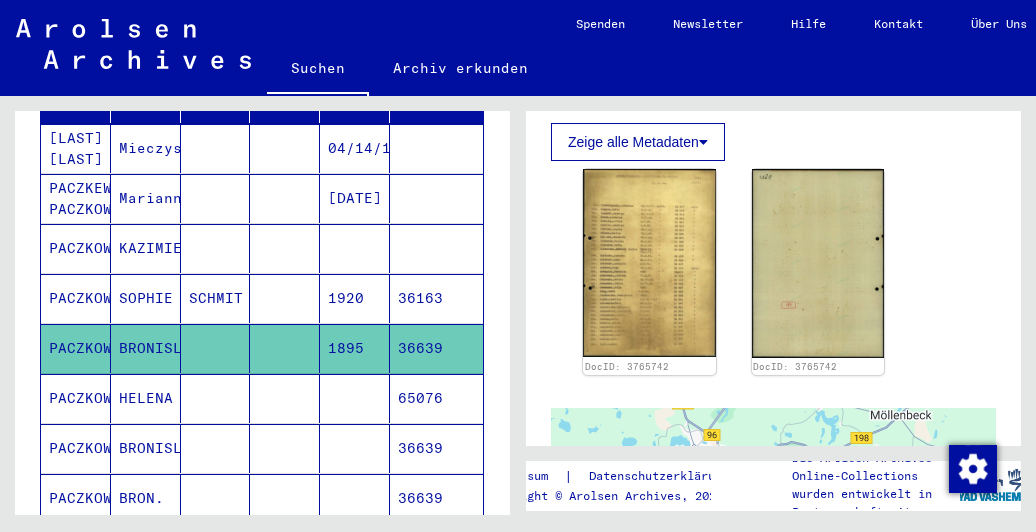 click at bounding box center [285, 298] 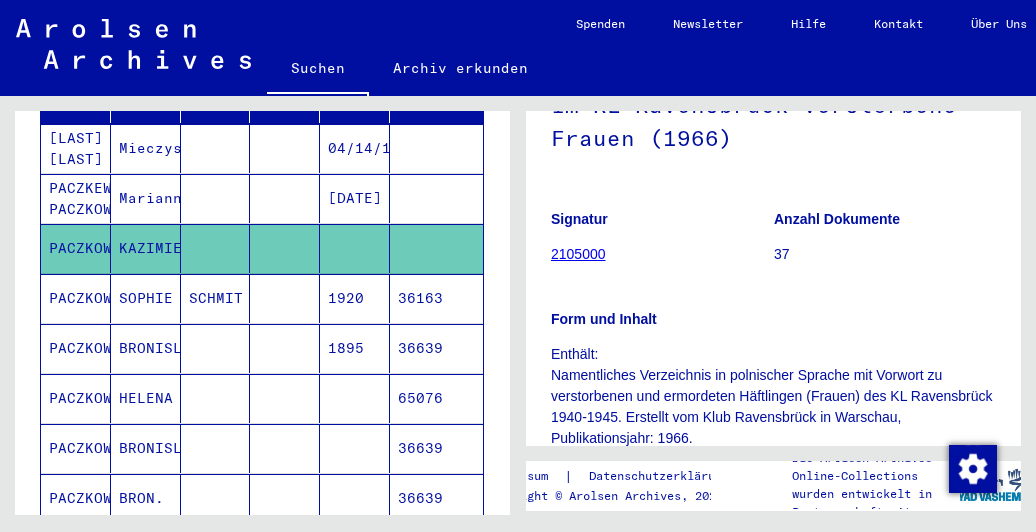 scroll, scrollTop: 700, scrollLeft: 0, axis: vertical 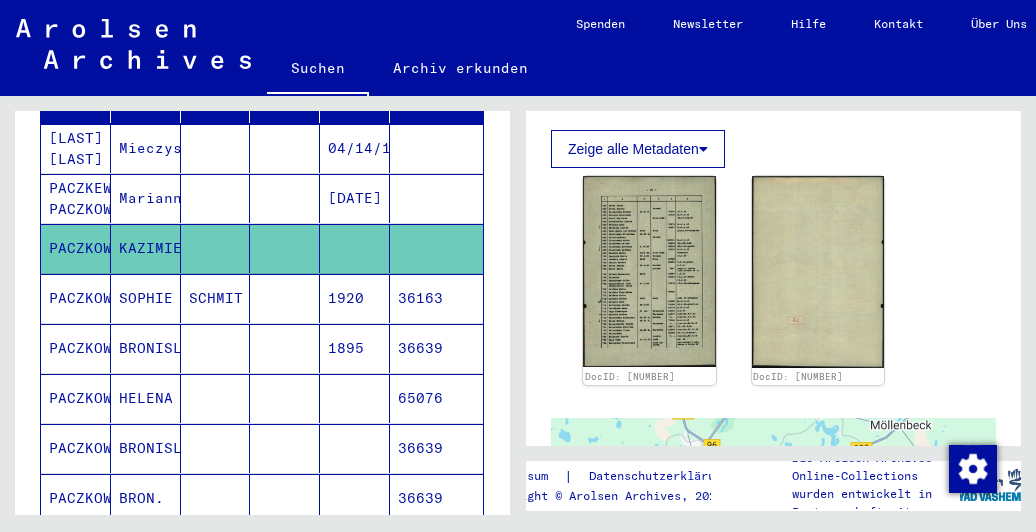 click at bounding box center [285, 248] 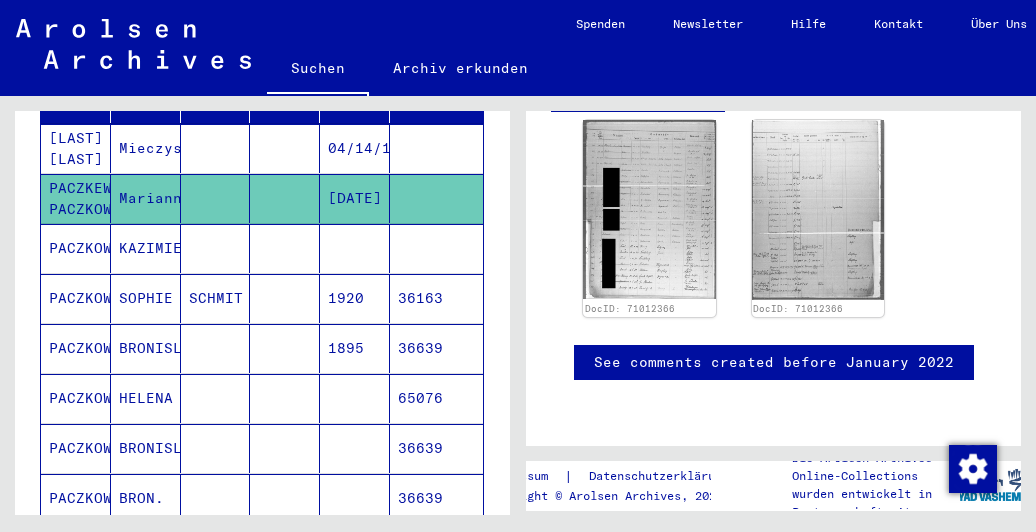 scroll, scrollTop: 569, scrollLeft: 0, axis: vertical 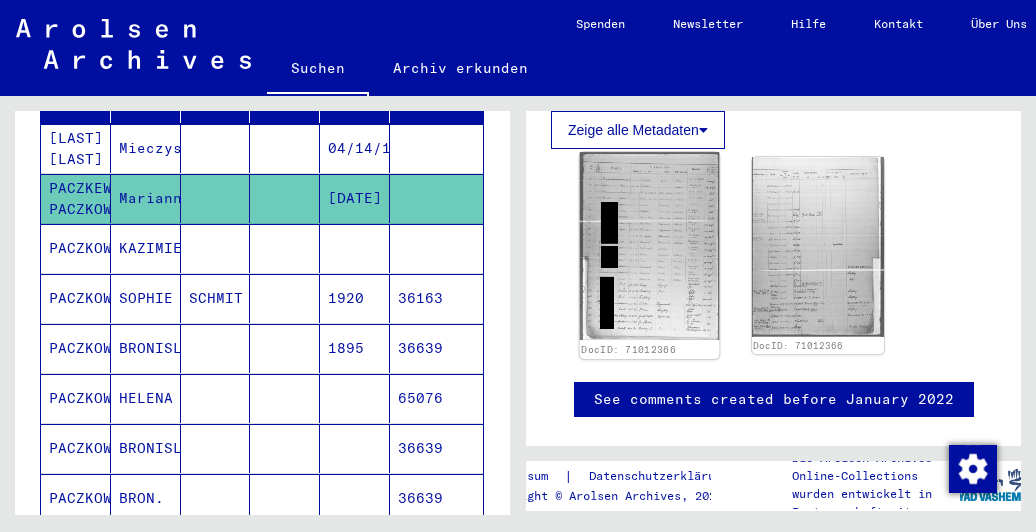 click 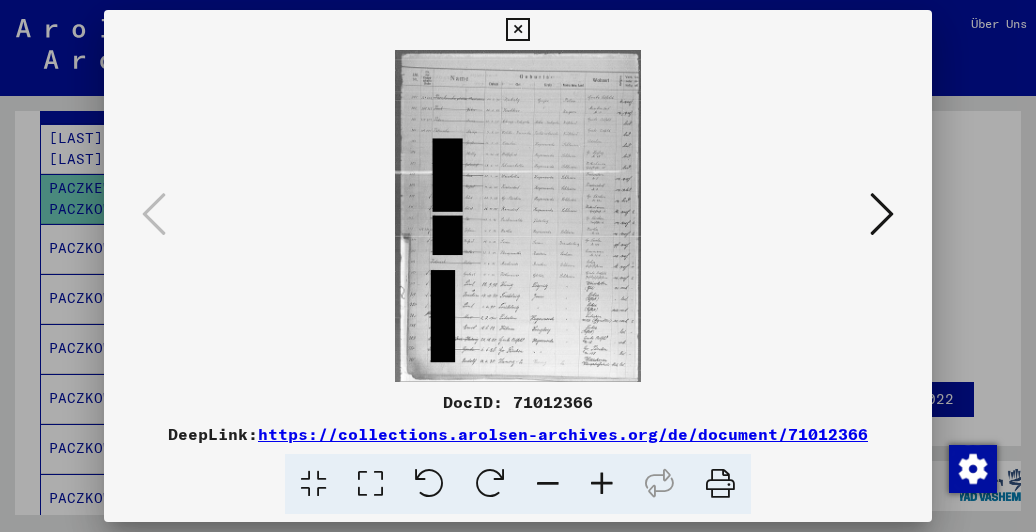 click at bounding box center (517, 30) 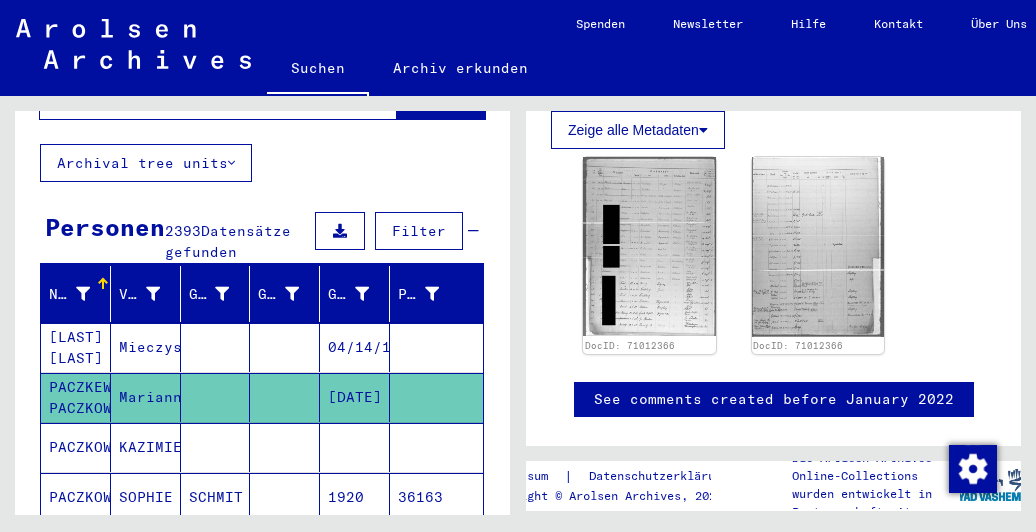 scroll, scrollTop: 110, scrollLeft: 0, axis: vertical 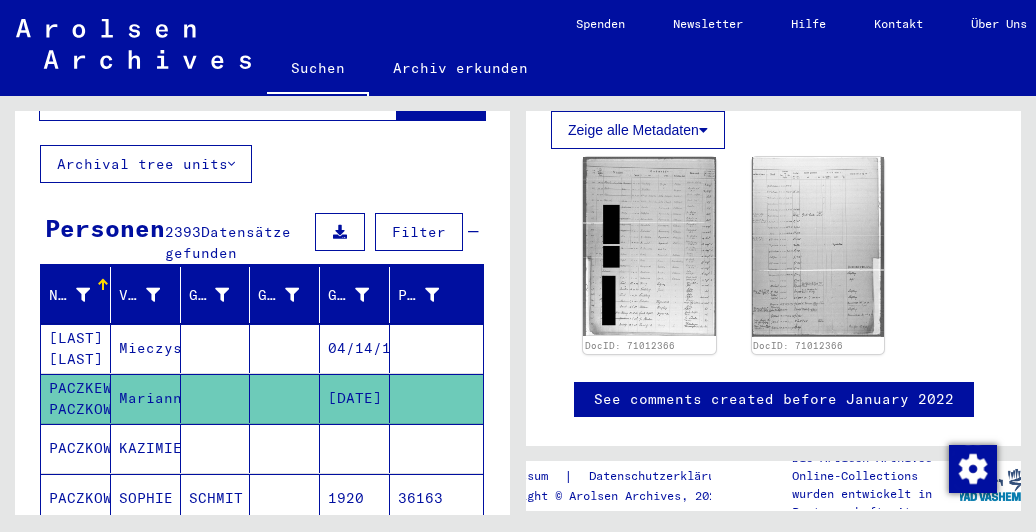 click at bounding box center (285, 398) 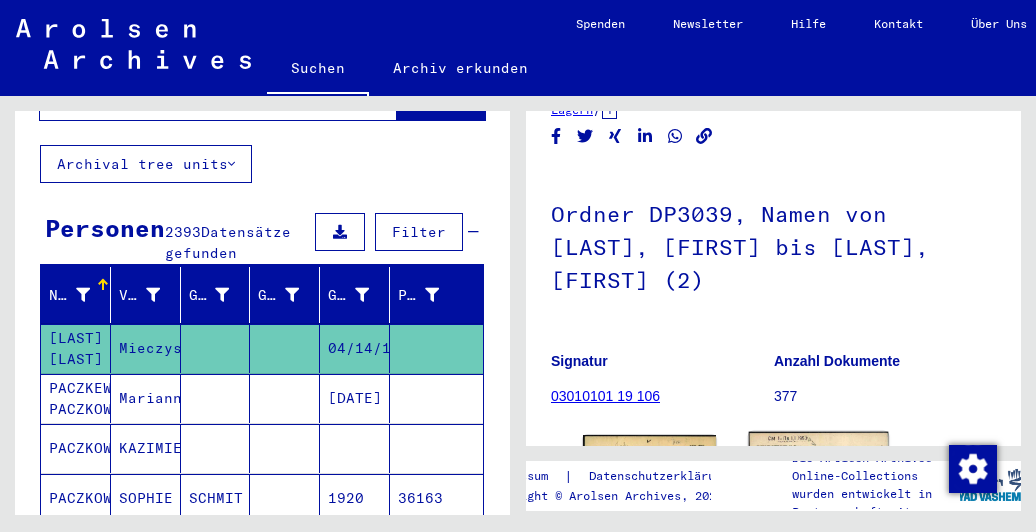 scroll, scrollTop: 300, scrollLeft: 0, axis: vertical 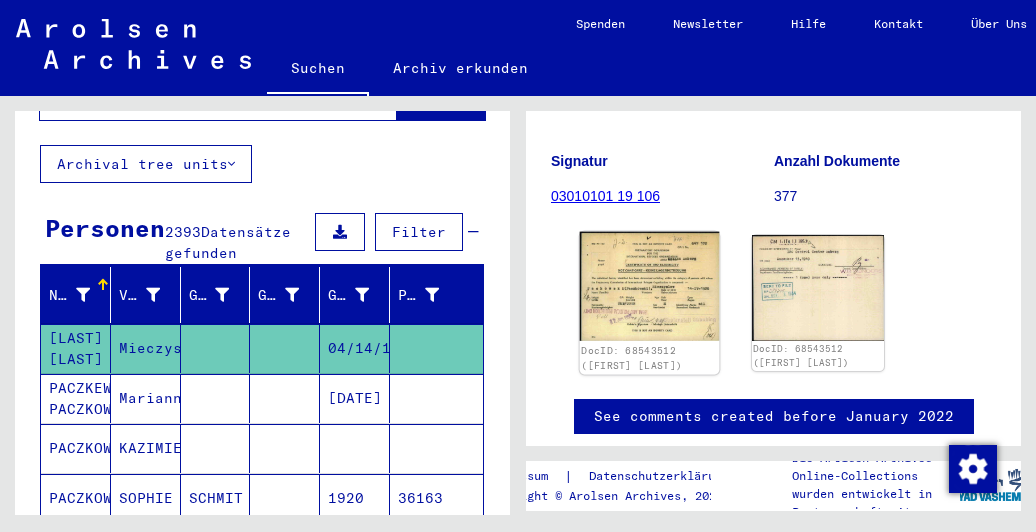 click 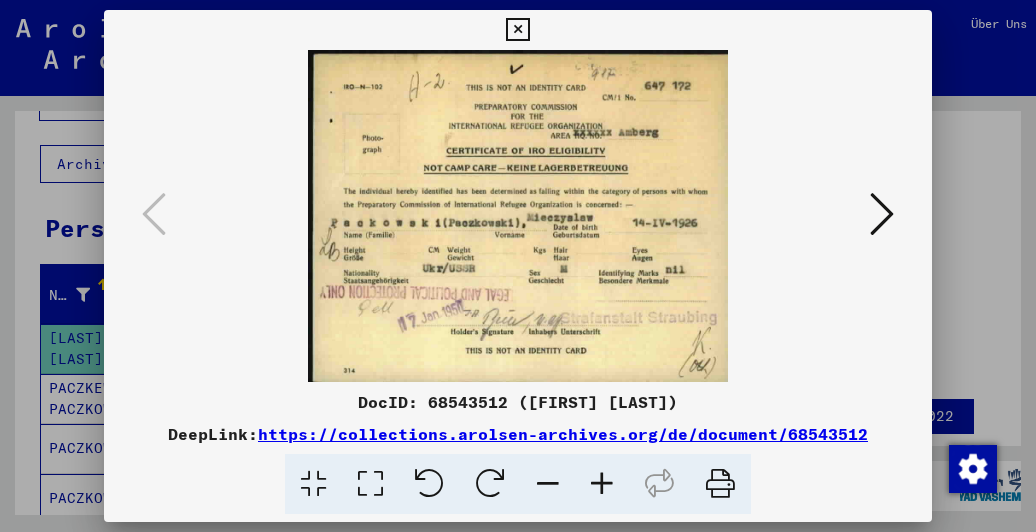 click at bounding box center (517, 30) 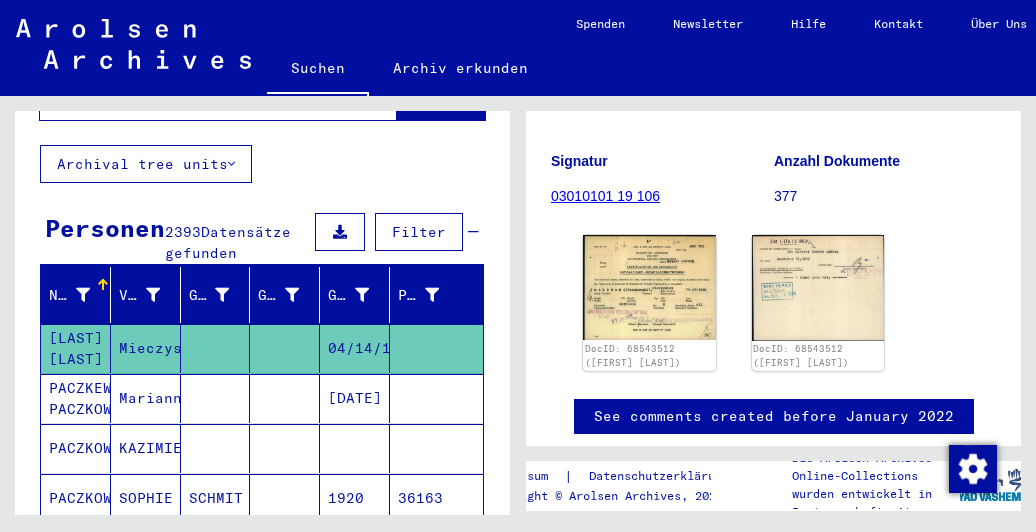 click at bounding box center [436, 448] 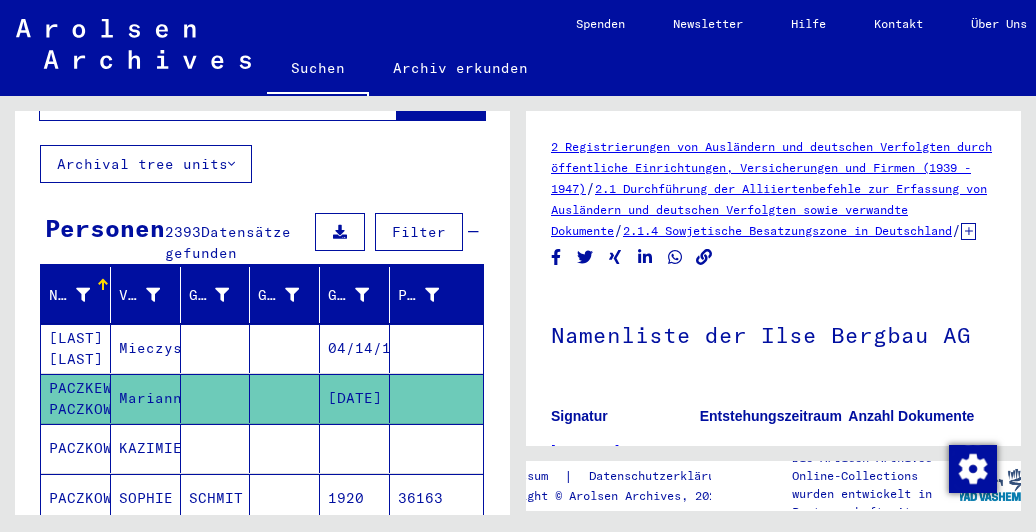 scroll, scrollTop: 300, scrollLeft: 0, axis: vertical 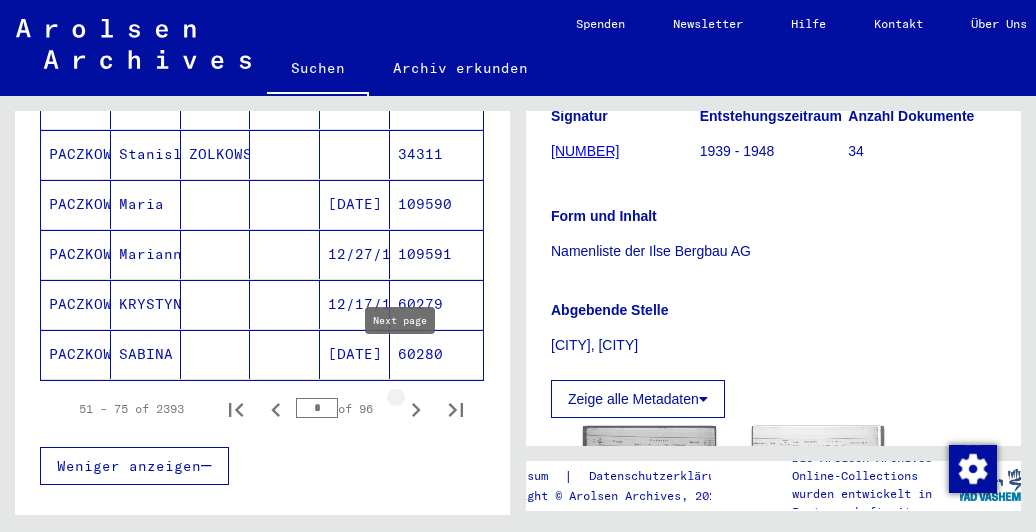 click 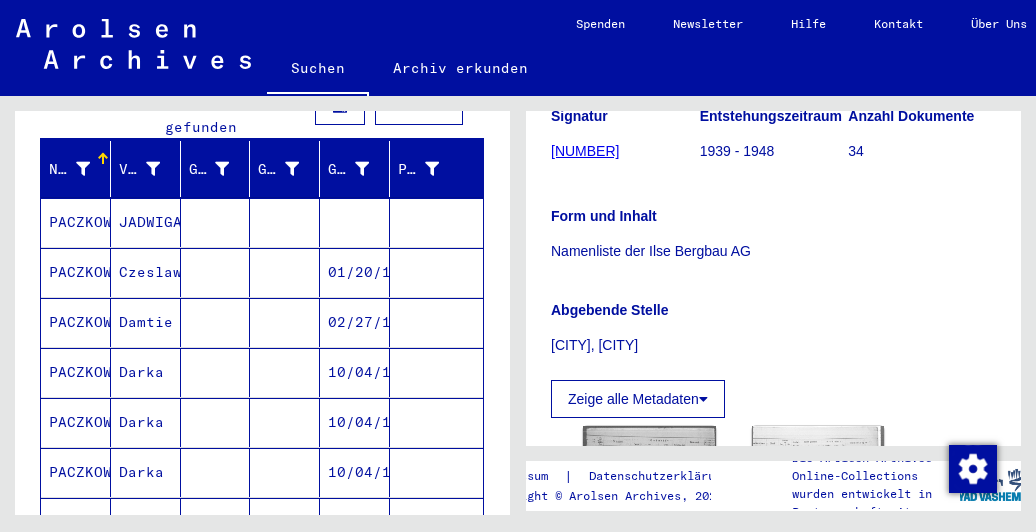 scroll, scrollTop: 204, scrollLeft: 0, axis: vertical 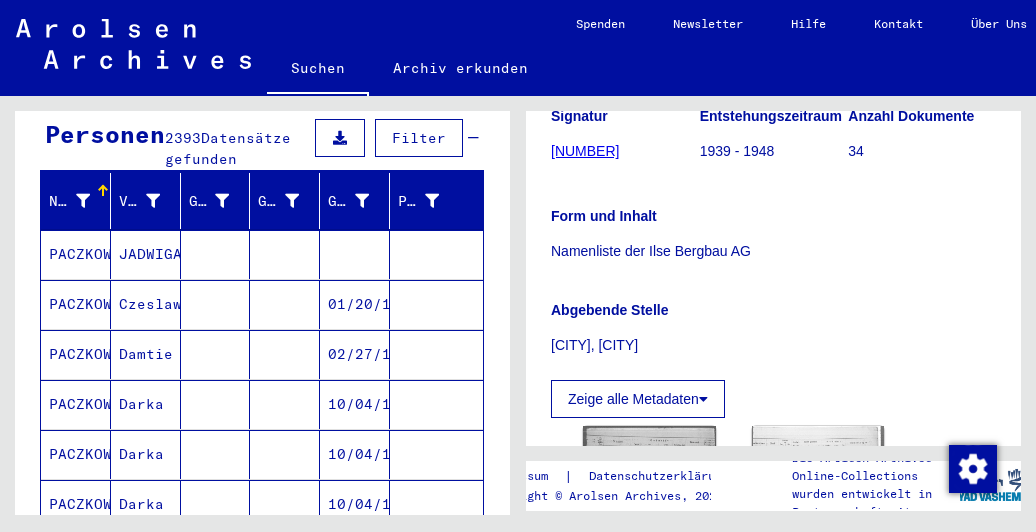 click at bounding box center (216, 304) 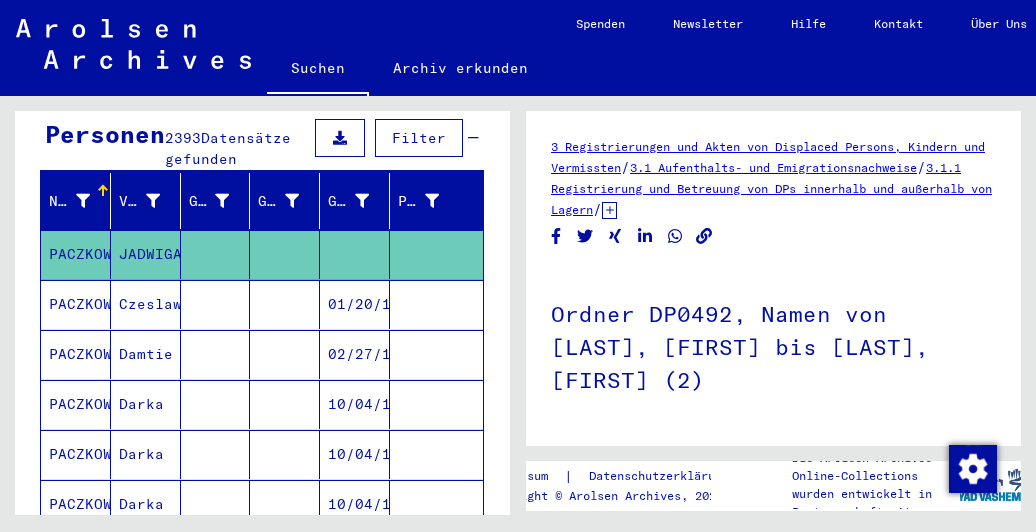scroll, scrollTop: 300, scrollLeft: 0, axis: vertical 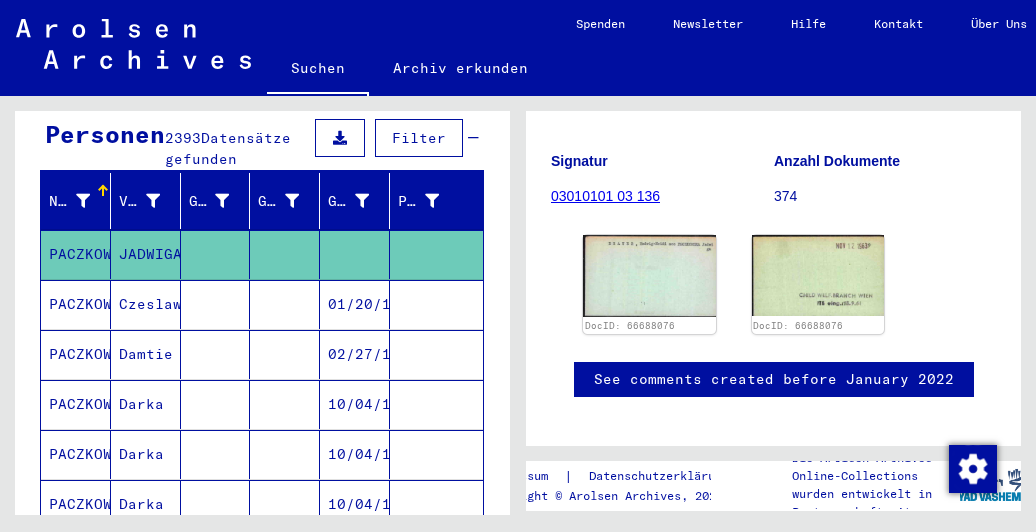 click at bounding box center (285, 354) 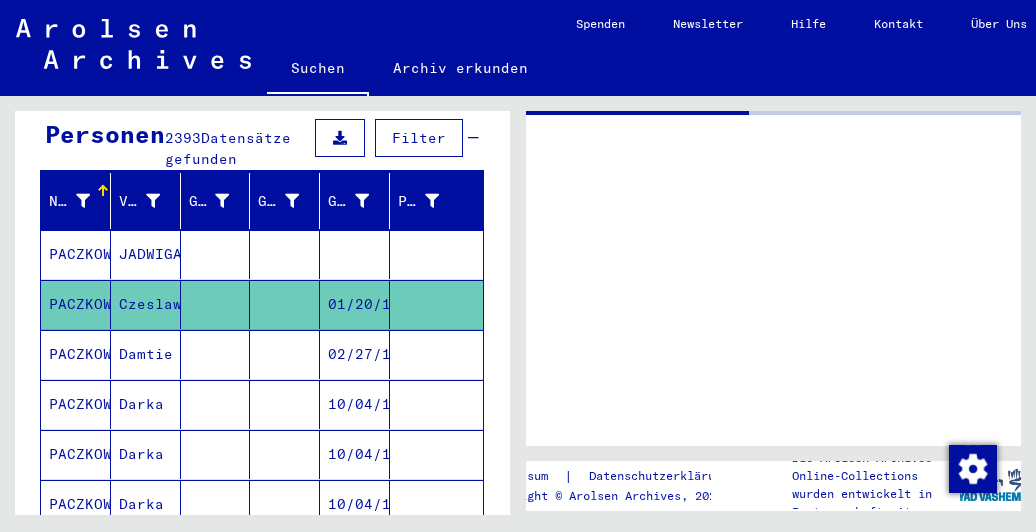 scroll, scrollTop: 0, scrollLeft: 0, axis: both 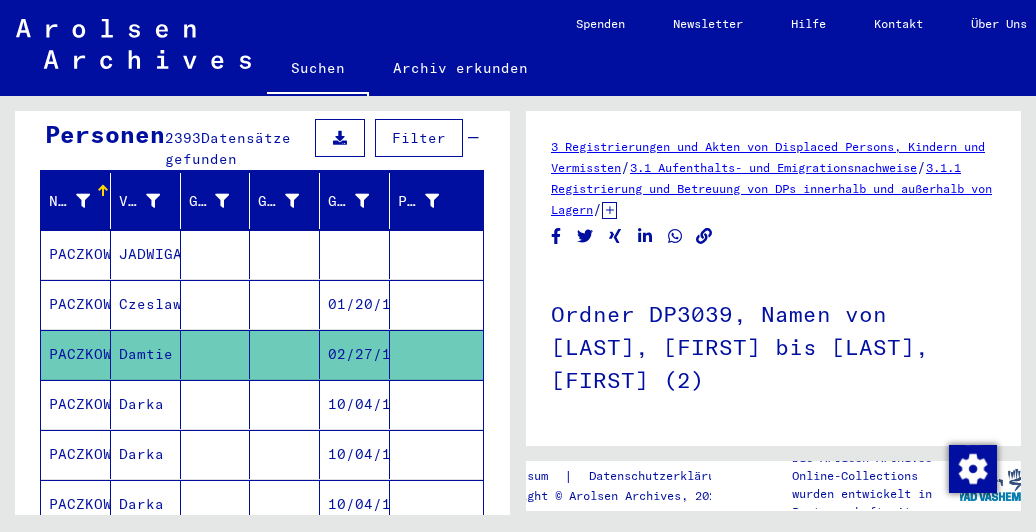 click at bounding box center (285, 354) 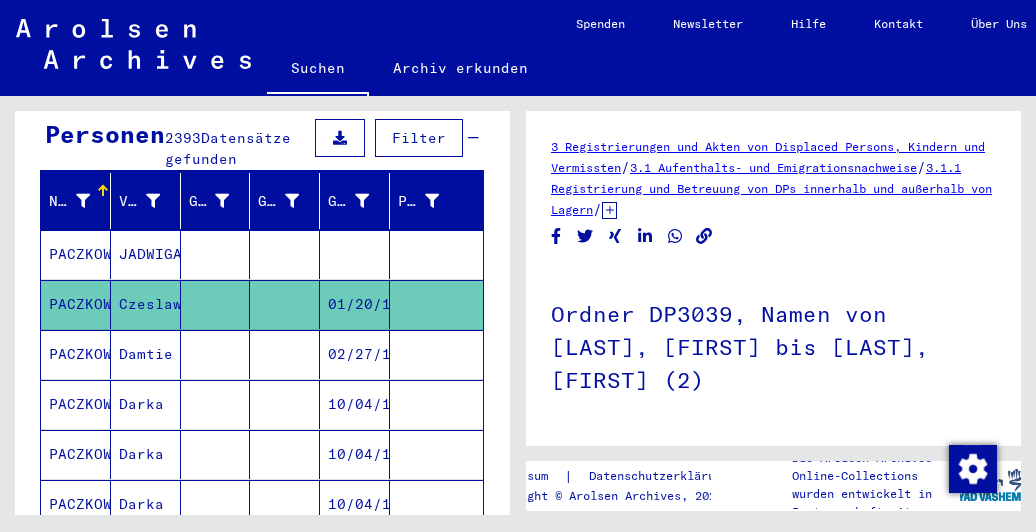 scroll, scrollTop: 300, scrollLeft: 0, axis: vertical 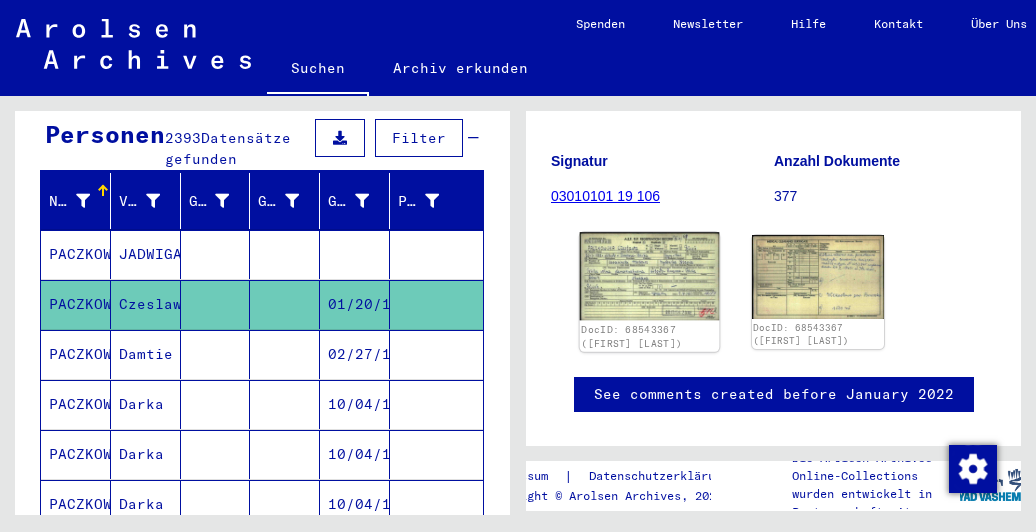 click 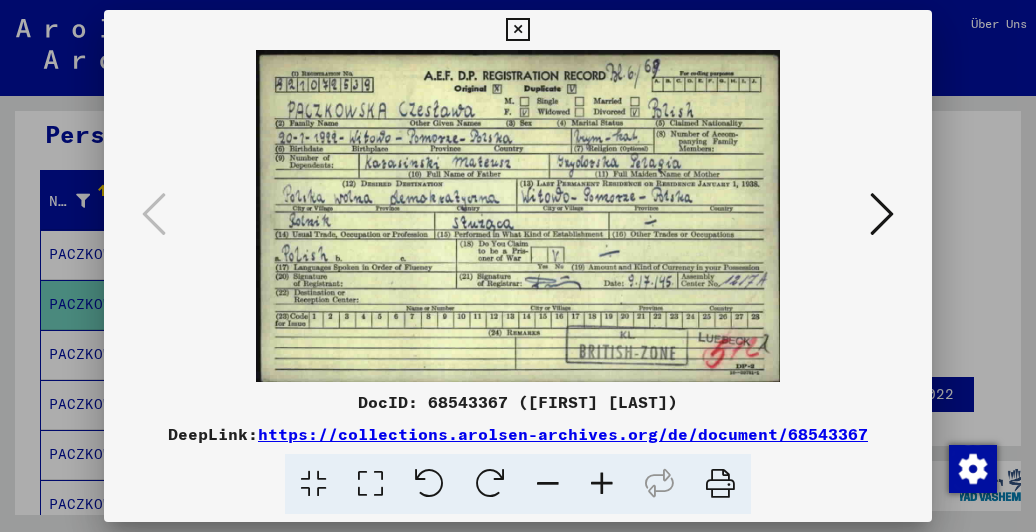 click at bounding box center [882, 214] 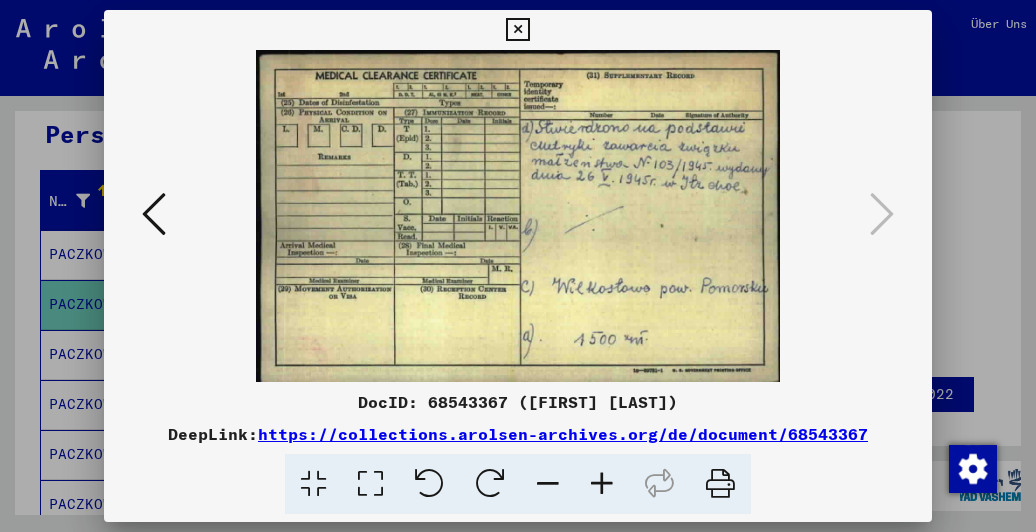 click at bounding box center (154, 214) 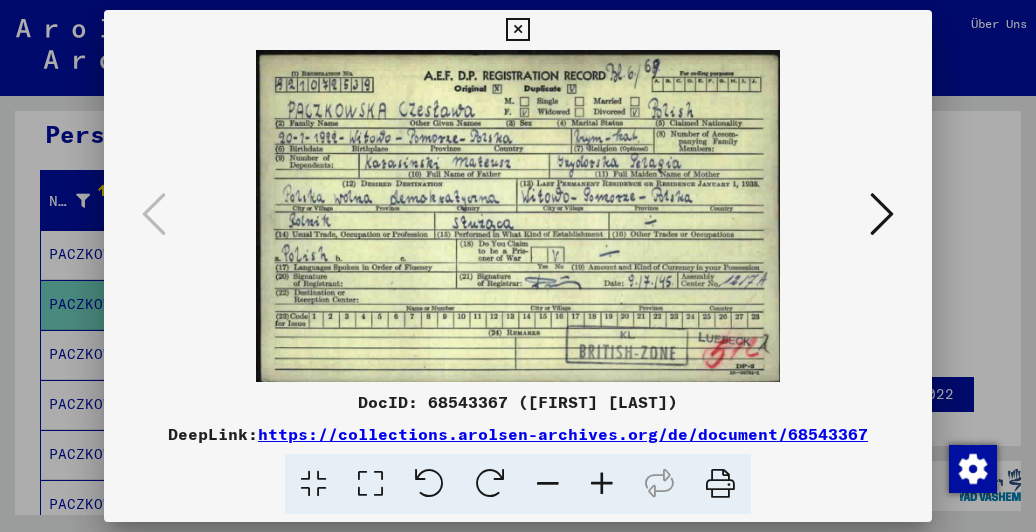 click at bounding box center (517, 30) 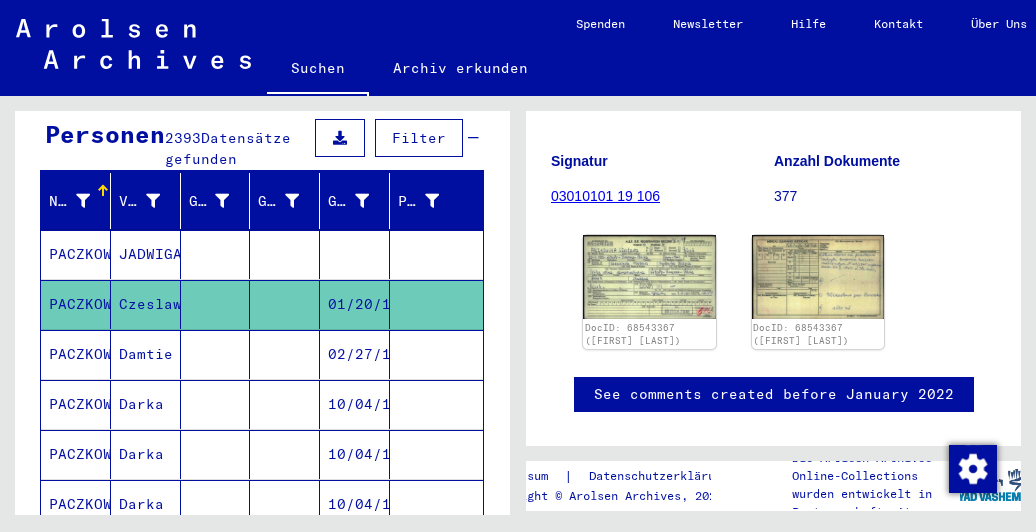 click at bounding box center (216, 404) 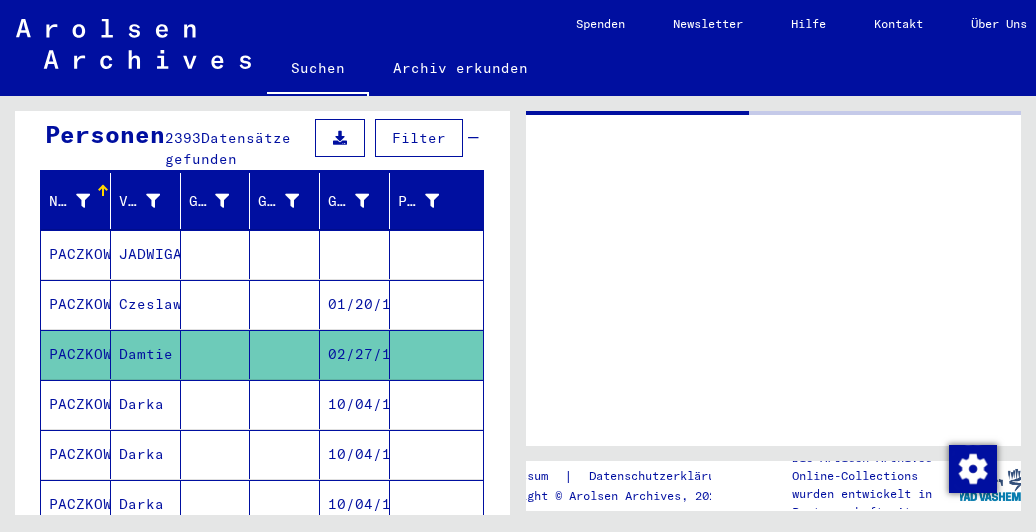 scroll, scrollTop: 0, scrollLeft: 0, axis: both 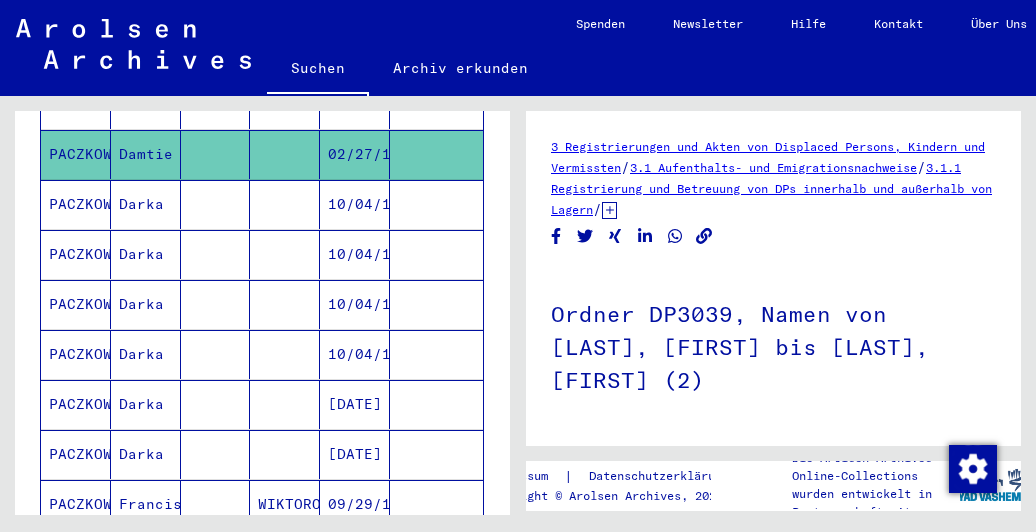 click at bounding box center (216, 254) 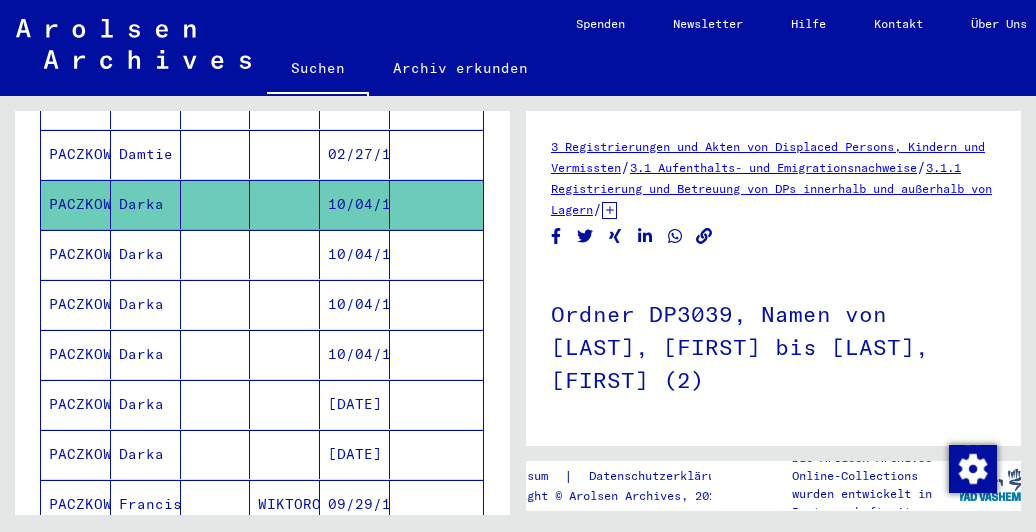 scroll, scrollTop: 300, scrollLeft: 0, axis: vertical 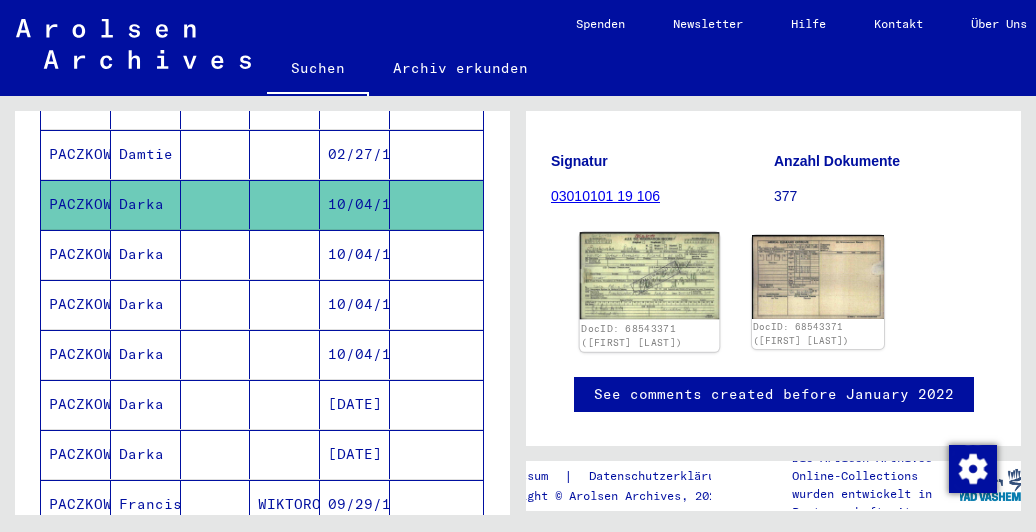 click 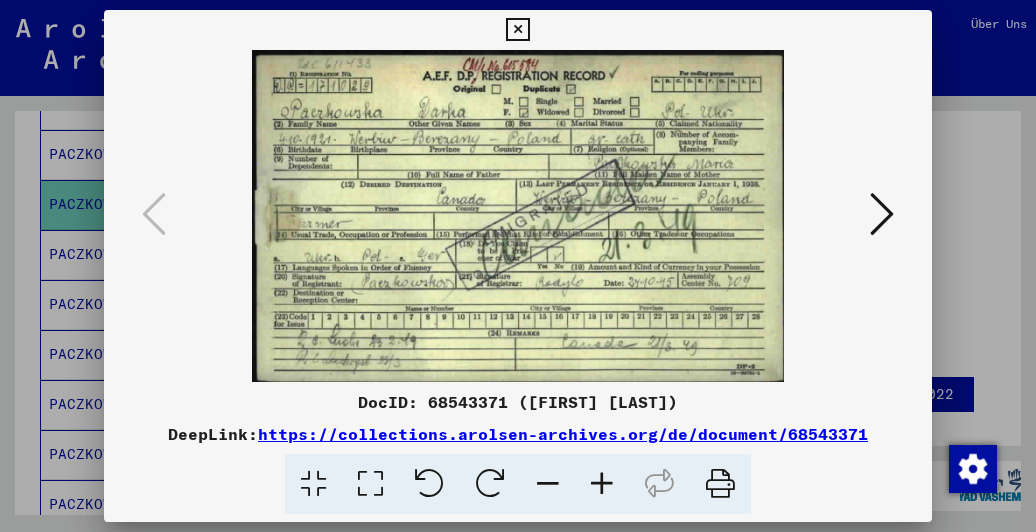 click at bounding box center (517, 30) 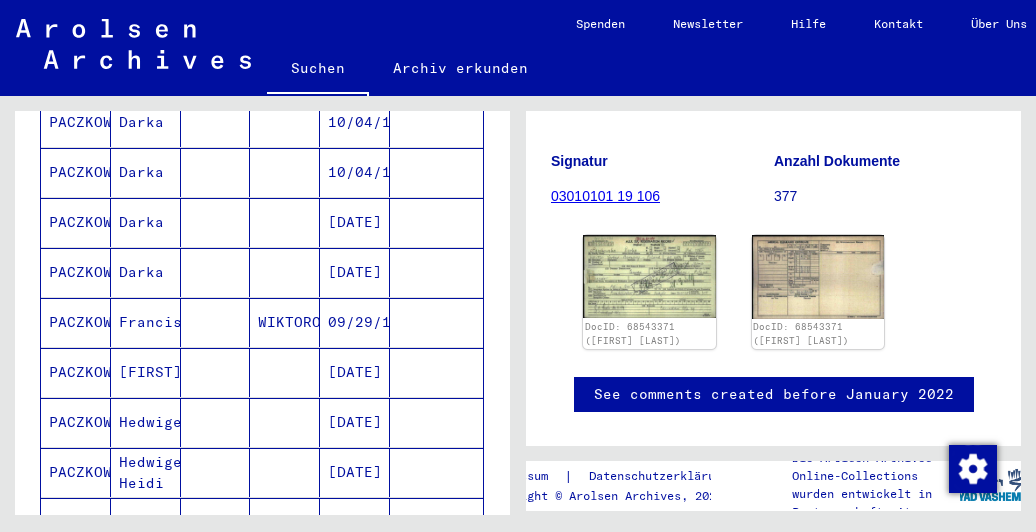 scroll, scrollTop: 604, scrollLeft: 0, axis: vertical 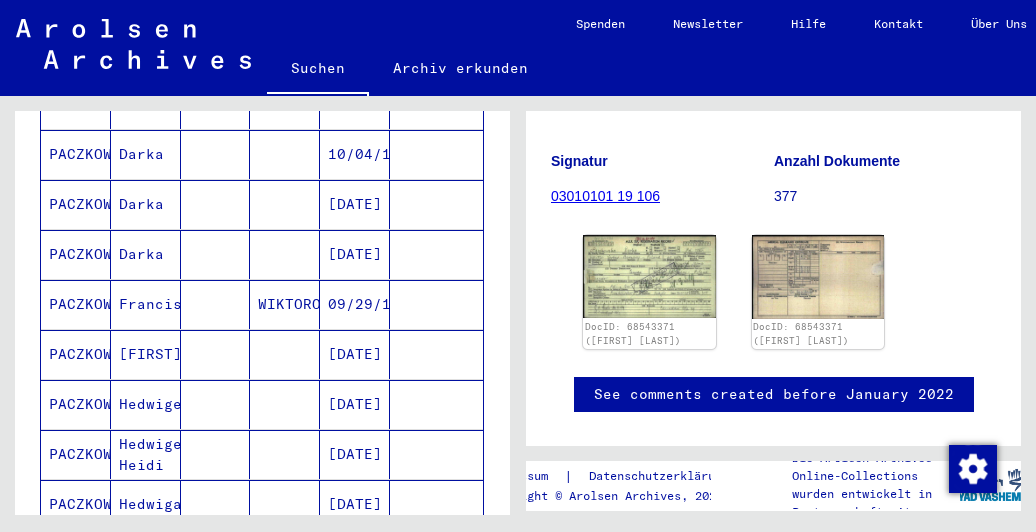 click at bounding box center [216, 354] 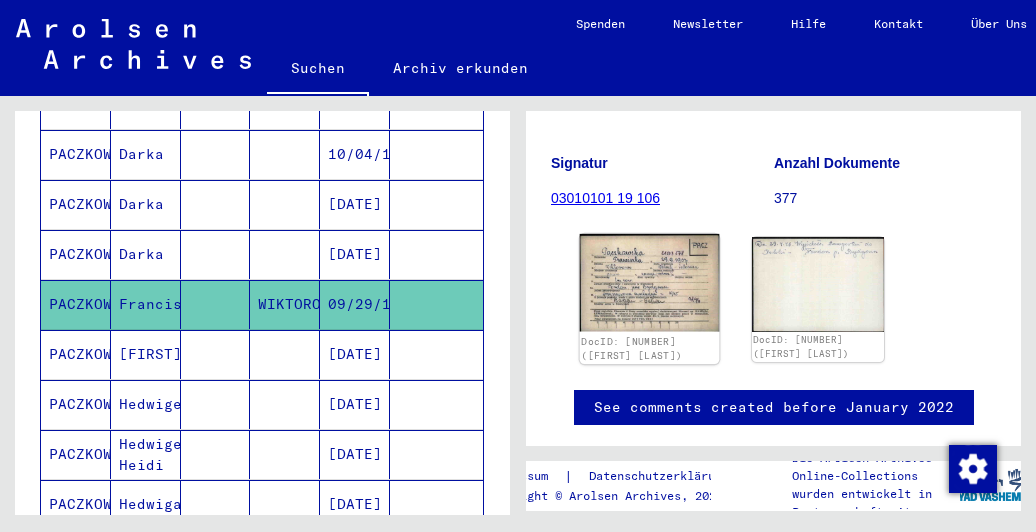 scroll, scrollTop: 300, scrollLeft: 0, axis: vertical 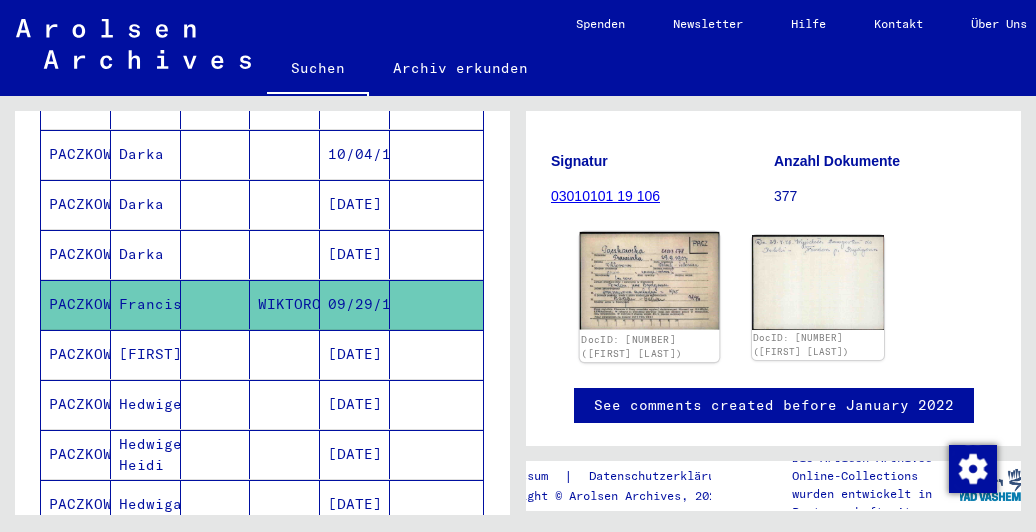 click 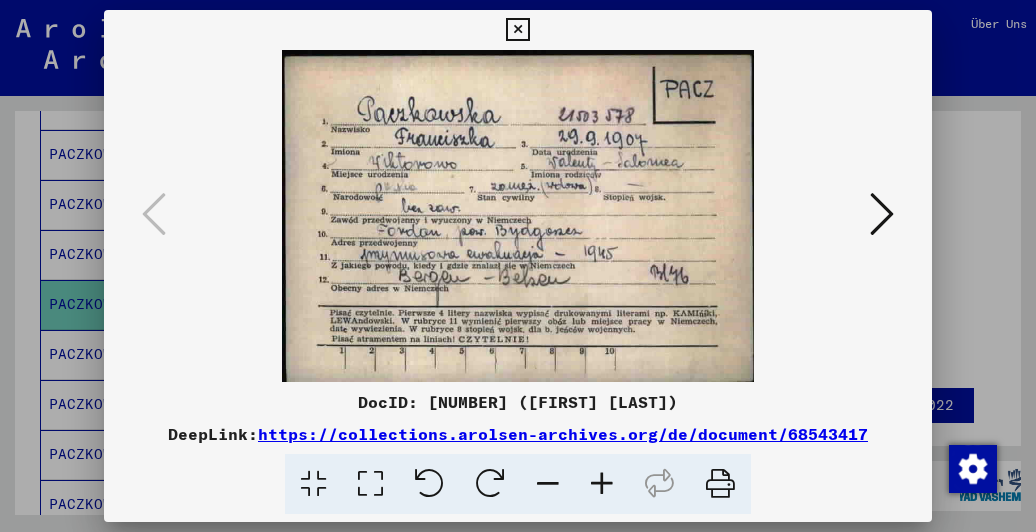 click at bounding box center (882, 214) 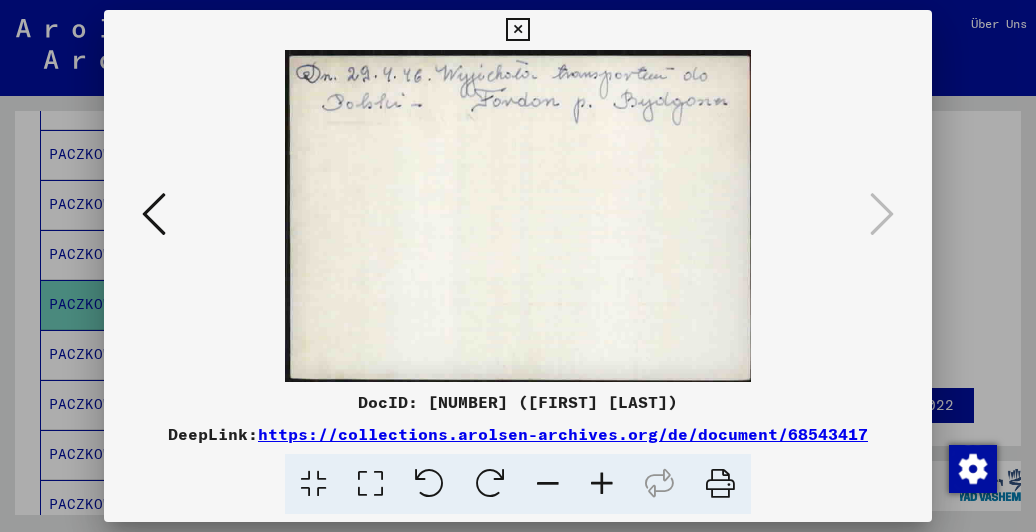 click at bounding box center (518, 216) 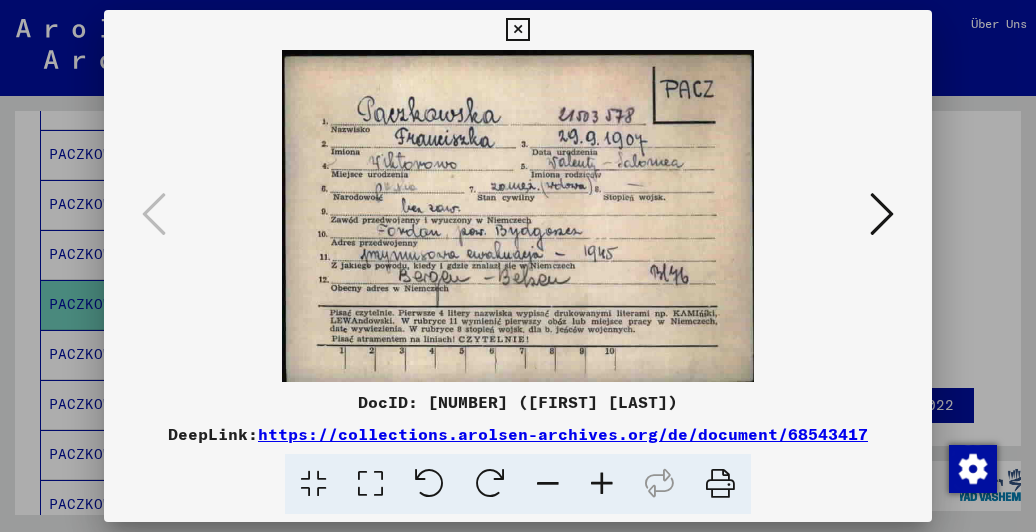click at bounding box center (517, 30) 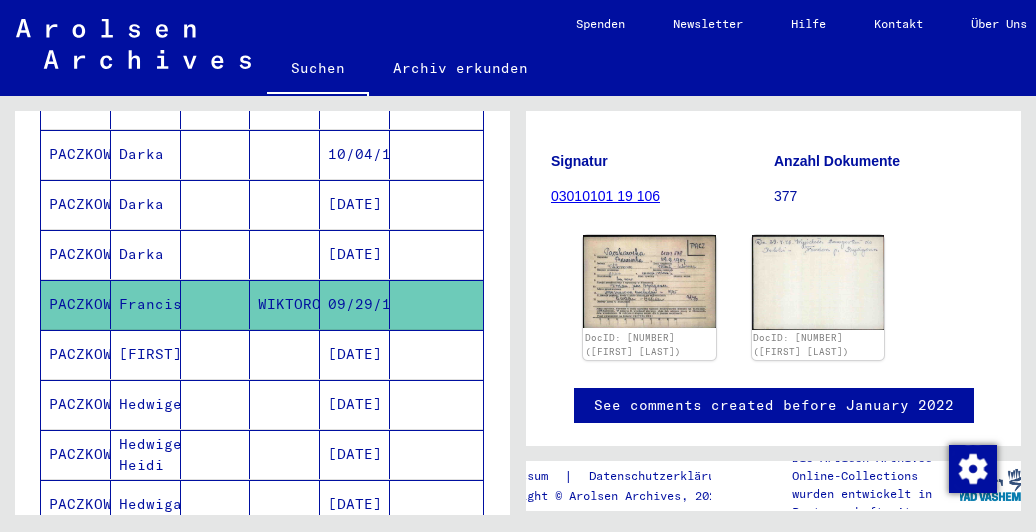 click at bounding box center (216, 404) 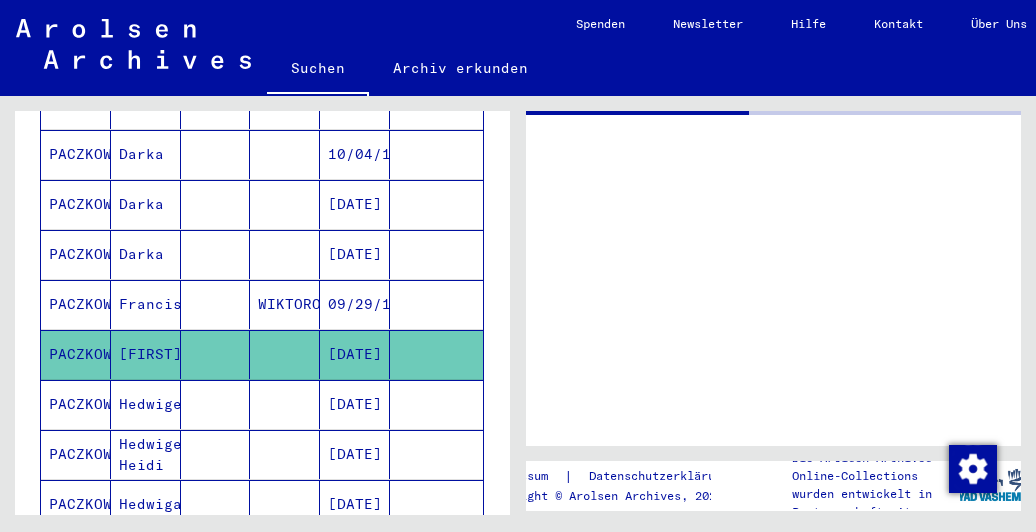 scroll, scrollTop: 0, scrollLeft: 0, axis: both 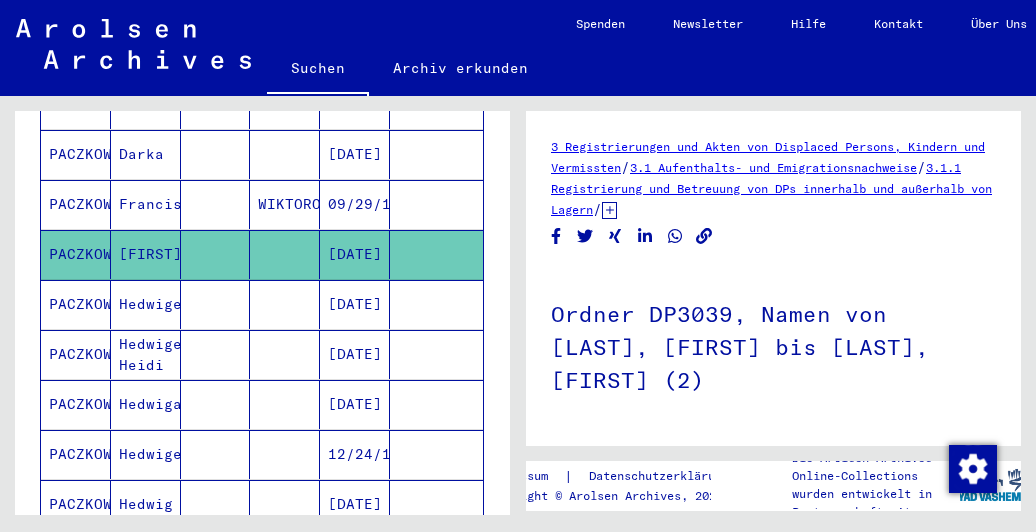 click at bounding box center (285, 454) 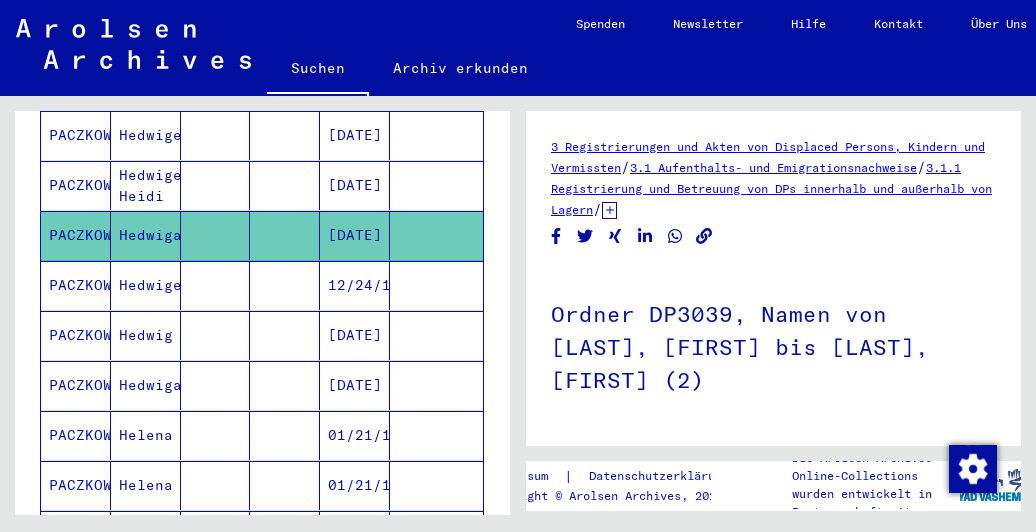scroll, scrollTop: 904, scrollLeft: 0, axis: vertical 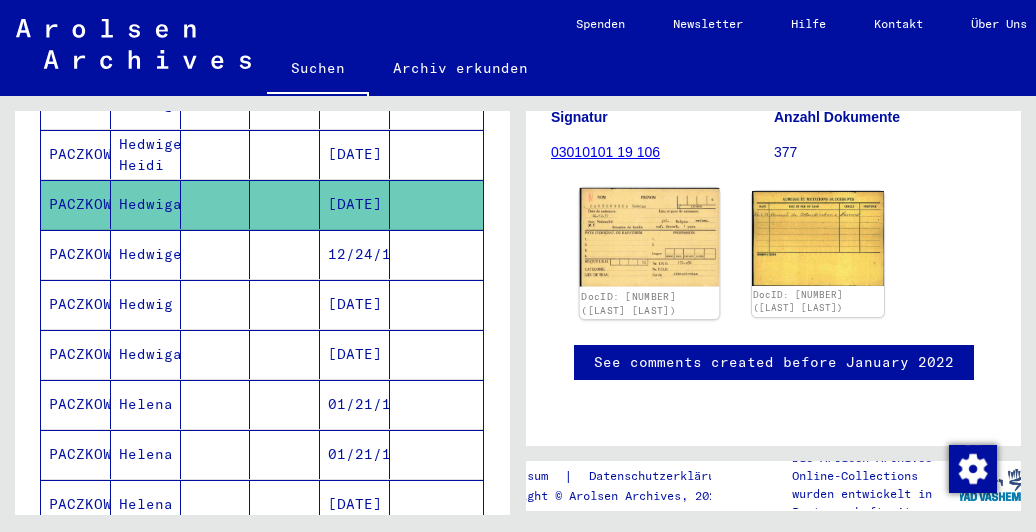 click 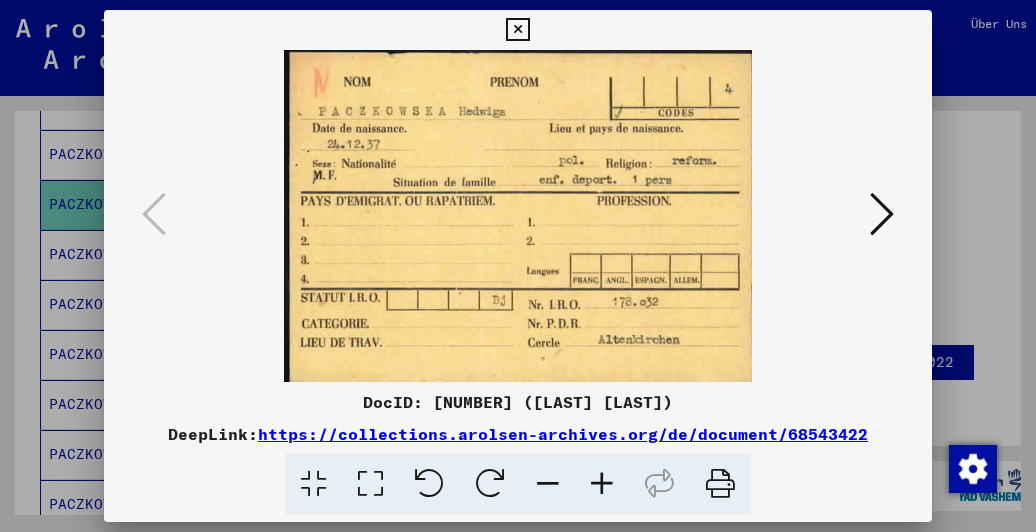 click at bounding box center (882, 215) 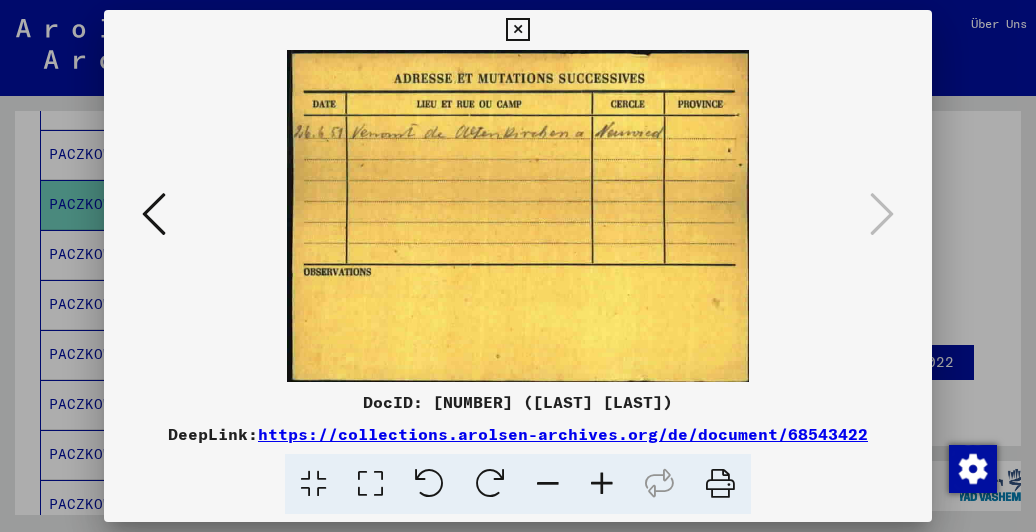 click at bounding box center [517, 30] 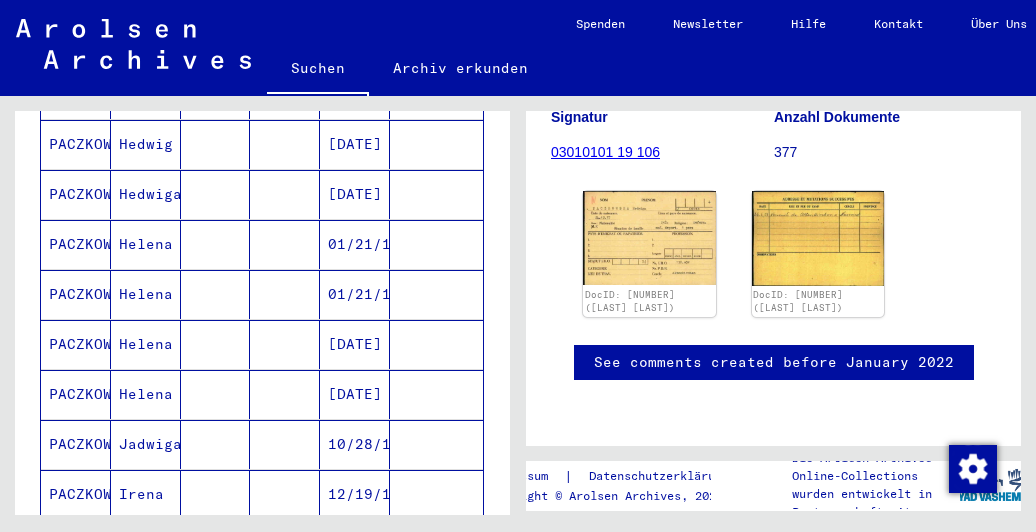 scroll, scrollTop: 1104, scrollLeft: 0, axis: vertical 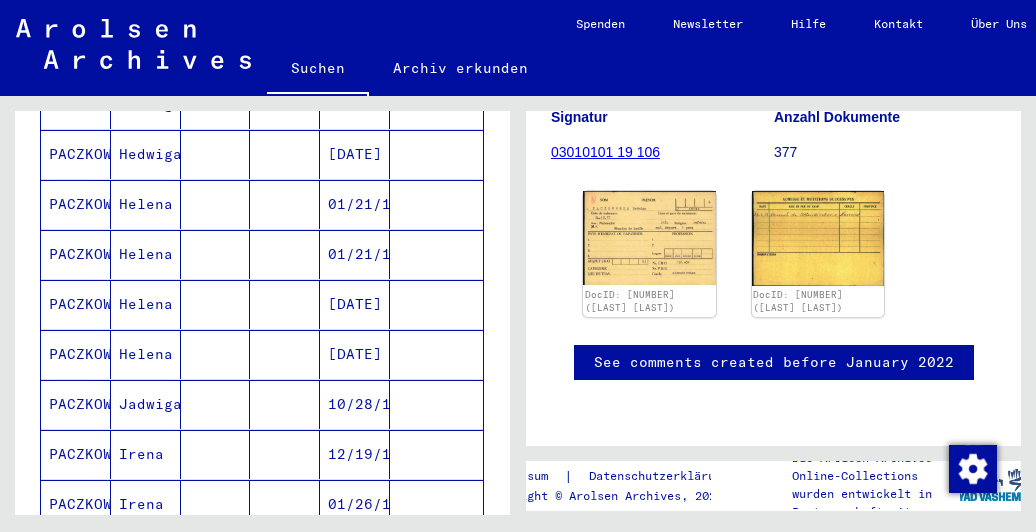 click at bounding box center (216, 254) 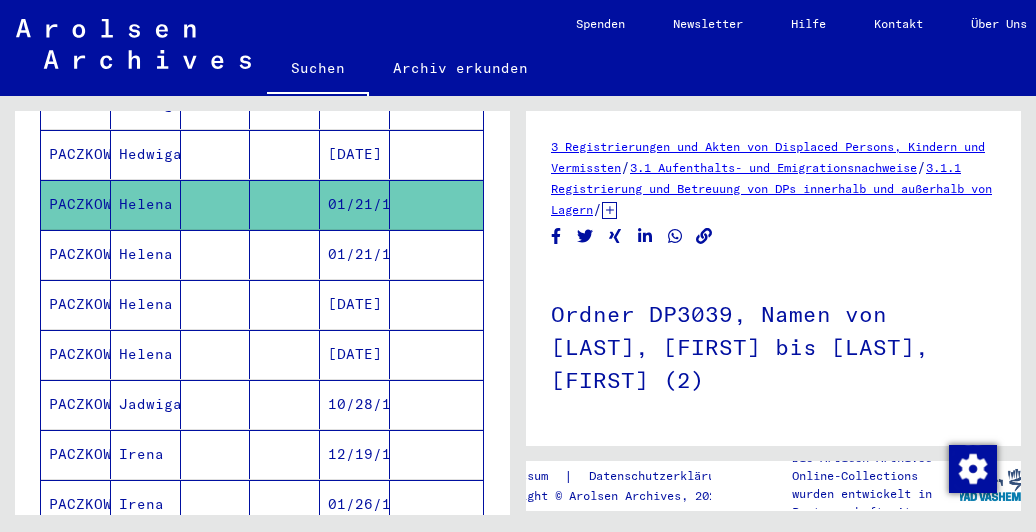 scroll, scrollTop: 300, scrollLeft: 0, axis: vertical 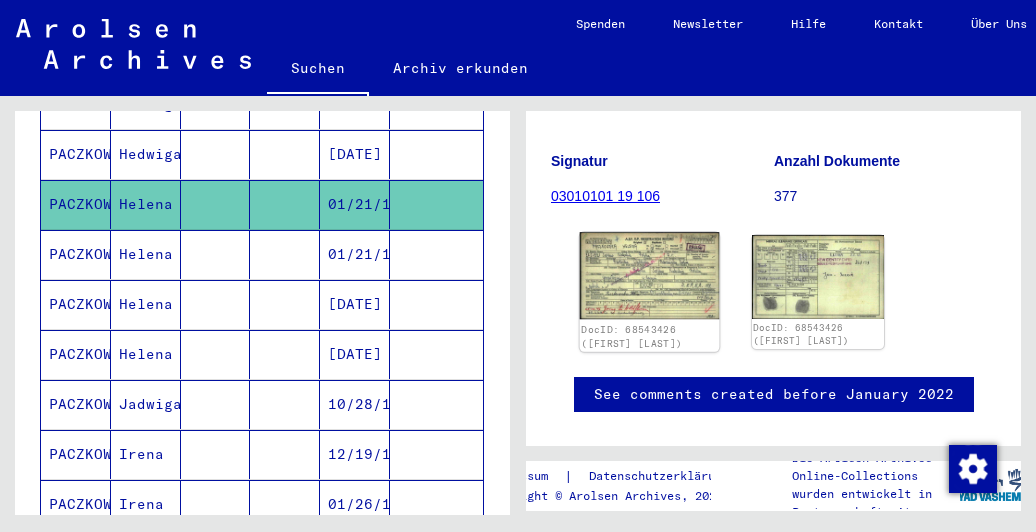 click 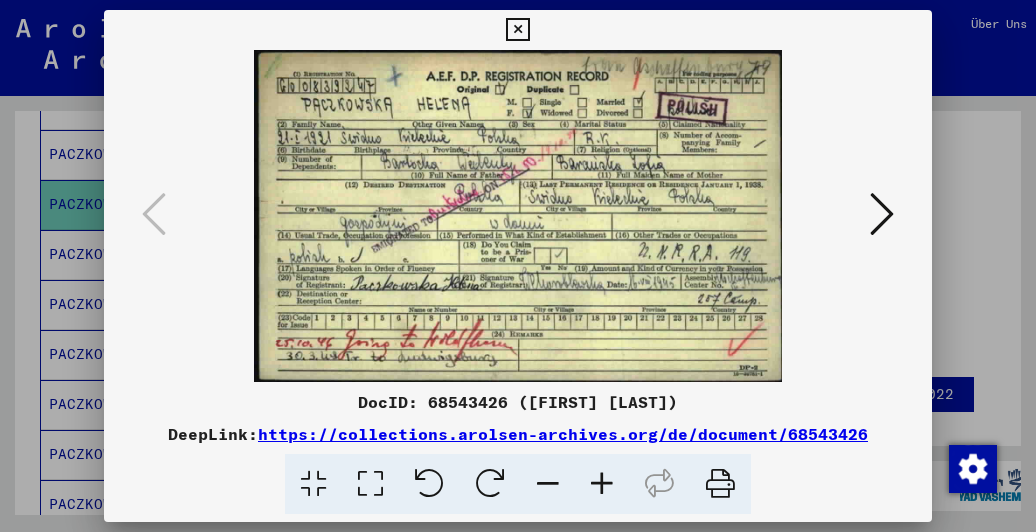 click at bounding box center (517, 30) 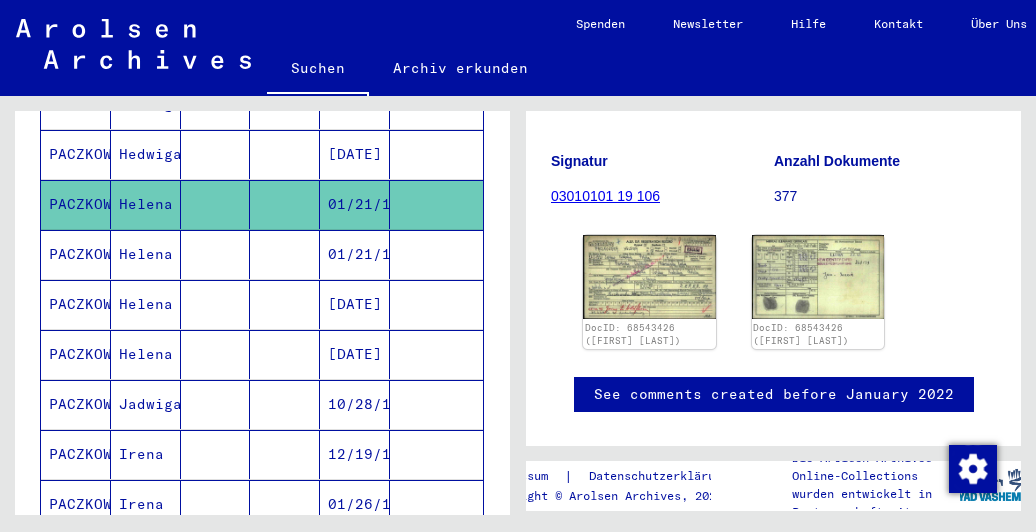 click at bounding box center [216, 304] 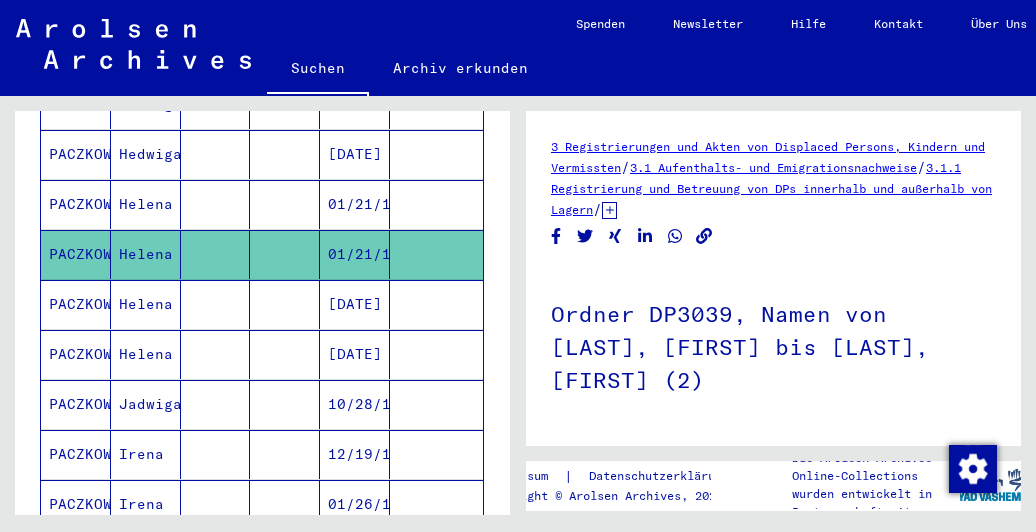 scroll, scrollTop: 300, scrollLeft: 0, axis: vertical 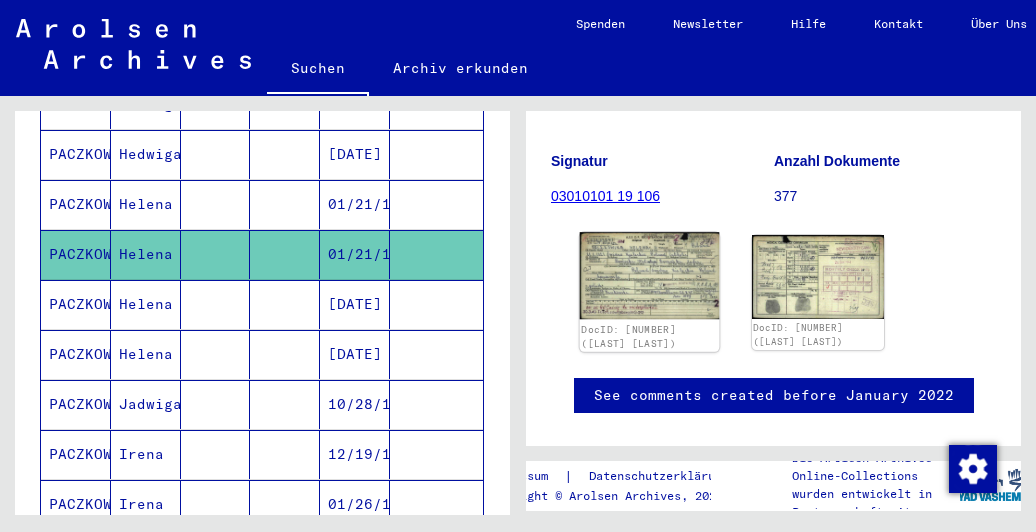 click 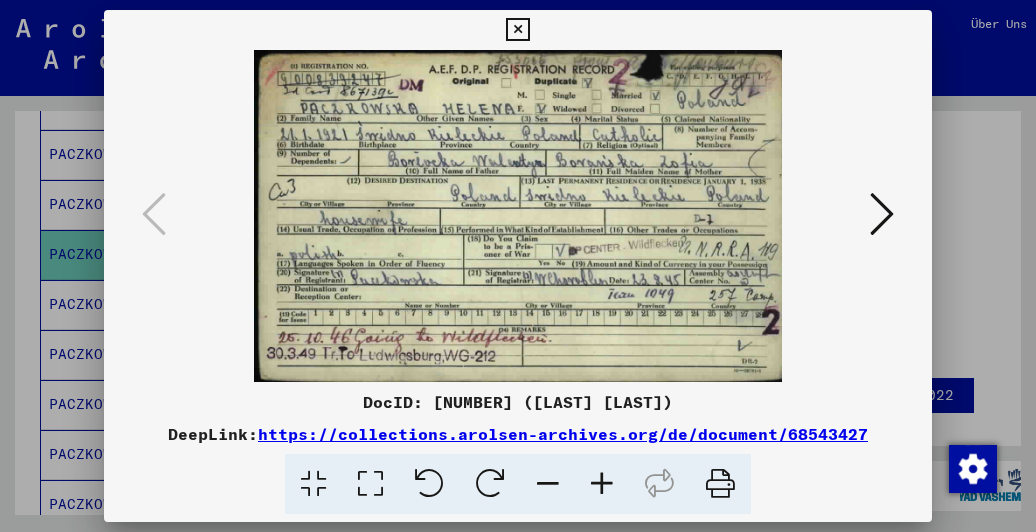 click at bounding box center (517, 30) 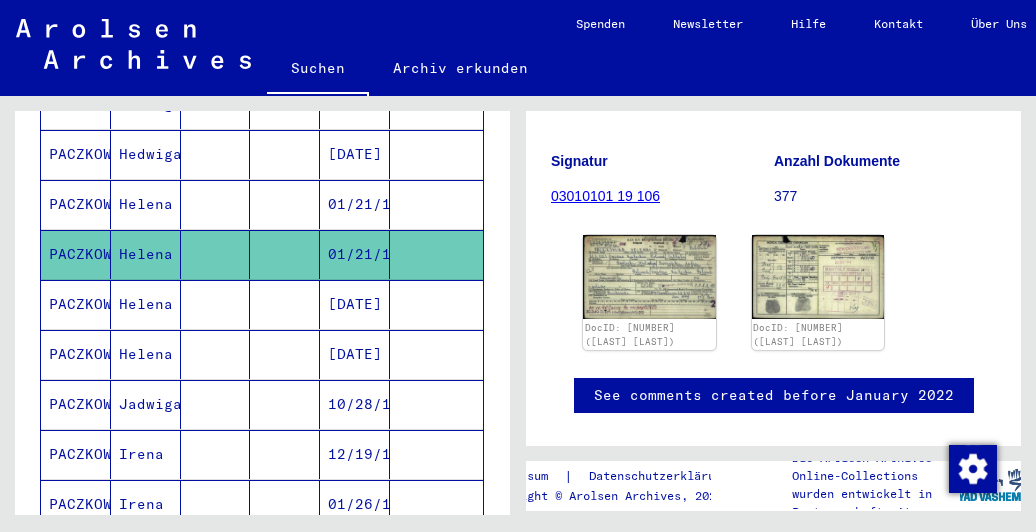 scroll, scrollTop: 1204, scrollLeft: 0, axis: vertical 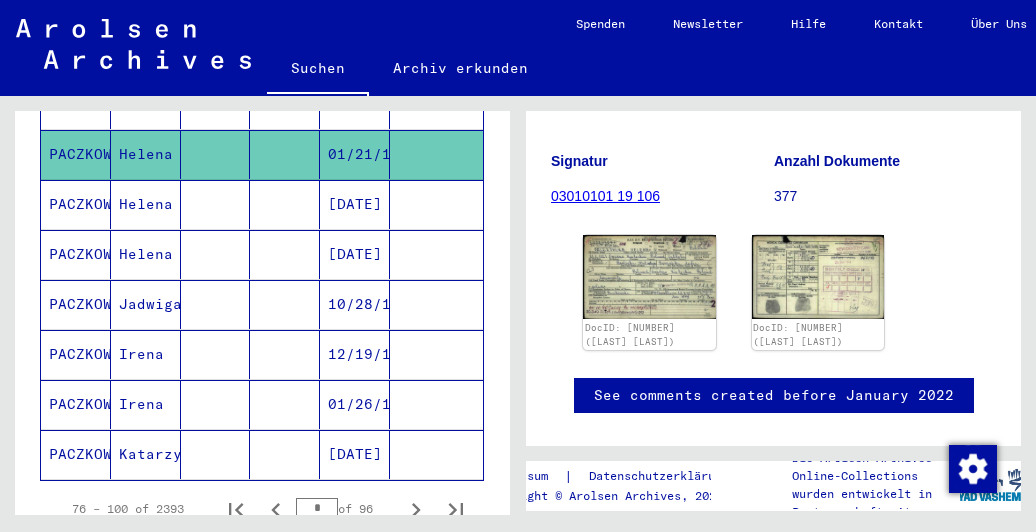 click at bounding box center (216, 354) 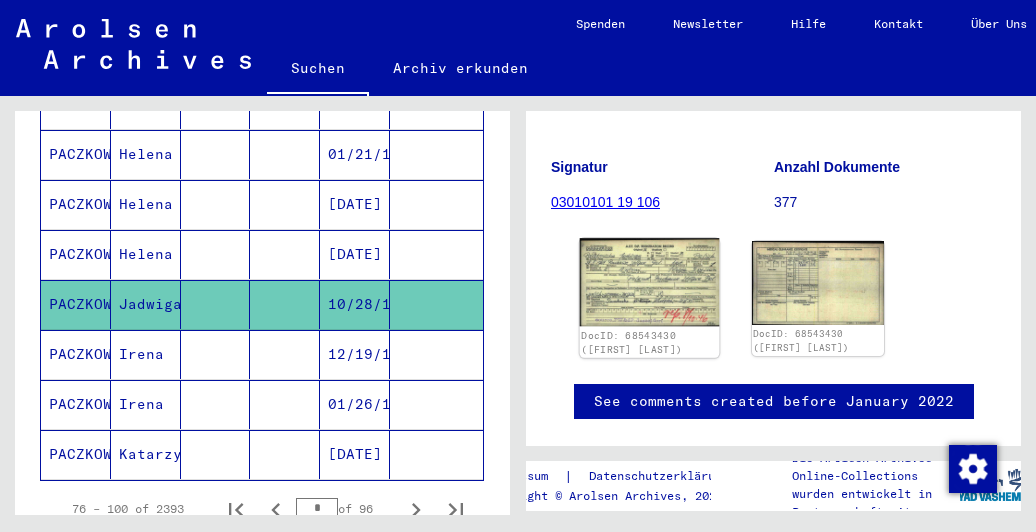 scroll, scrollTop: 300, scrollLeft: 0, axis: vertical 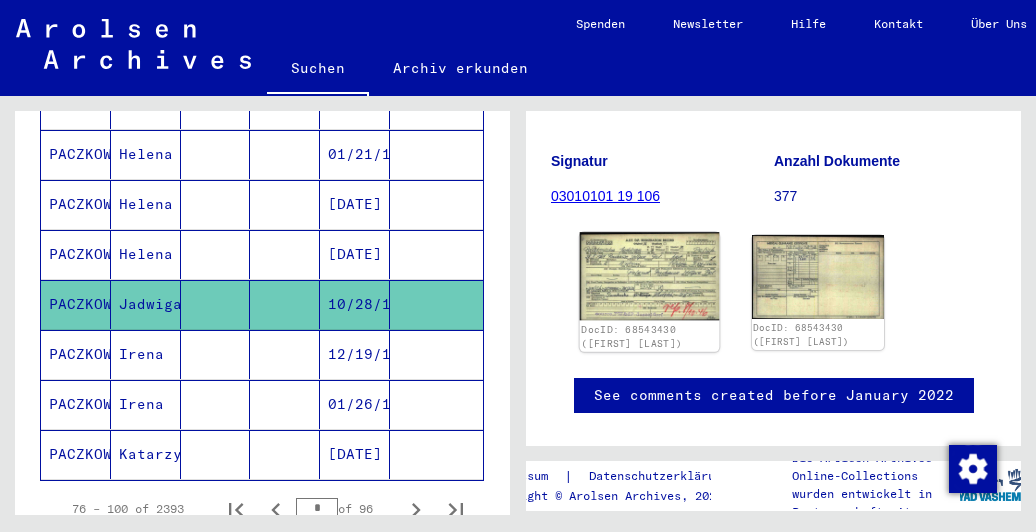 click 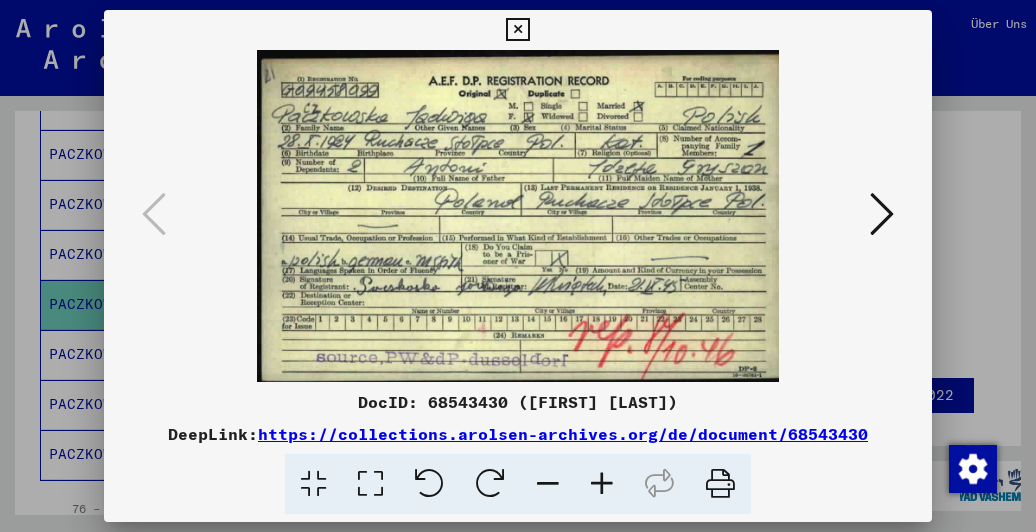 click at bounding box center [517, 30] 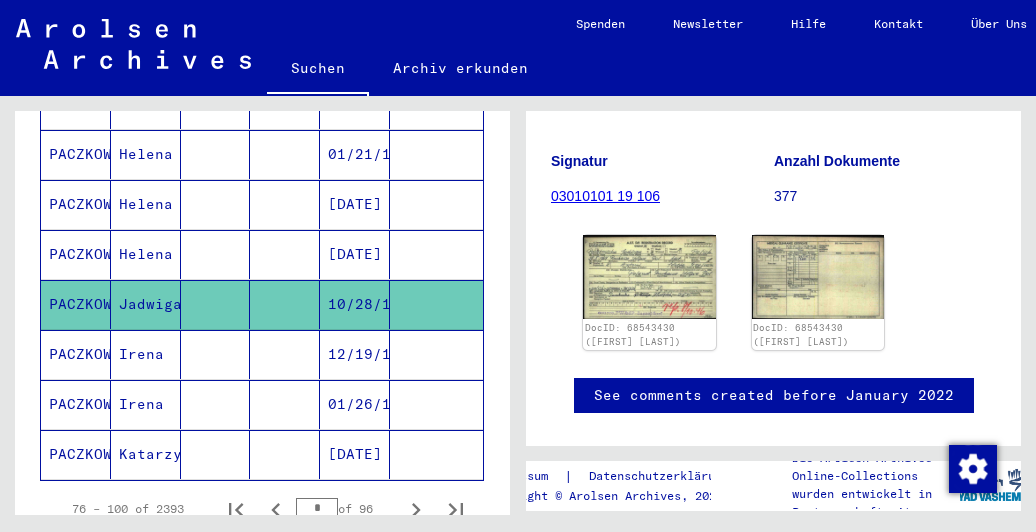 click at bounding box center (216, 404) 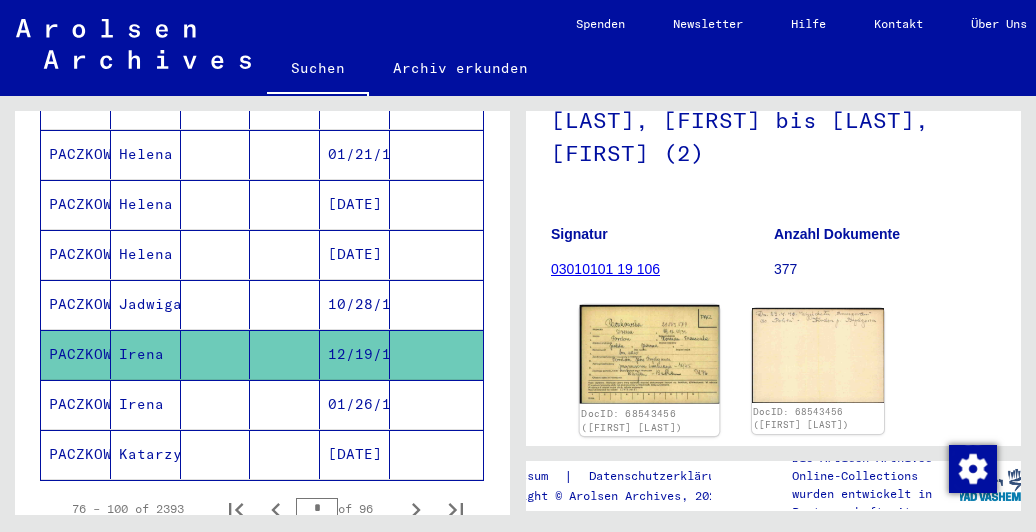 scroll, scrollTop: 300, scrollLeft: 0, axis: vertical 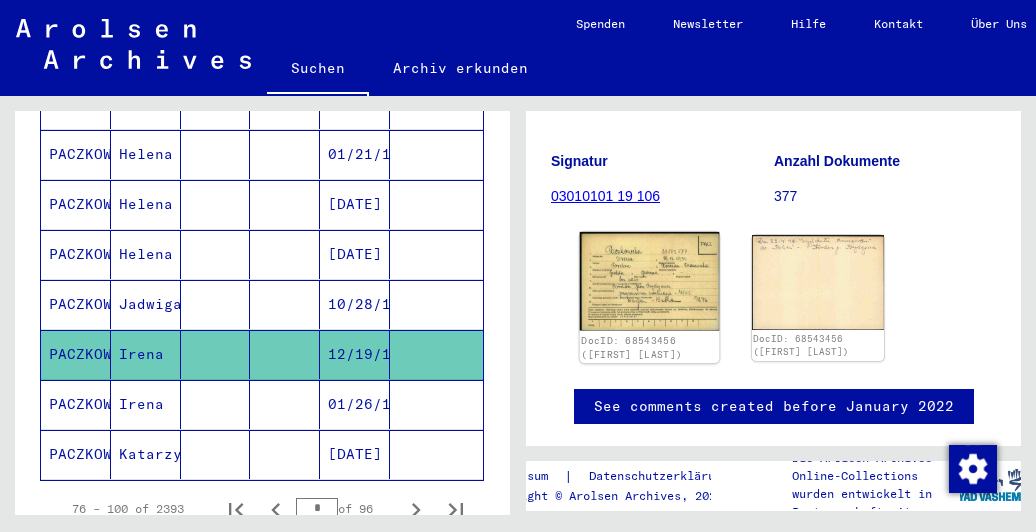 click 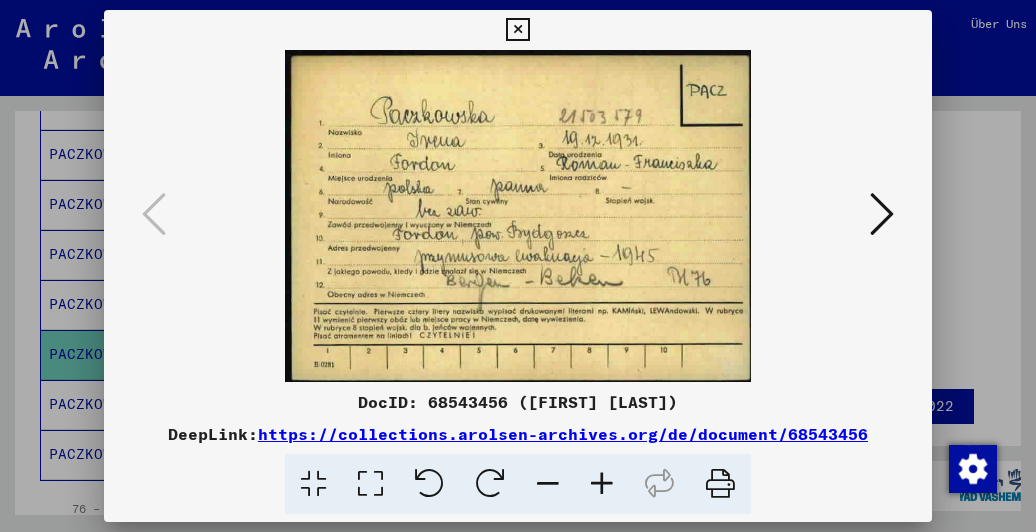 click at bounding box center [517, 30] 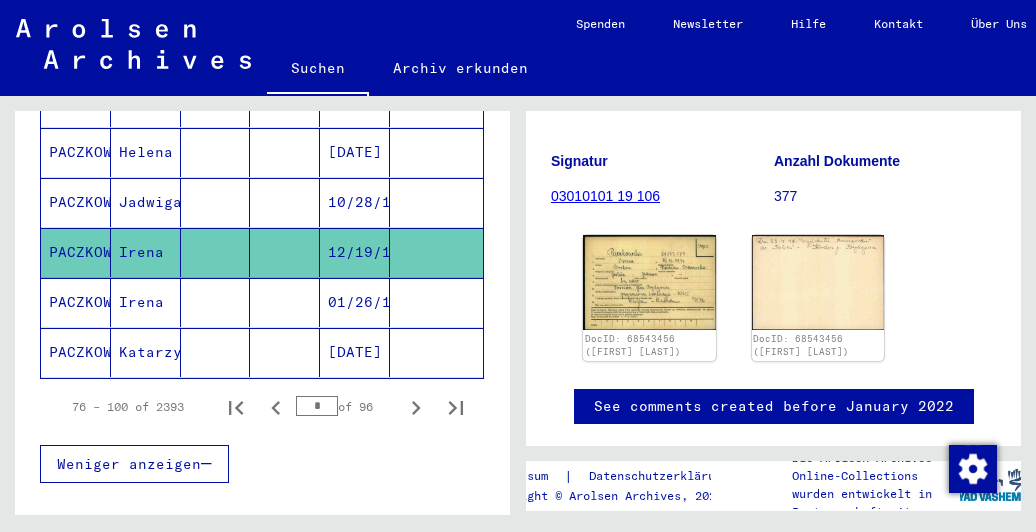 scroll, scrollTop: 1404, scrollLeft: 0, axis: vertical 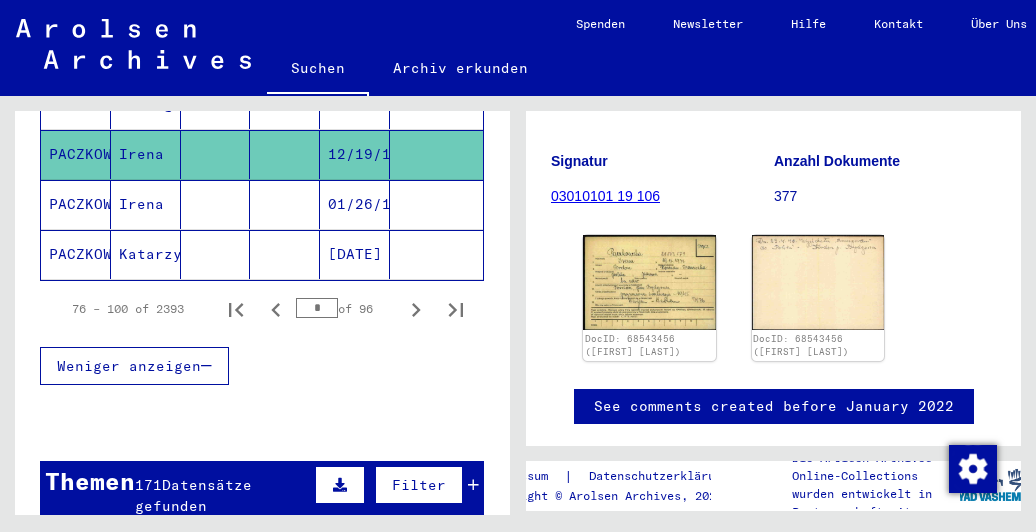 click at bounding box center [285, 254] 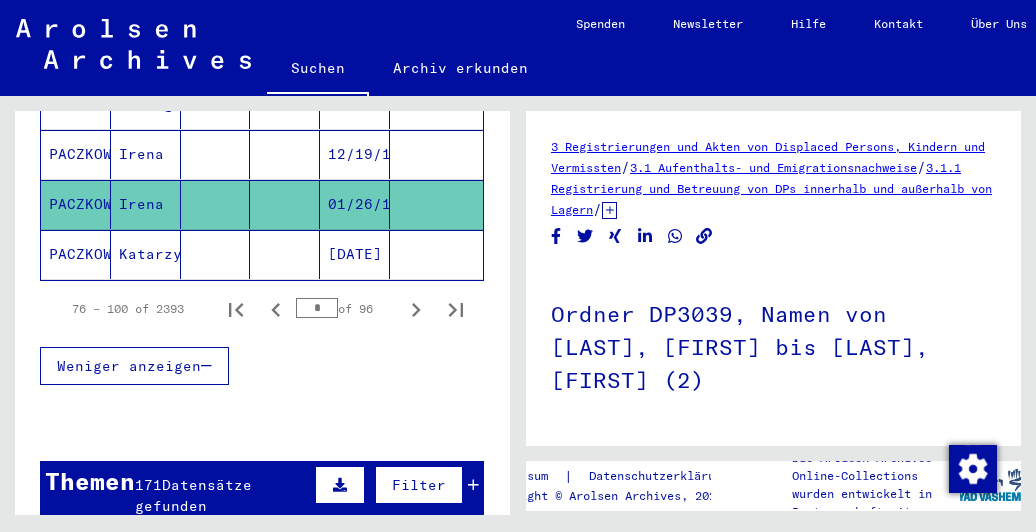 scroll, scrollTop: 300, scrollLeft: 0, axis: vertical 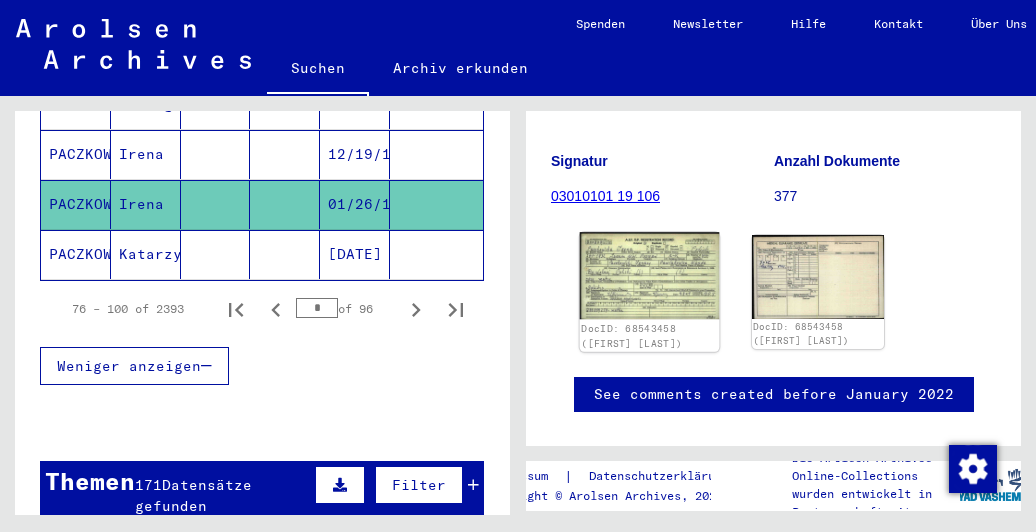 click 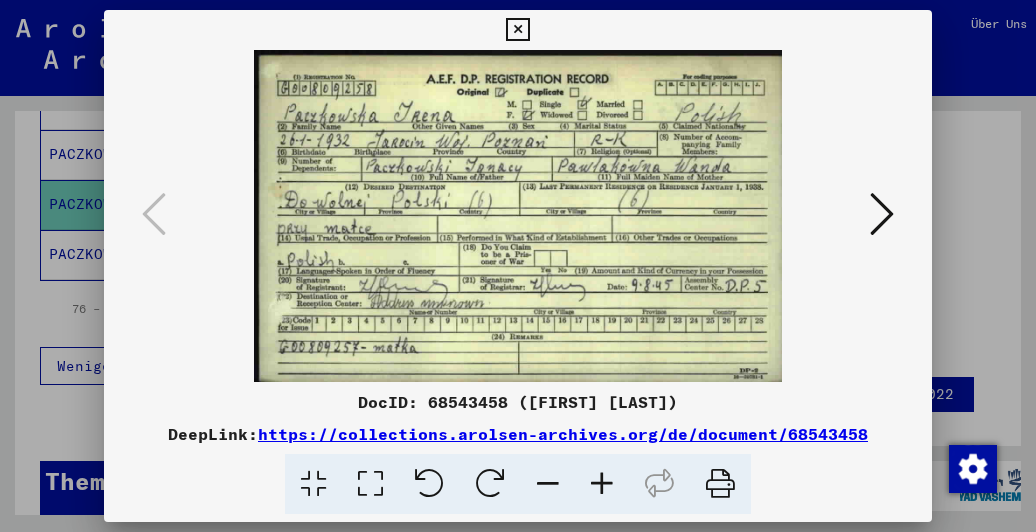 click at bounding box center (517, 30) 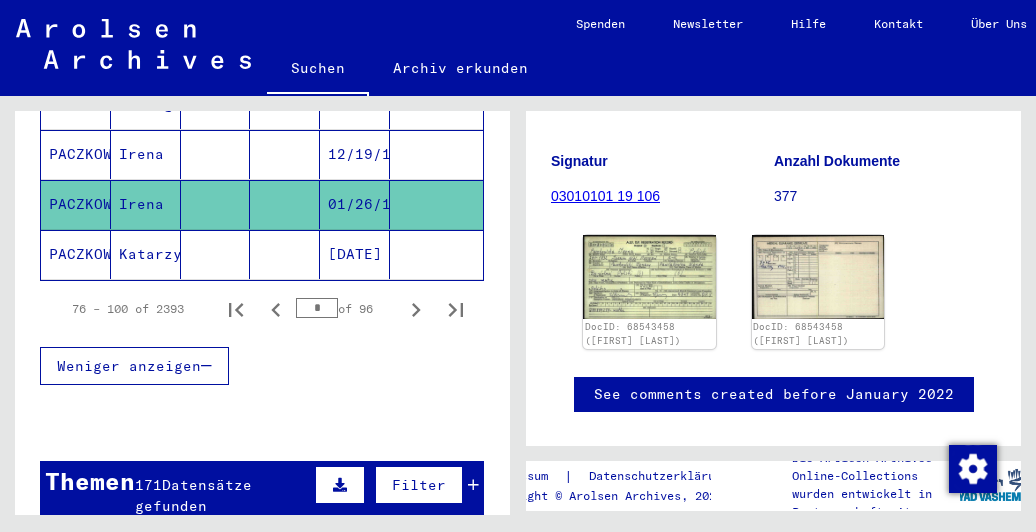 click 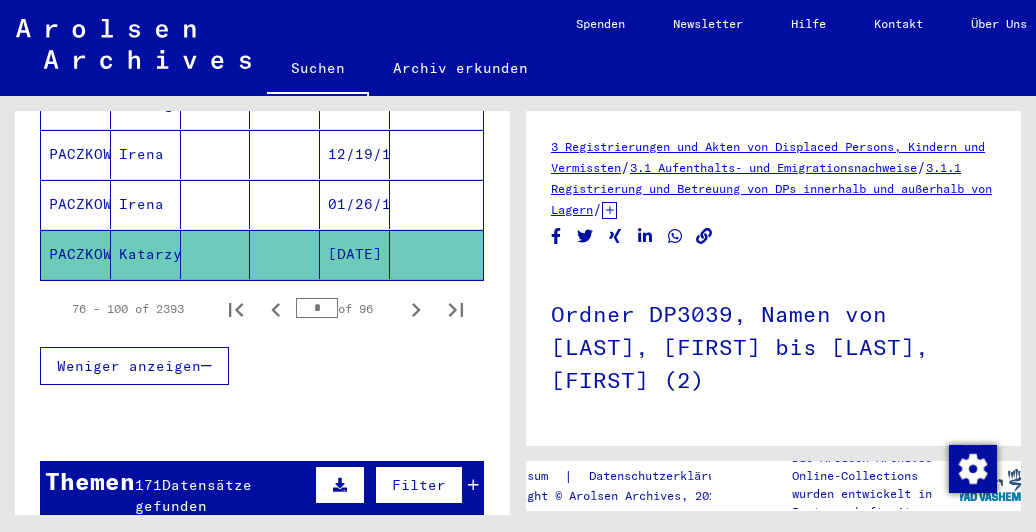 scroll, scrollTop: 300, scrollLeft: 0, axis: vertical 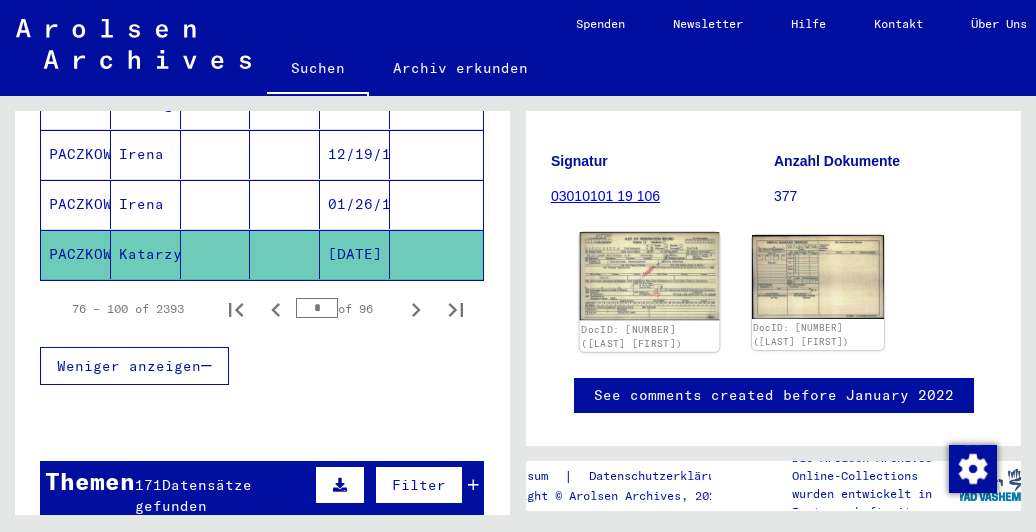 click 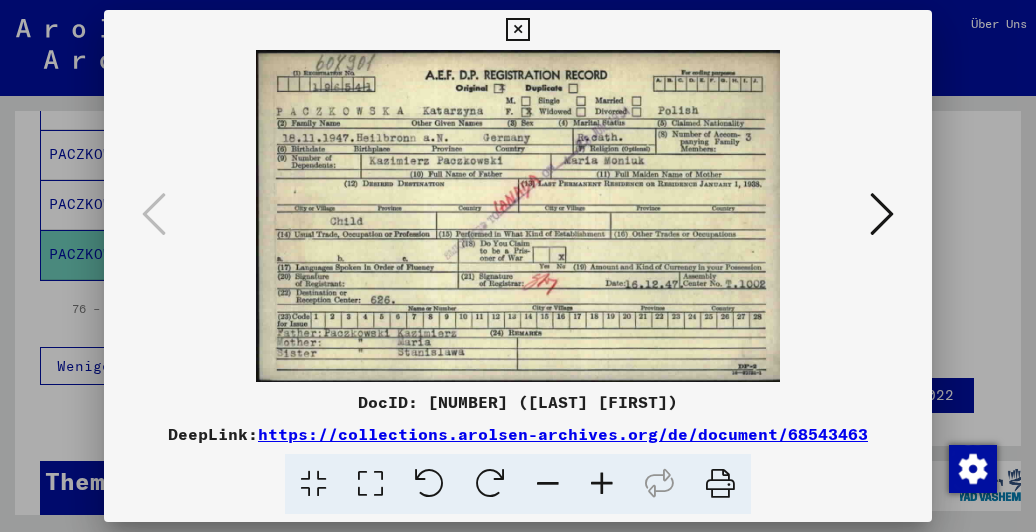 click at bounding box center [517, 30] 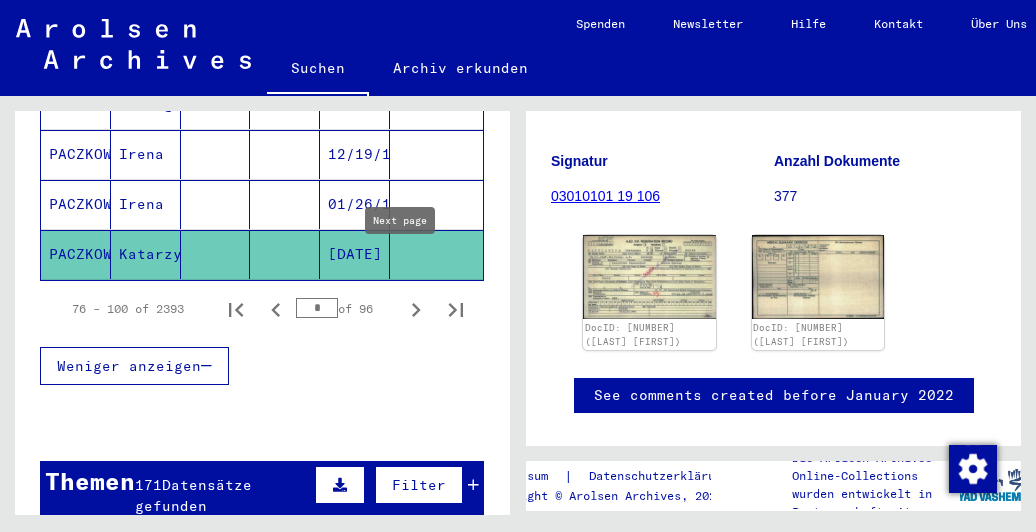 click 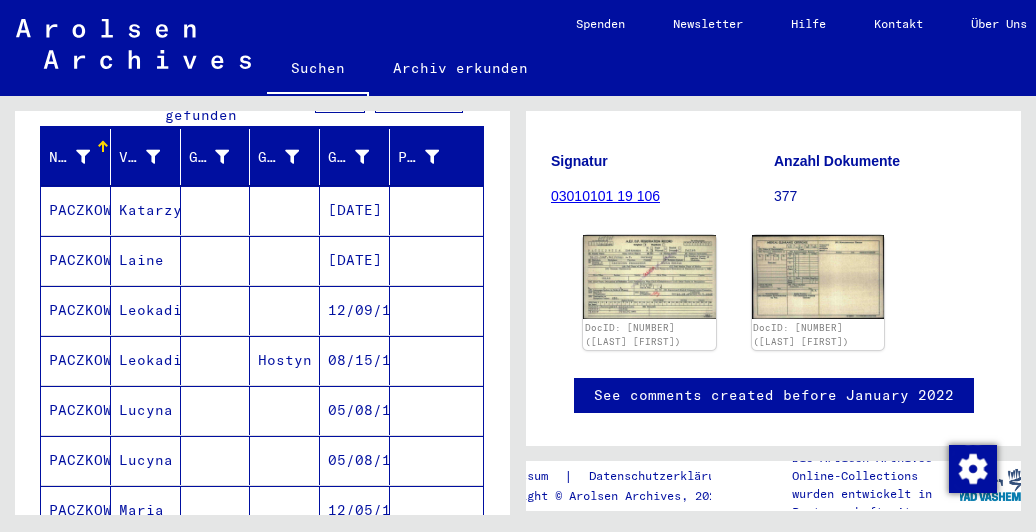 scroll, scrollTop: 204, scrollLeft: 0, axis: vertical 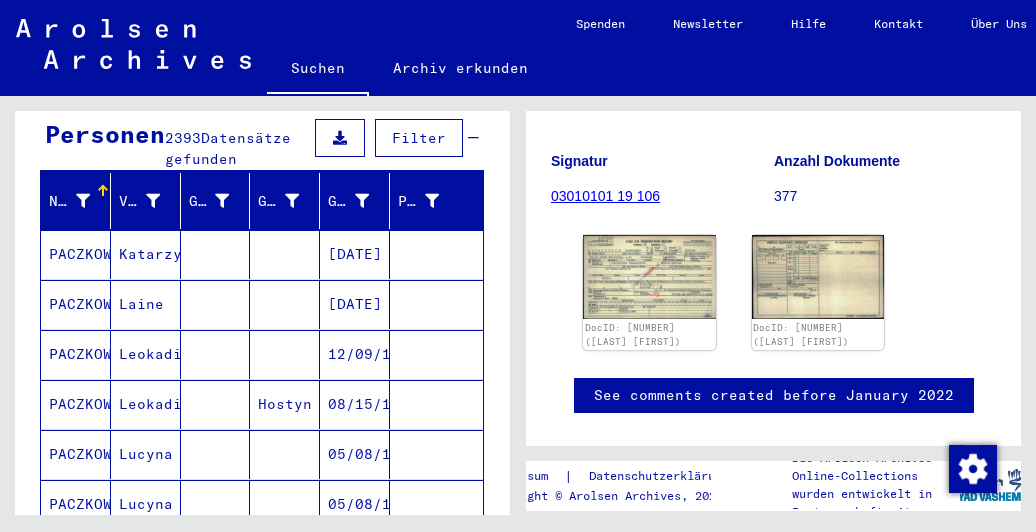 click at bounding box center [216, 304] 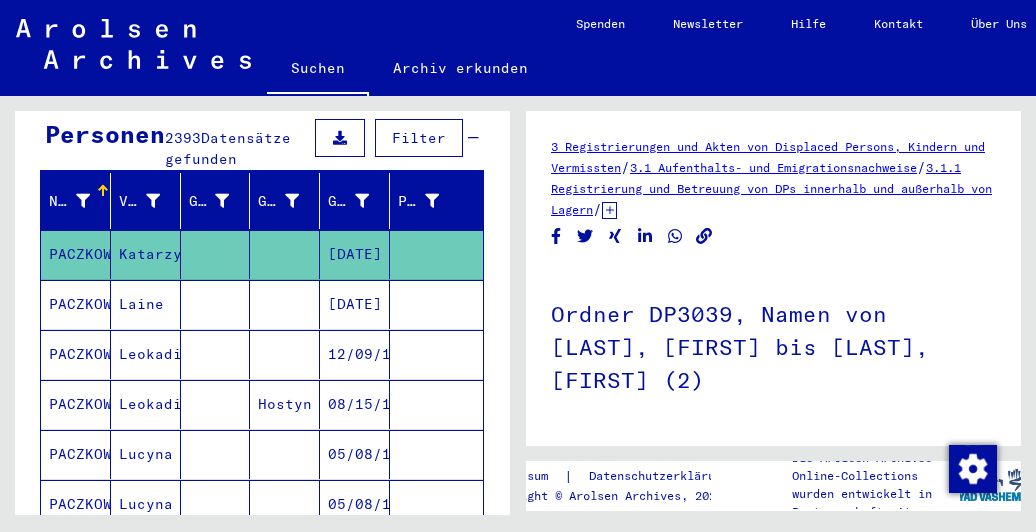 scroll, scrollTop: 200, scrollLeft: 0, axis: vertical 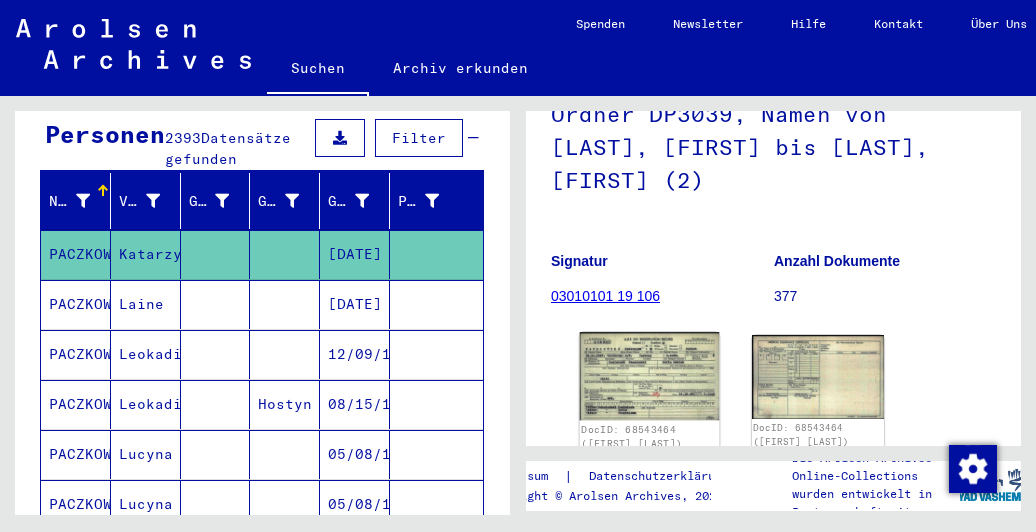 click 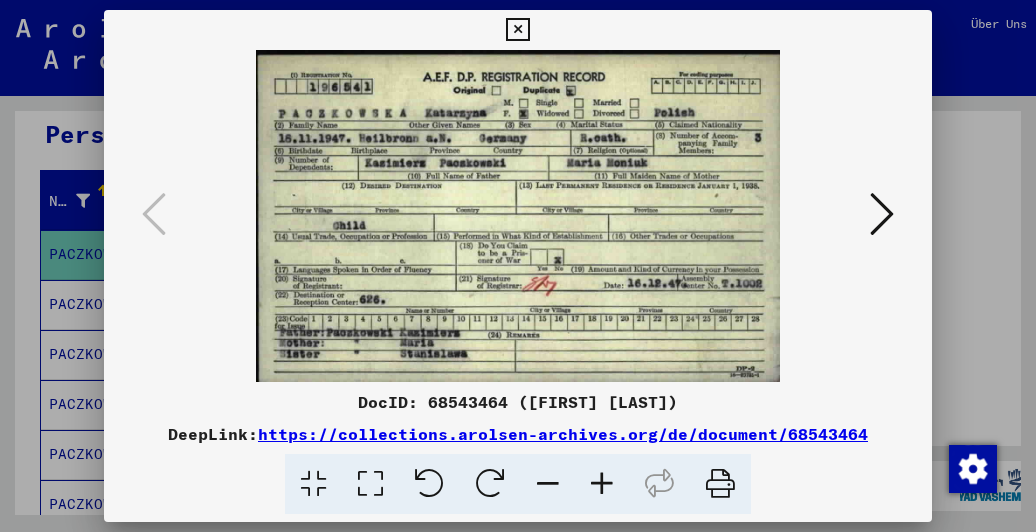 click at bounding box center [517, 30] 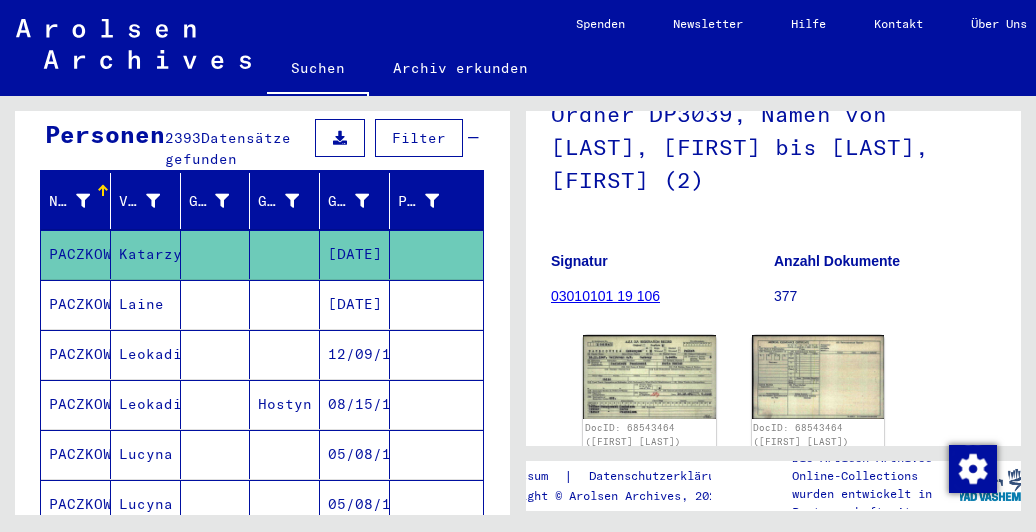 click at bounding box center [285, 404] 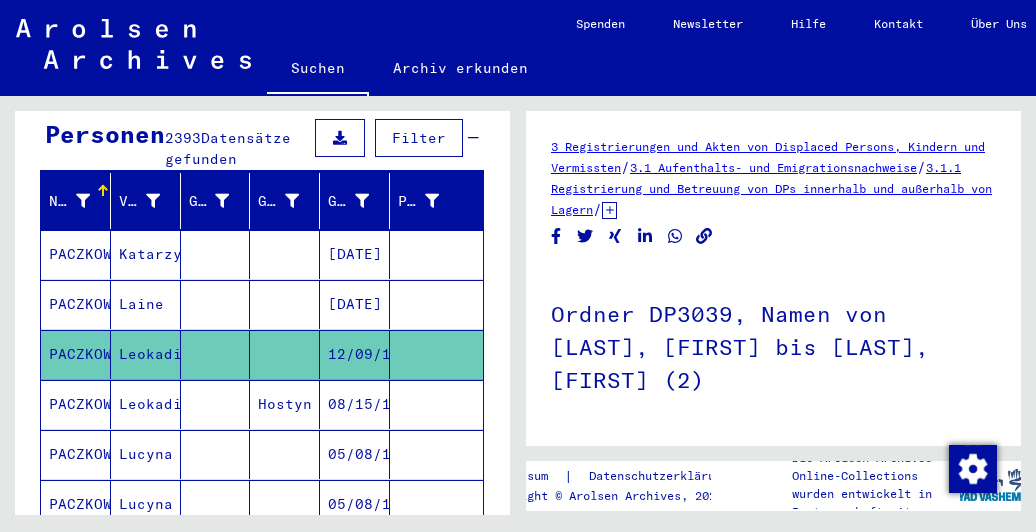 scroll, scrollTop: 300, scrollLeft: 0, axis: vertical 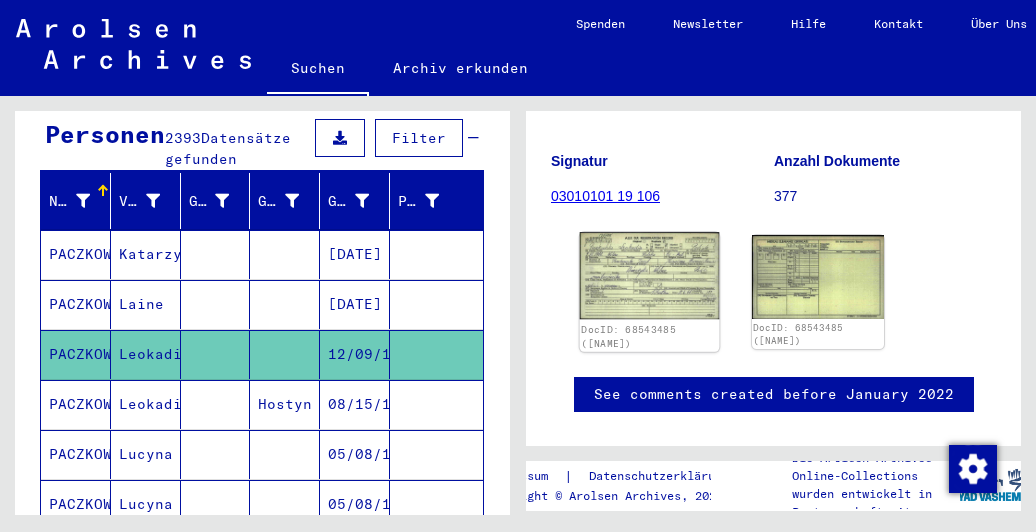 click 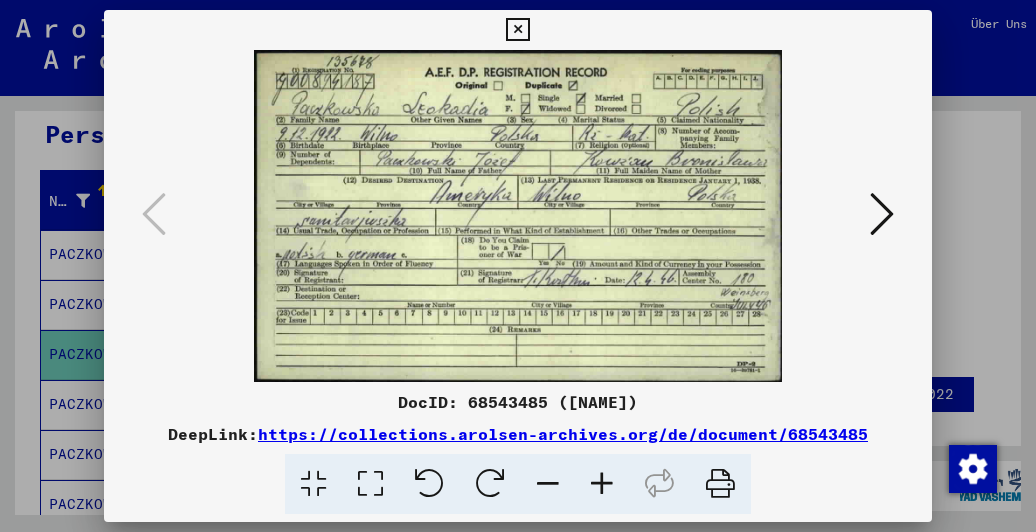 click at bounding box center [517, 30] 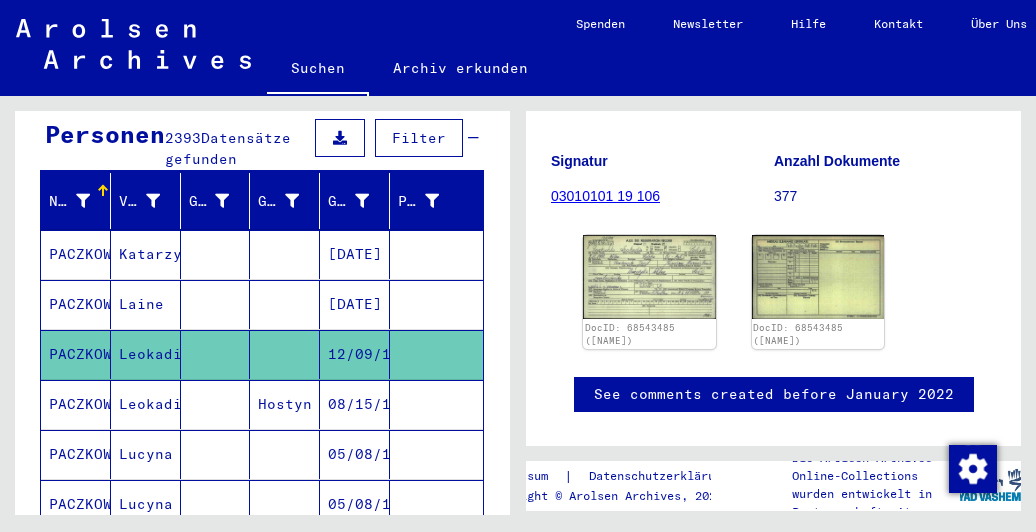 scroll, scrollTop: 360, scrollLeft: 0, axis: vertical 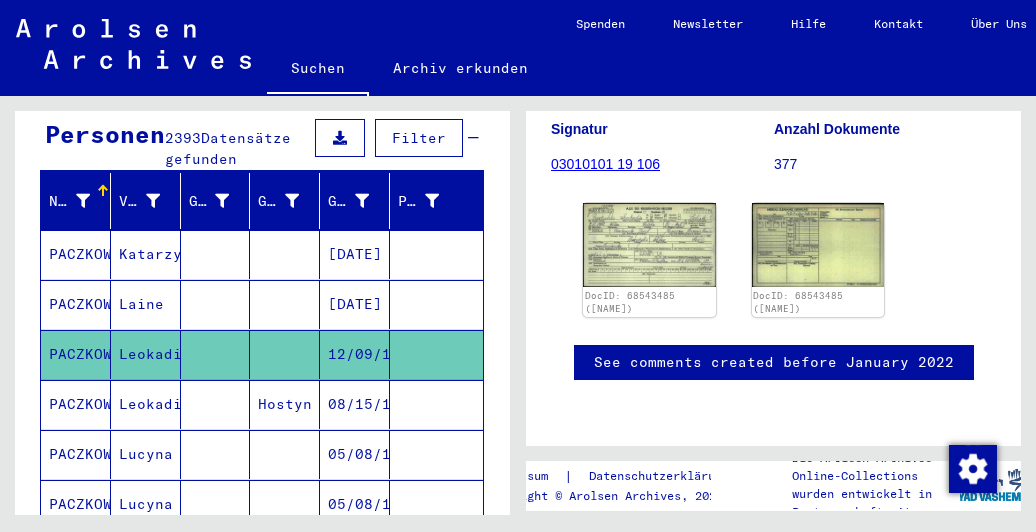 click on "Leokadia" at bounding box center (146, 454) 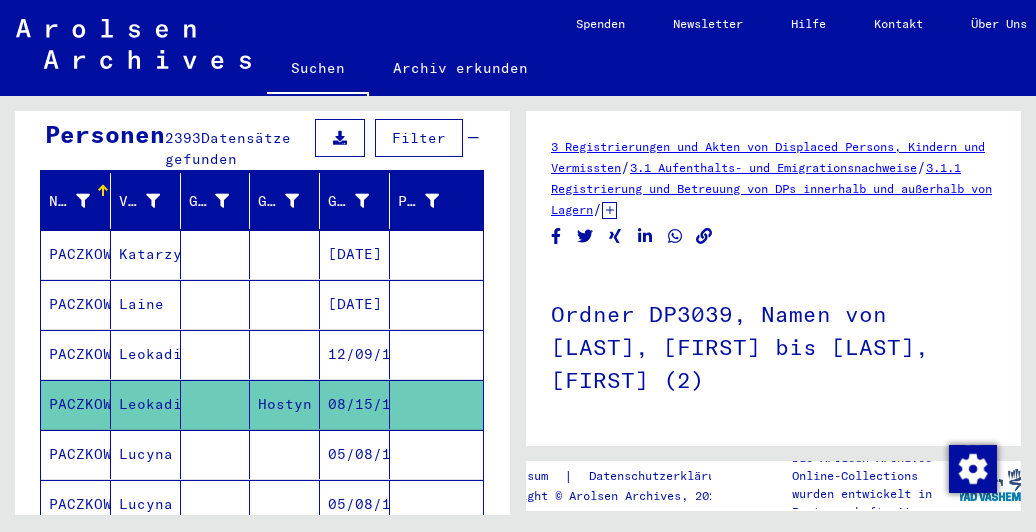 scroll, scrollTop: 300, scrollLeft: 0, axis: vertical 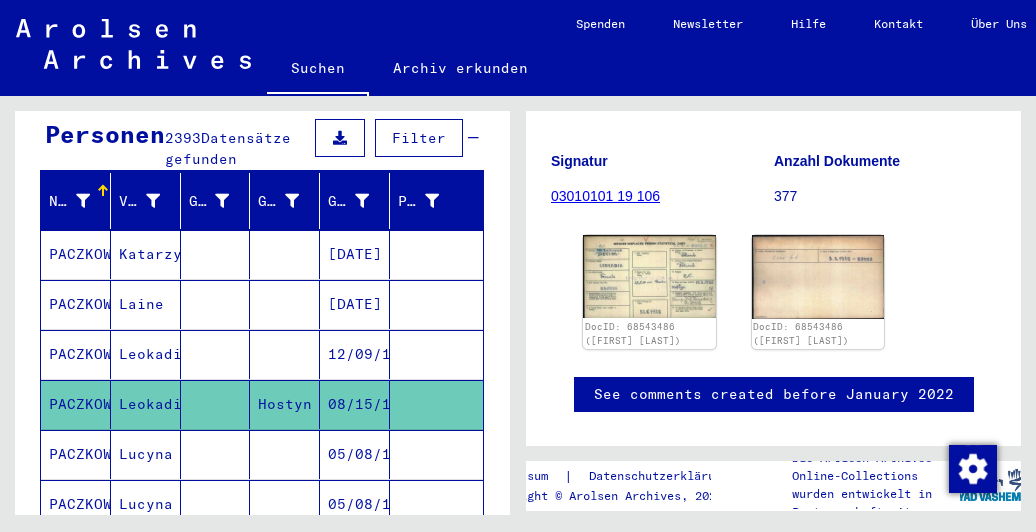 click 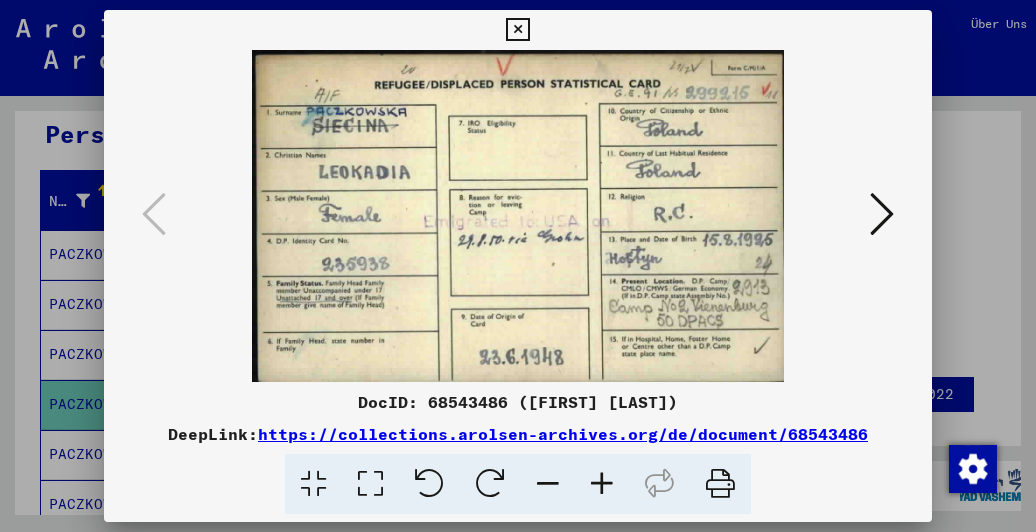 click at bounding box center [882, 214] 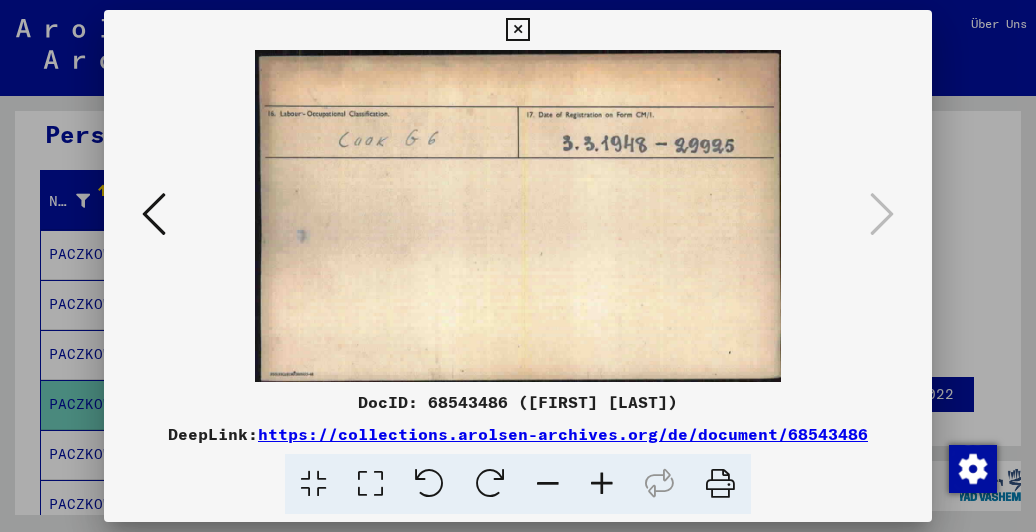 click at bounding box center [154, 214] 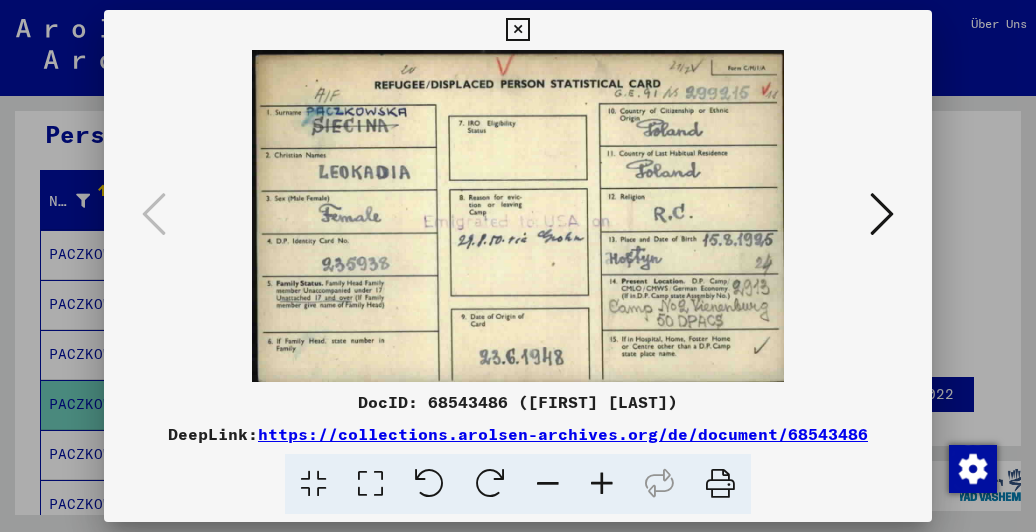 click at bounding box center (517, 30) 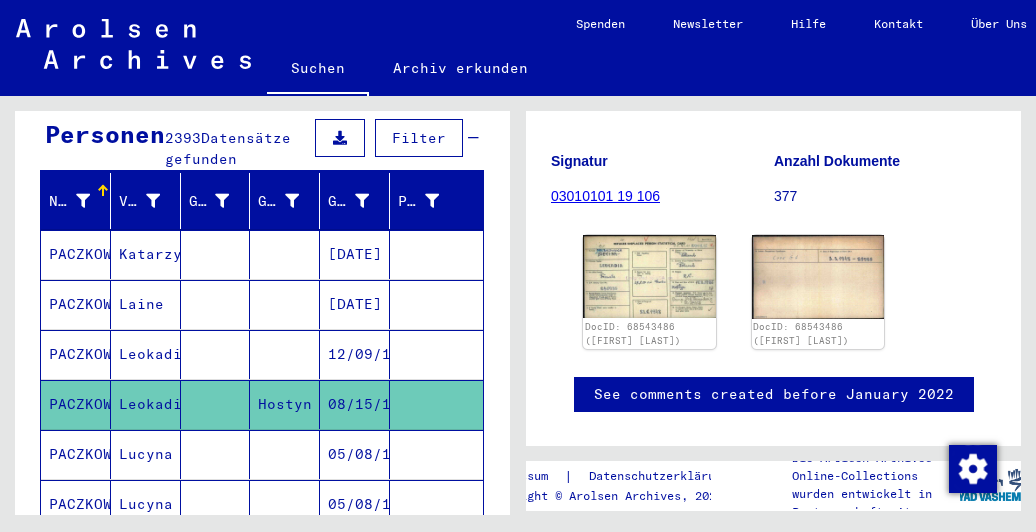click at bounding box center (216, 504) 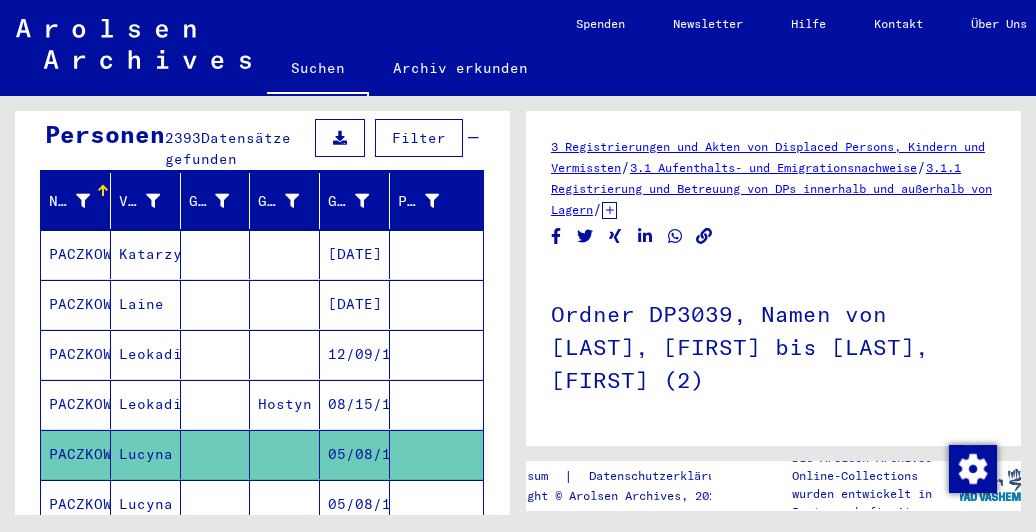 scroll, scrollTop: 300, scrollLeft: 0, axis: vertical 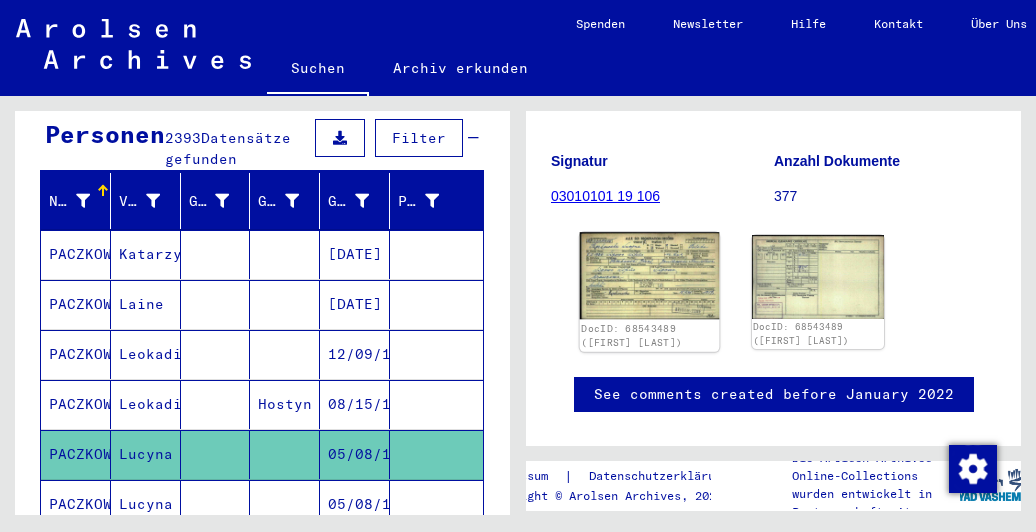 click 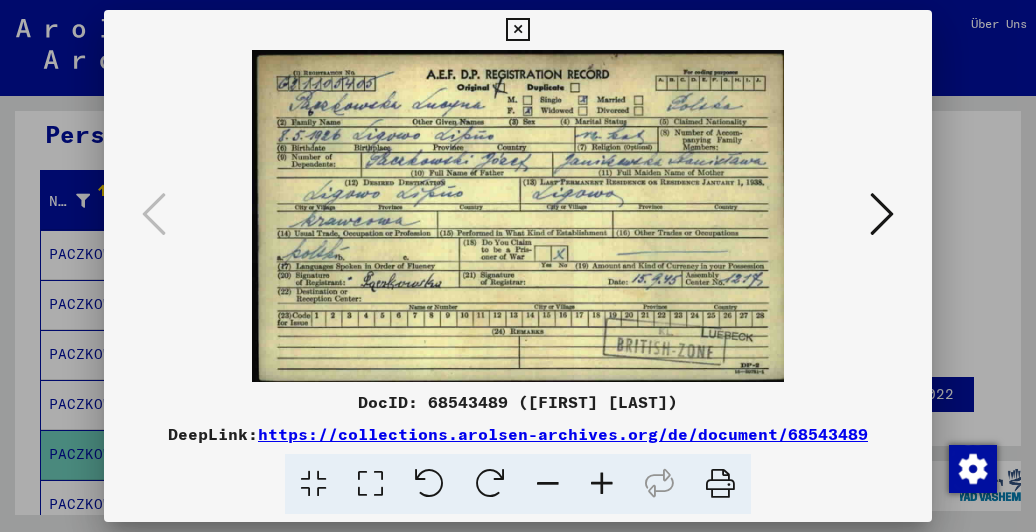 click at bounding box center [882, 215] 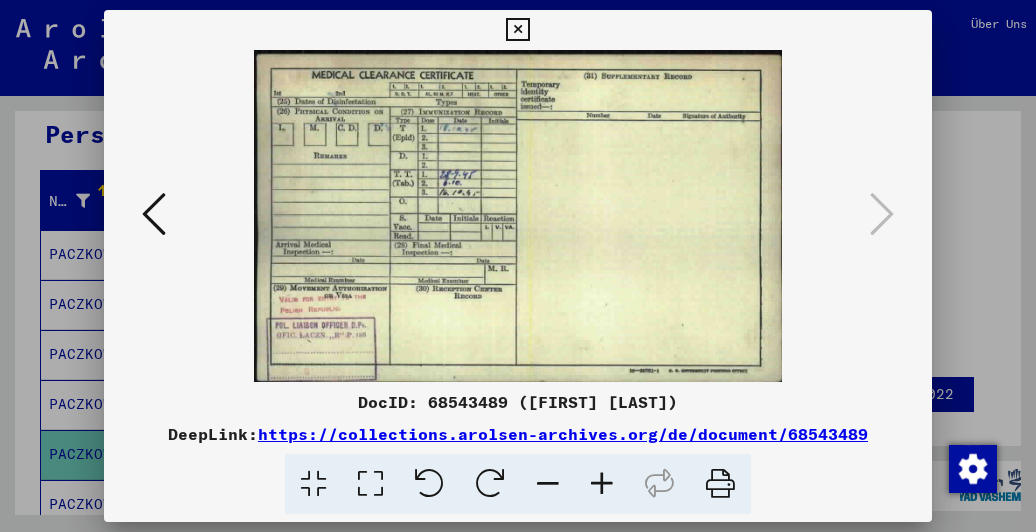 click at bounding box center (517, 30) 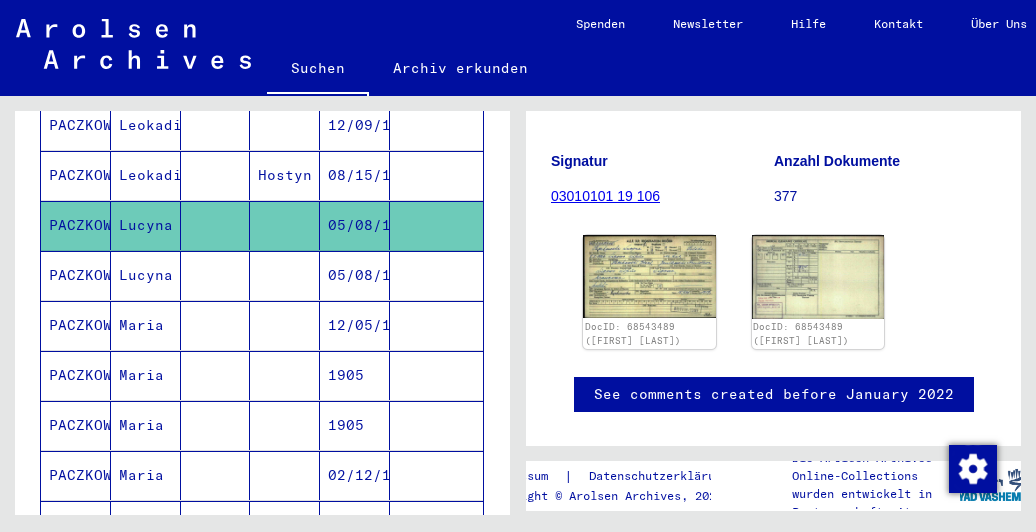 scroll, scrollTop: 504, scrollLeft: 0, axis: vertical 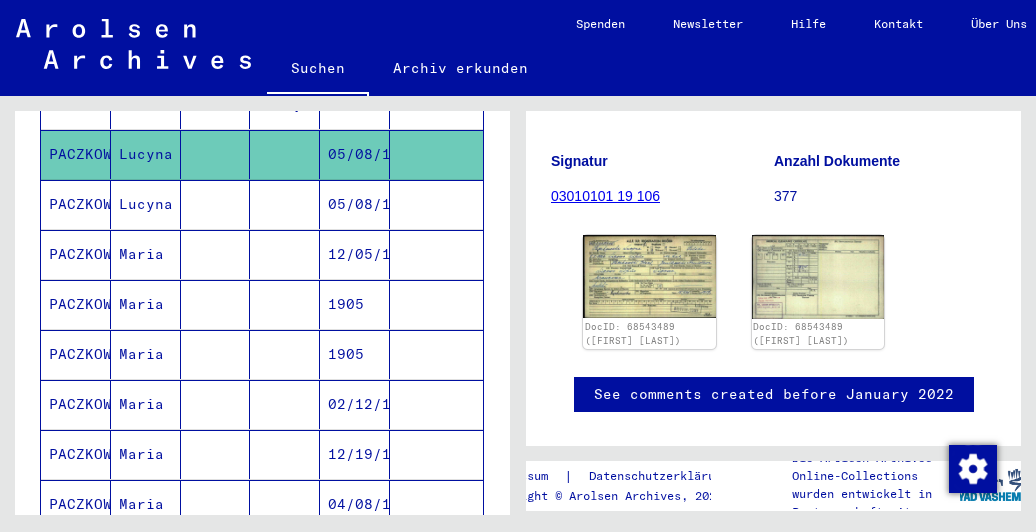 click at bounding box center (216, 254) 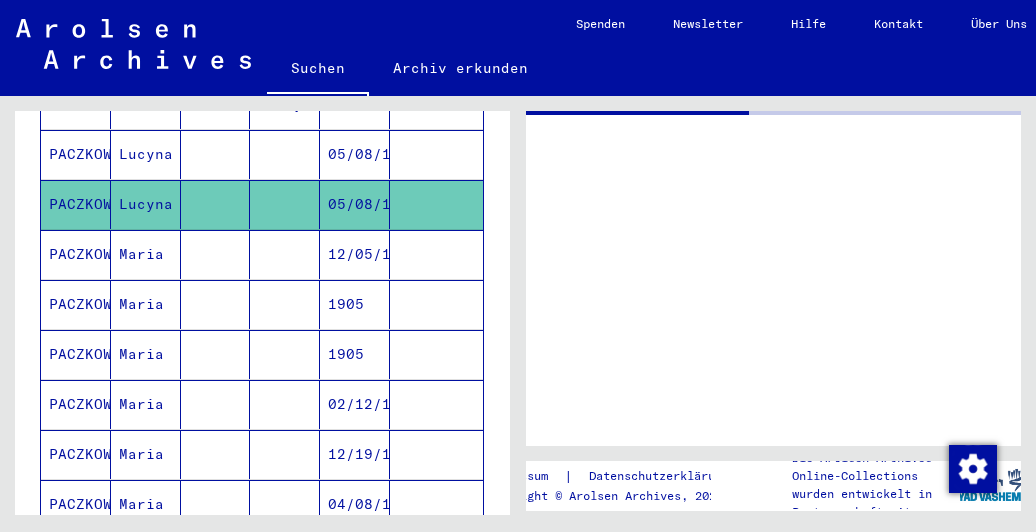 scroll, scrollTop: 0, scrollLeft: 0, axis: both 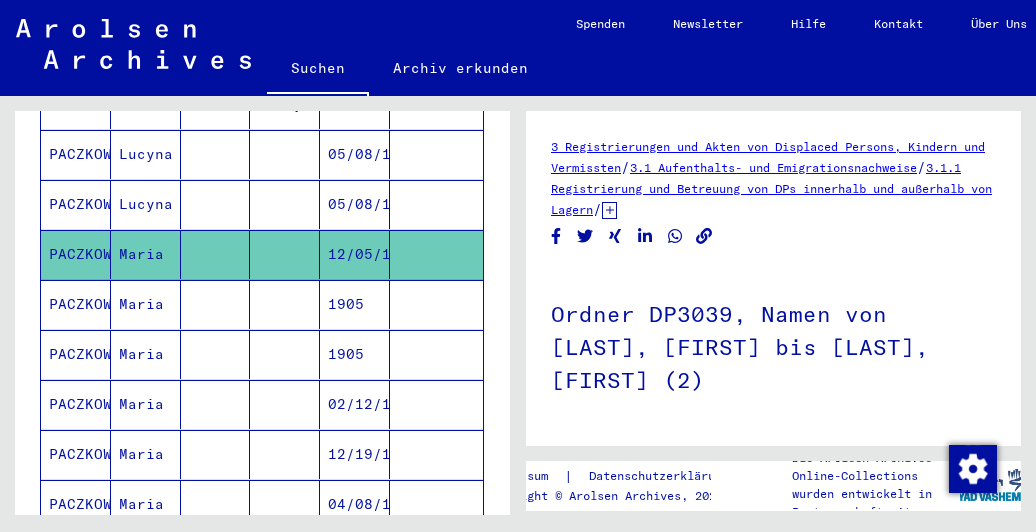 click at bounding box center (285, 254) 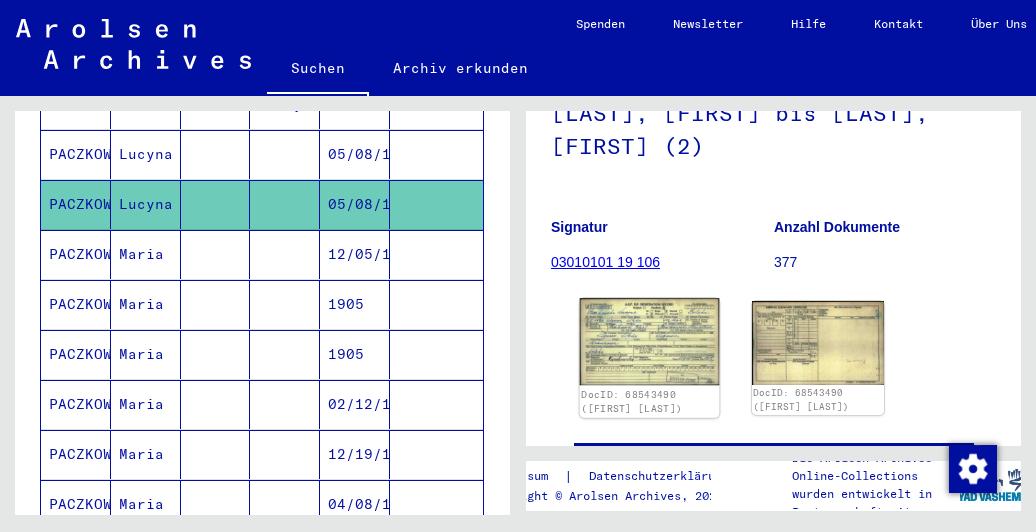 scroll, scrollTop: 300, scrollLeft: 0, axis: vertical 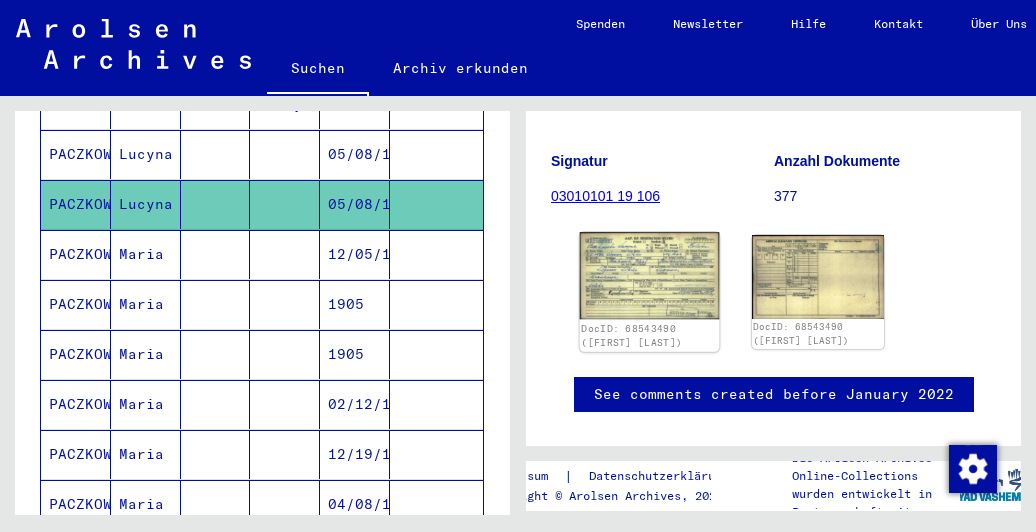 click 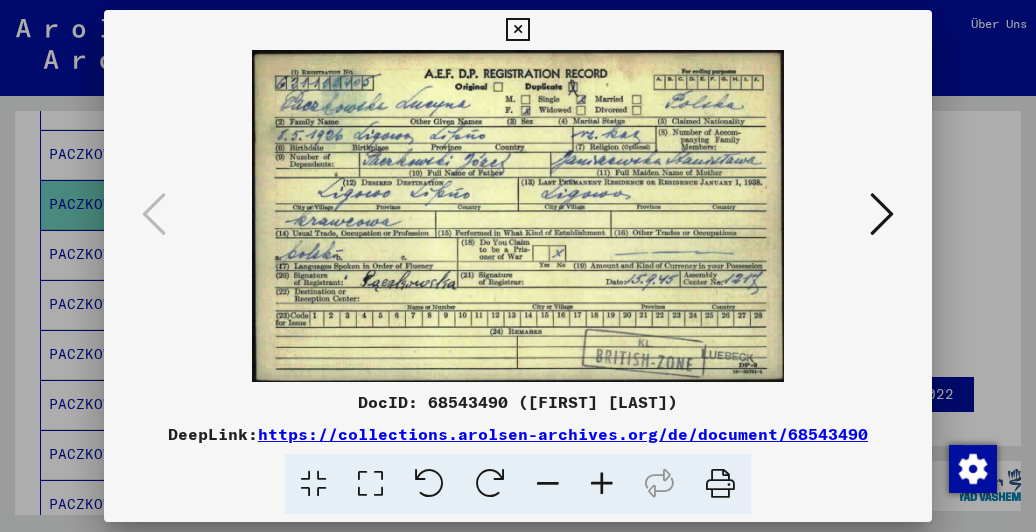 click at bounding box center (517, 30) 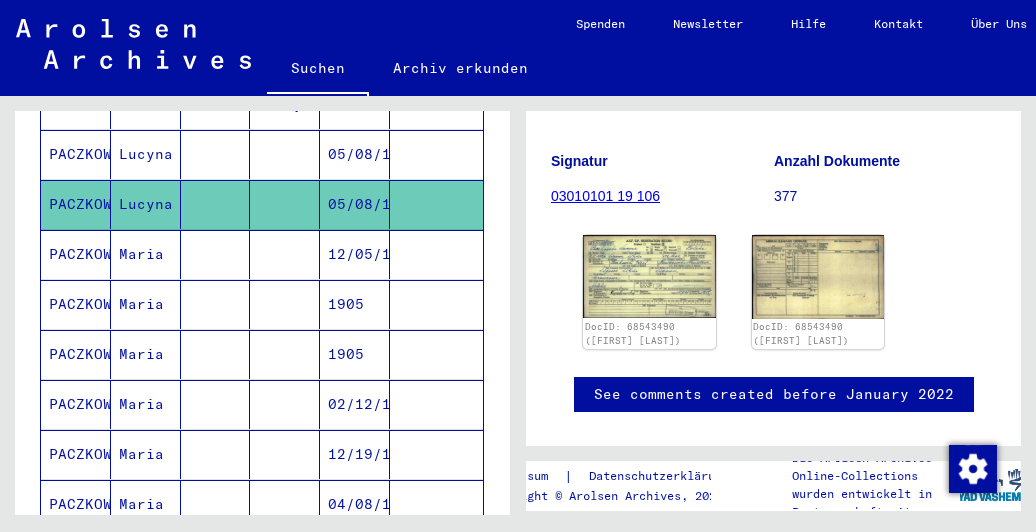 click at bounding box center (216, 304) 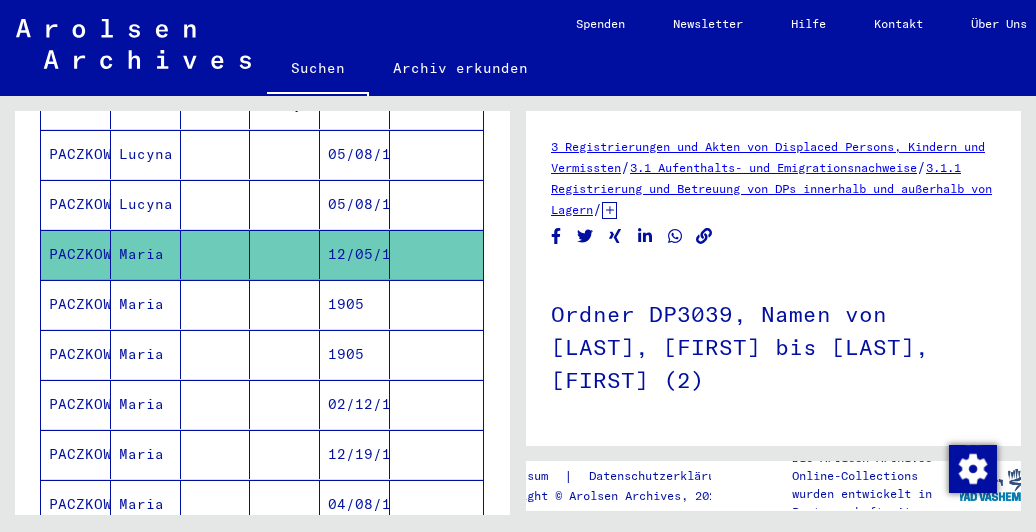 scroll, scrollTop: 300, scrollLeft: 0, axis: vertical 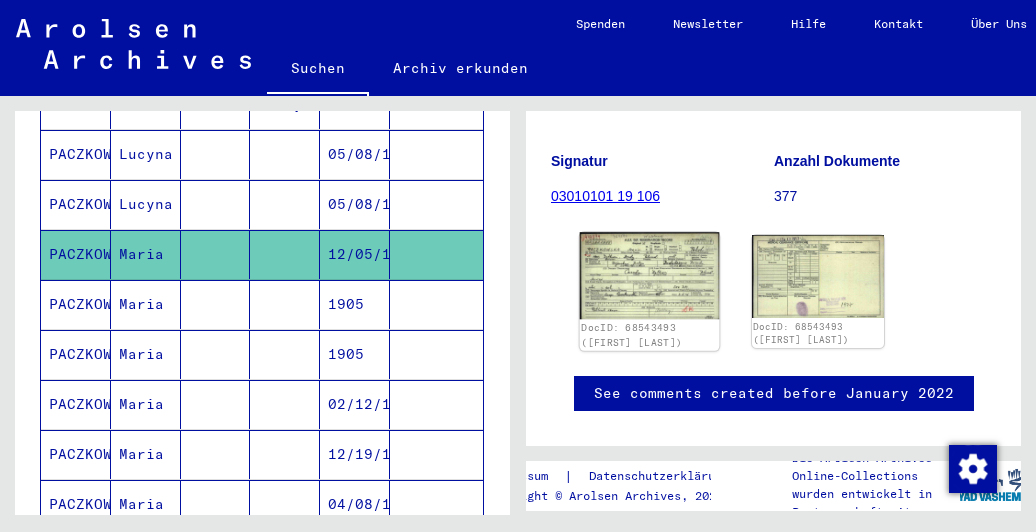 click 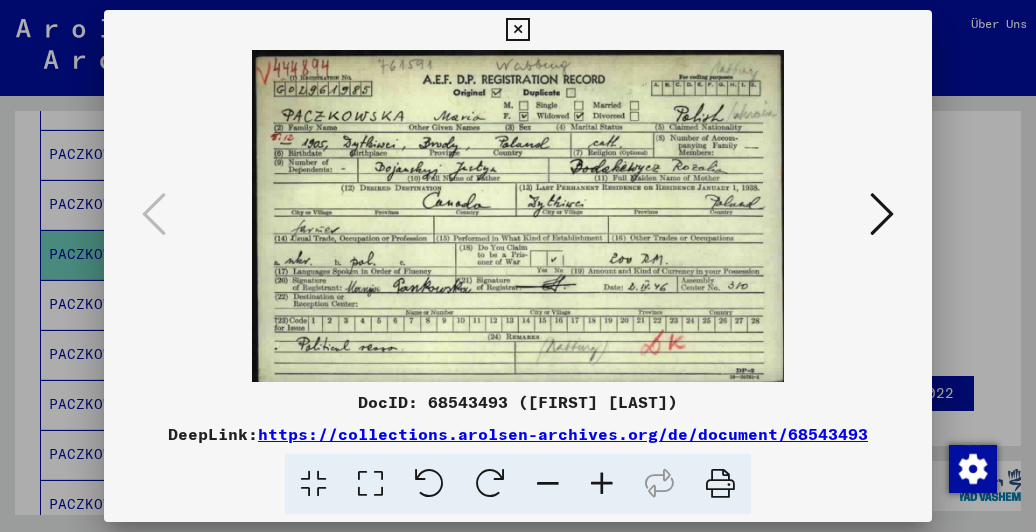 click at bounding box center [517, 30] 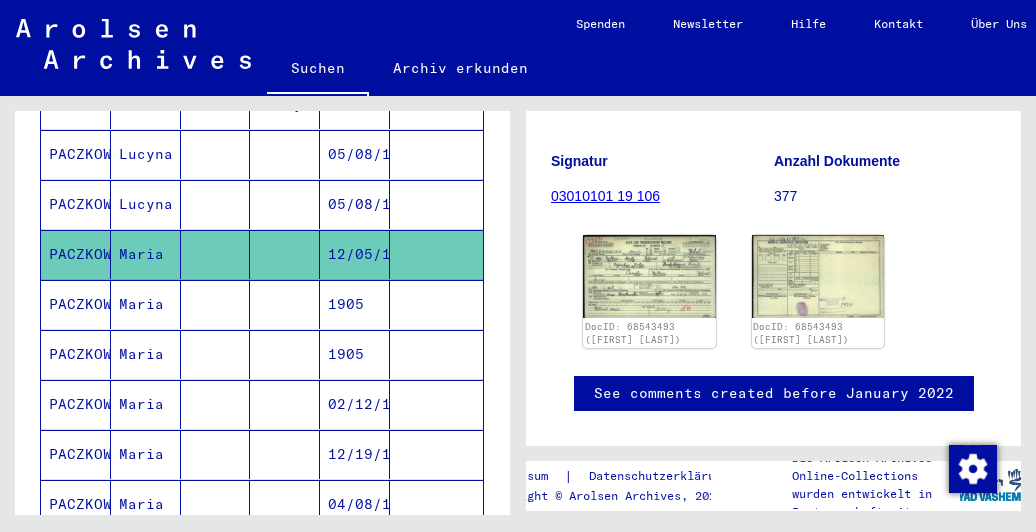 click at bounding box center (216, 354) 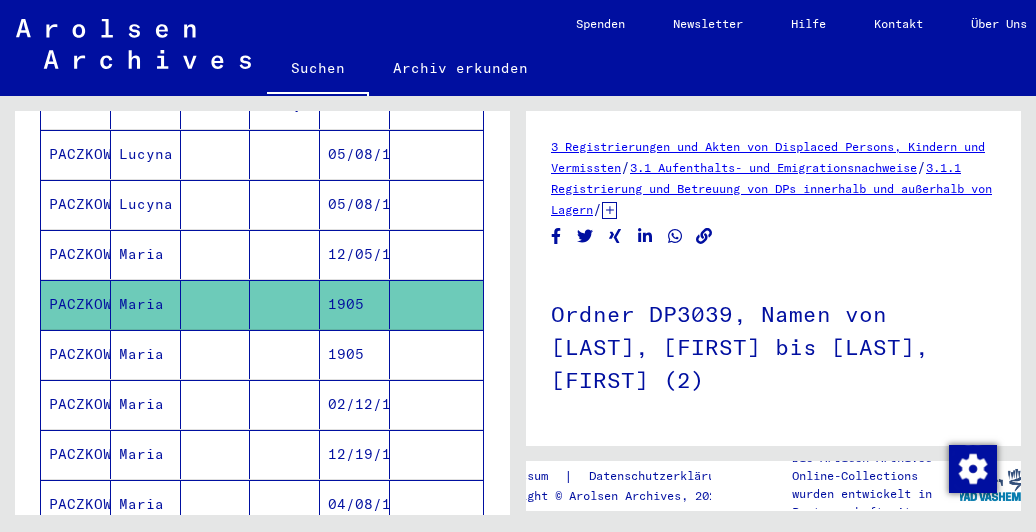 scroll, scrollTop: 200, scrollLeft: 0, axis: vertical 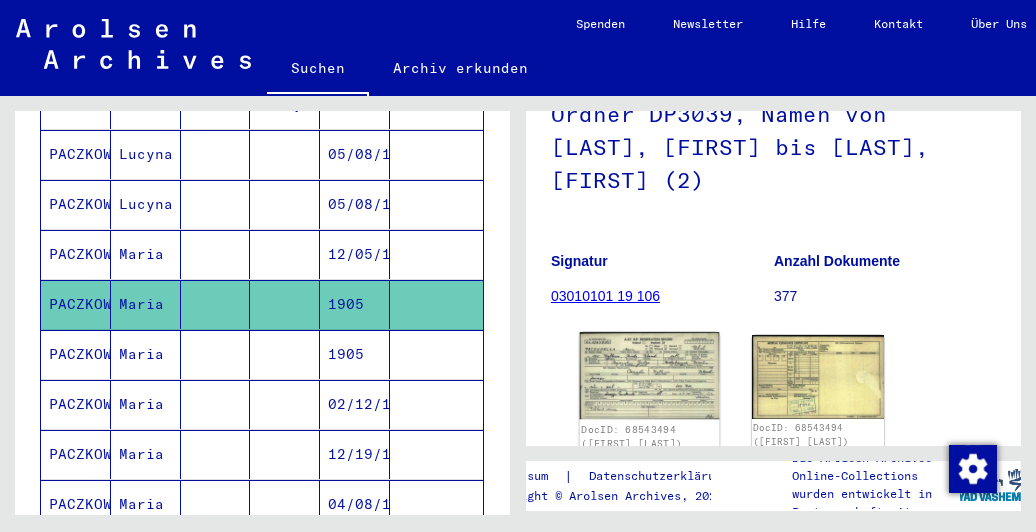 click 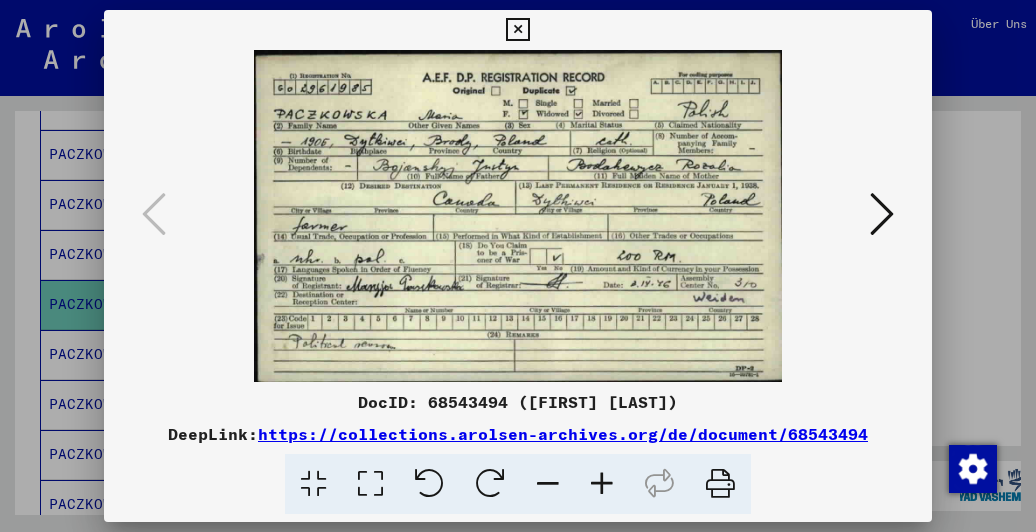 click at bounding box center [517, 30] 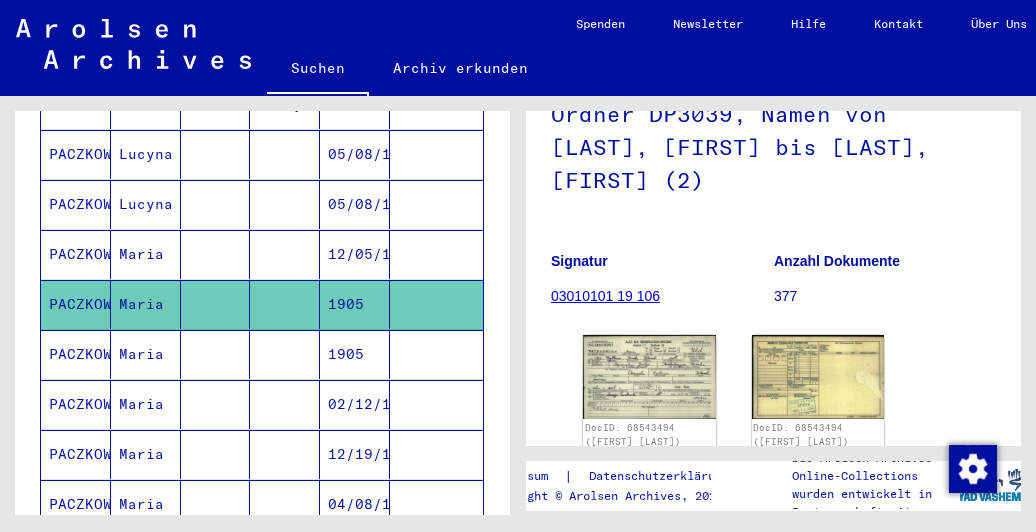 drag, startPoint x: 271, startPoint y: 331, endPoint x: 525, endPoint y: 325, distance: 254.07086 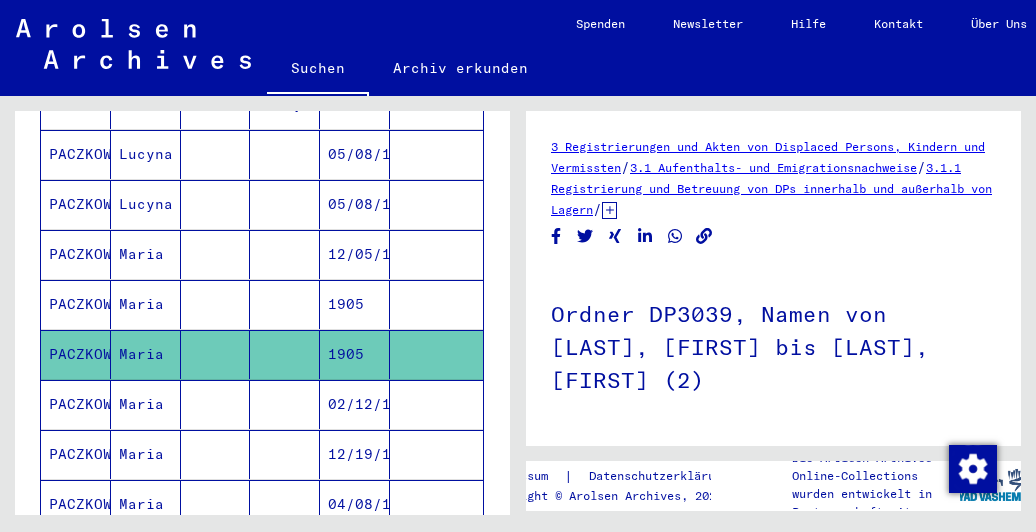 scroll, scrollTop: 200, scrollLeft: 0, axis: vertical 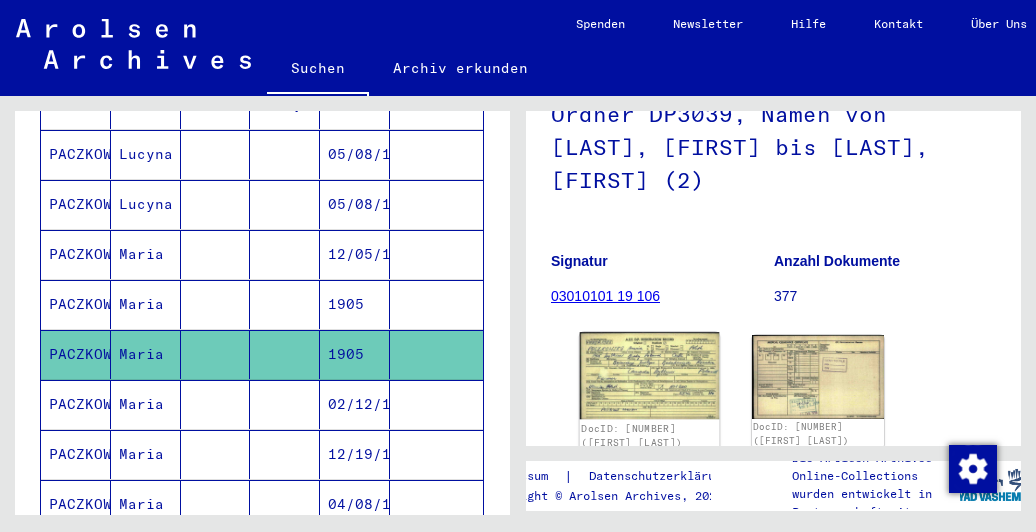 click 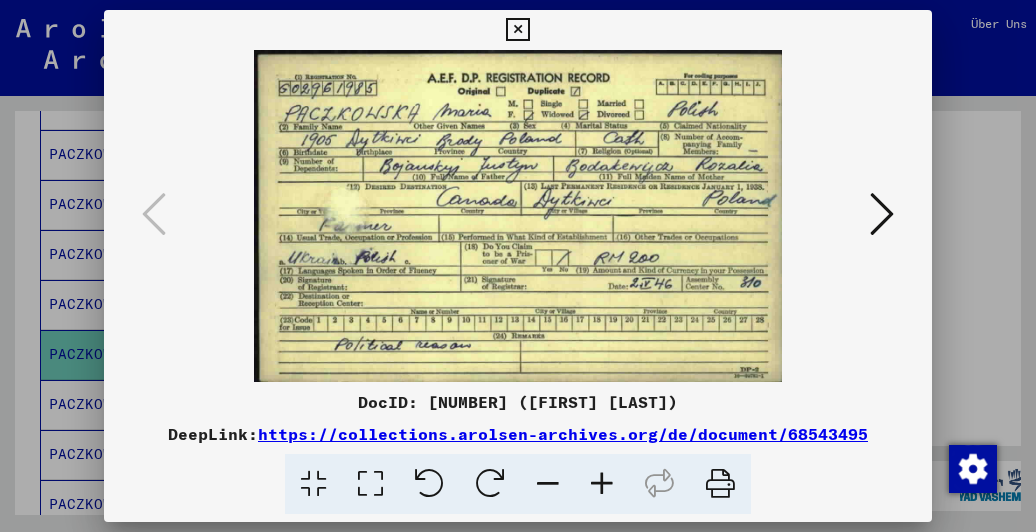 click at bounding box center [517, 30] 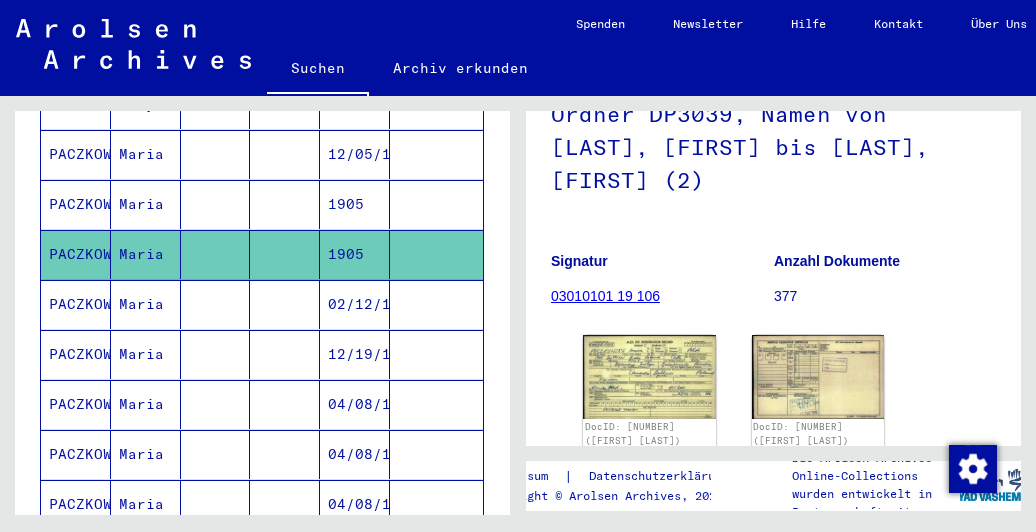 scroll, scrollTop: 704, scrollLeft: 0, axis: vertical 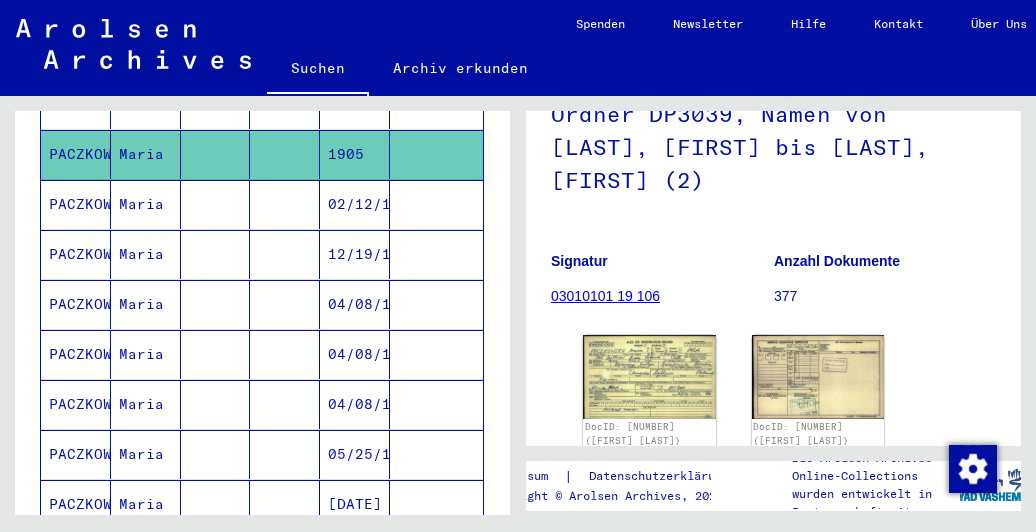 click at bounding box center (216, 254) 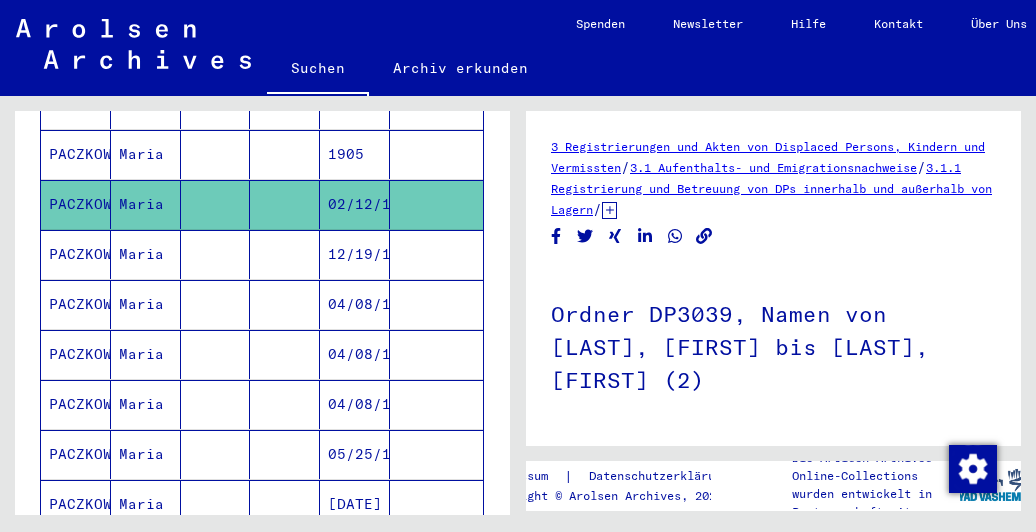 scroll, scrollTop: 200, scrollLeft: 0, axis: vertical 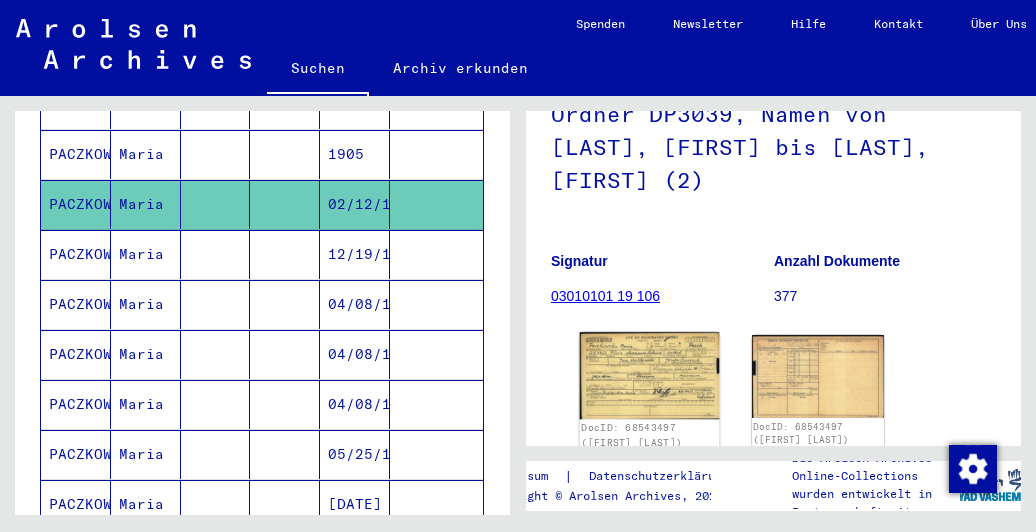 click 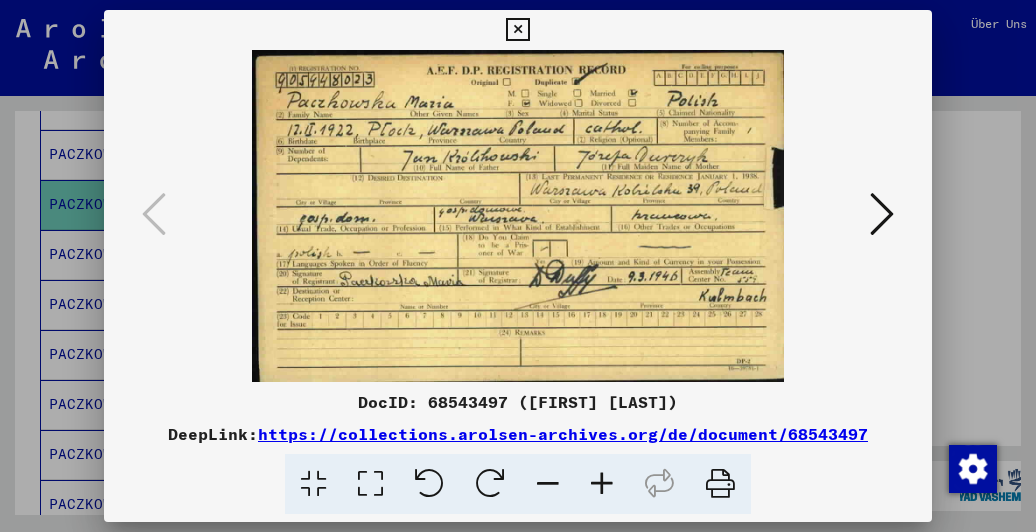 click at bounding box center [517, 30] 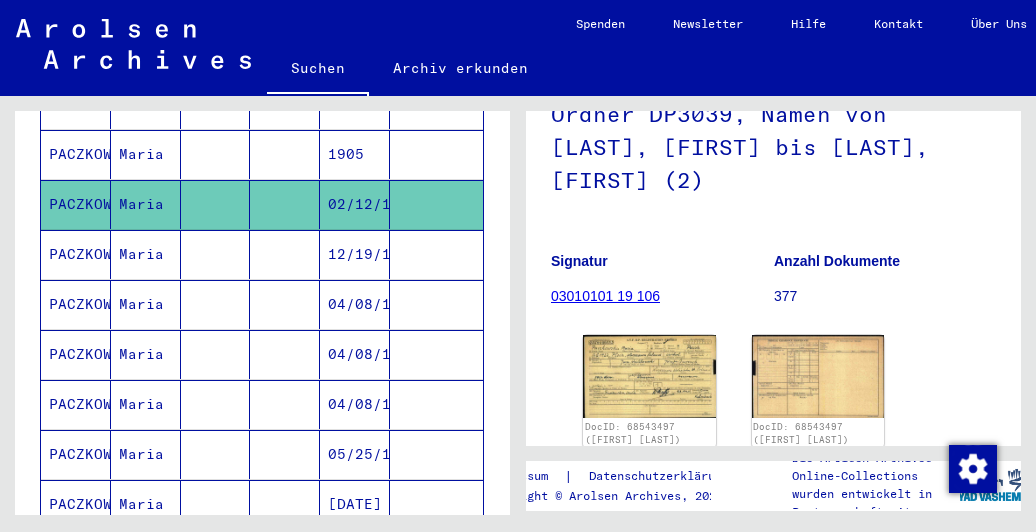 click on "12/19/1922" at bounding box center [355, 304] 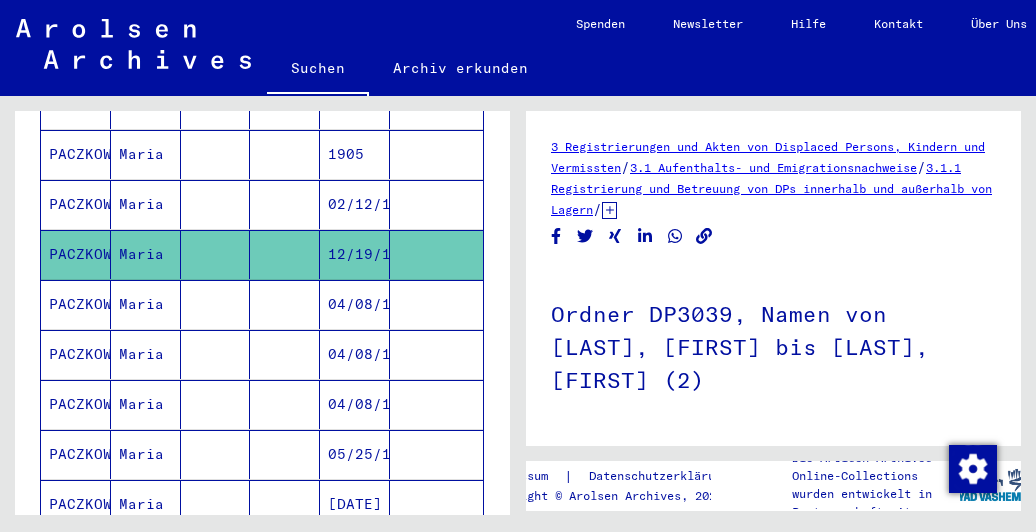 scroll, scrollTop: 200, scrollLeft: 0, axis: vertical 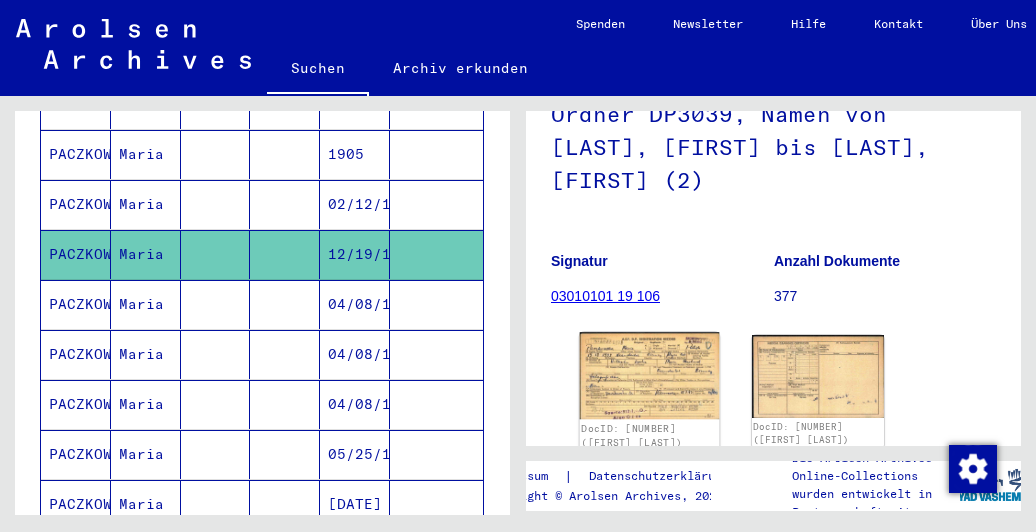 click 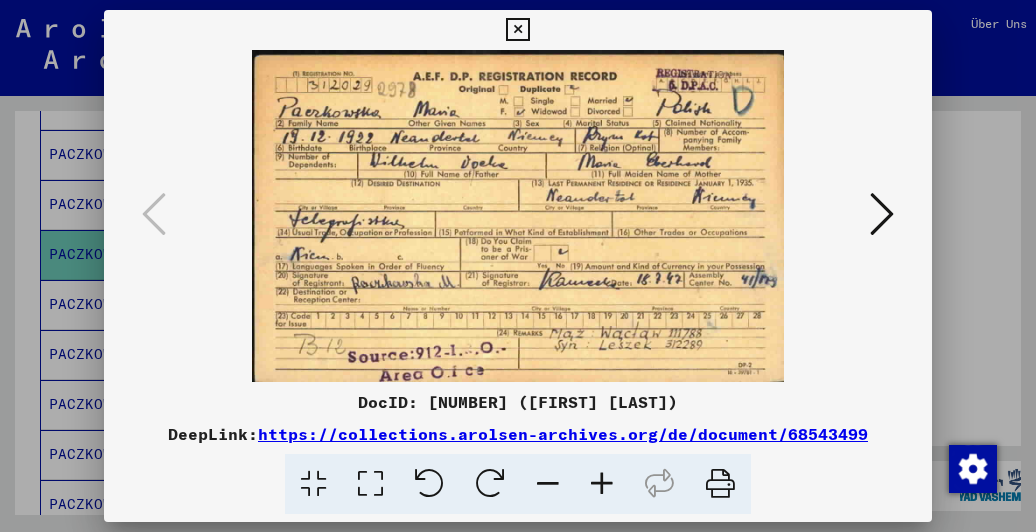 click at bounding box center [517, 30] 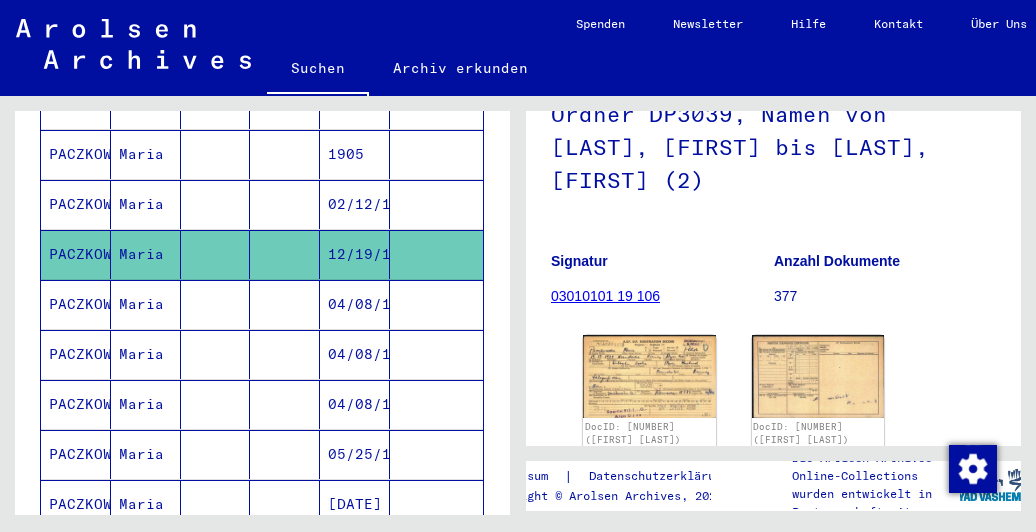 click at bounding box center [285, 354] 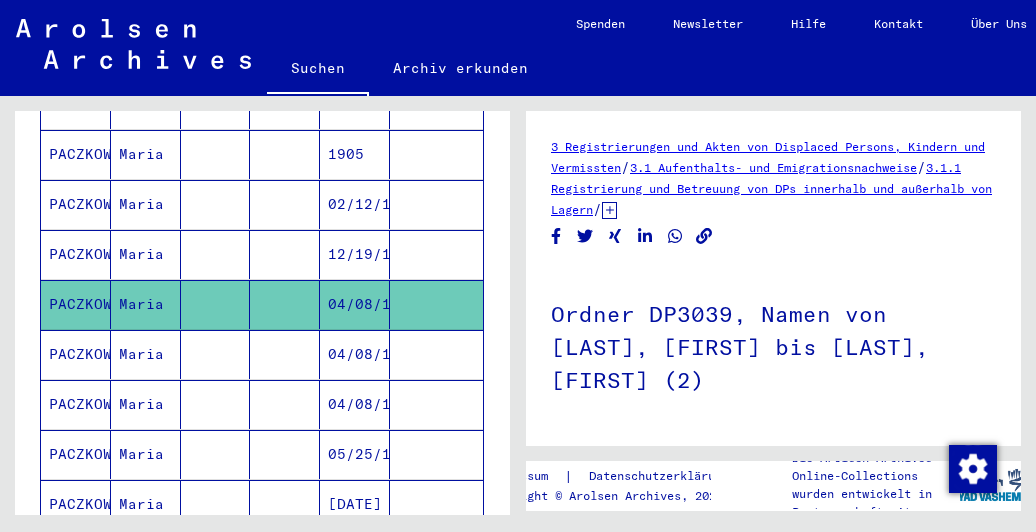 scroll, scrollTop: 200, scrollLeft: 0, axis: vertical 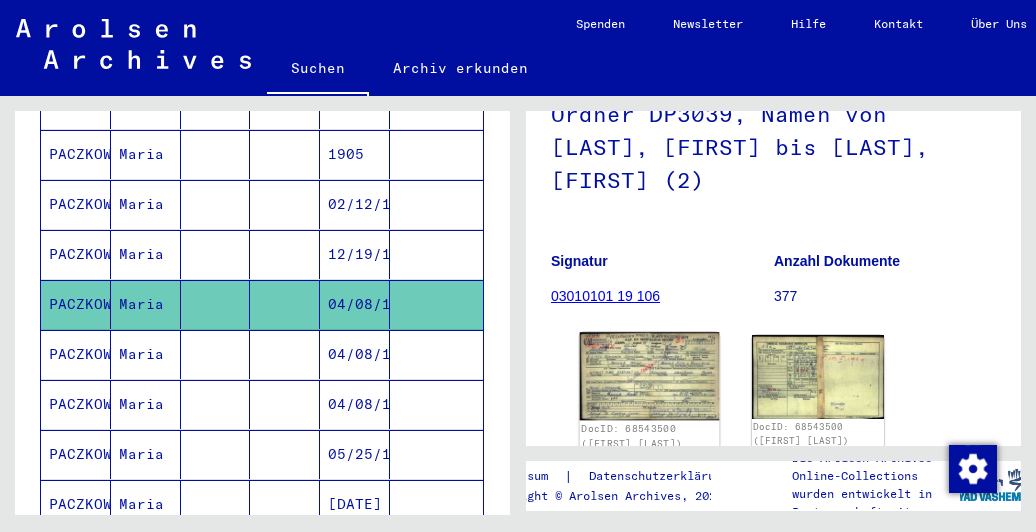 click 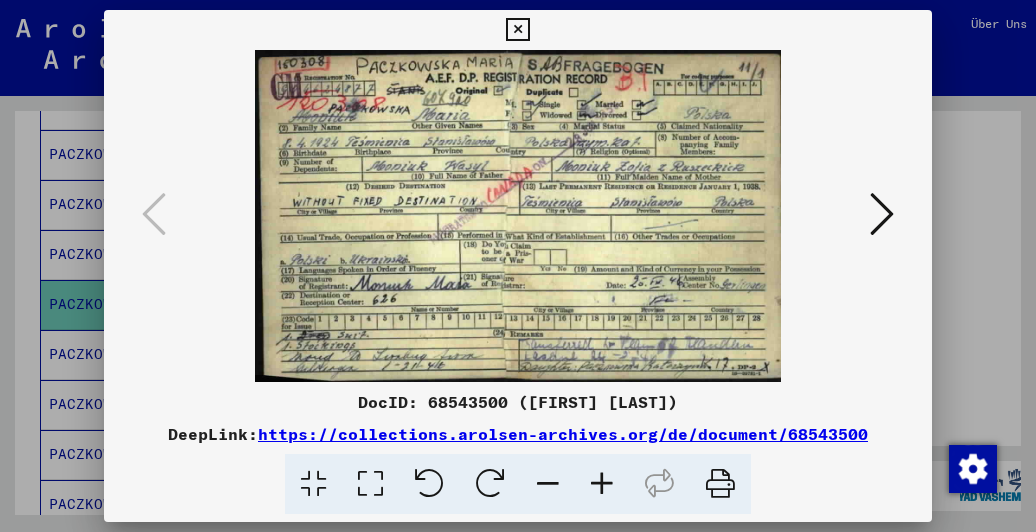 click at bounding box center (518, 216) 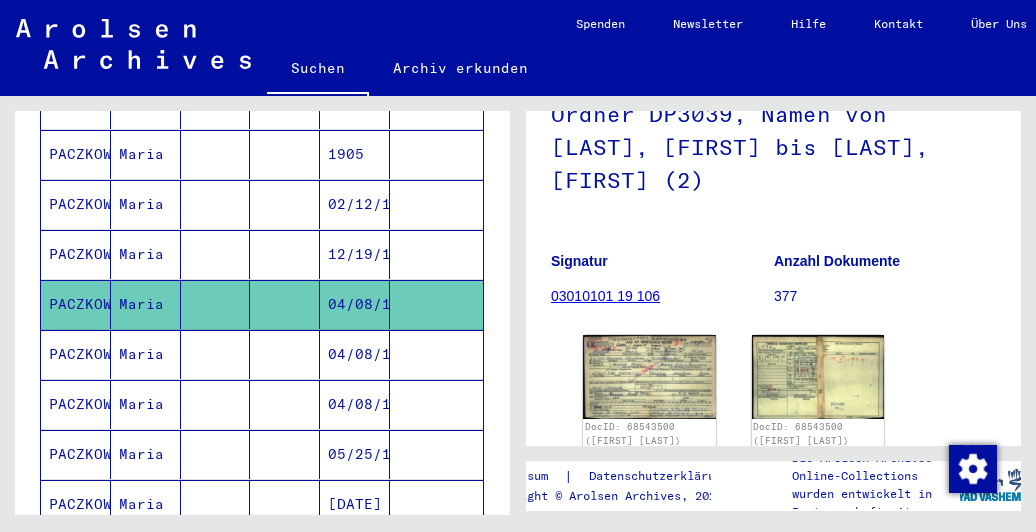 click at bounding box center [285, 404] 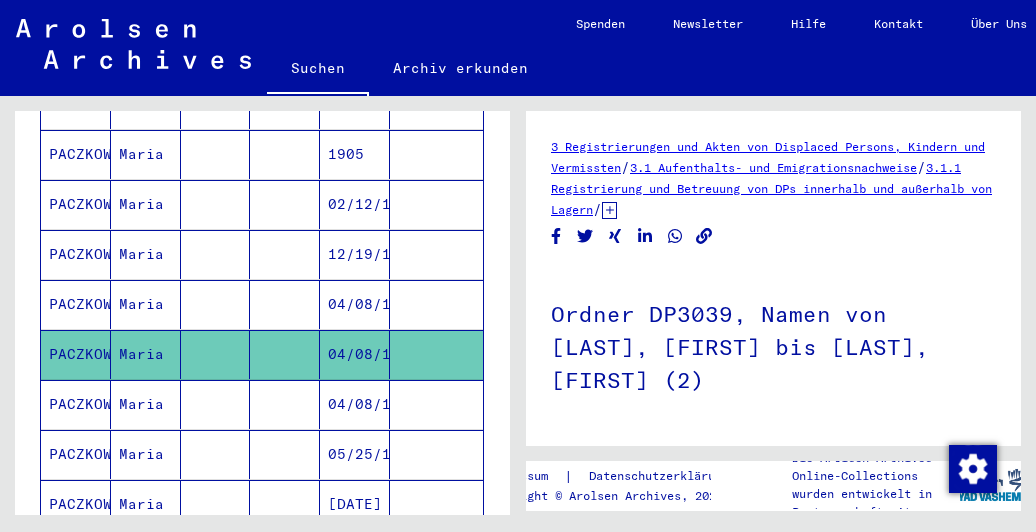 scroll, scrollTop: 361, scrollLeft: 0, axis: vertical 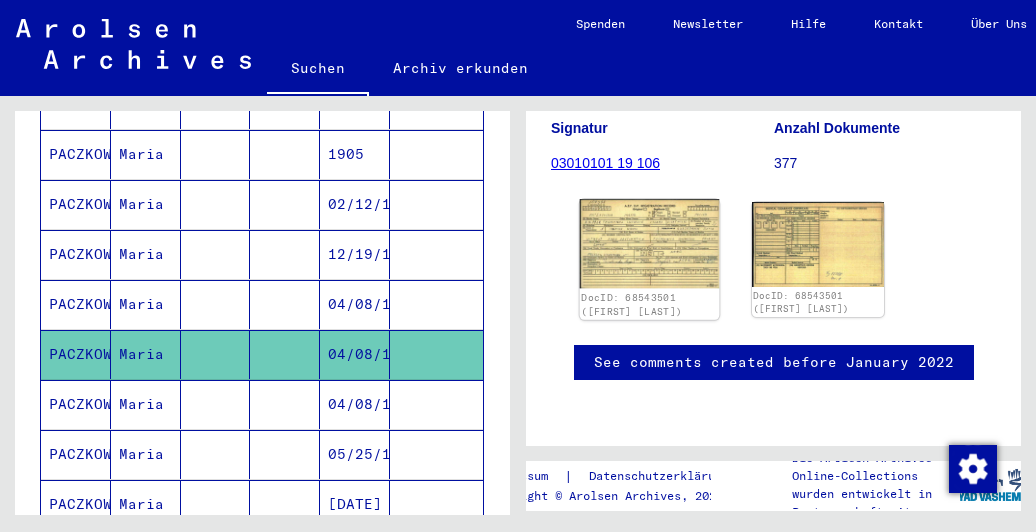 click 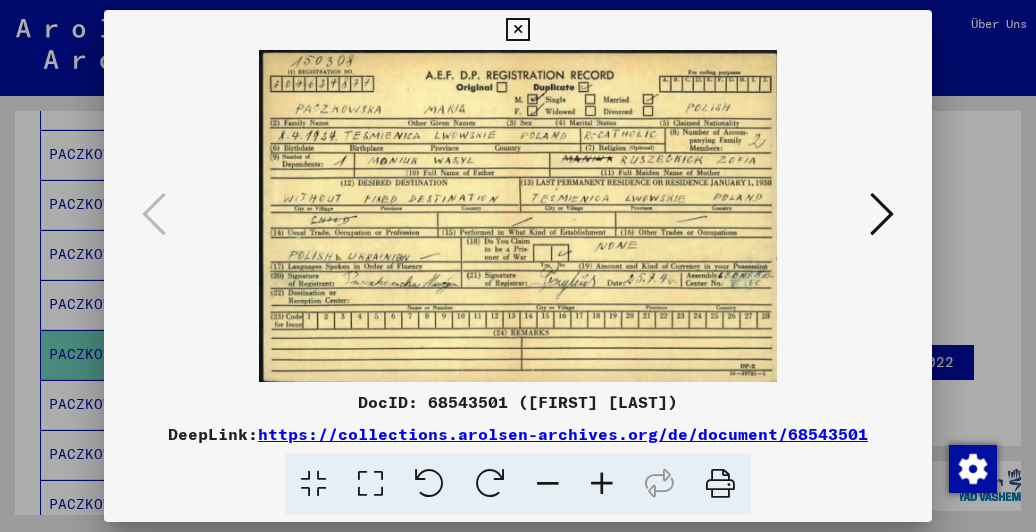 click at bounding box center [517, 30] 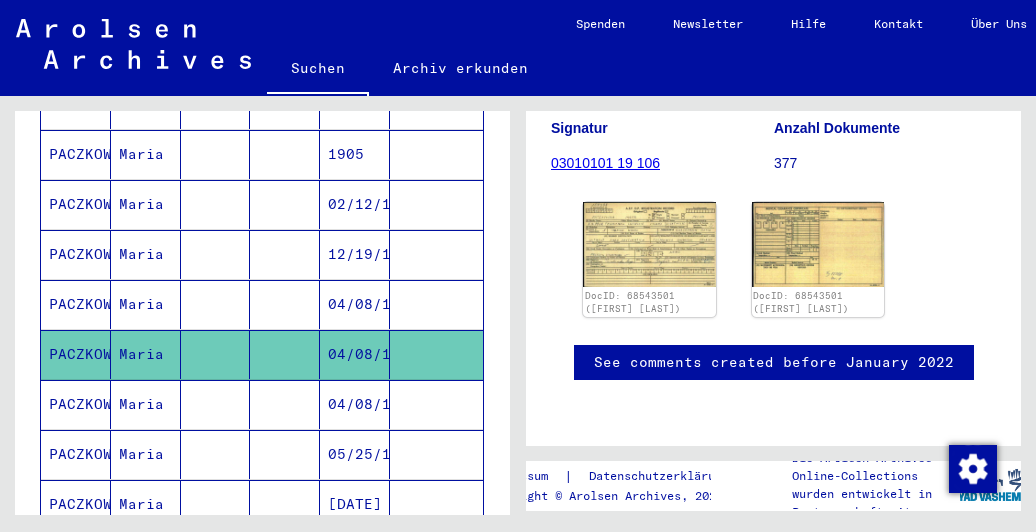 click on "04/08/1924" at bounding box center (355, 454) 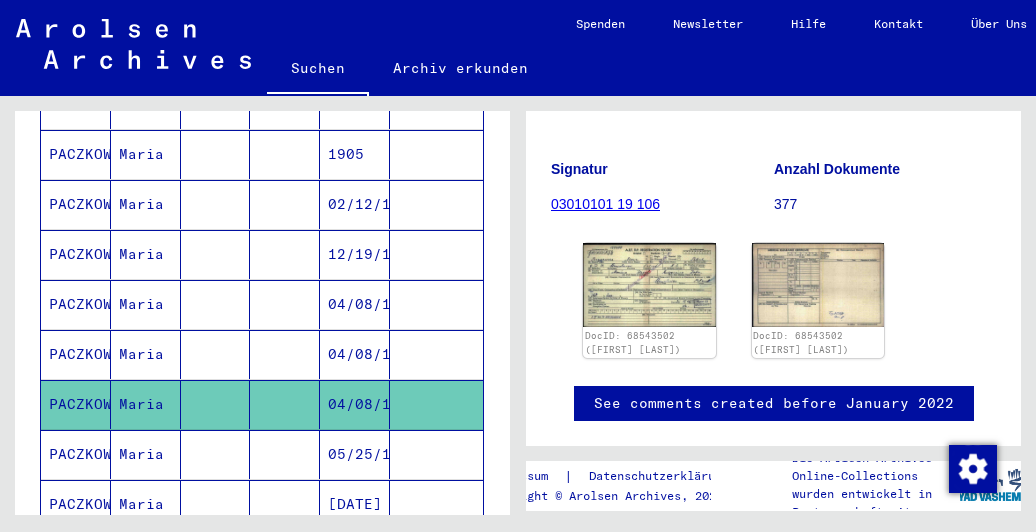 scroll, scrollTop: 0, scrollLeft: 0, axis: both 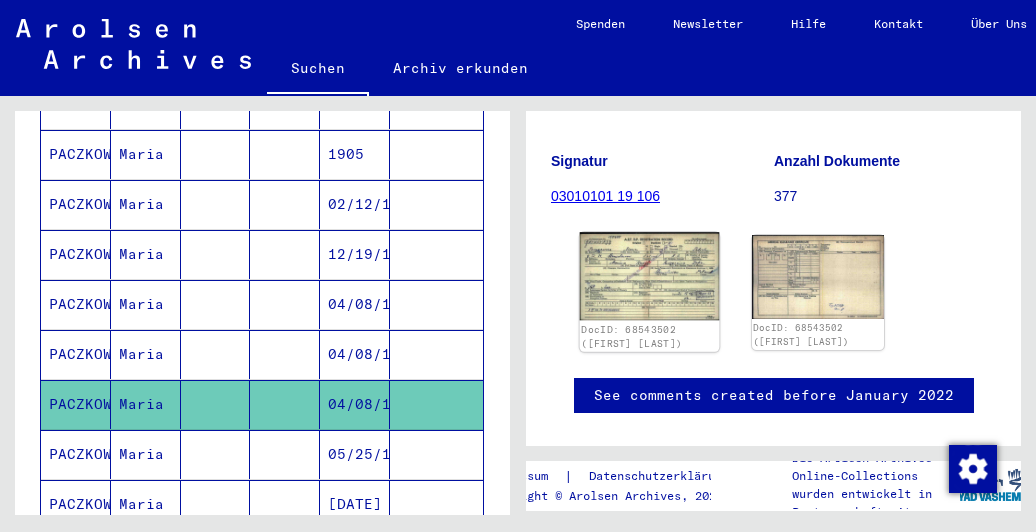 click 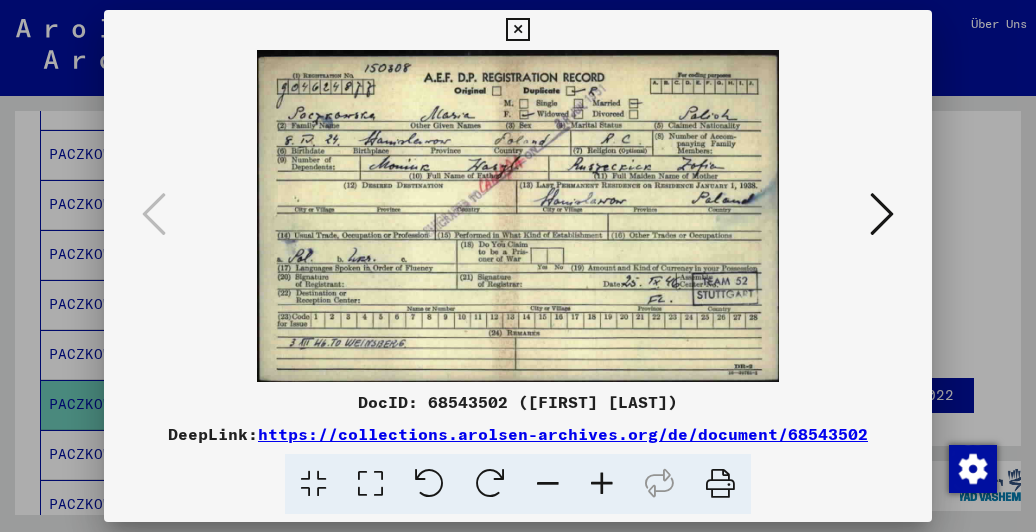 drag, startPoint x: 514, startPoint y: 27, endPoint x: 474, endPoint y: 78, distance: 64.815125 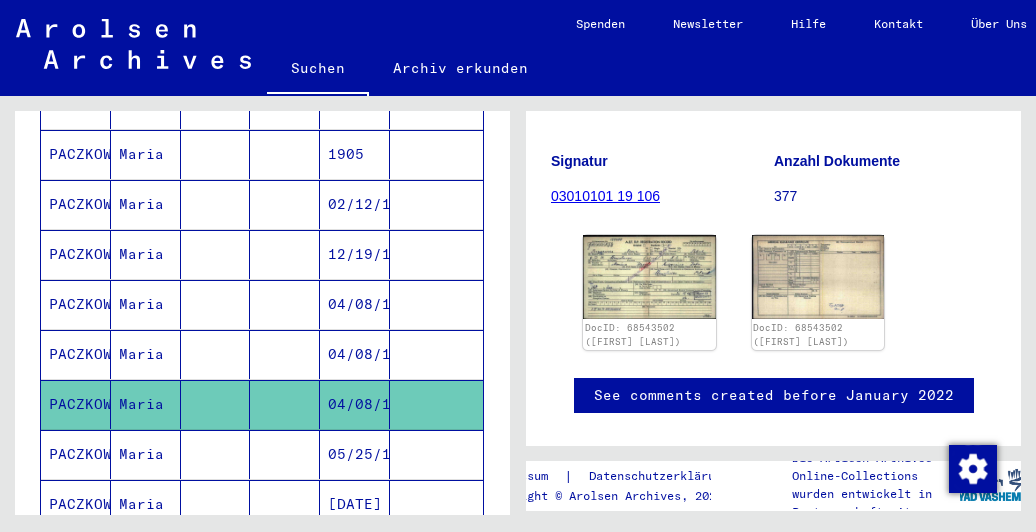 click at bounding box center (285, 504) 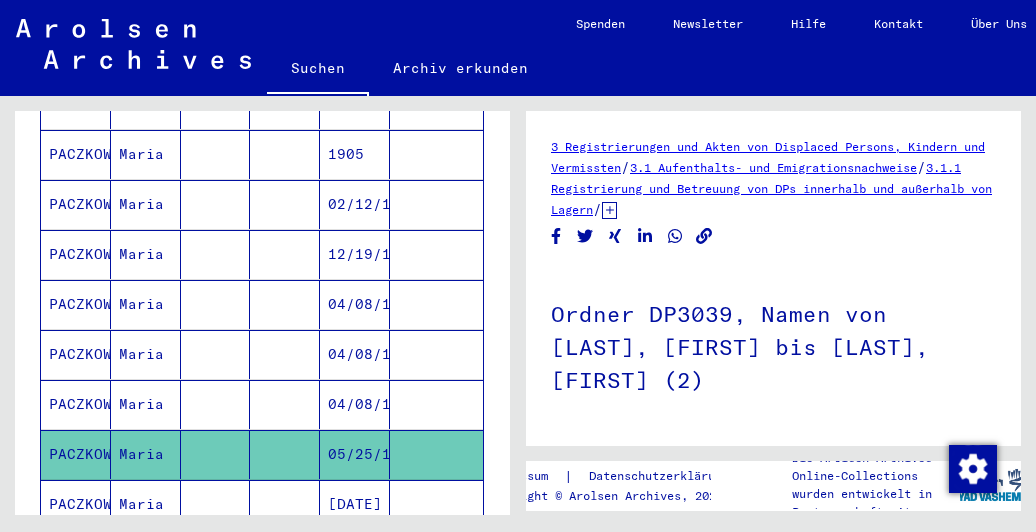 scroll, scrollTop: 300, scrollLeft: 0, axis: vertical 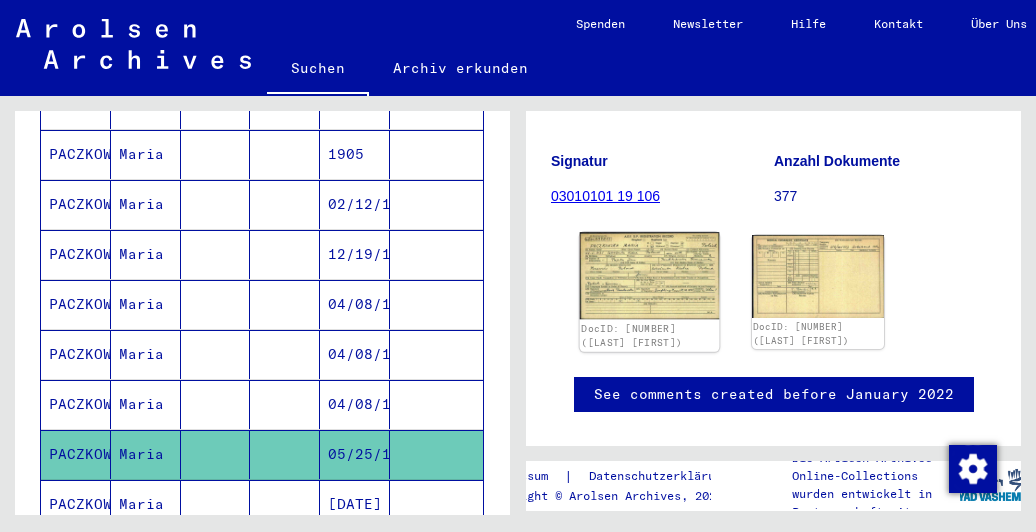 click 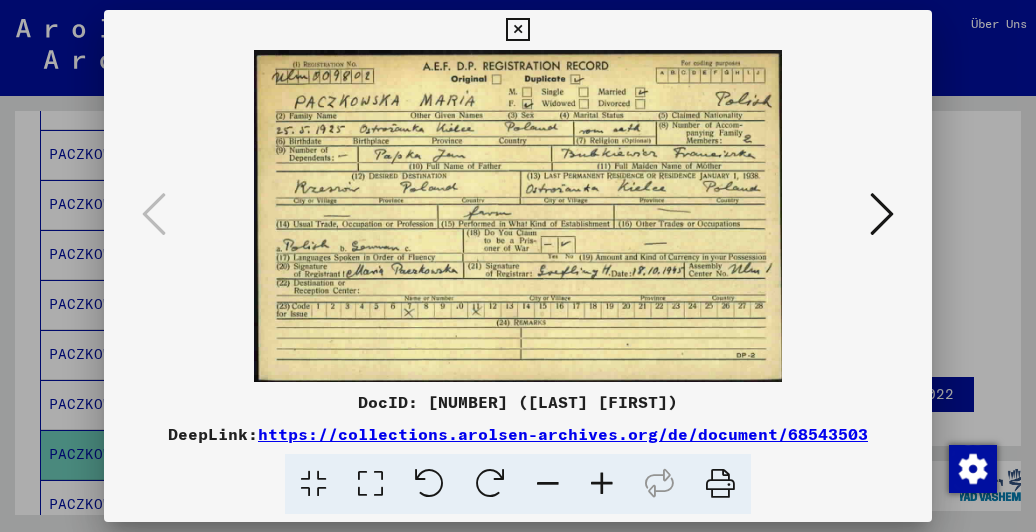 click at bounding box center (517, 30) 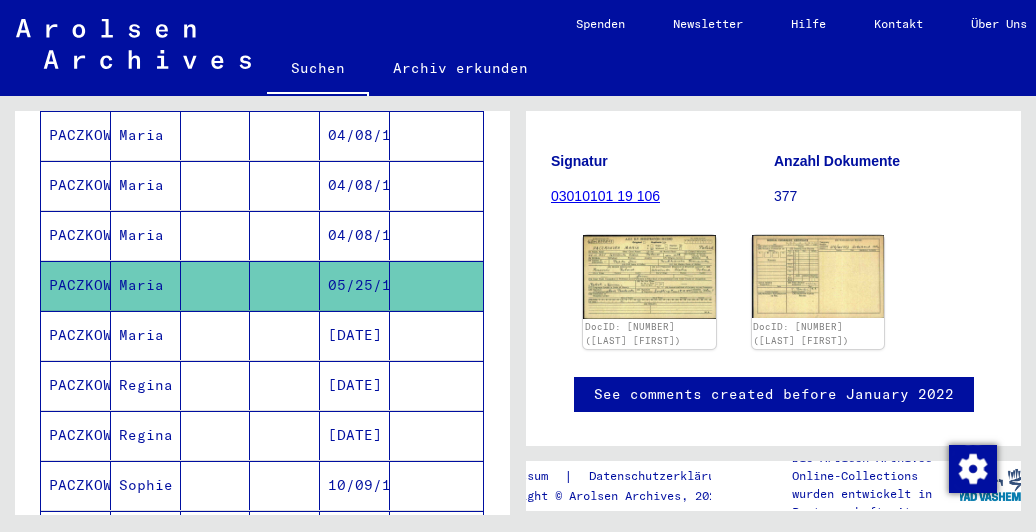 scroll, scrollTop: 904, scrollLeft: 0, axis: vertical 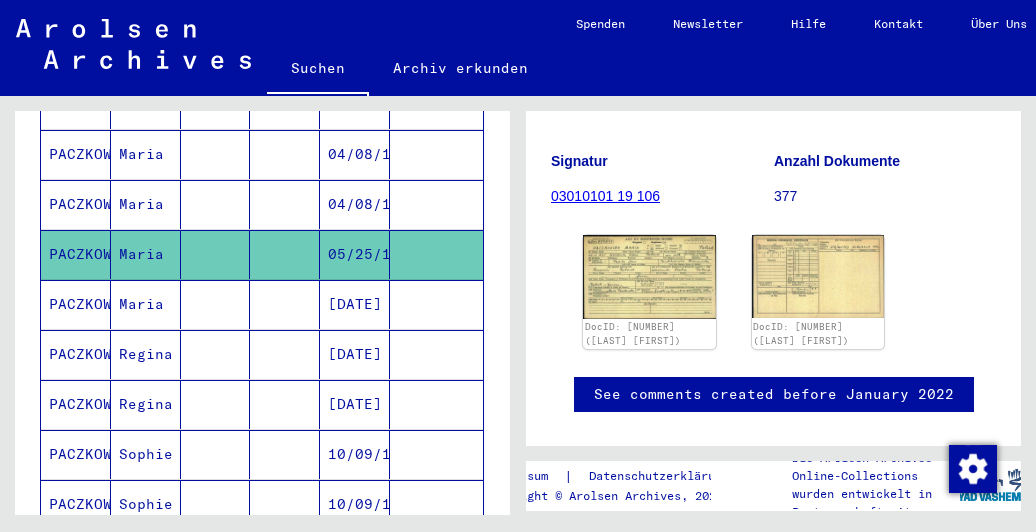 click at bounding box center [285, 354] 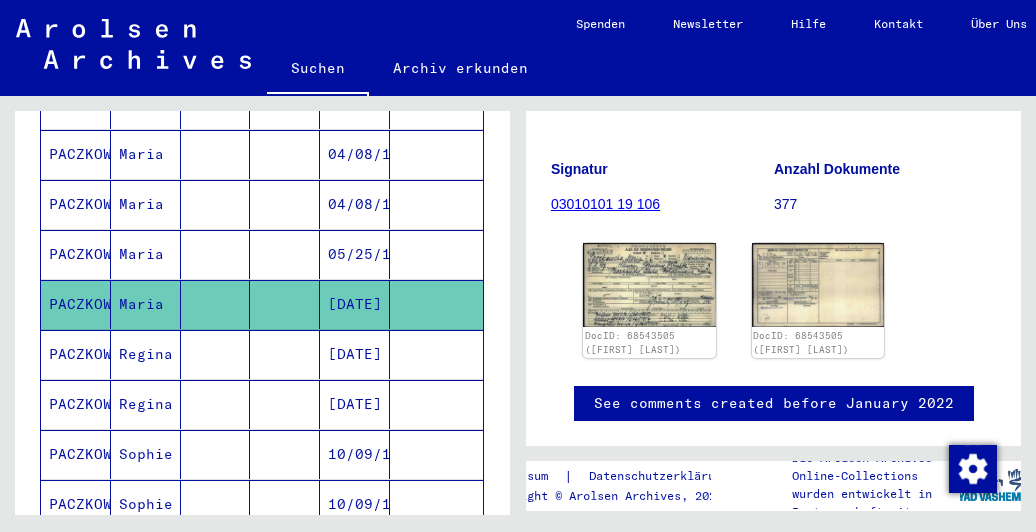 scroll, scrollTop: 0, scrollLeft: 0, axis: both 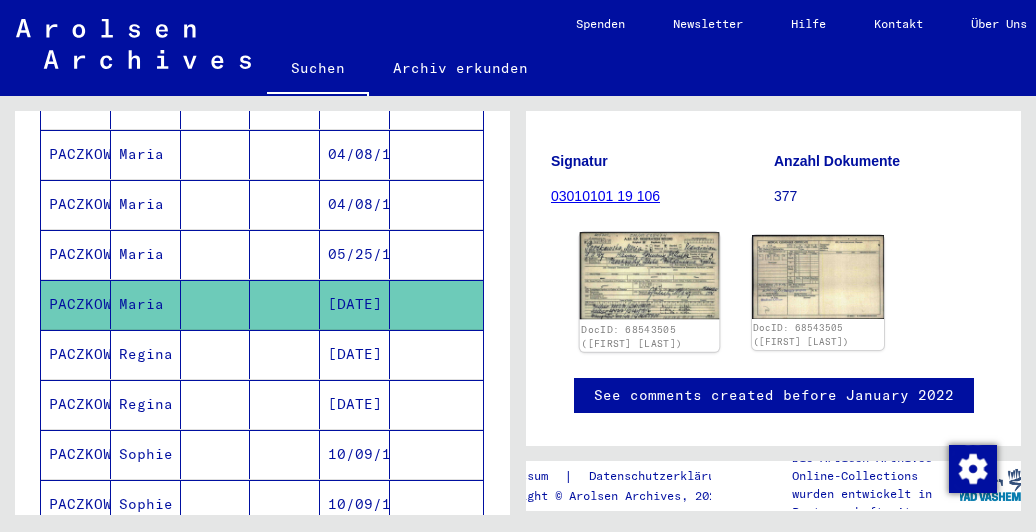 click 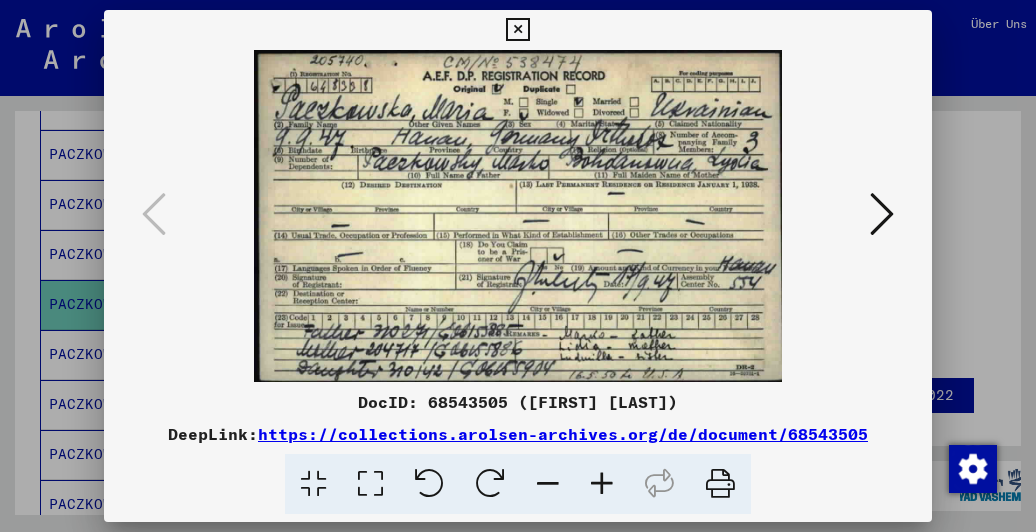click at bounding box center (517, 30) 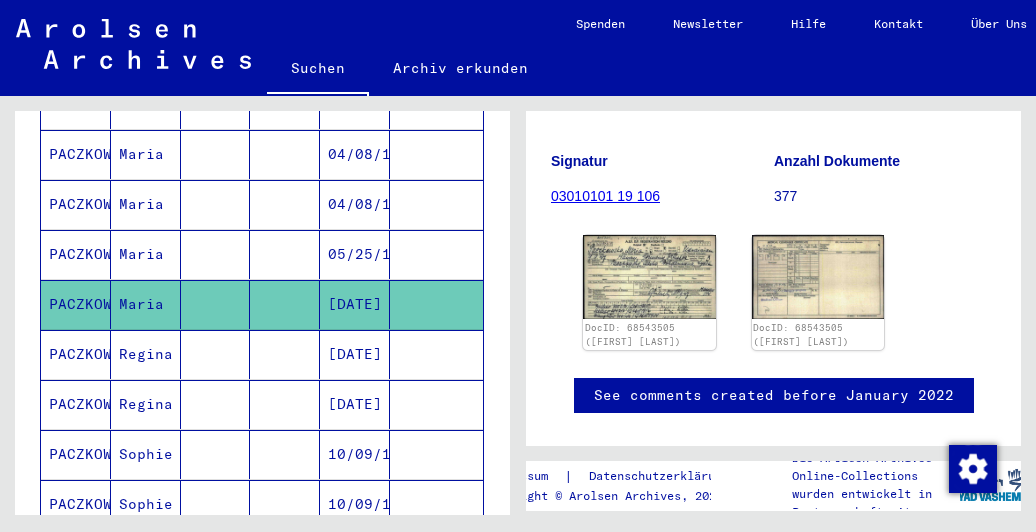 click at bounding box center [285, 404] 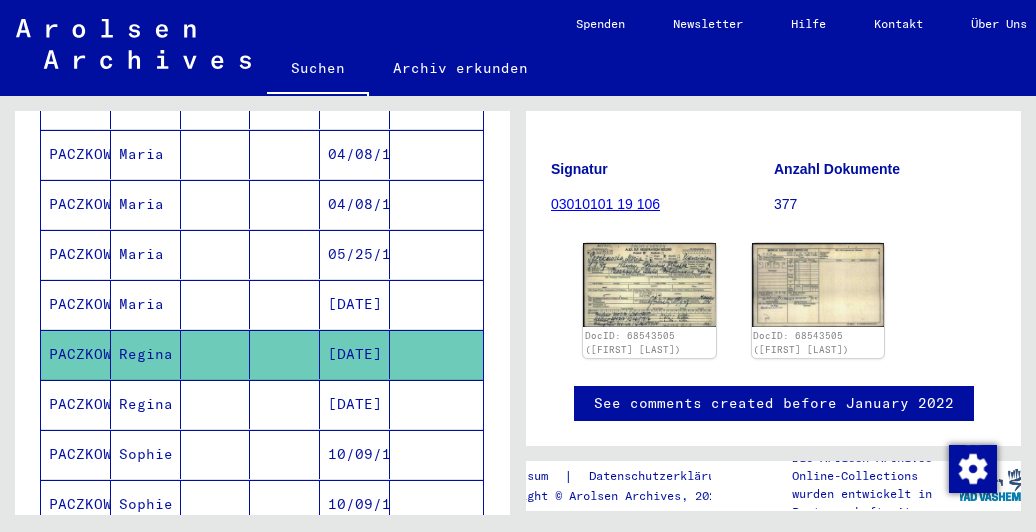 scroll, scrollTop: 0, scrollLeft: 0, axis: both 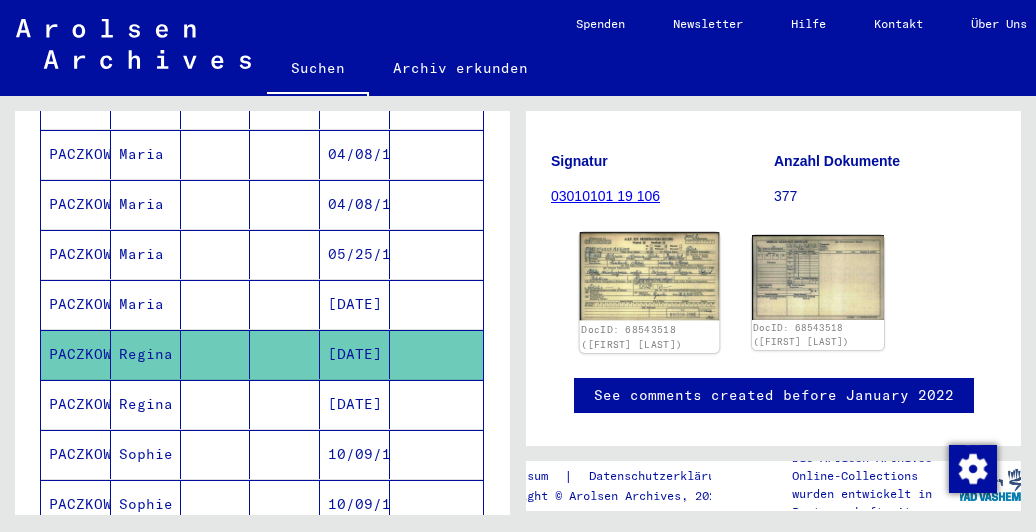 click 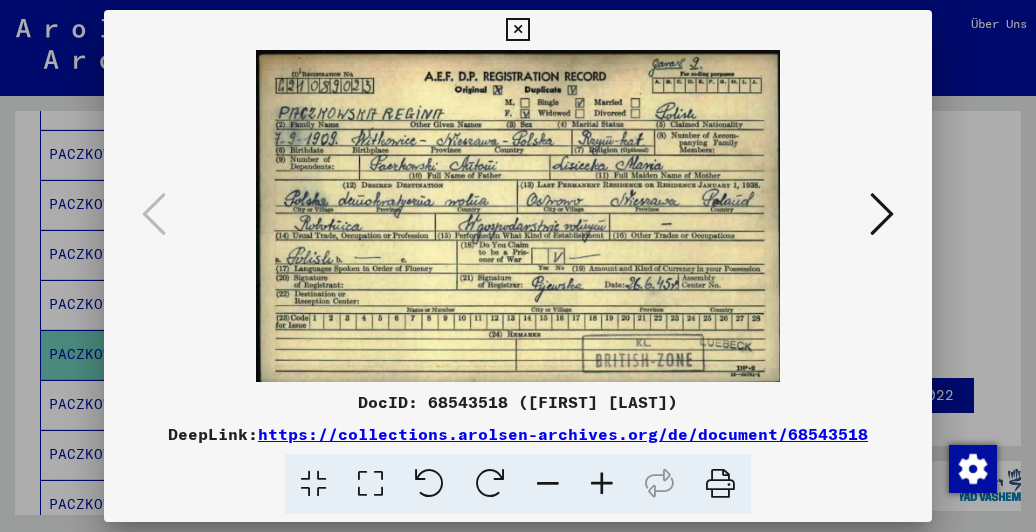 click at bounding box center [517, 30] 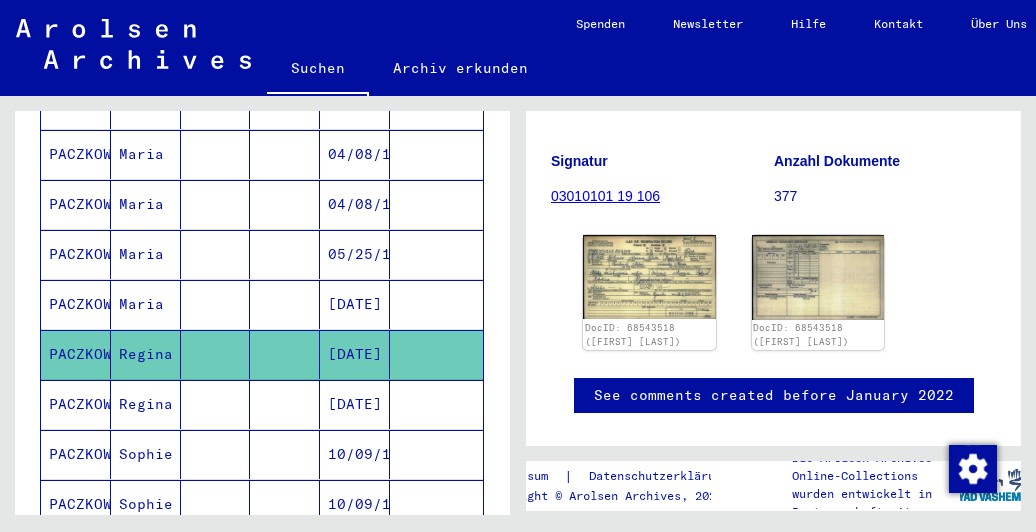 click on "[DATE]" at bounding box center [355, 454] 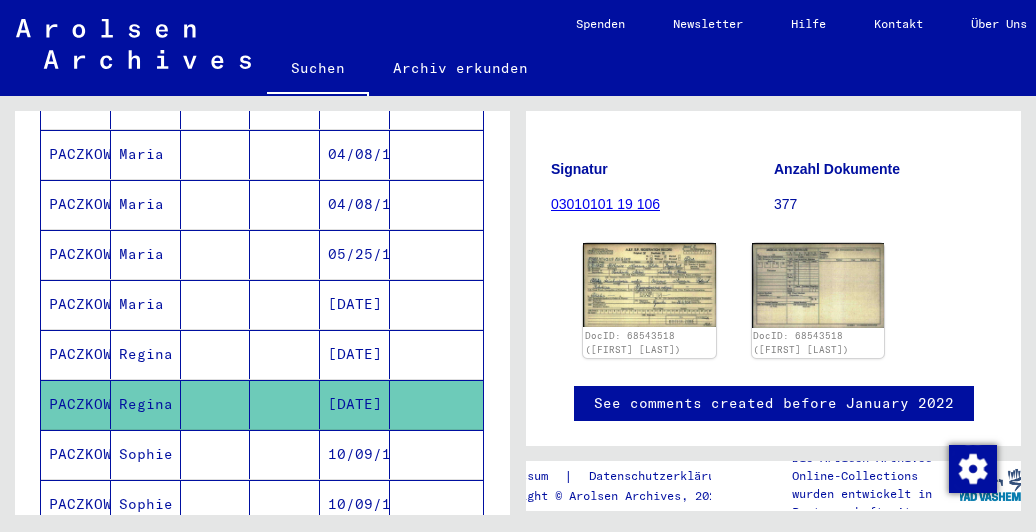 scroll, scrollTop: 0, scrollLeft: 0, axis: both 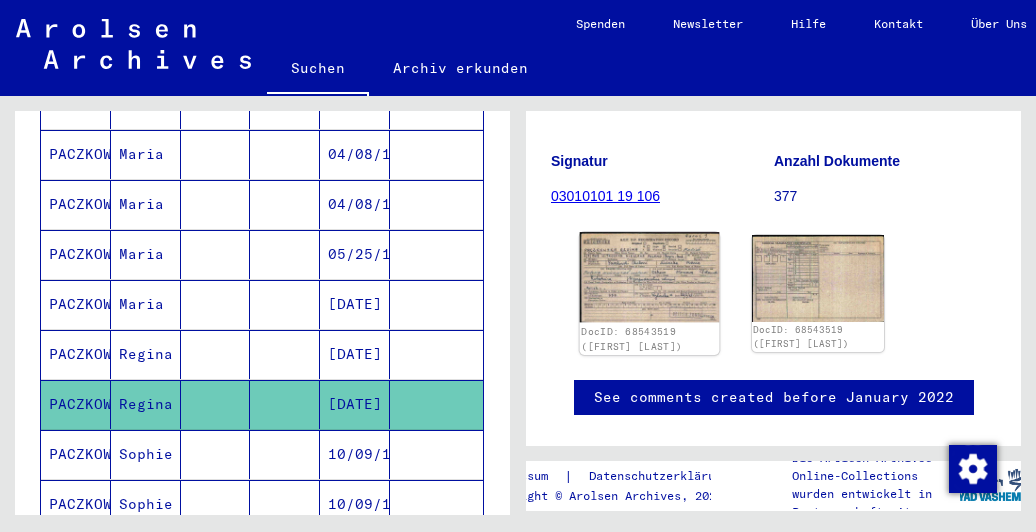 click 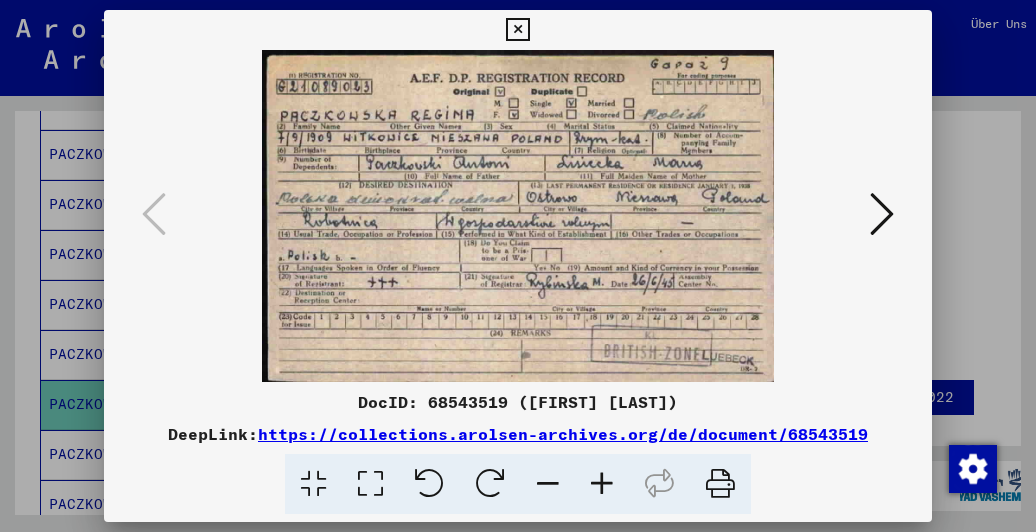 click at bounding box center [517, 30] 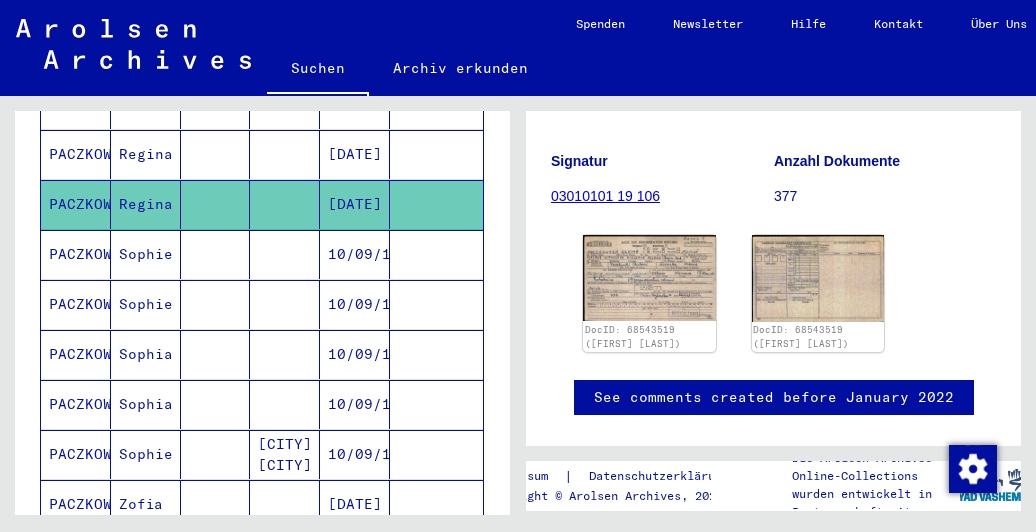 scroll, scrollTop: 1104, scrollLeft: 0, axis: vertical 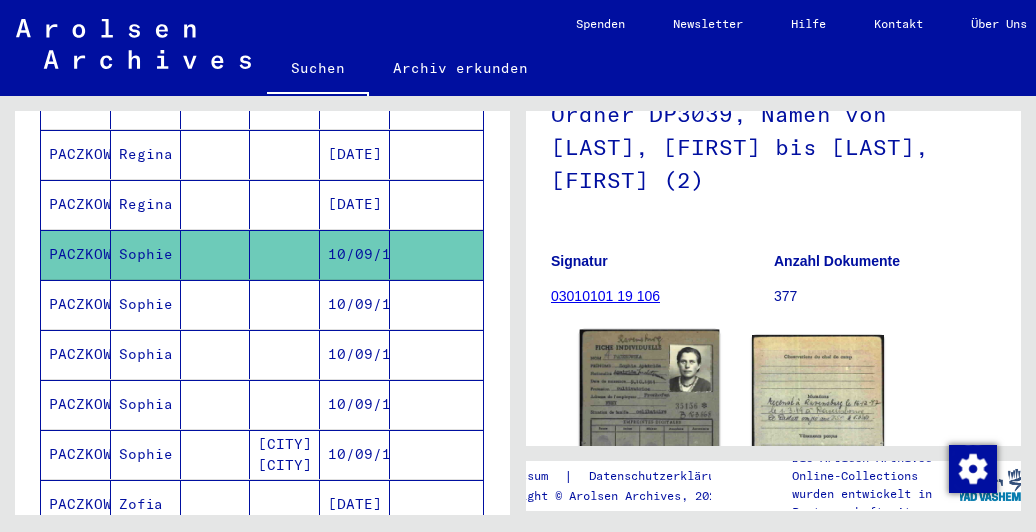 click 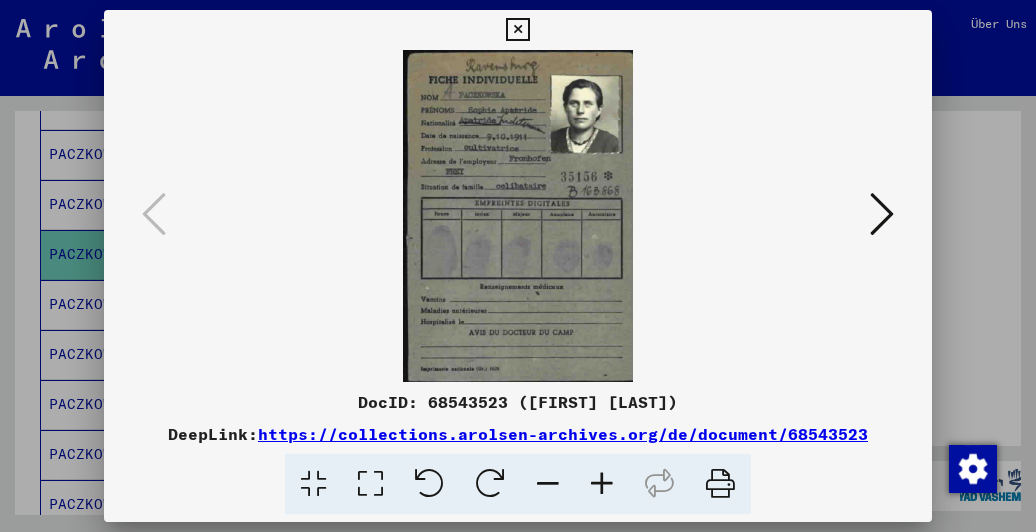 click at bounding box center [517, 30] 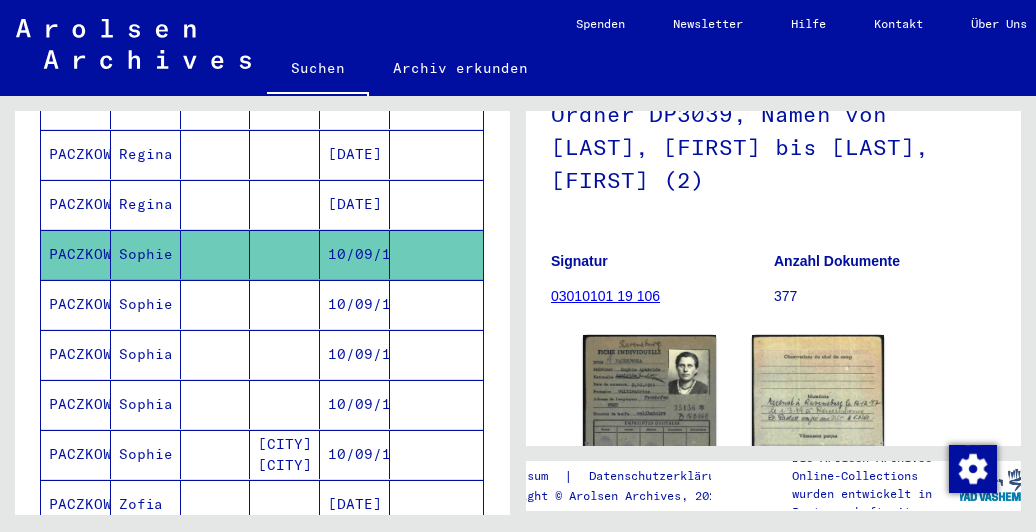 click at bounding box center (436, 354) 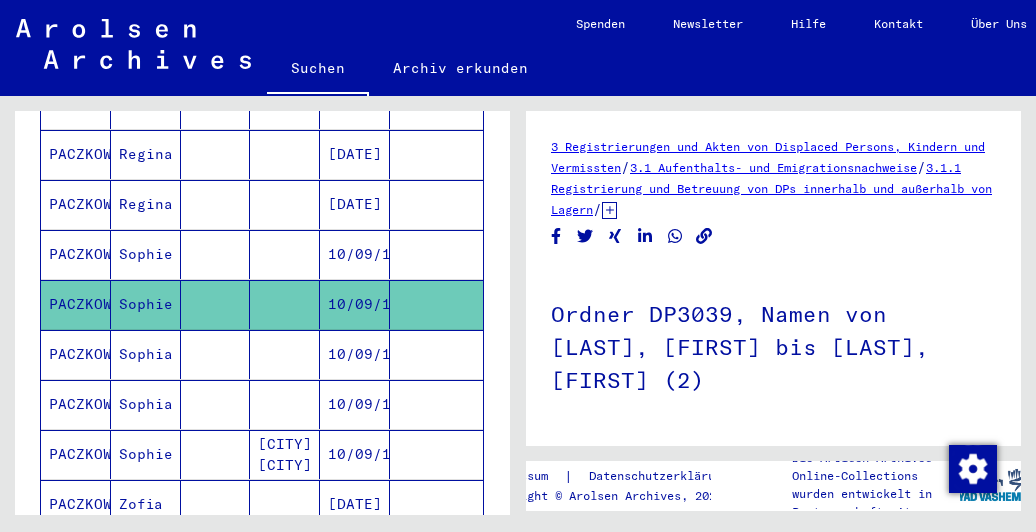 scroll, scrollTop: 300, scrollLeft: 0, axis: vertical 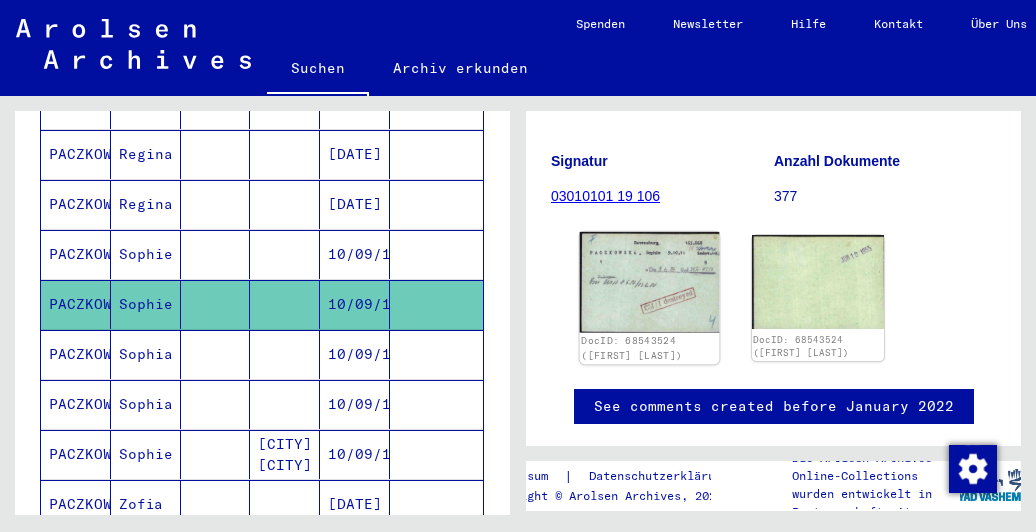 click 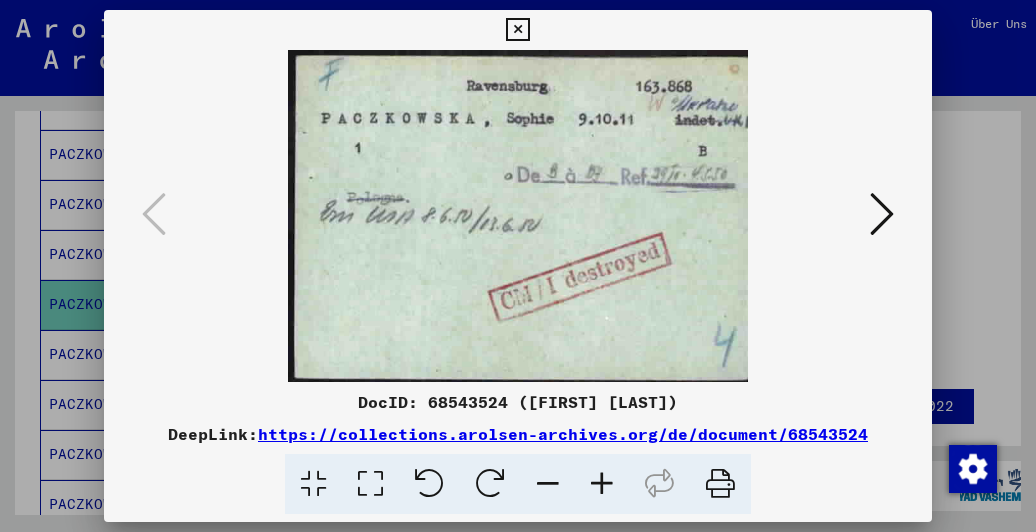 click at bounding box center [517, 30] 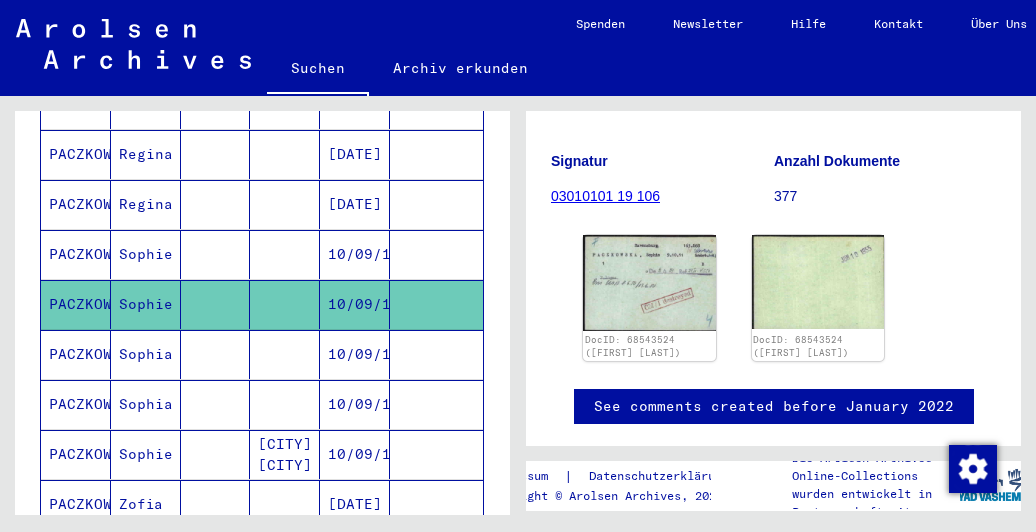 click at bounding box center [436, 404] 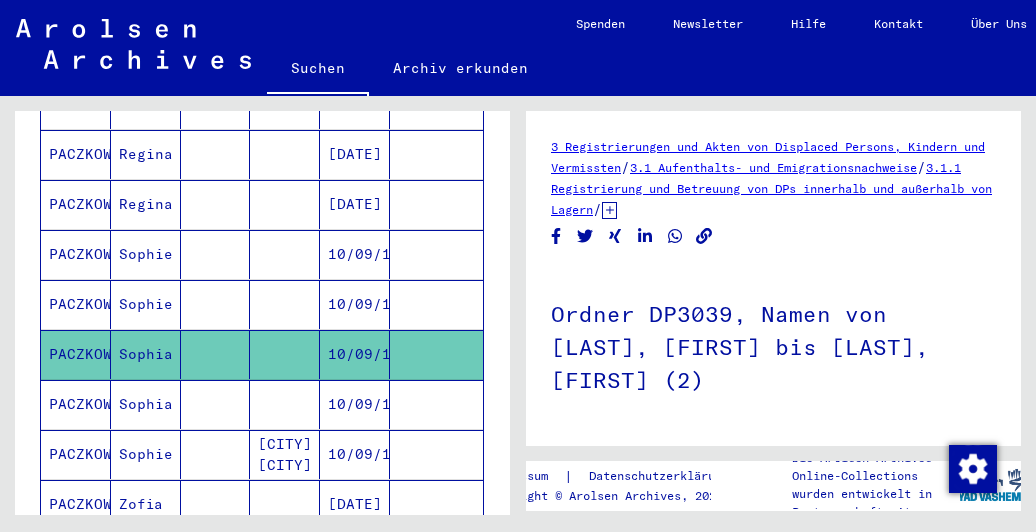 scroll, scrollTop: 300, scrollLeft: 0, axis: vertical 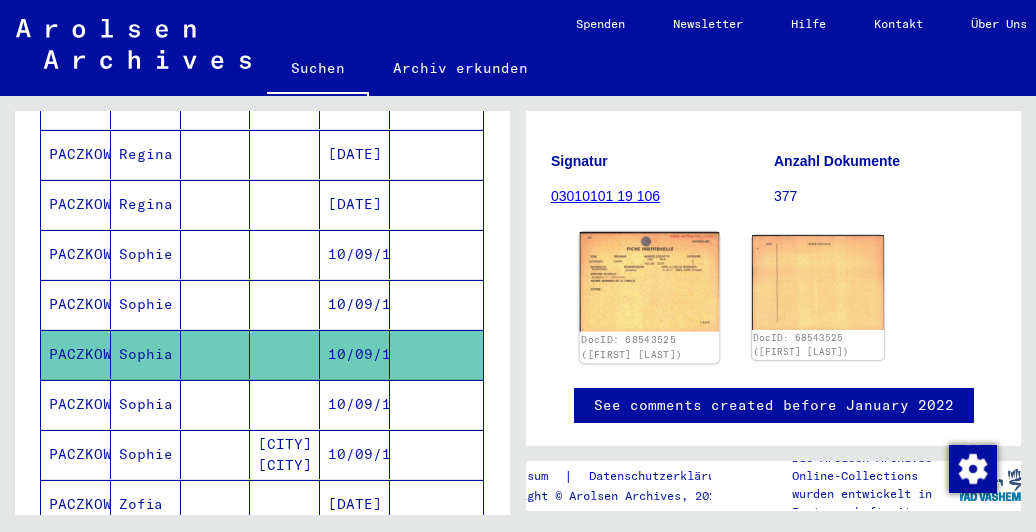click 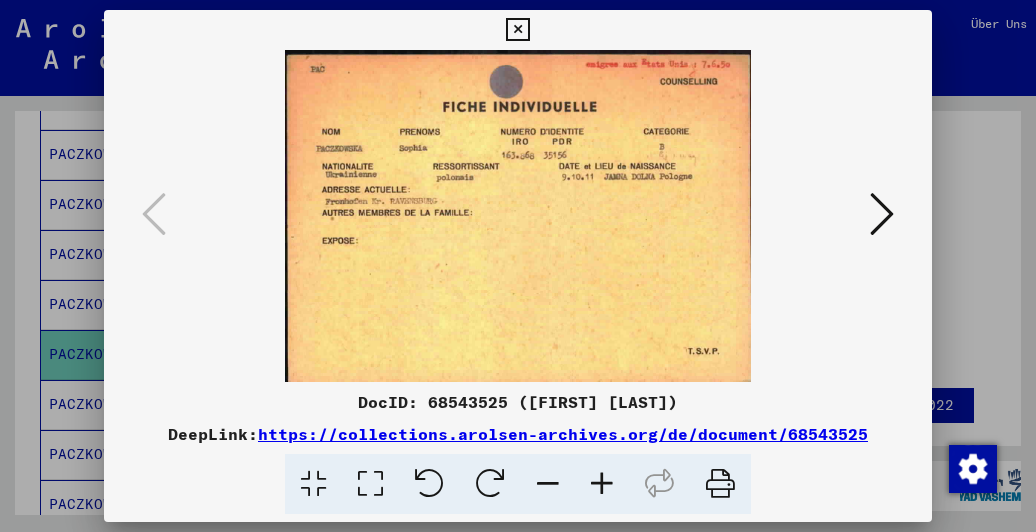 click at bounding box center (517, 30) 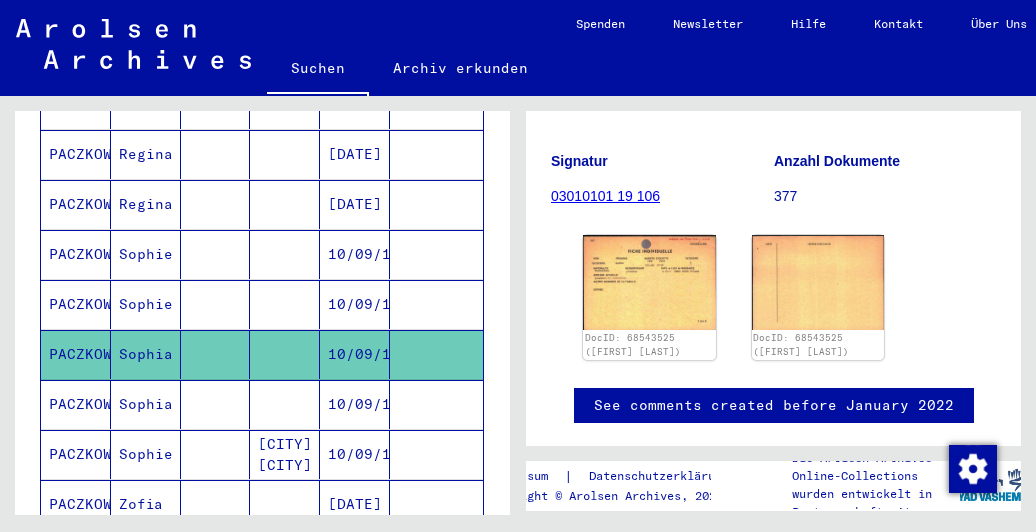 click on "10/09/1911" at bounding box center [355, 454] 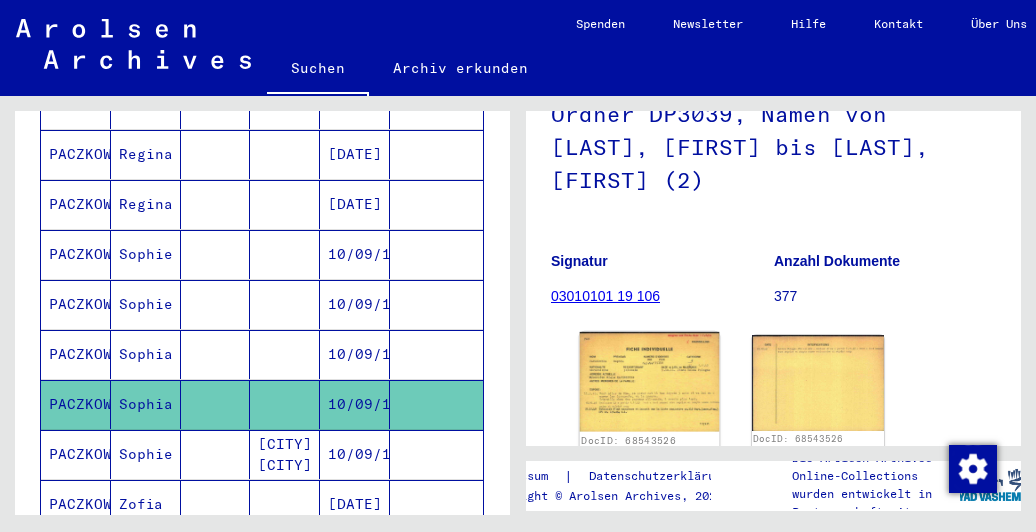 scroll, scrollTop: 300, scrollLeft: 0, axis: vertical 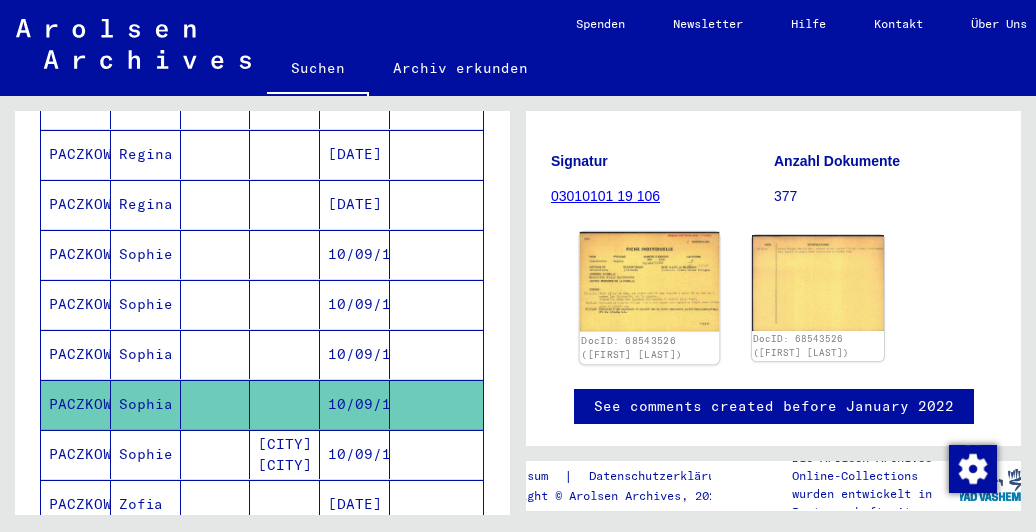 click 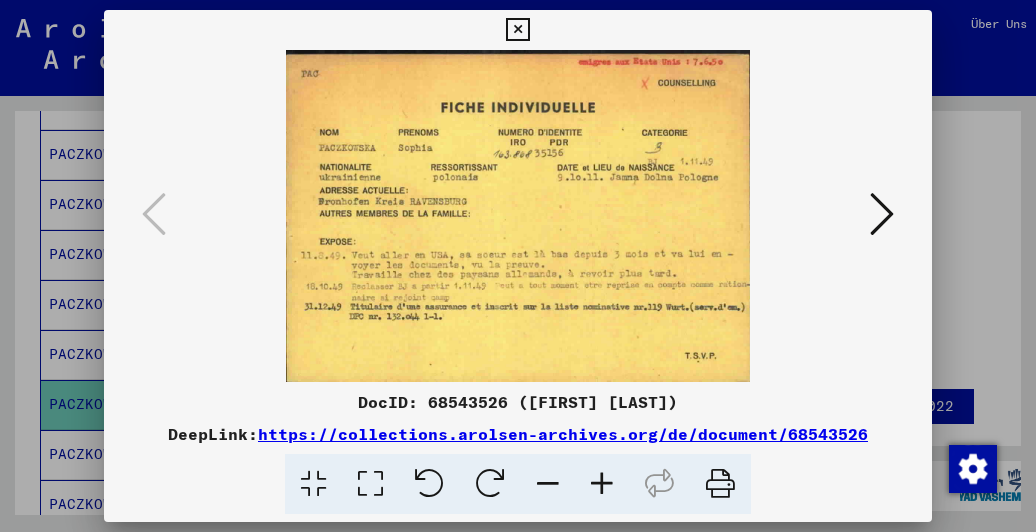 click at bounding box center [517, 30] 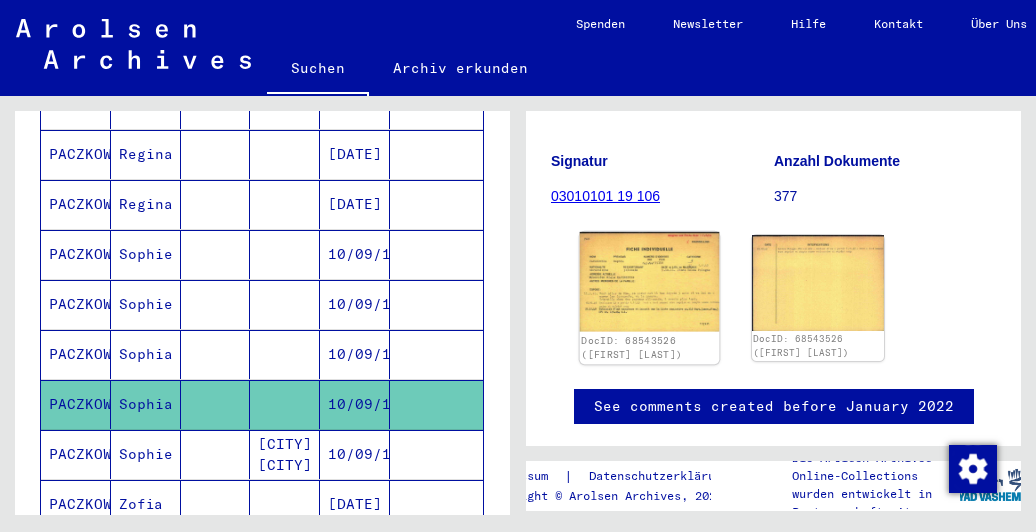 click 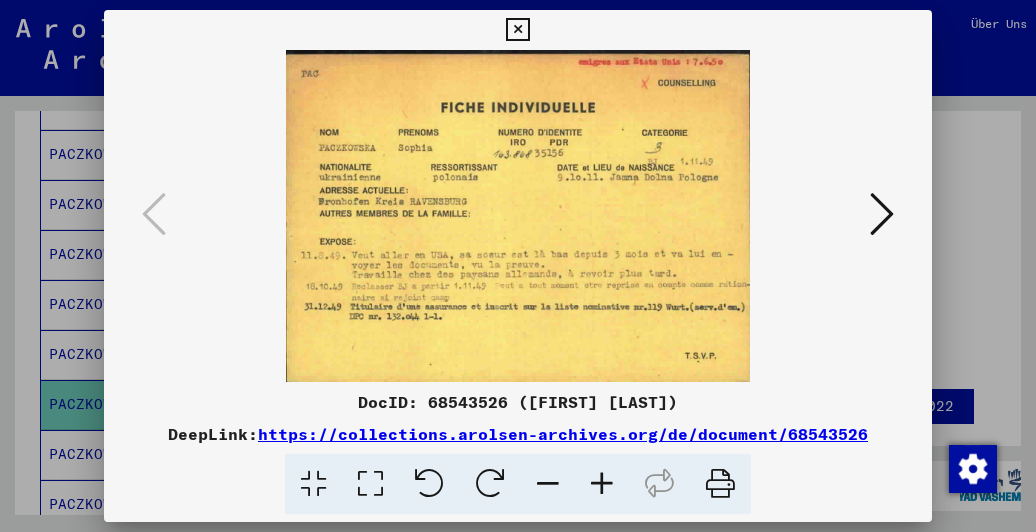 click at bounding box center [517, 30] 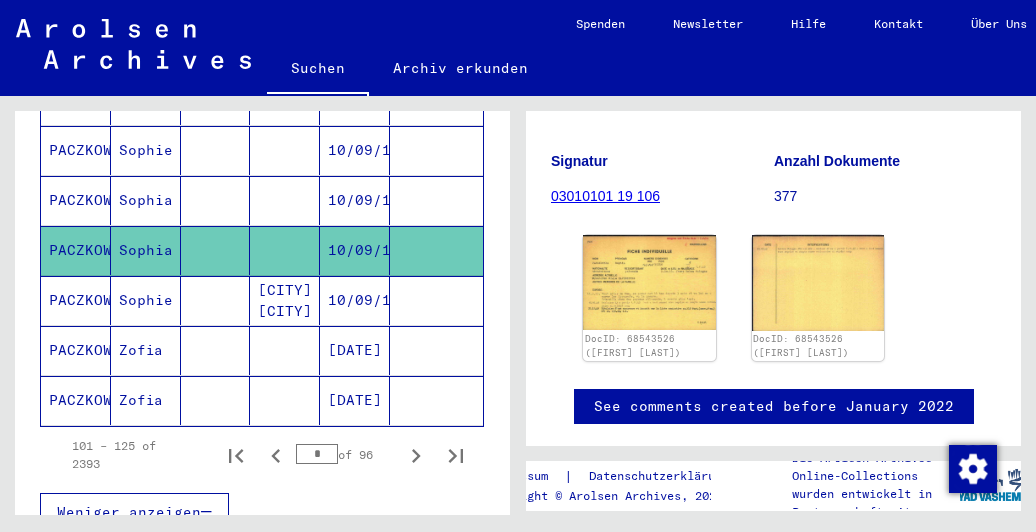 scroll, scrollTop: 1304, scrollLeft: 0, axis: vertical 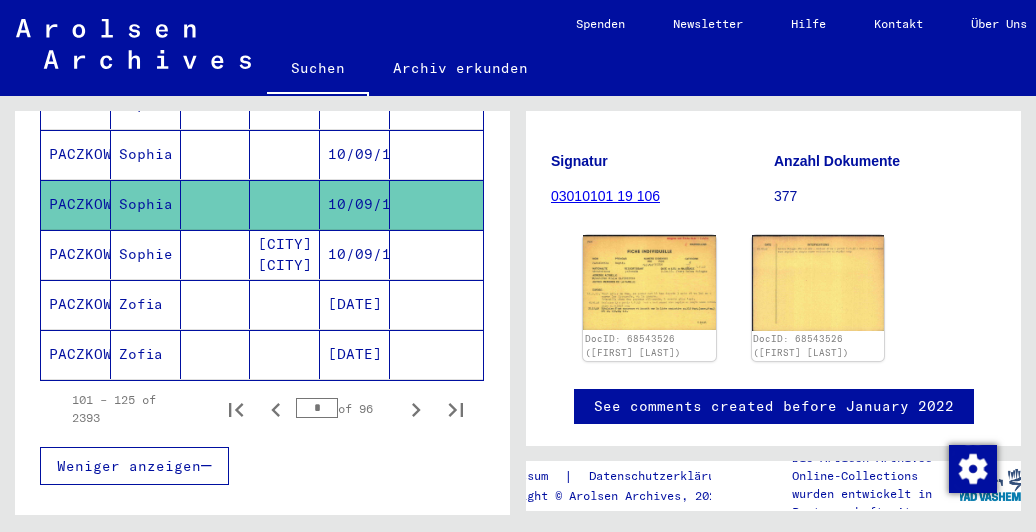 click at bounding box center (285, 354) 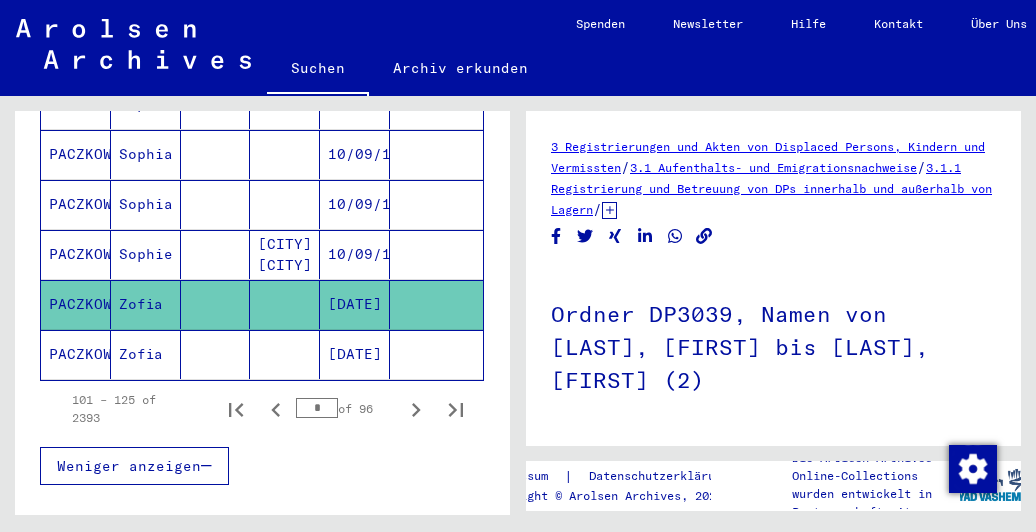 scroll, scrollTop: 200, scrollLeft: 0, axis: vertical 